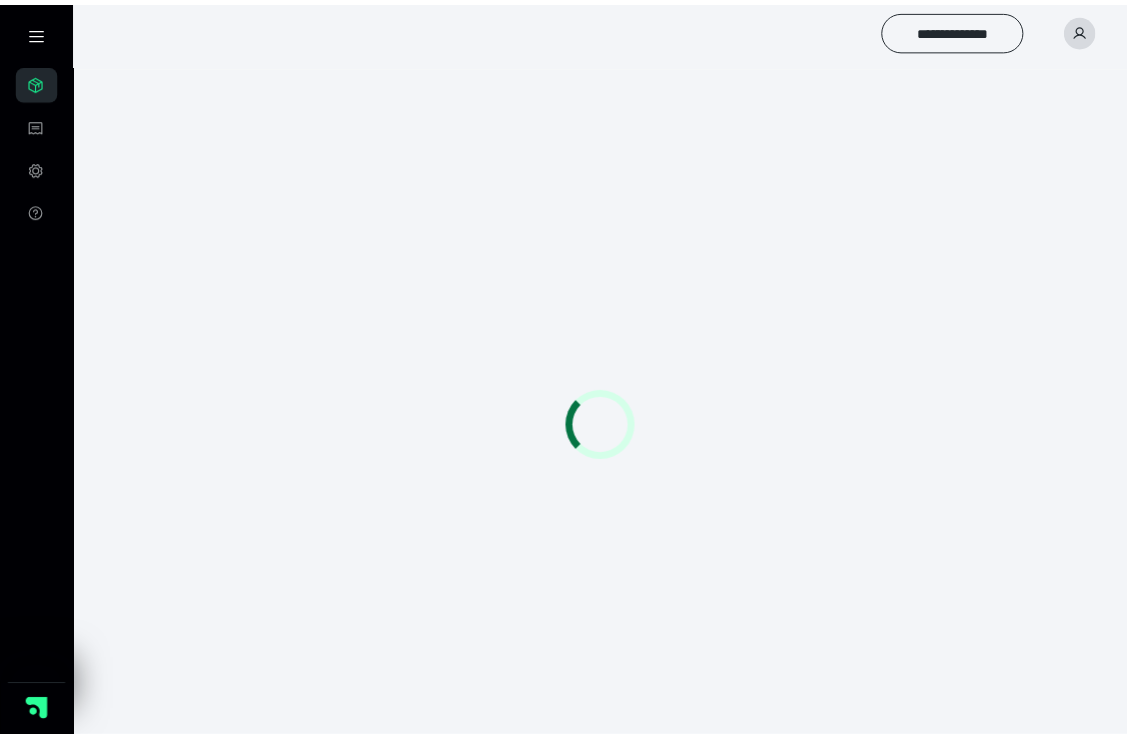 scroll, scrollTop: 0, scrollLeft: 0, axis: both 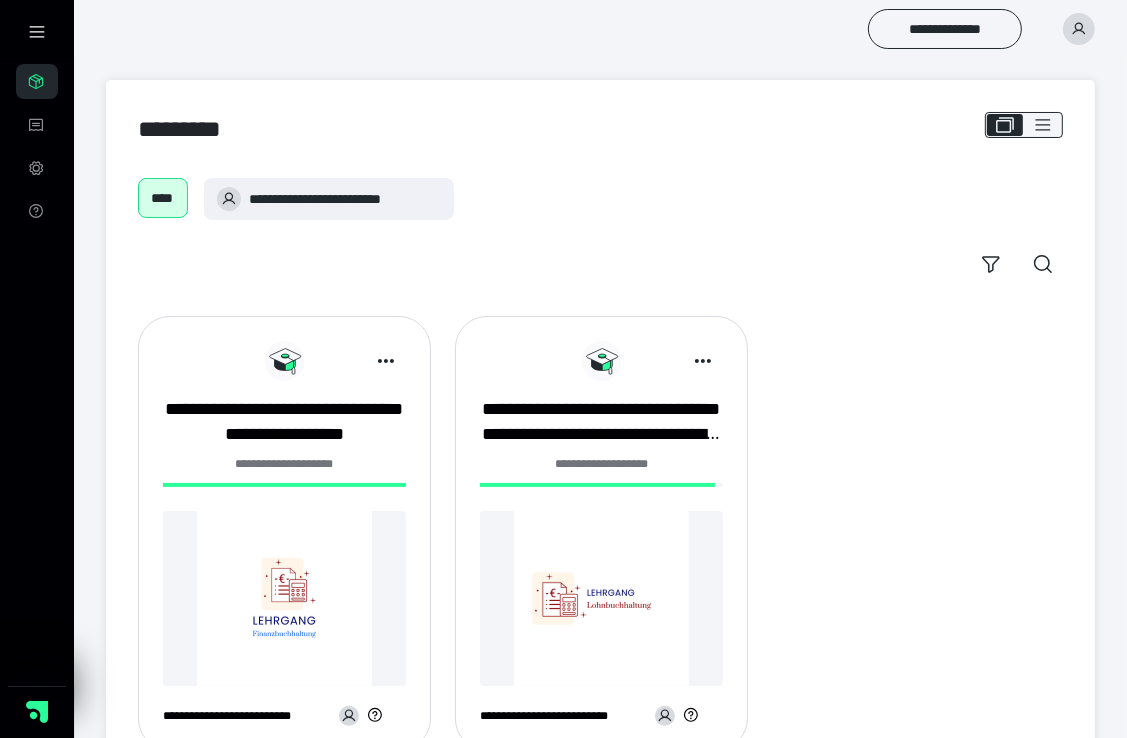 click at bounding box center [284, 598] 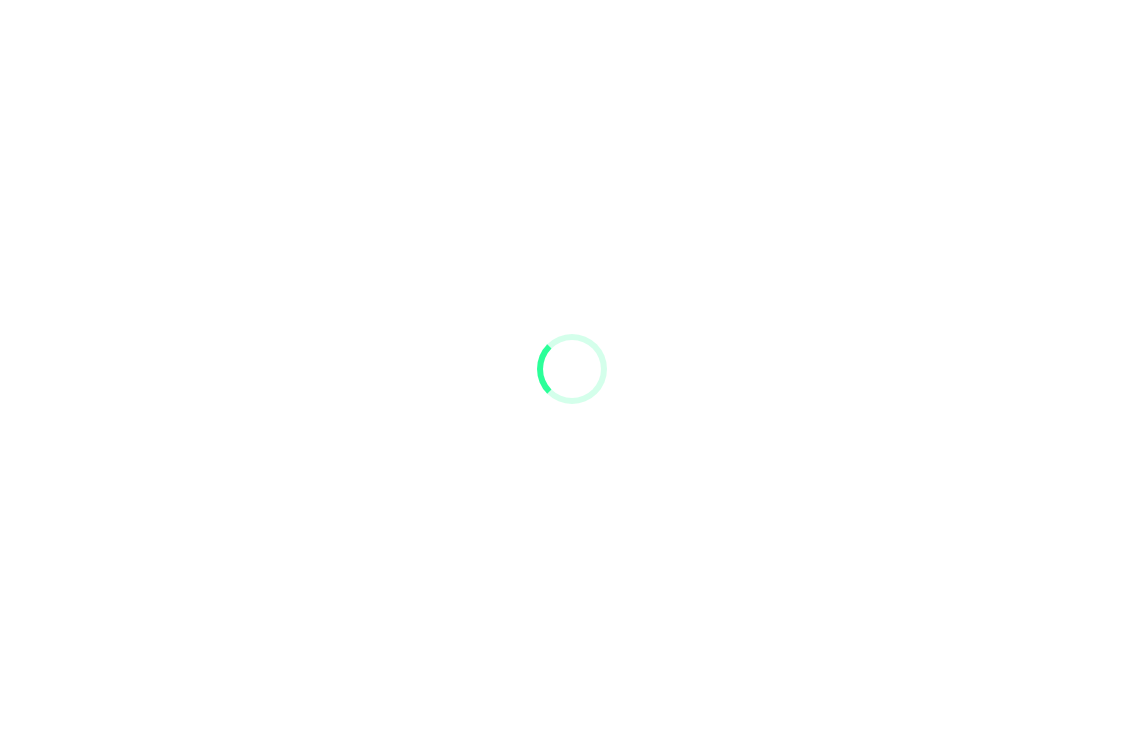 scroll, scrollTop: 0, scrollLeft: 0, axis: both 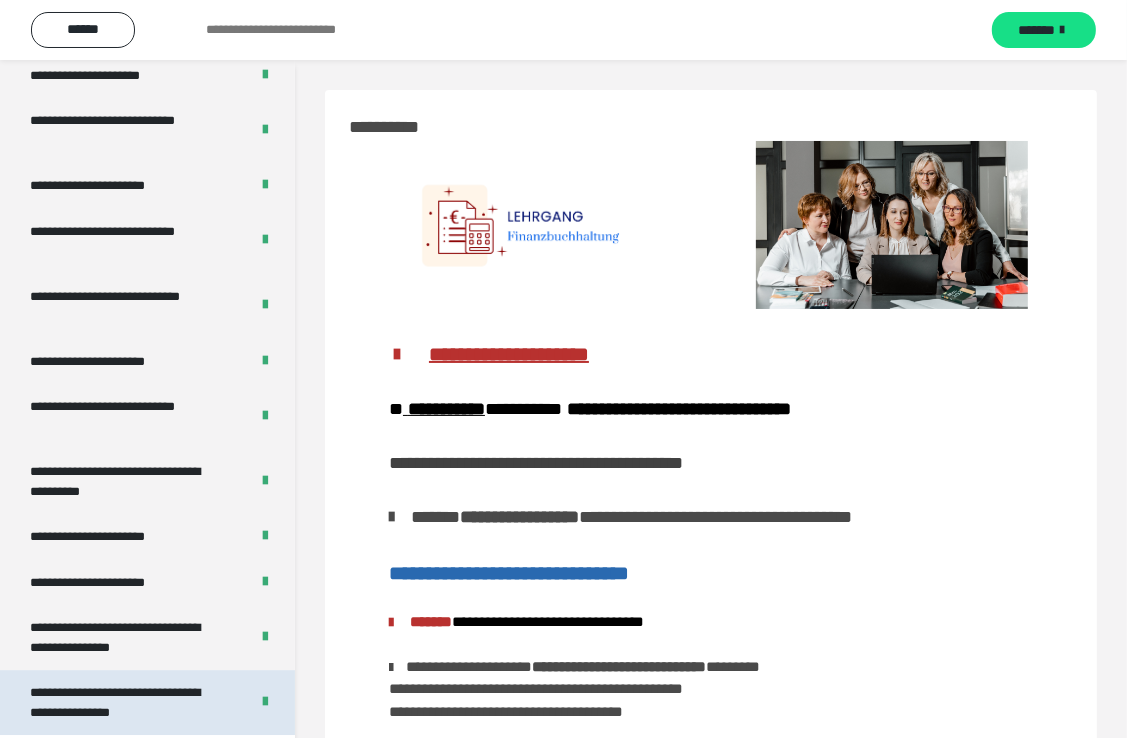 click on "**********" at bounding box center (124, 702) 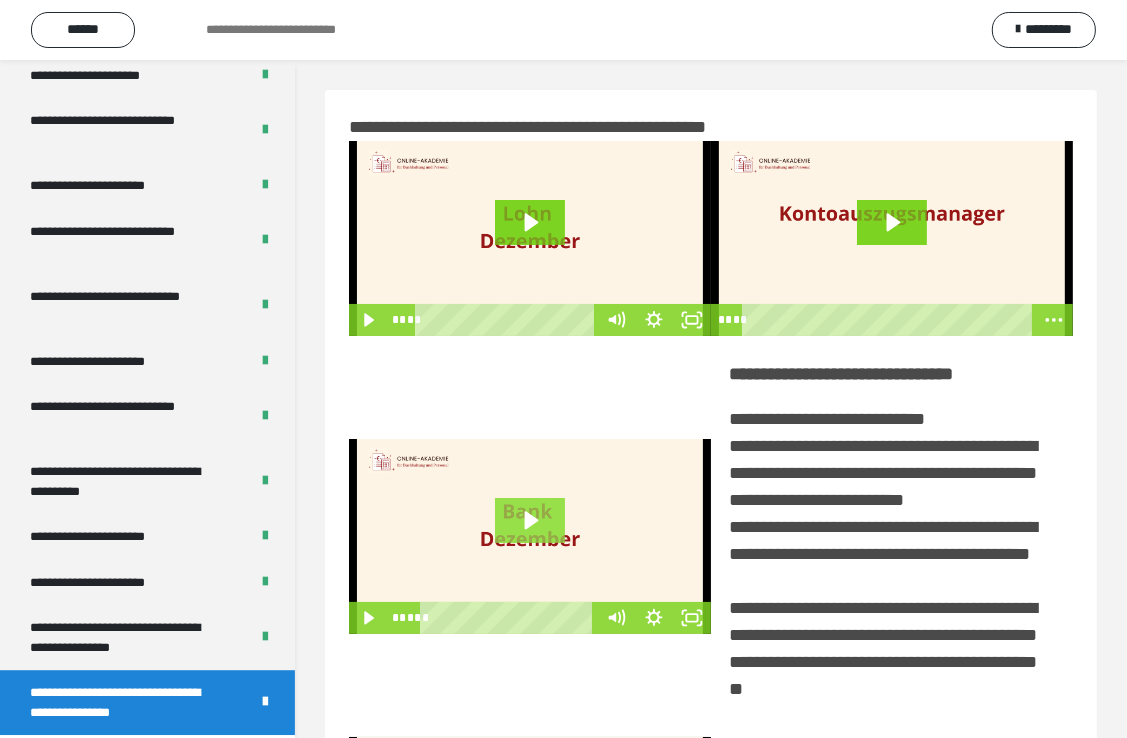 click 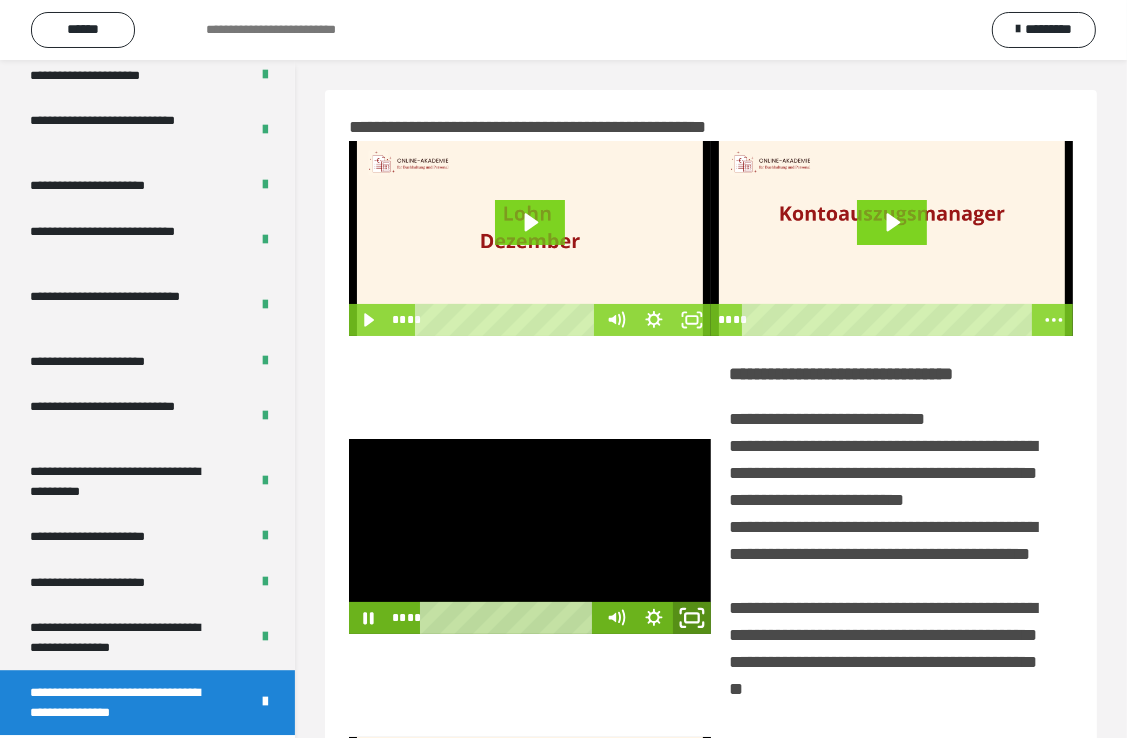 click 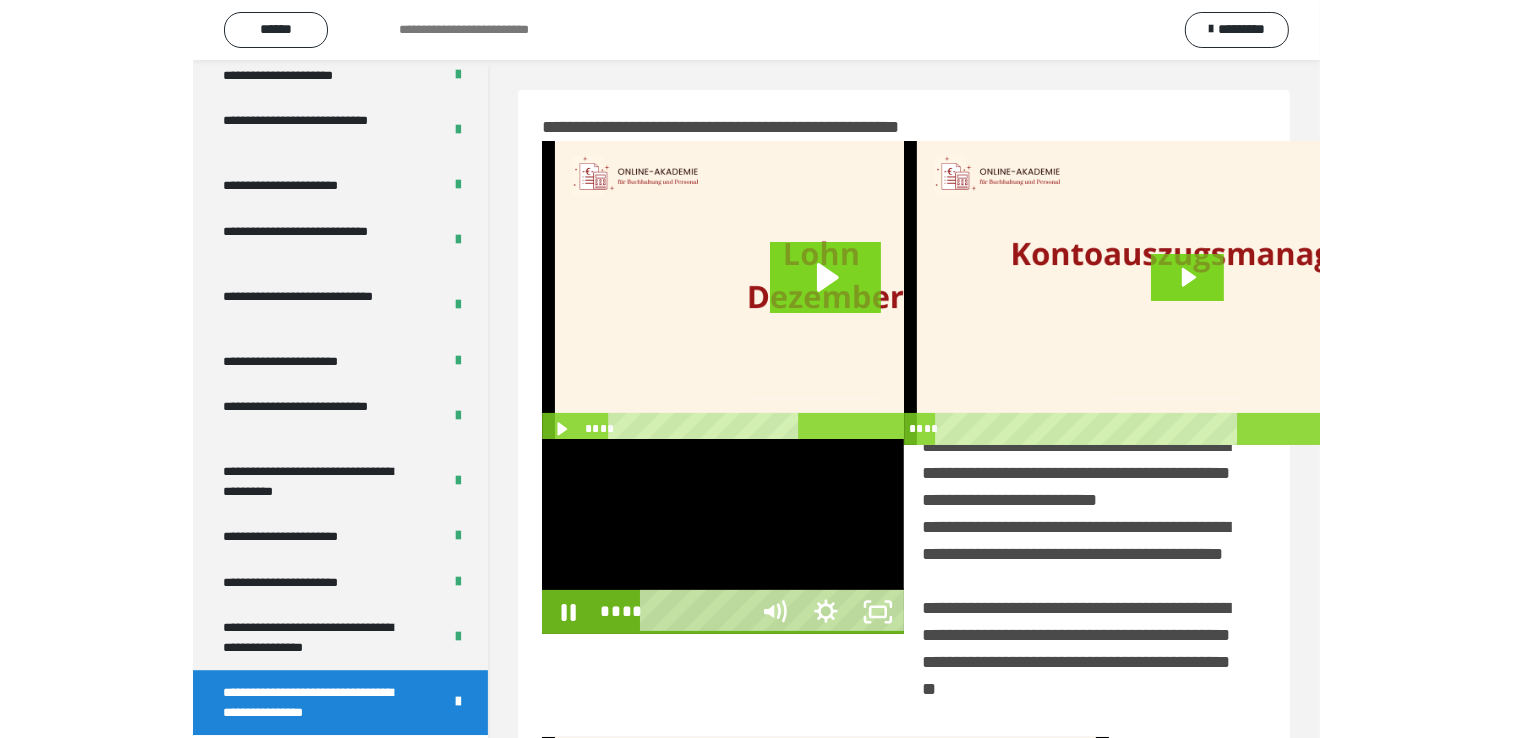 scroll, scrollTop: 3693, scrollLeft: 0, axis: vertical 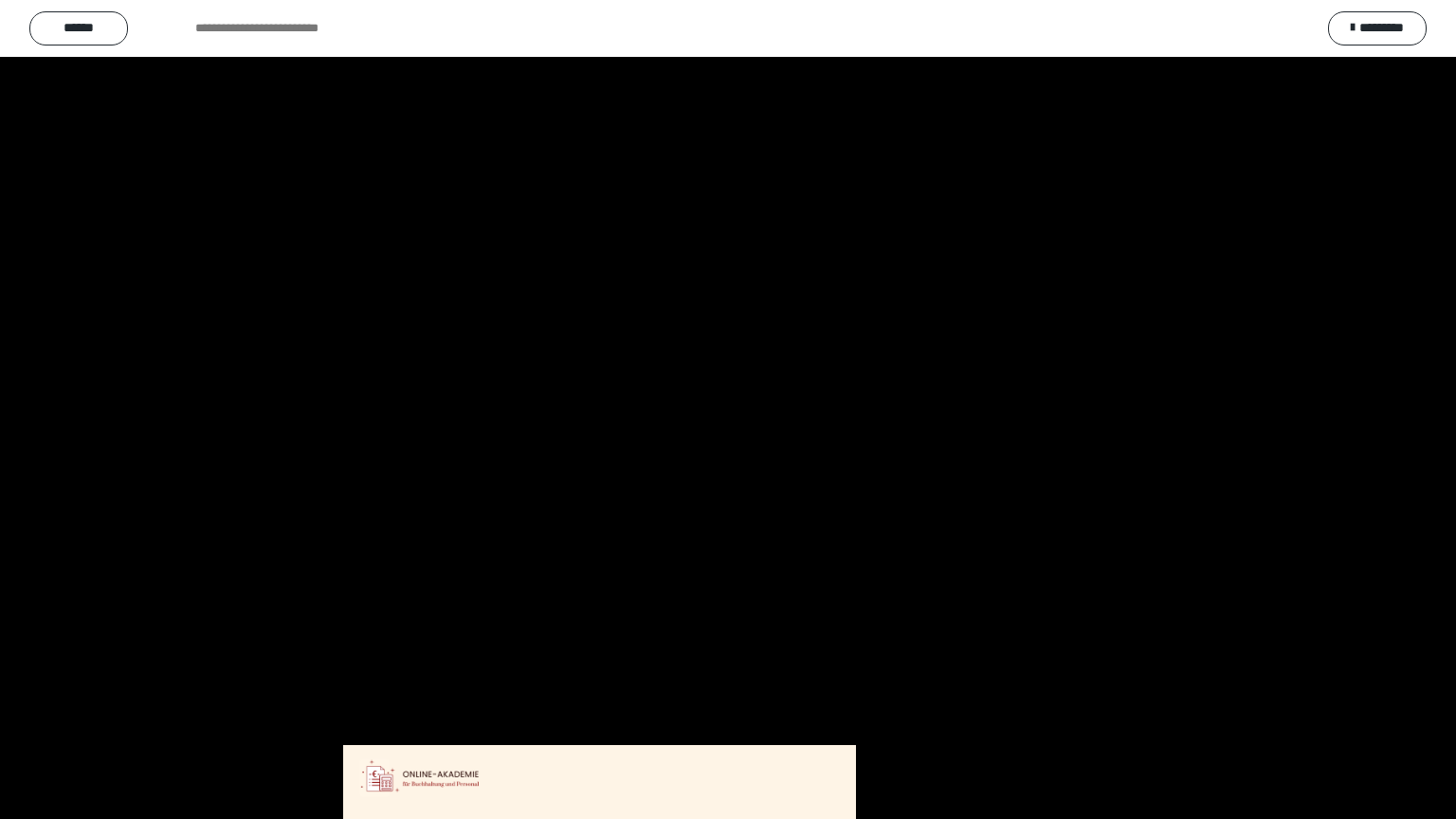 click at bounding box center [728, 410] 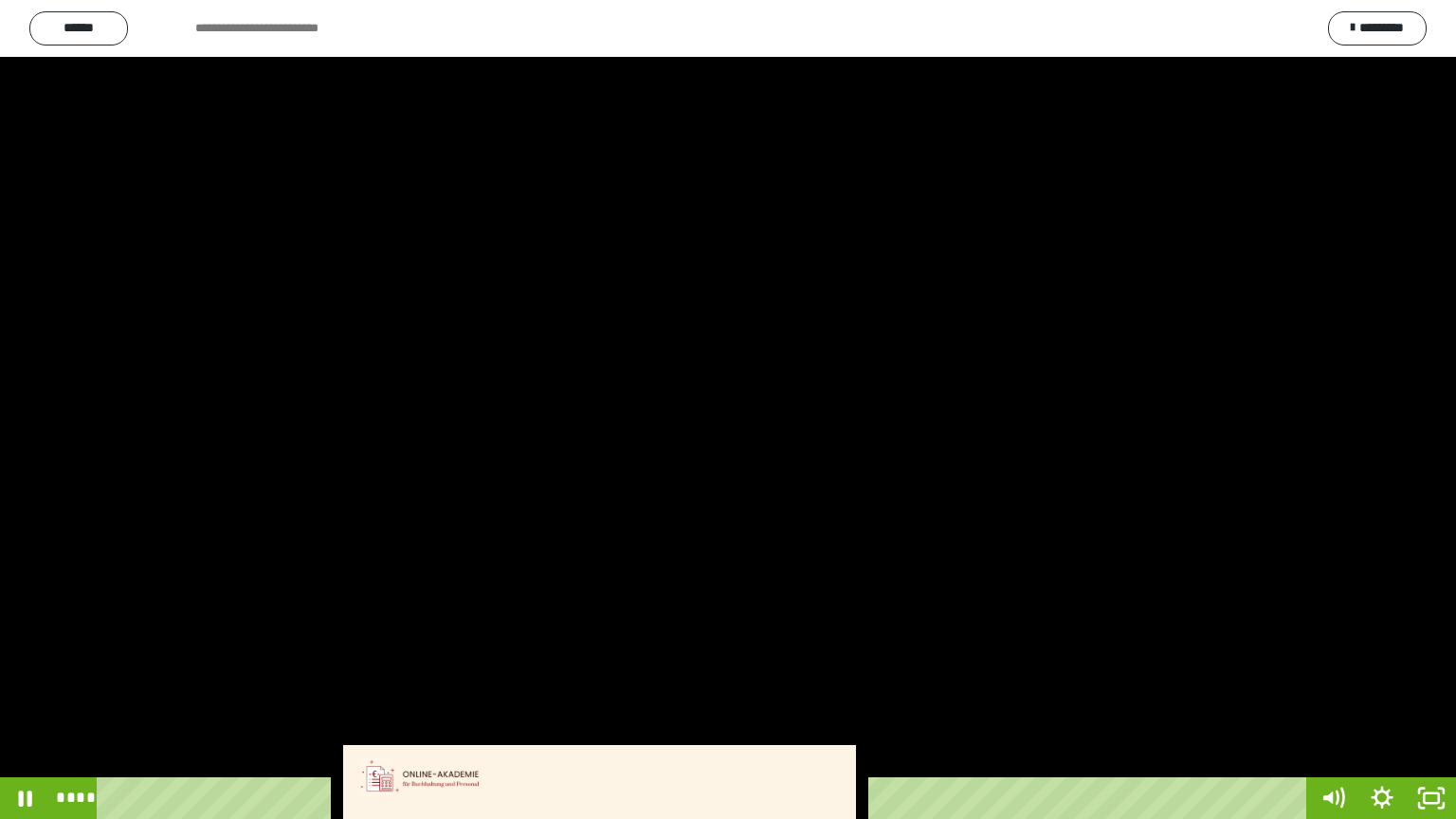 click at bounding box center (728, 410) 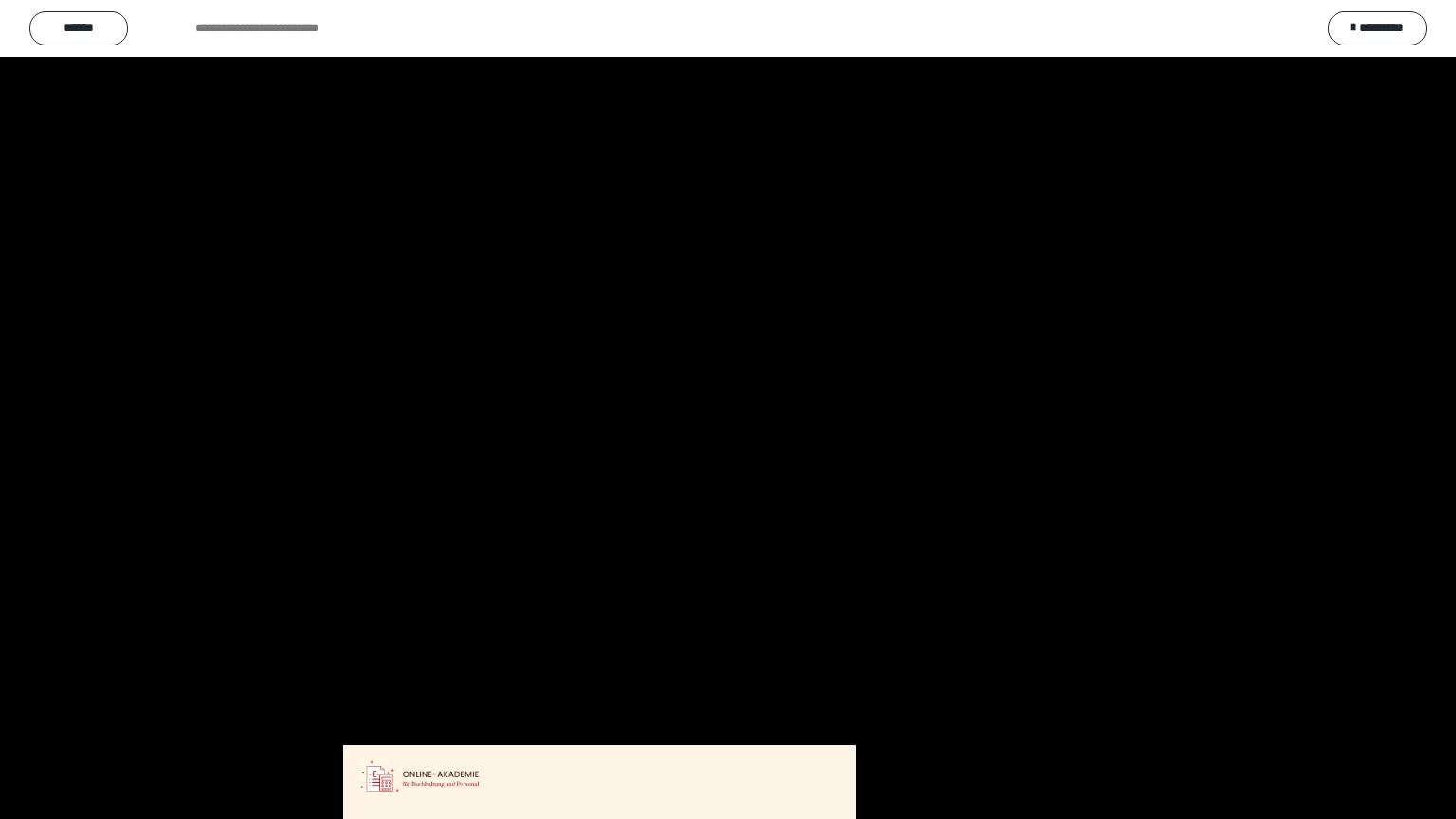 click at bounding box center [728, 410] 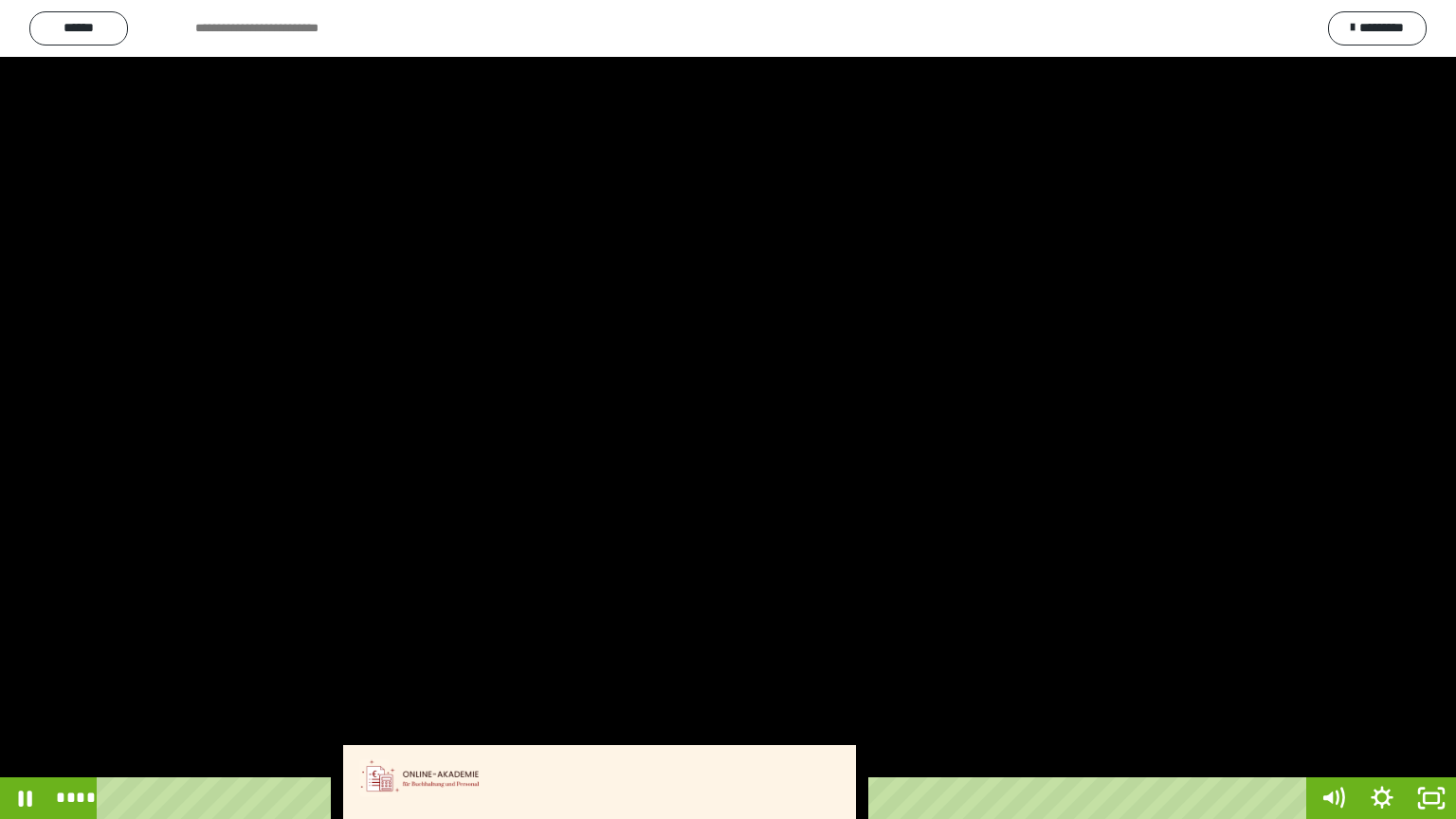click at bounding box center [728, 410] 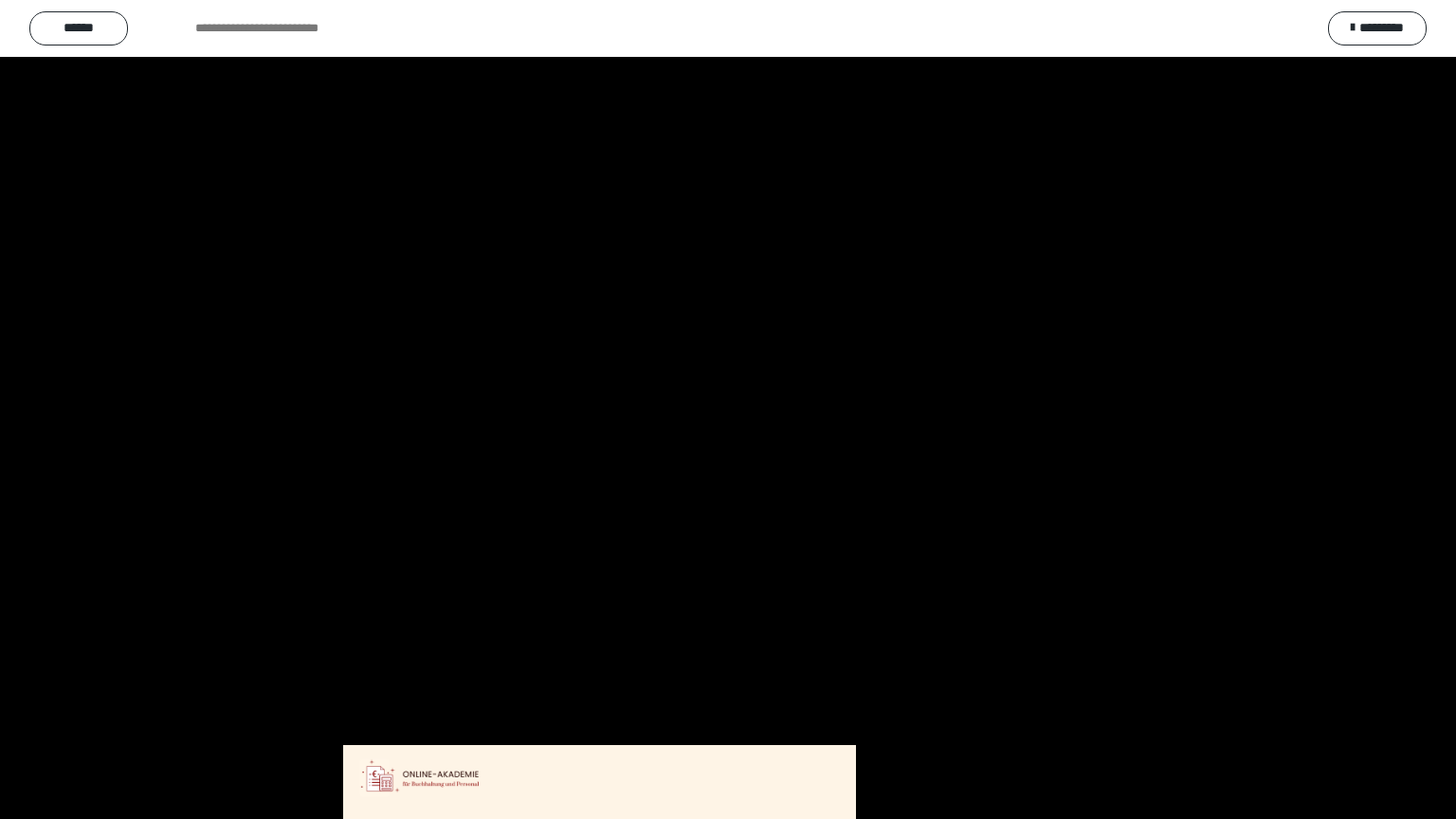 click at bounding box center (728, 410) 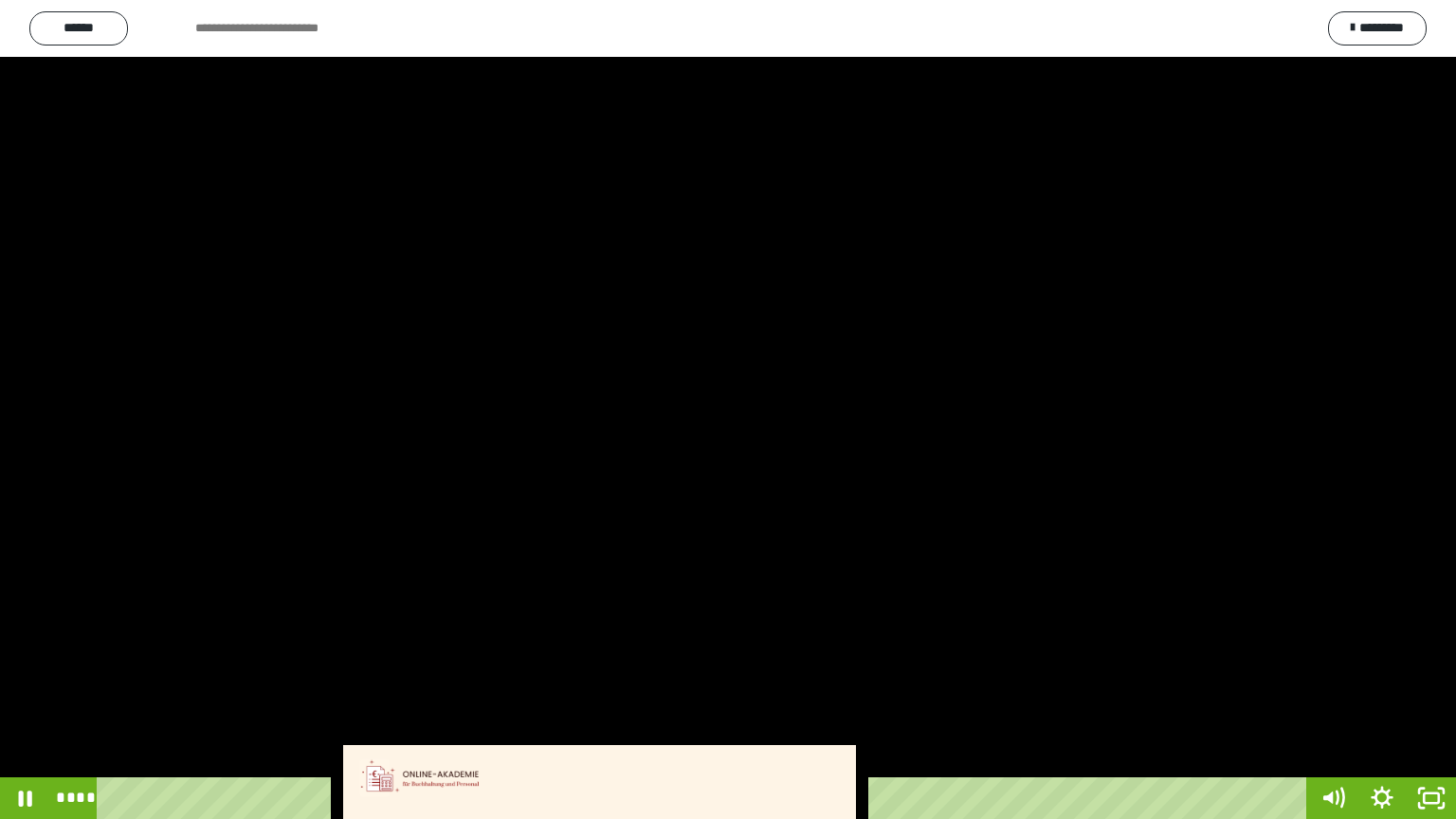 click at bounding box center [728, 410] 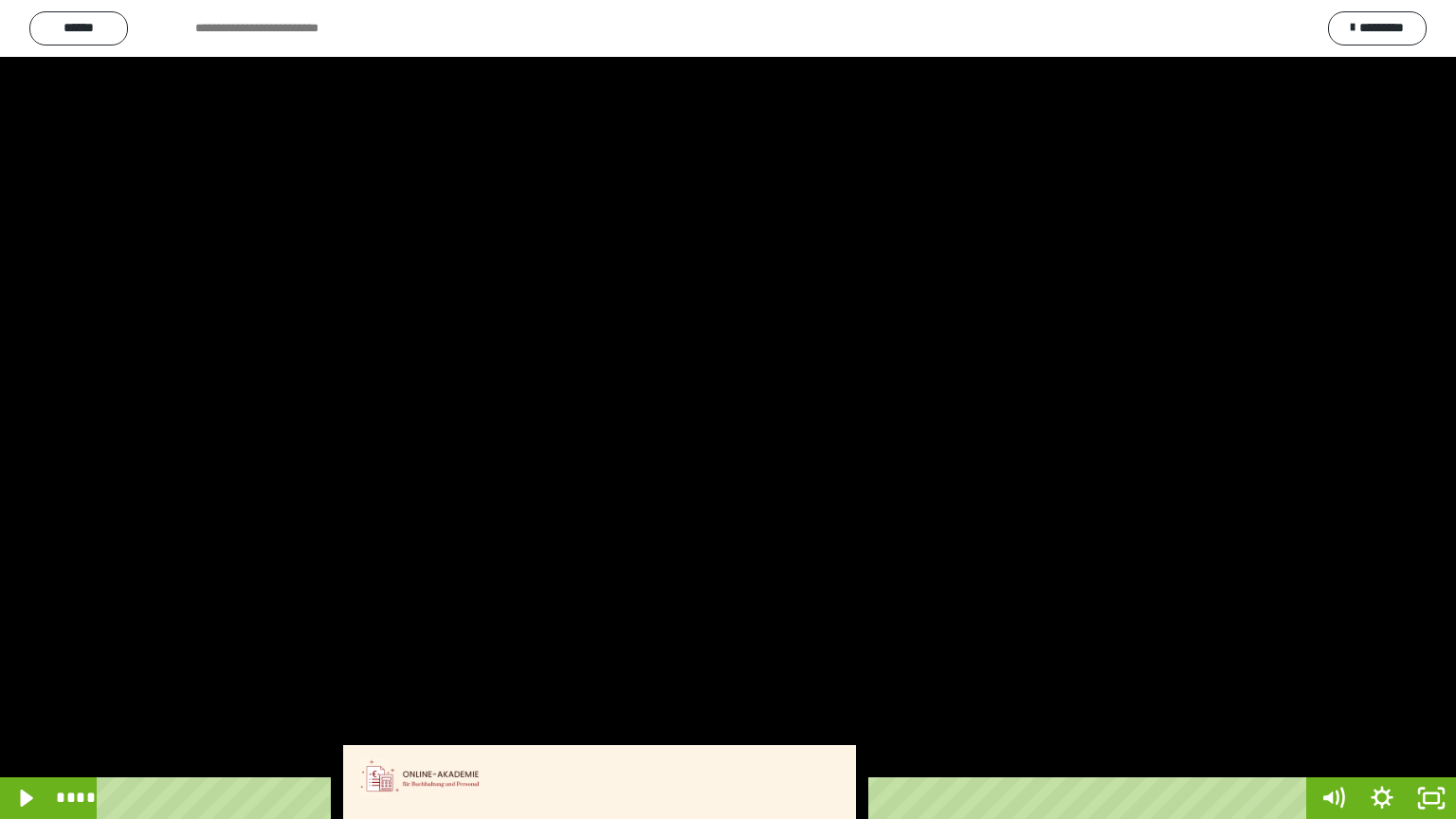 click at bounding box center [728, 410] 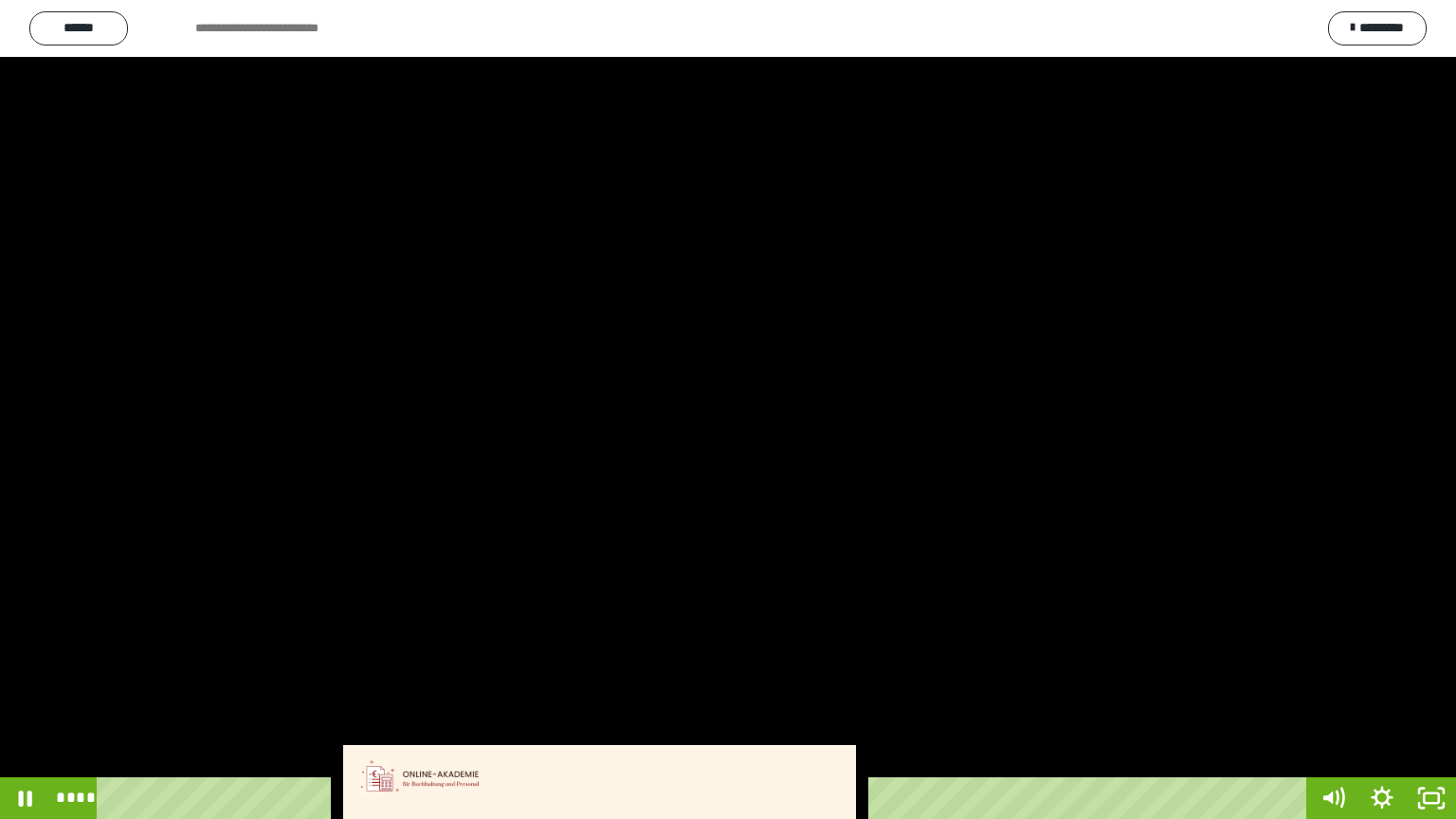 click at bounding box center (728, 410) 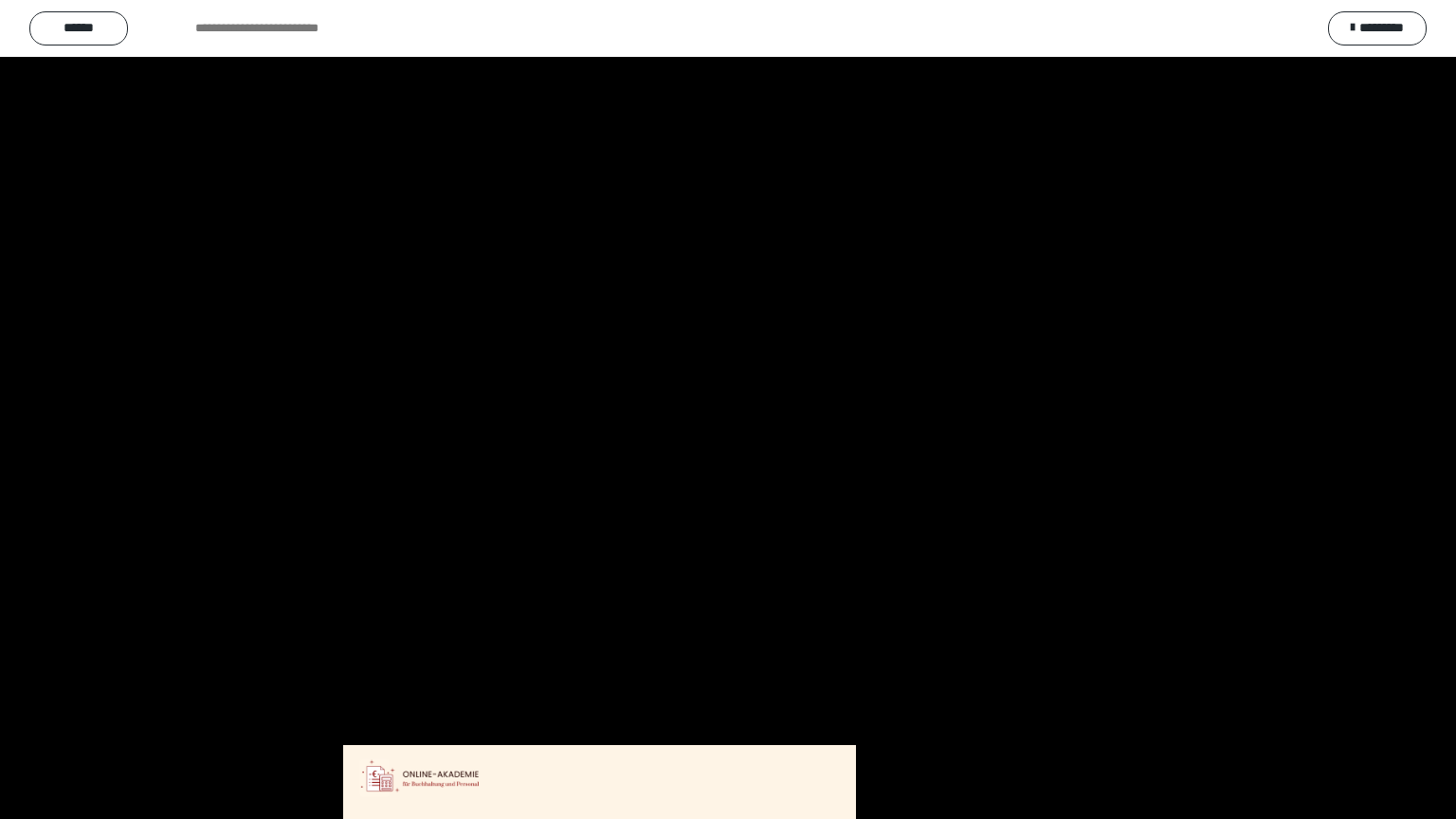click at bounding box center [728, 410] 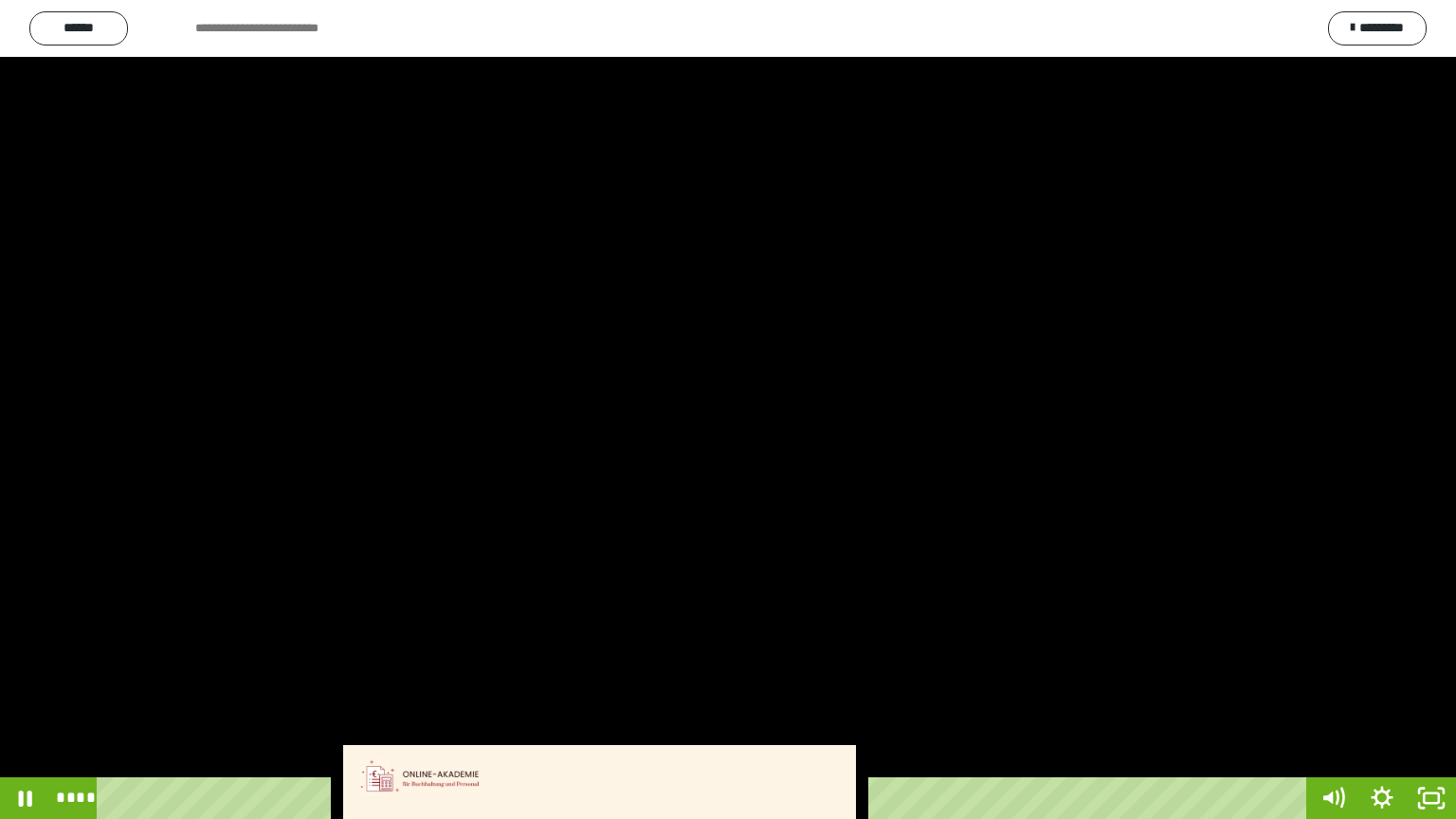 click at bounding box center (728, 410) 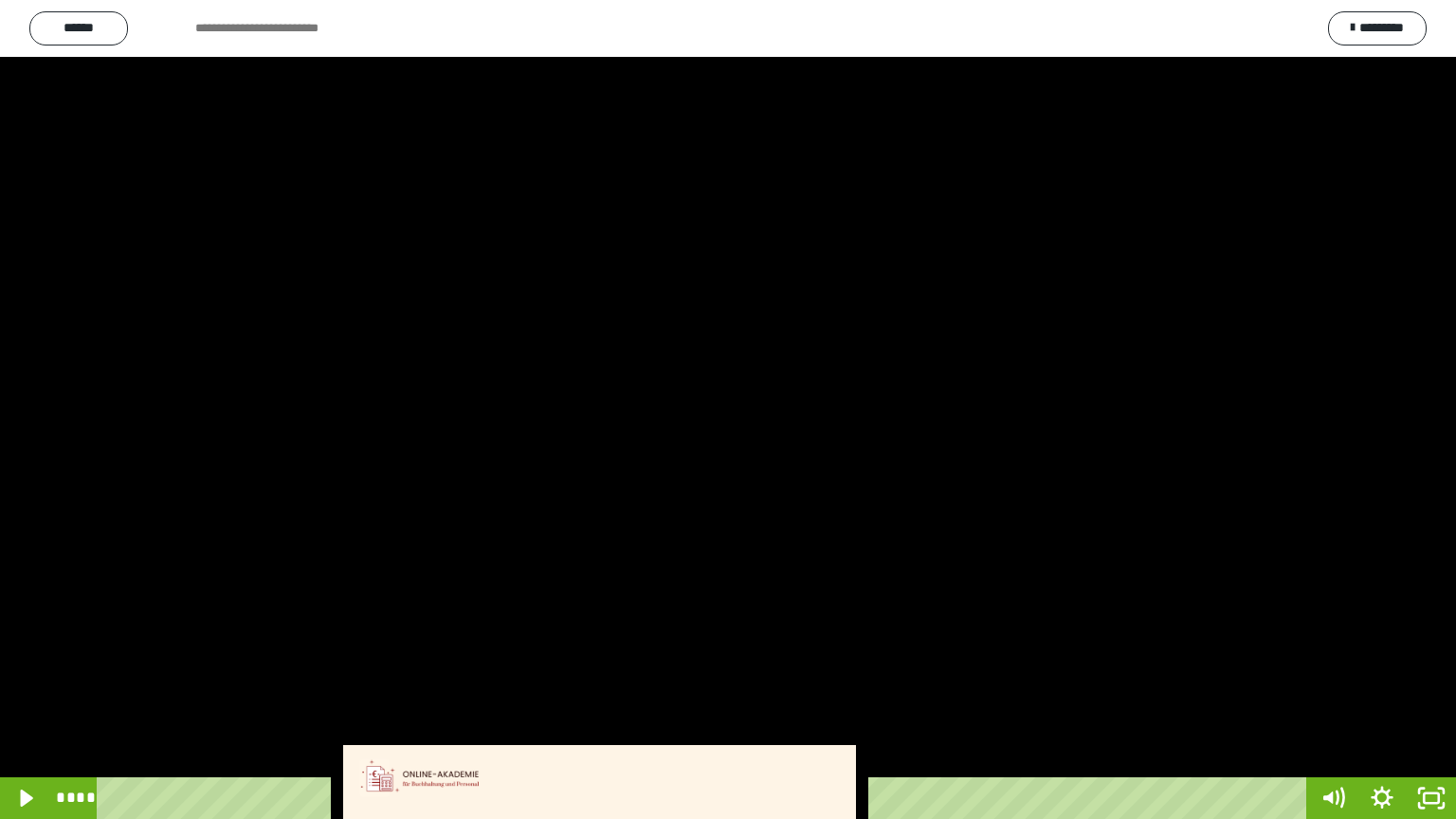 click at bounding box center [728, 410] 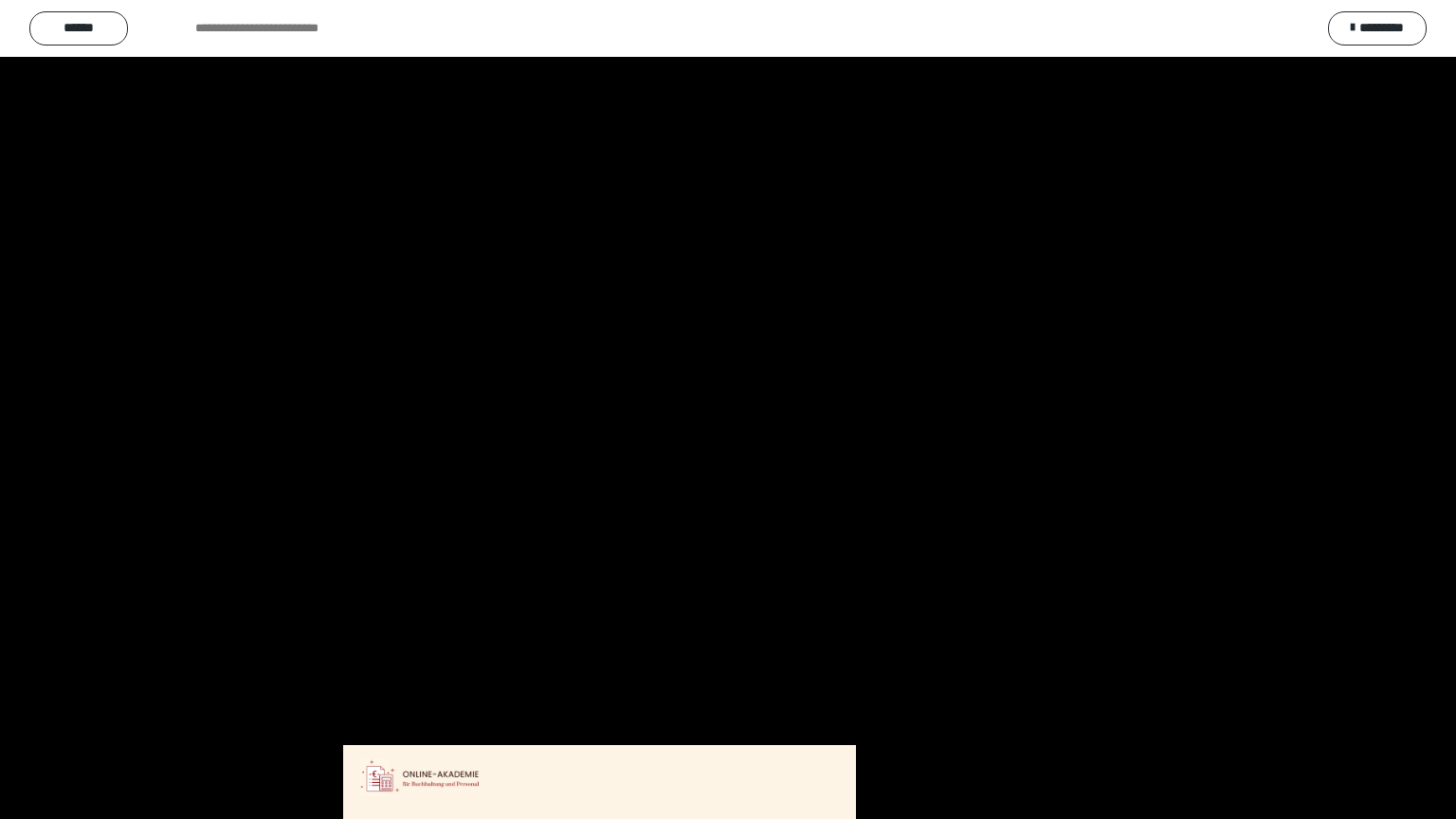 click at bounding box center (728, 410) 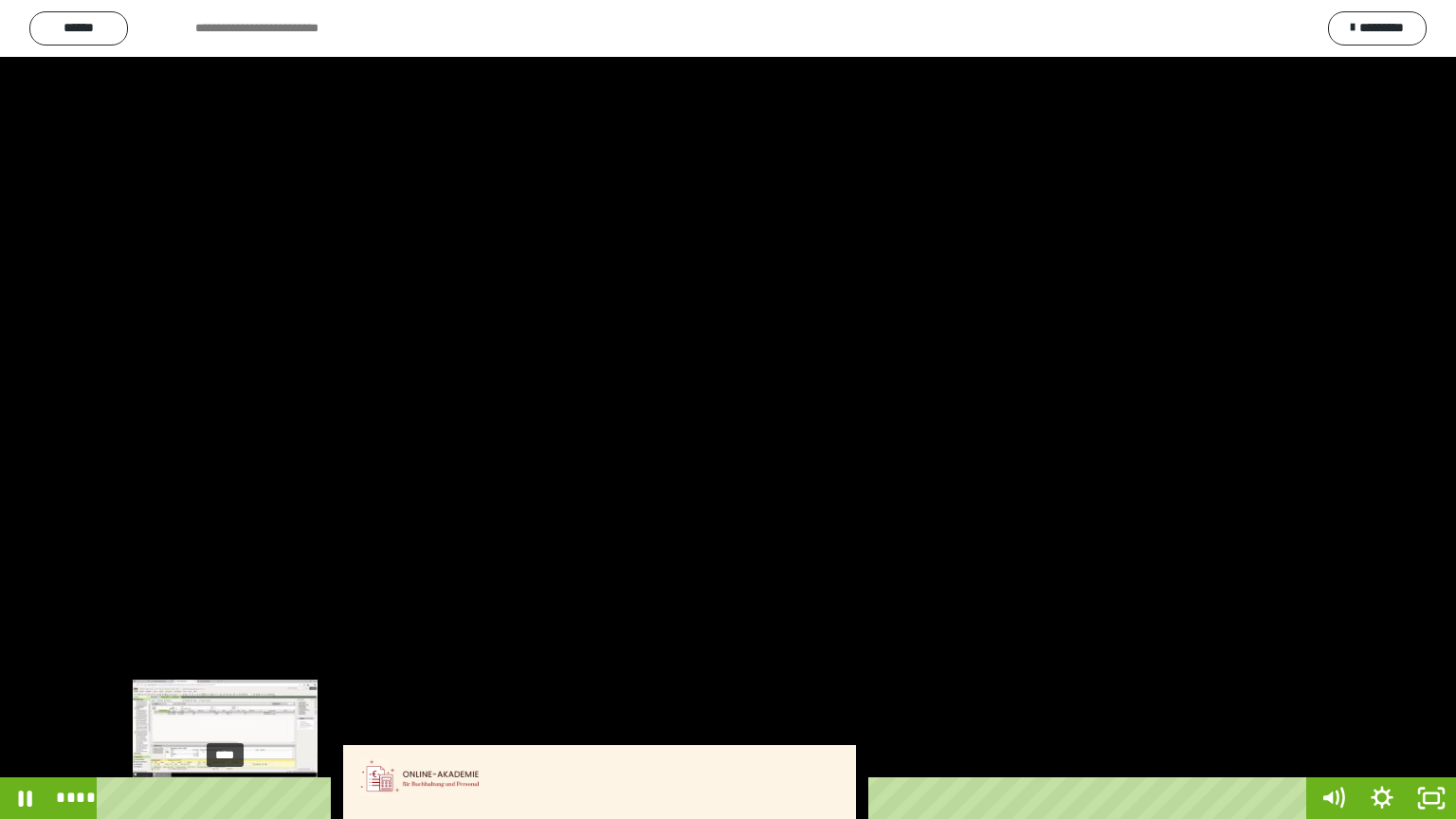 click on "****" at bounding box center [705, 798] 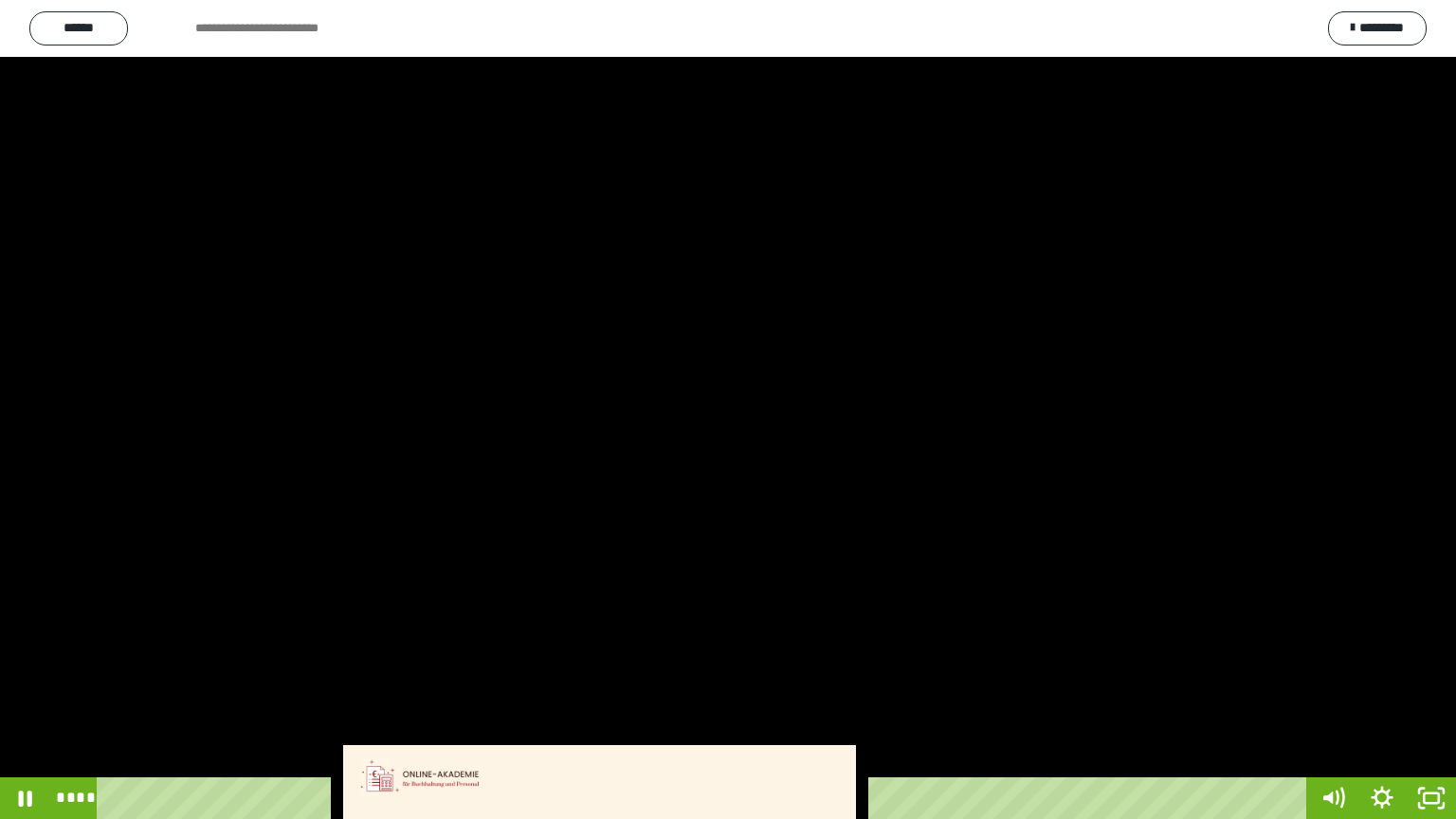 click at bounding box center [728, 410] 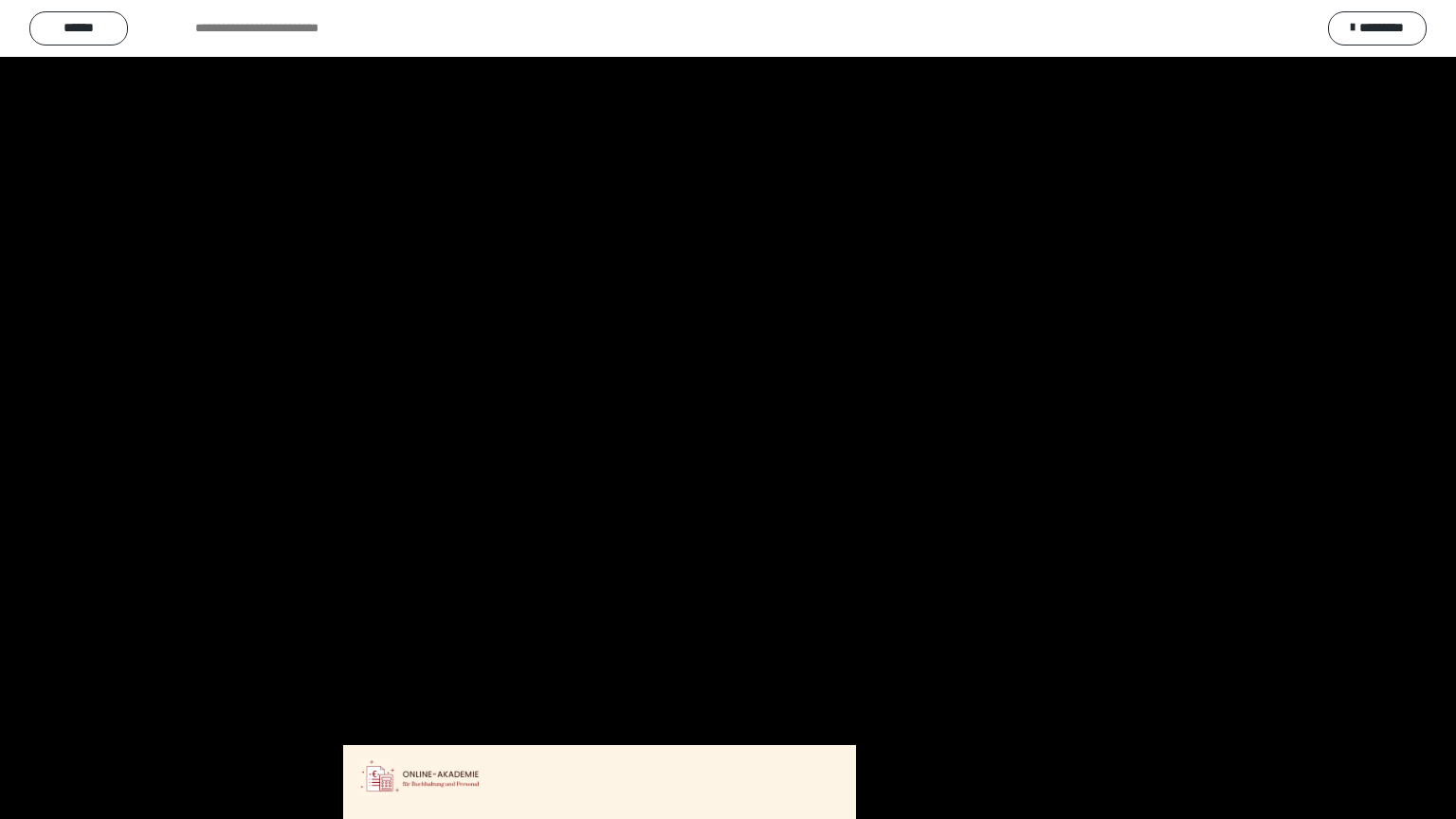 click at bounding box center (728, 410) 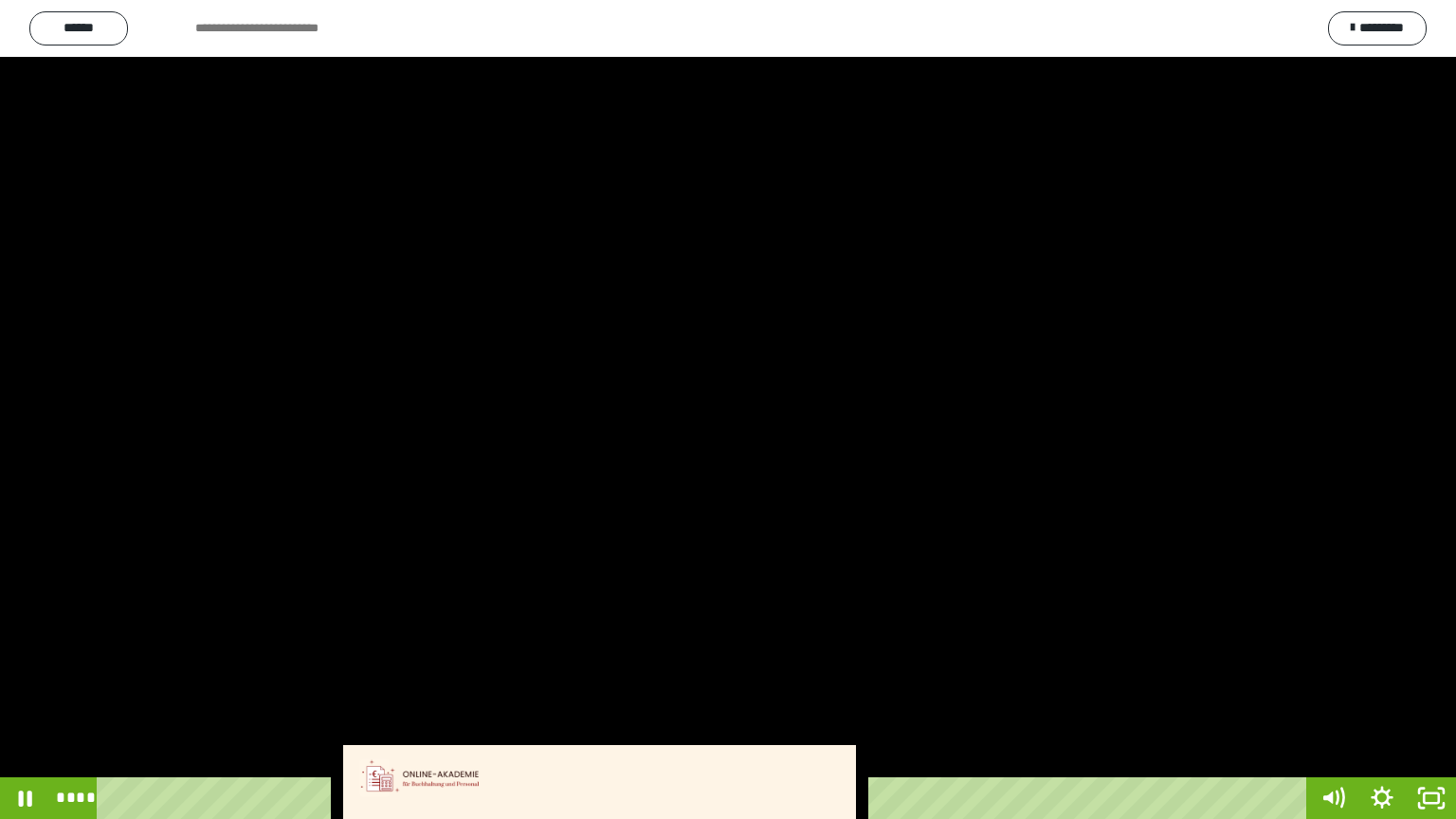 click at bounding box center (728, 410) 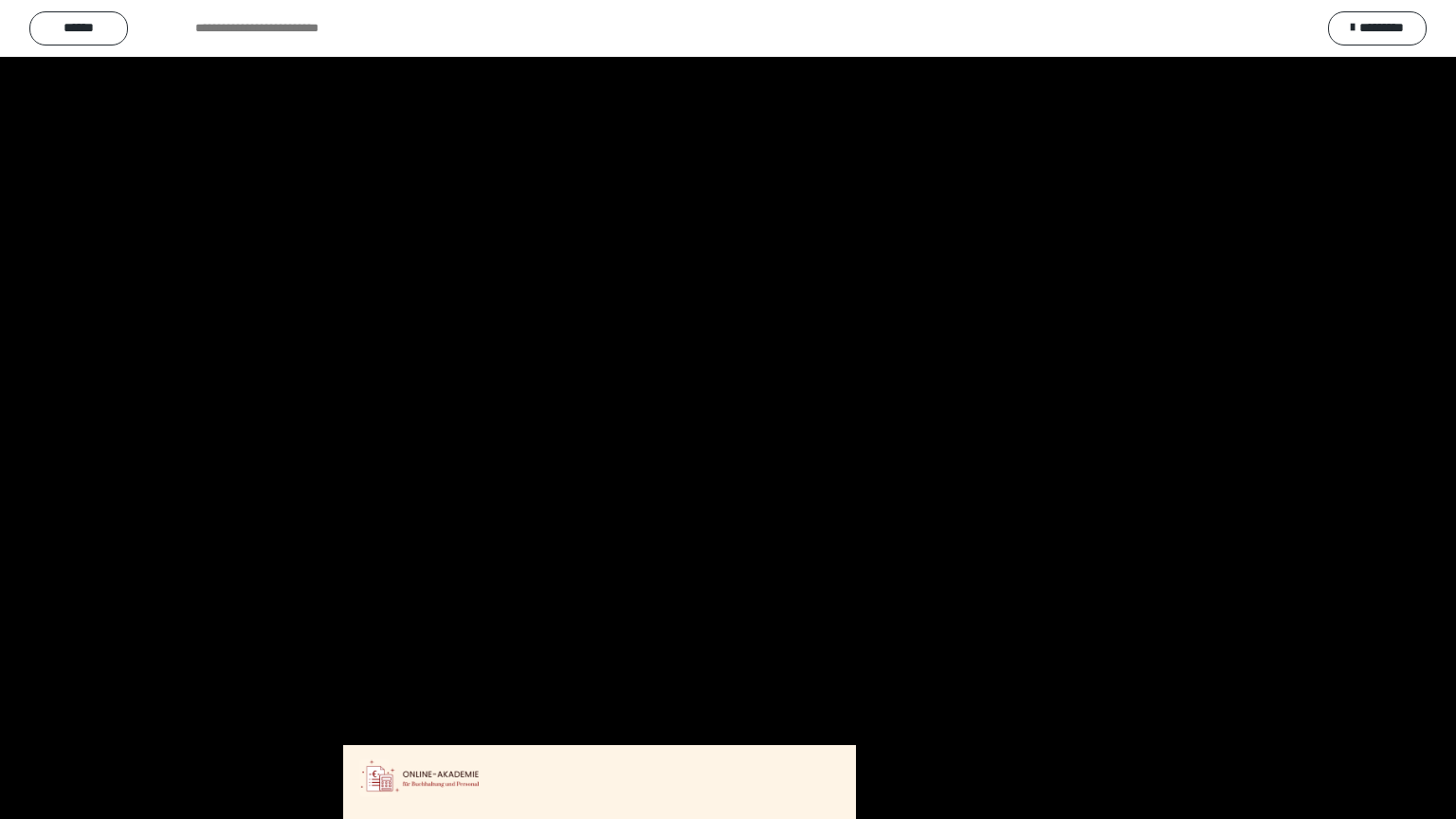 click at bounding box center (728, 410) 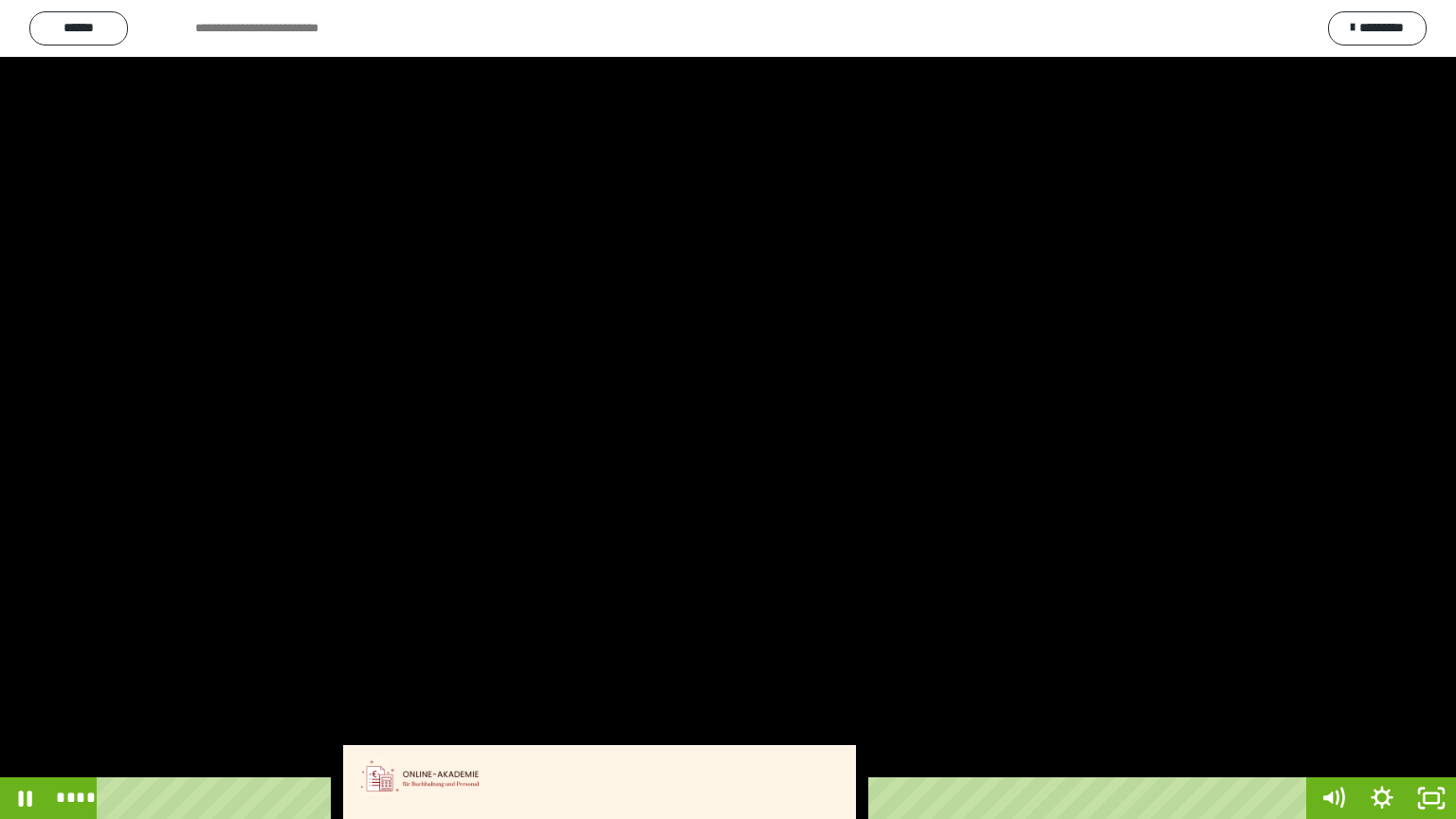 click at bounding box center (728, 410) 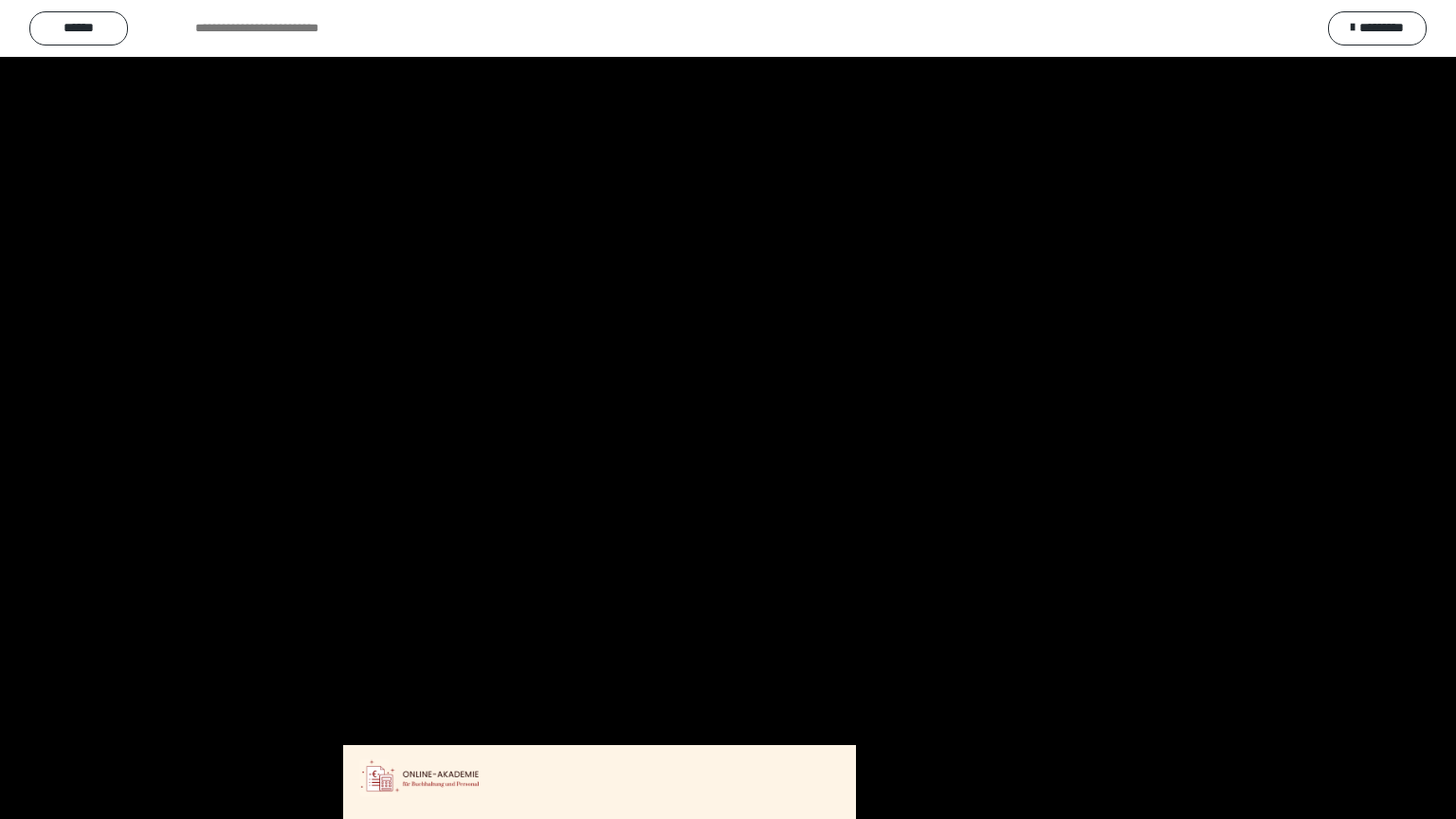 click at bounding box center (728, 410) 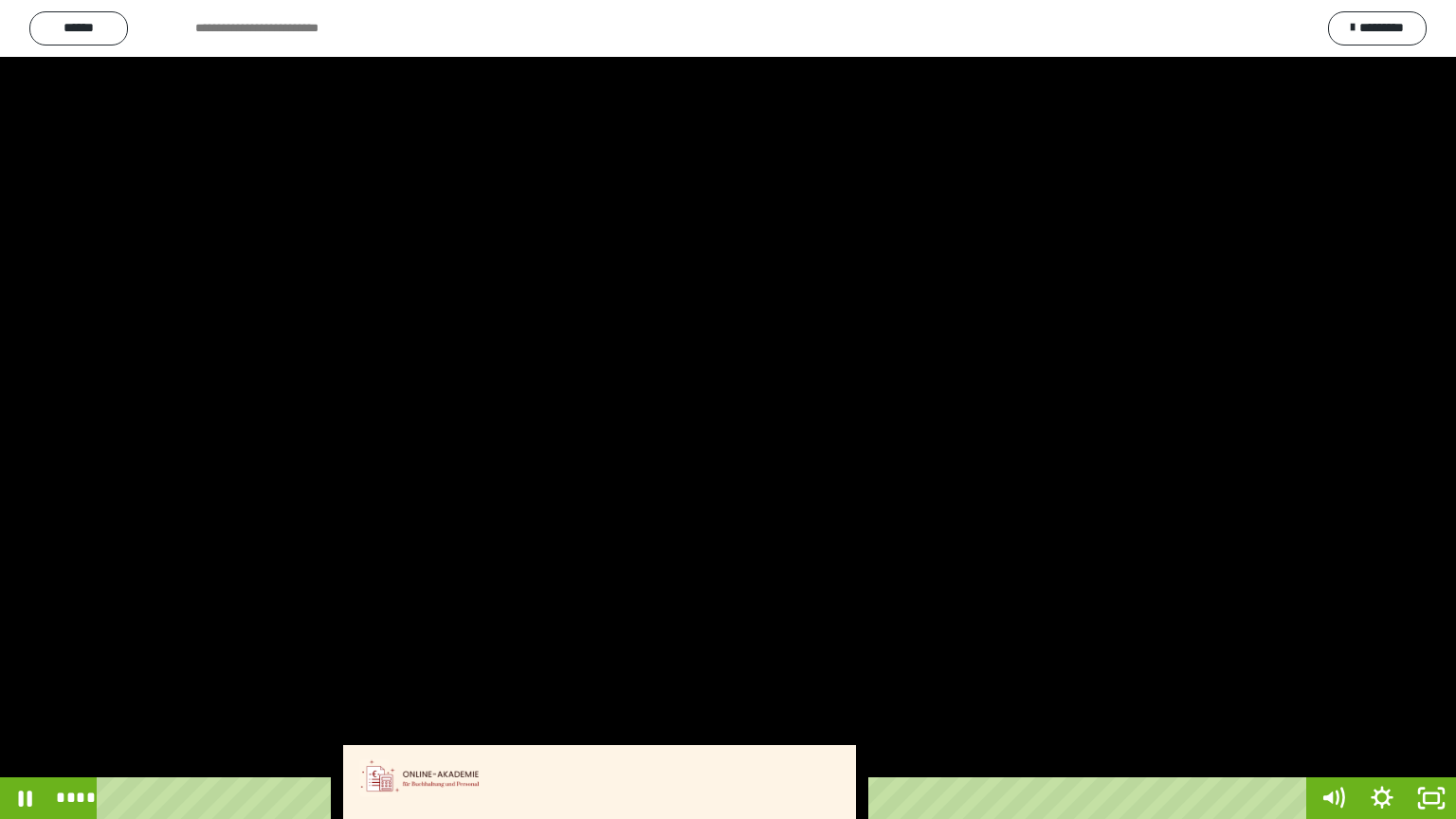 click at bounding box center (728, 410) 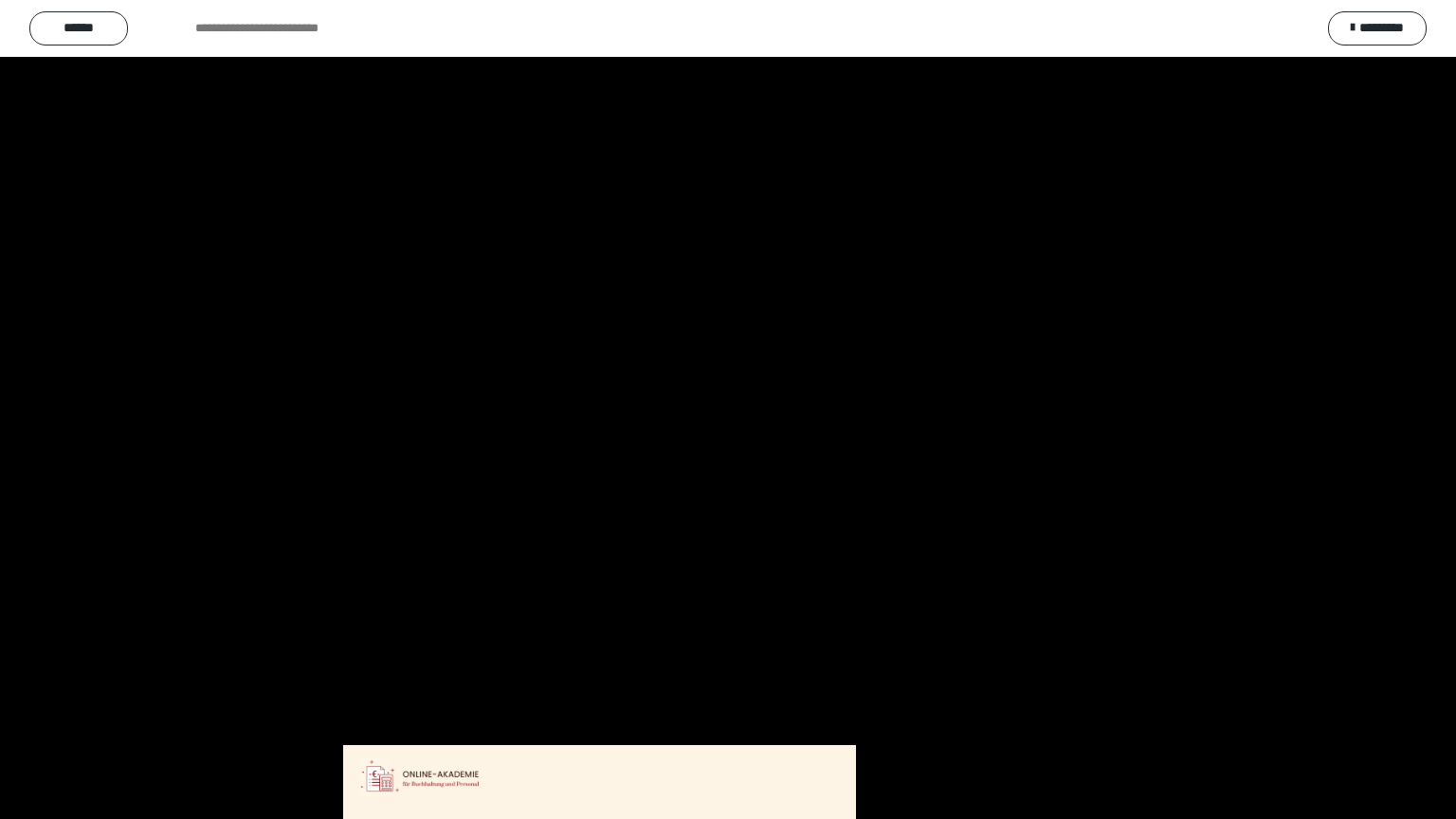 click at bounding box center [728, 410] 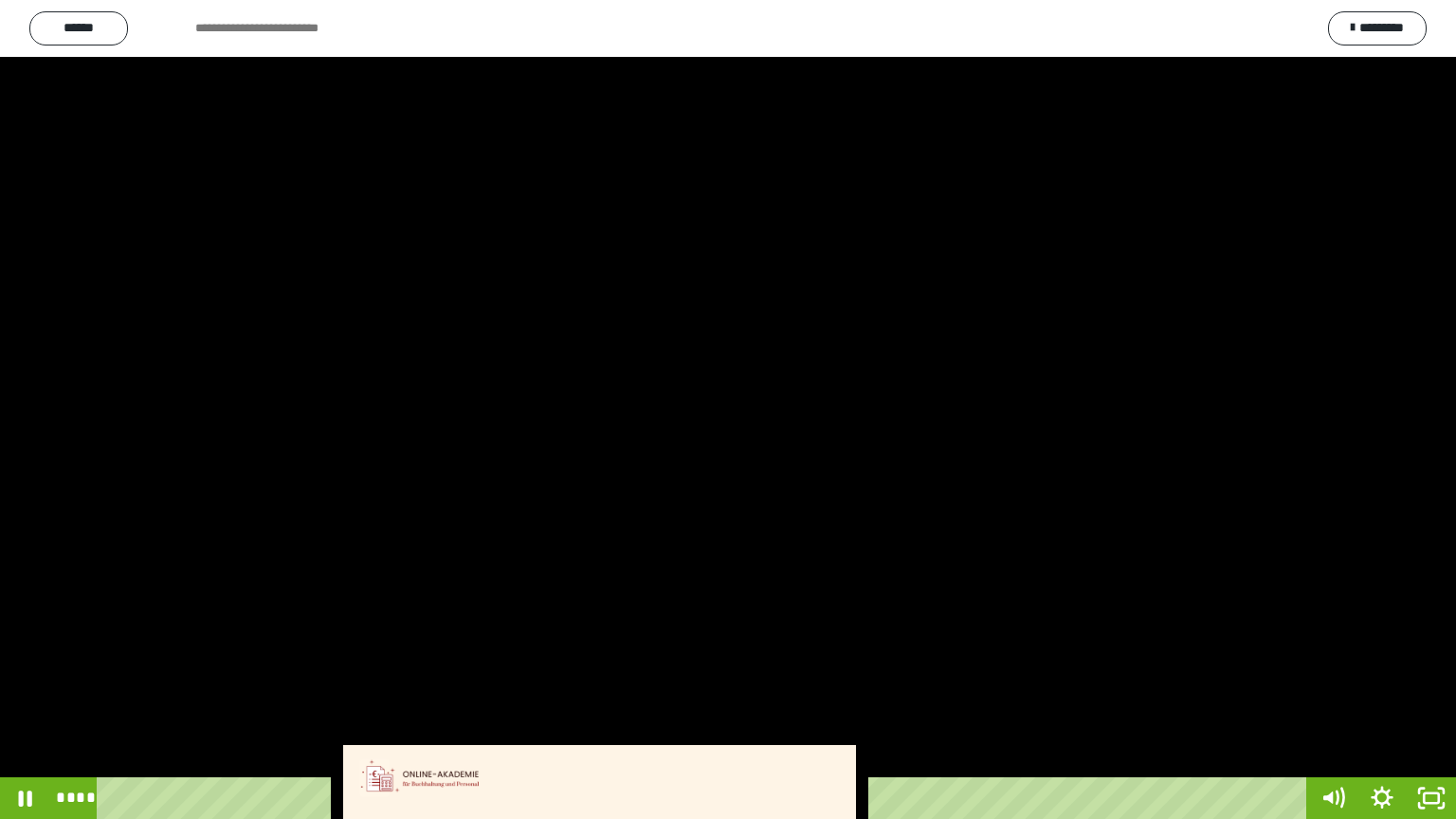 click at bounding box center [728, 410] 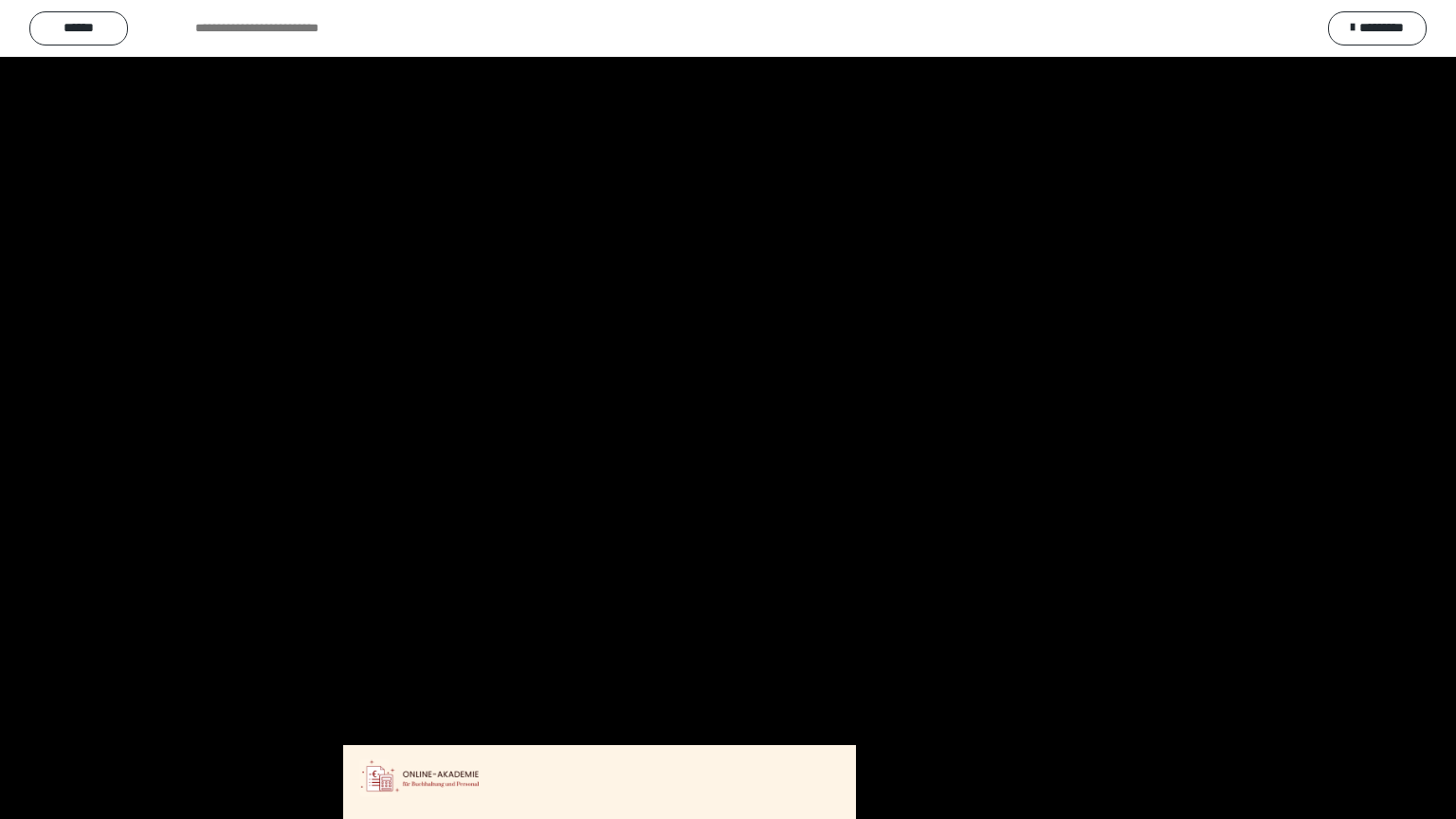 click at bounding box center (728, 410) 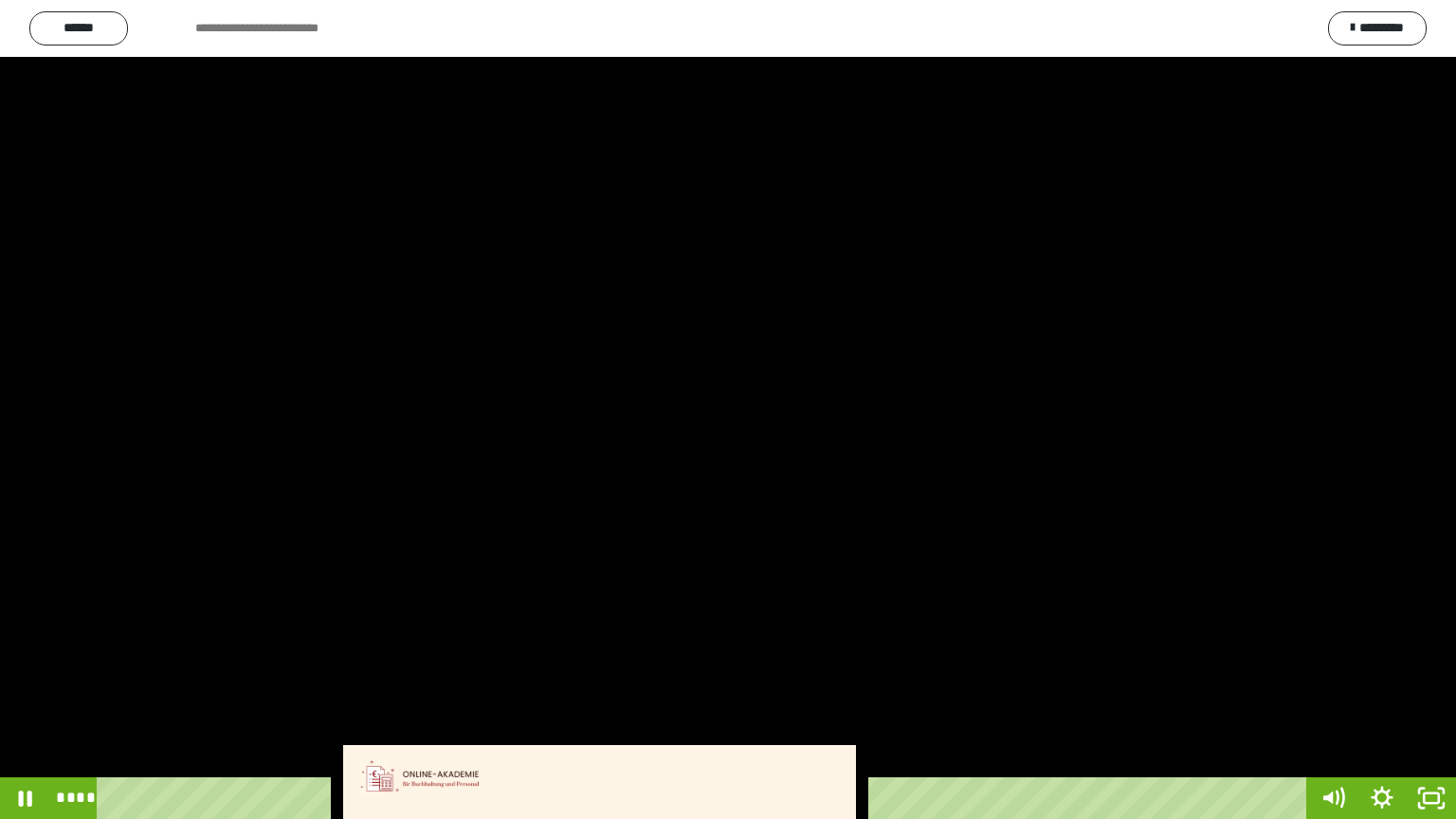 click at bounding box center [728, 410] 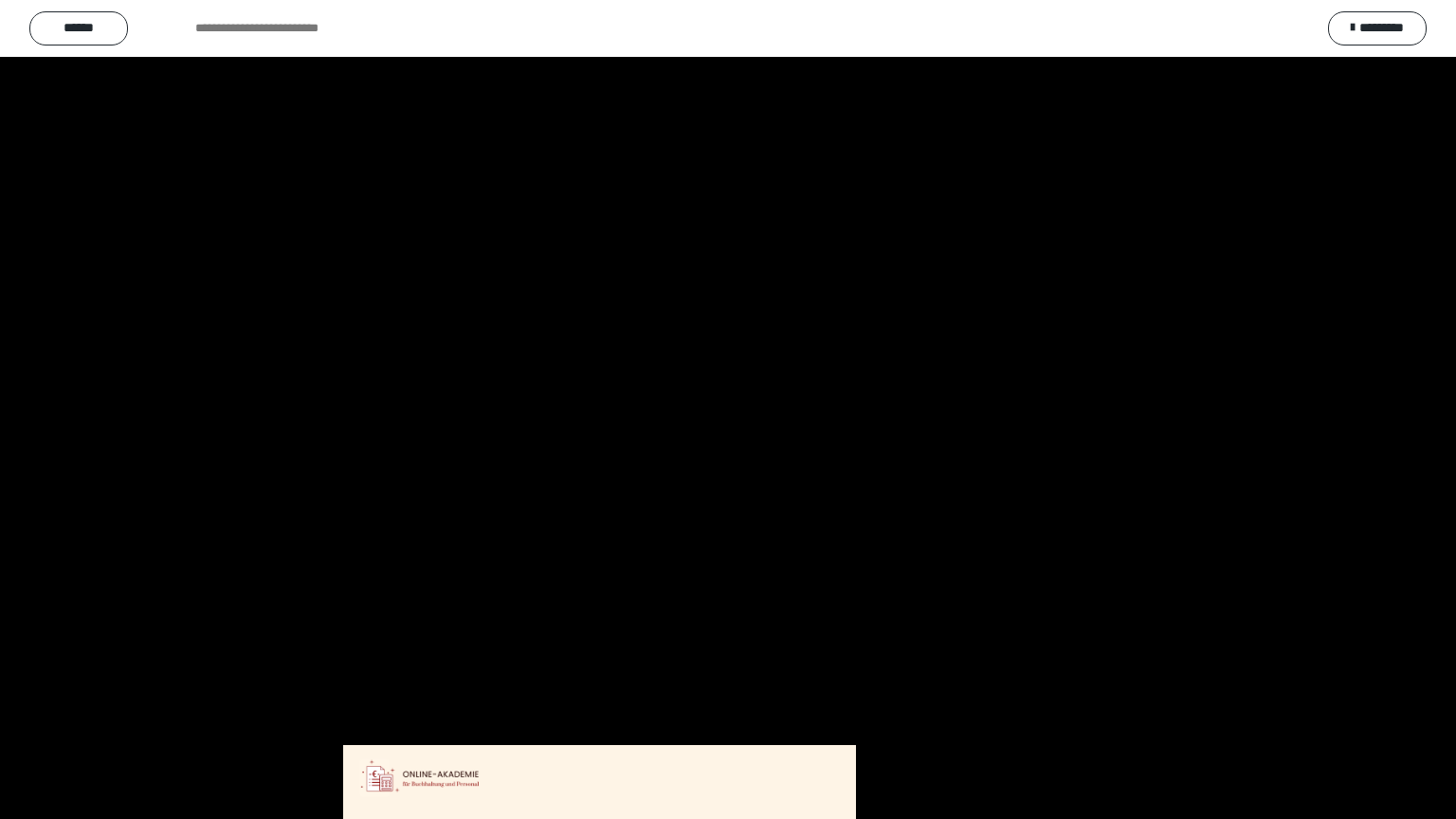 click at bounding box center [728, 410] 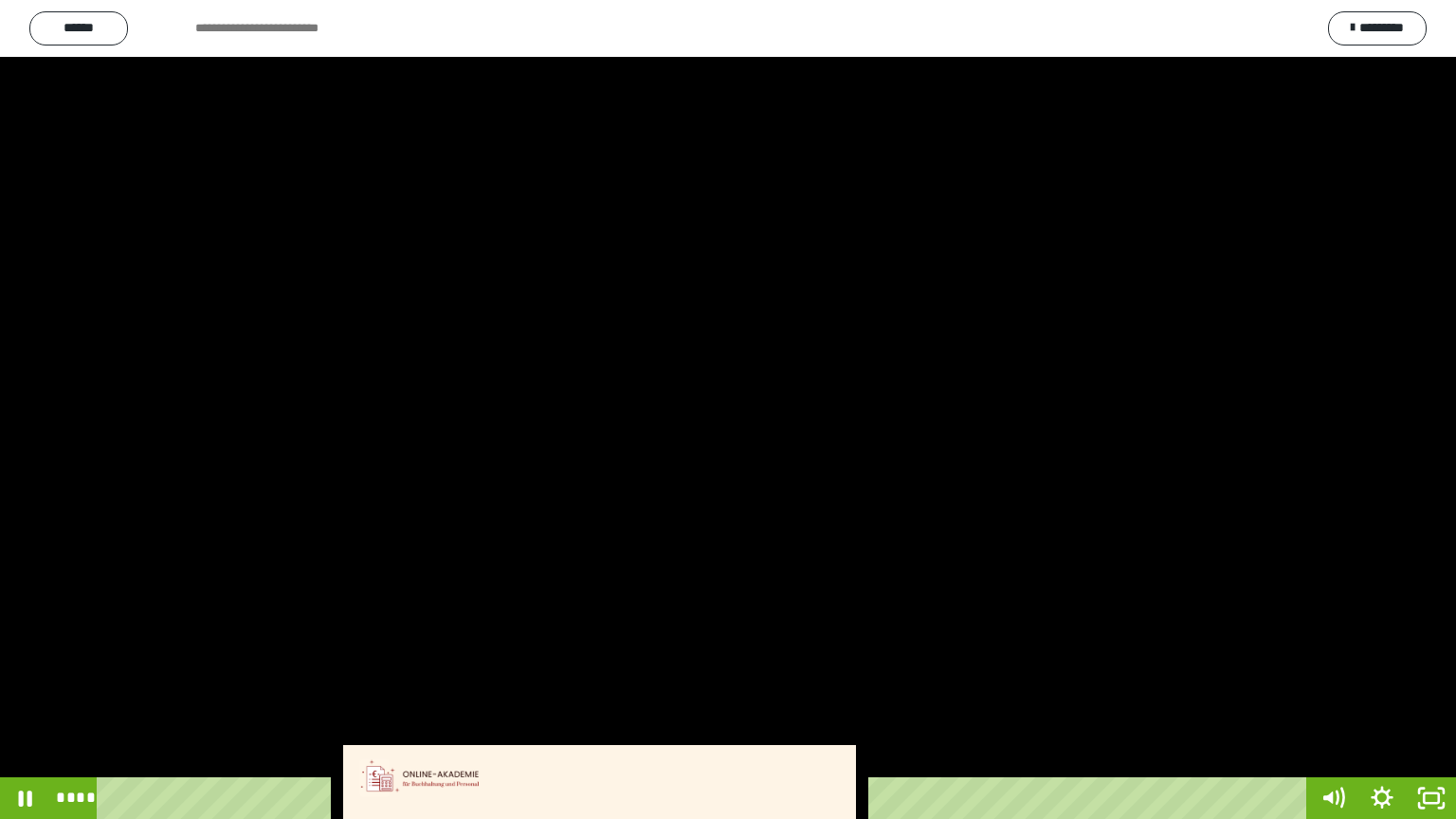 click at bounding box center [728, 410] 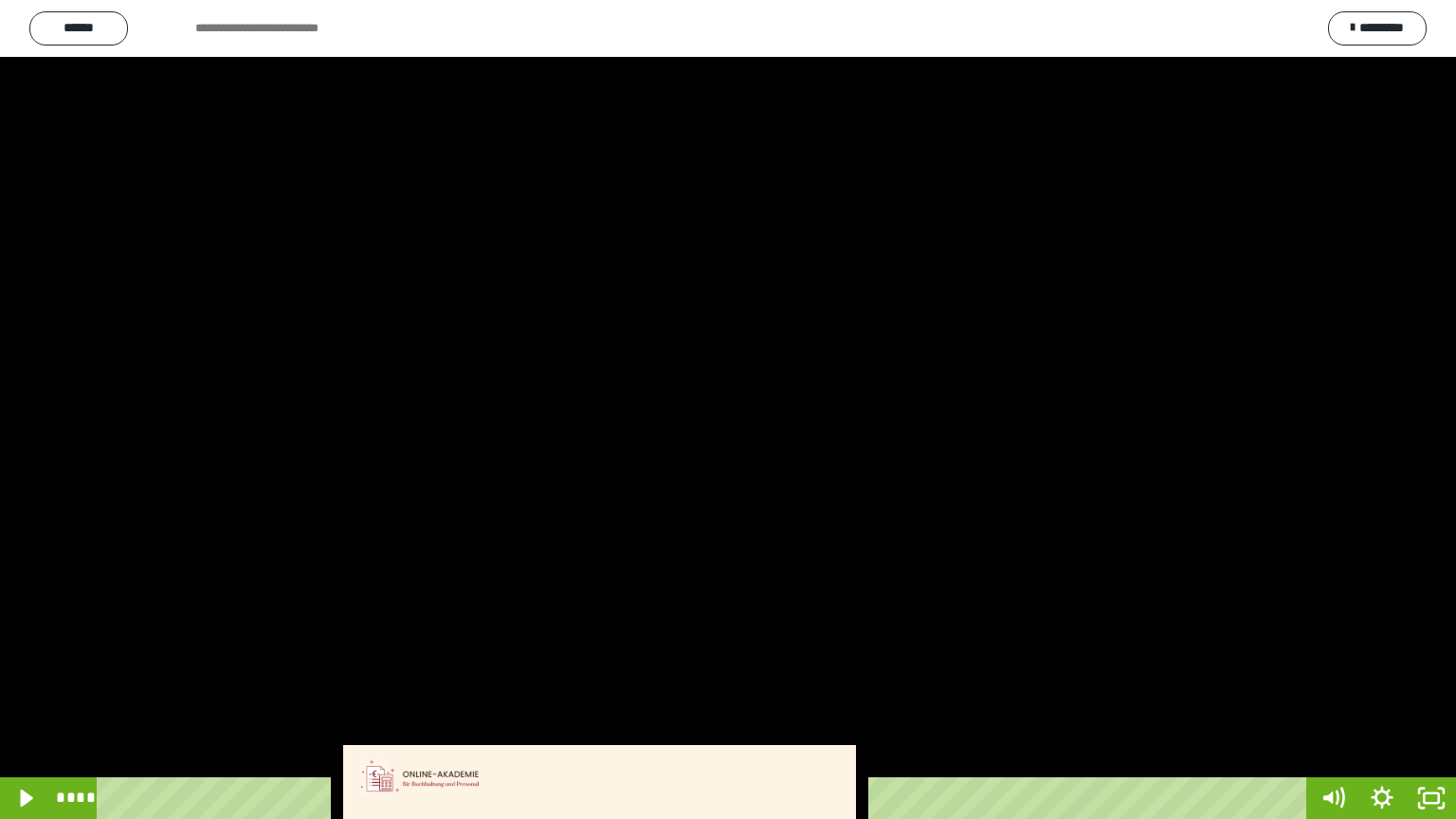 click at bounding box center (728, 410) 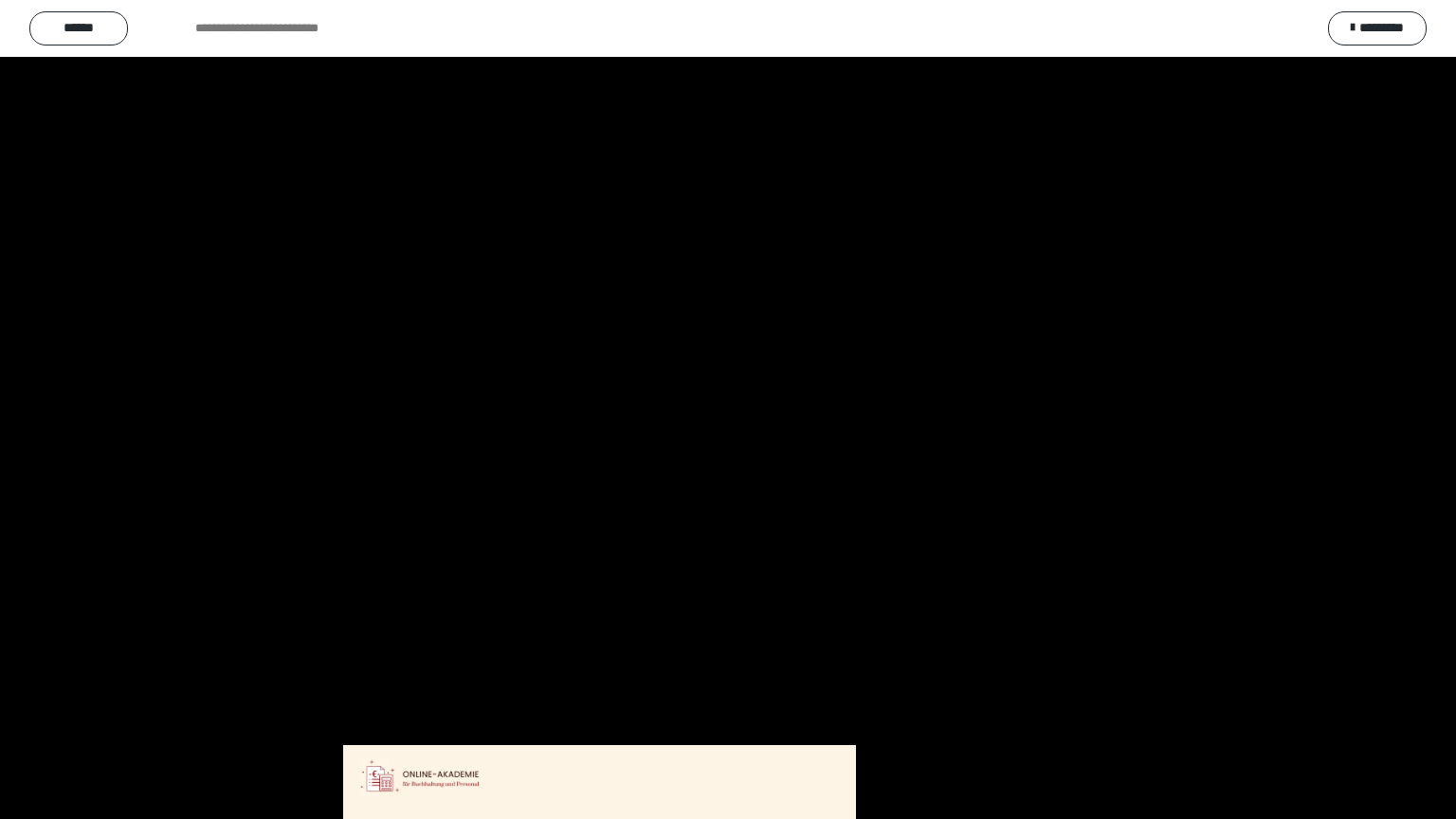 click at bounding box center [728, 410] 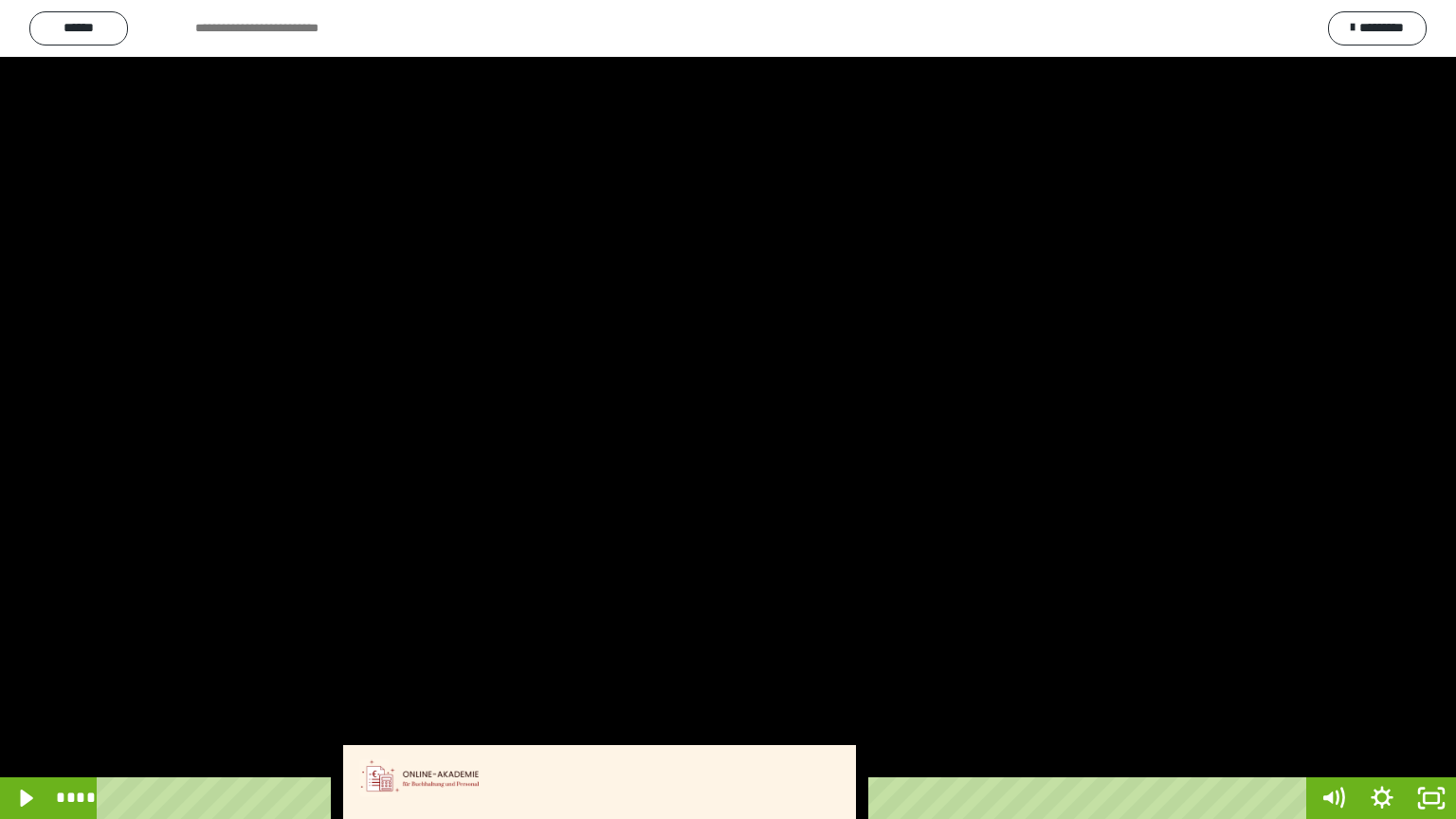click at bounding box center [728, 410] 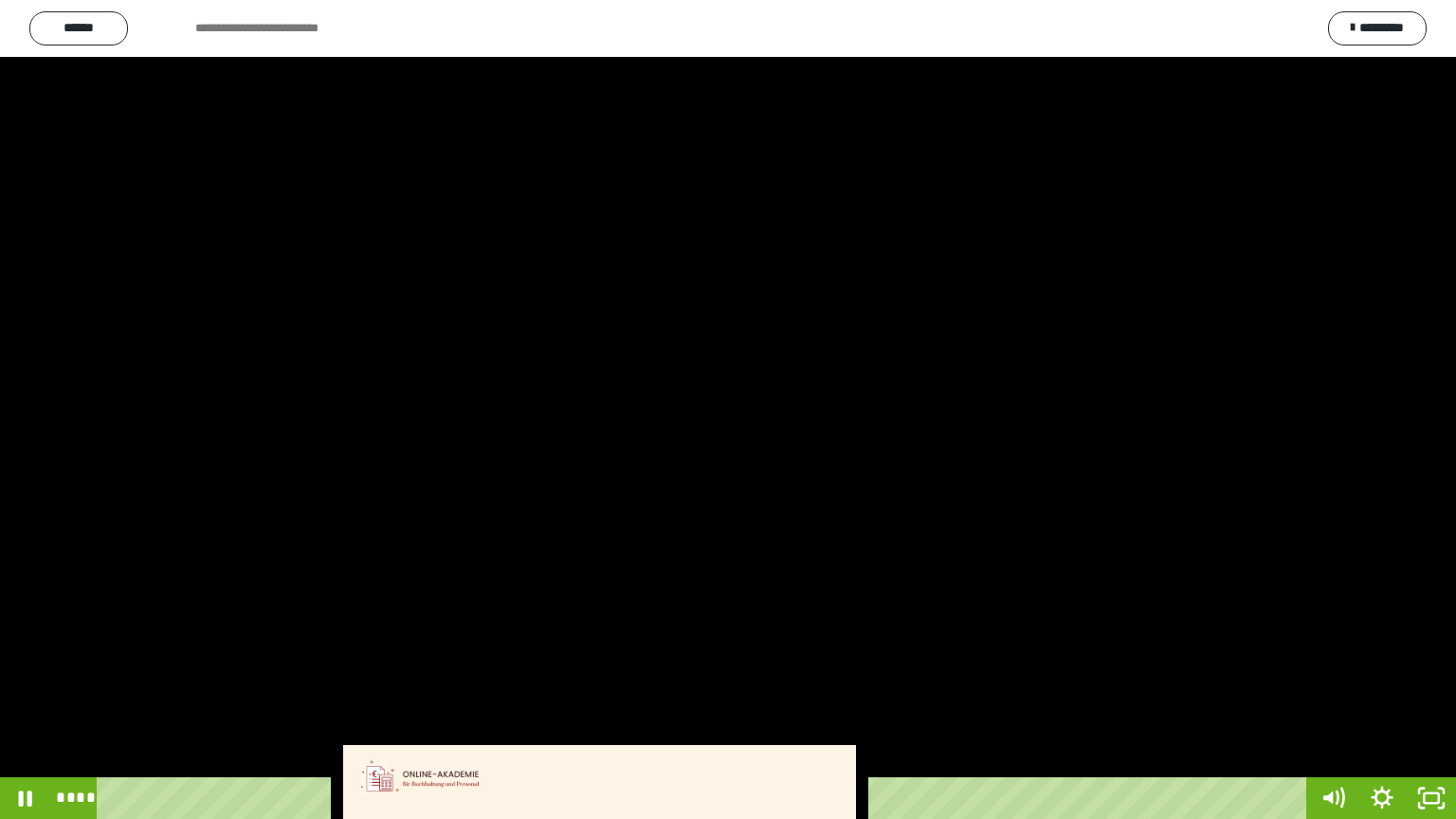 click at bounding box center (728, 410) 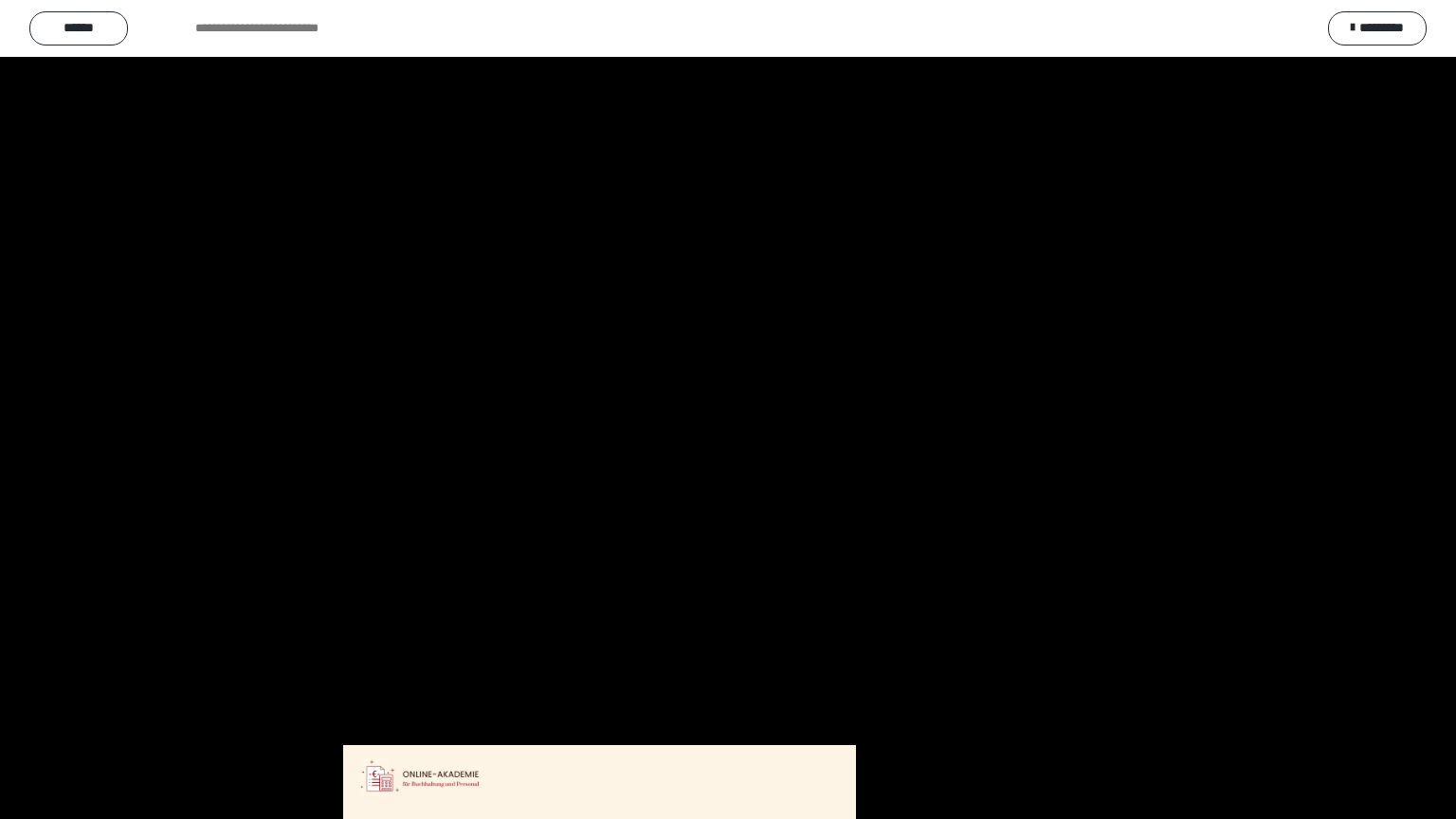 click at bounding box center [728, 410] 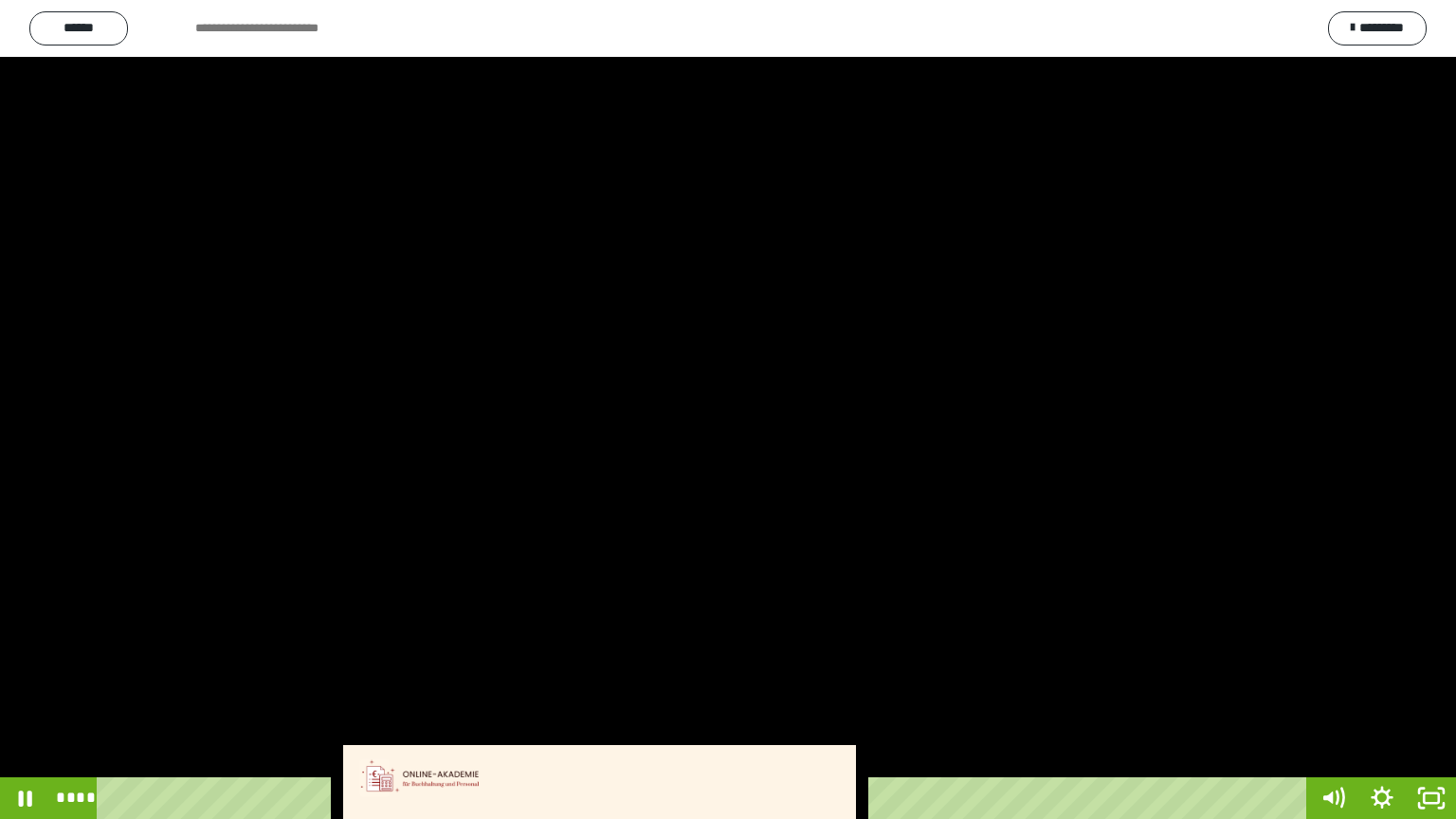 click at bounding box center [728, 410] 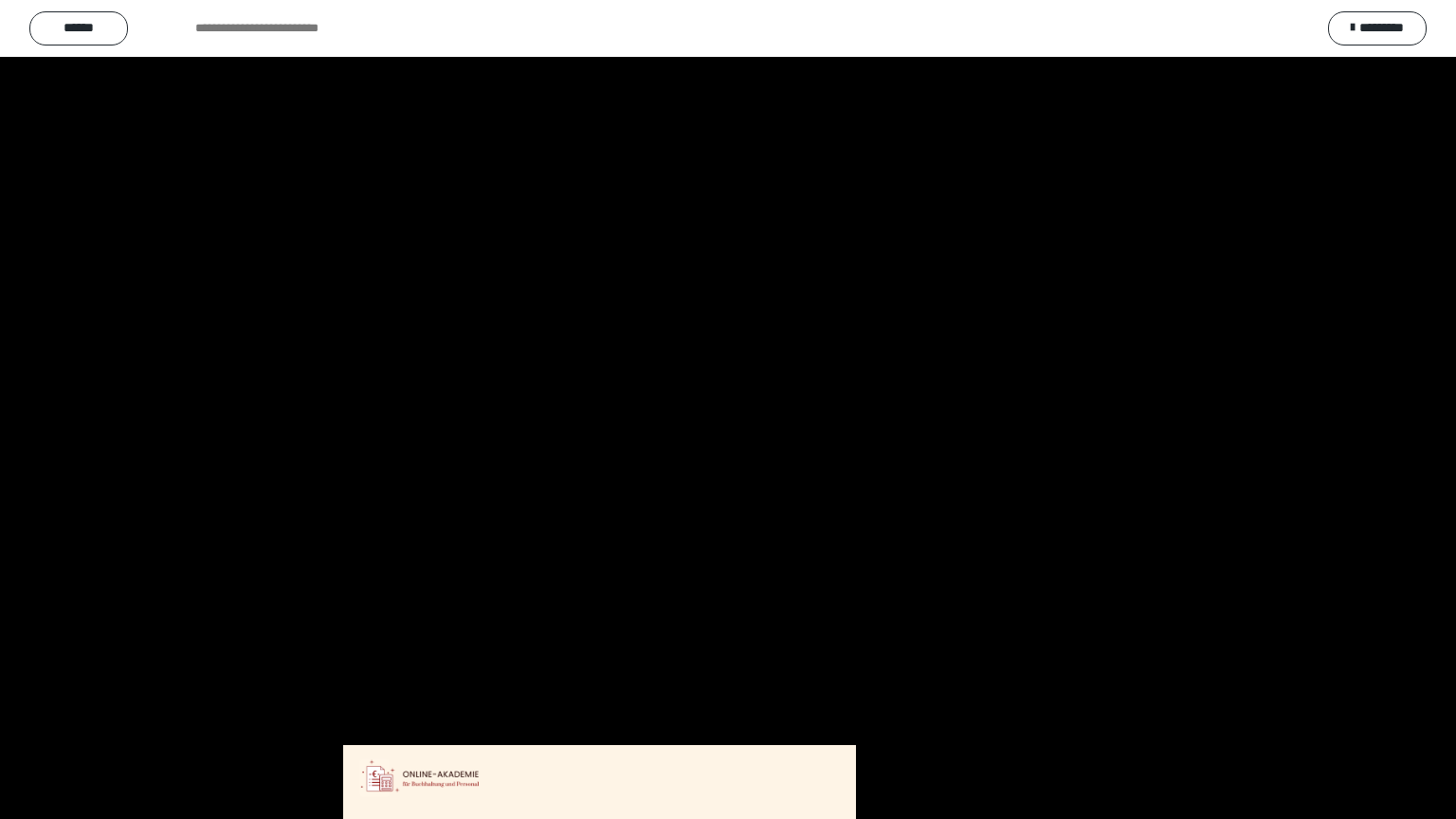 click at bounding box center (728, 410) 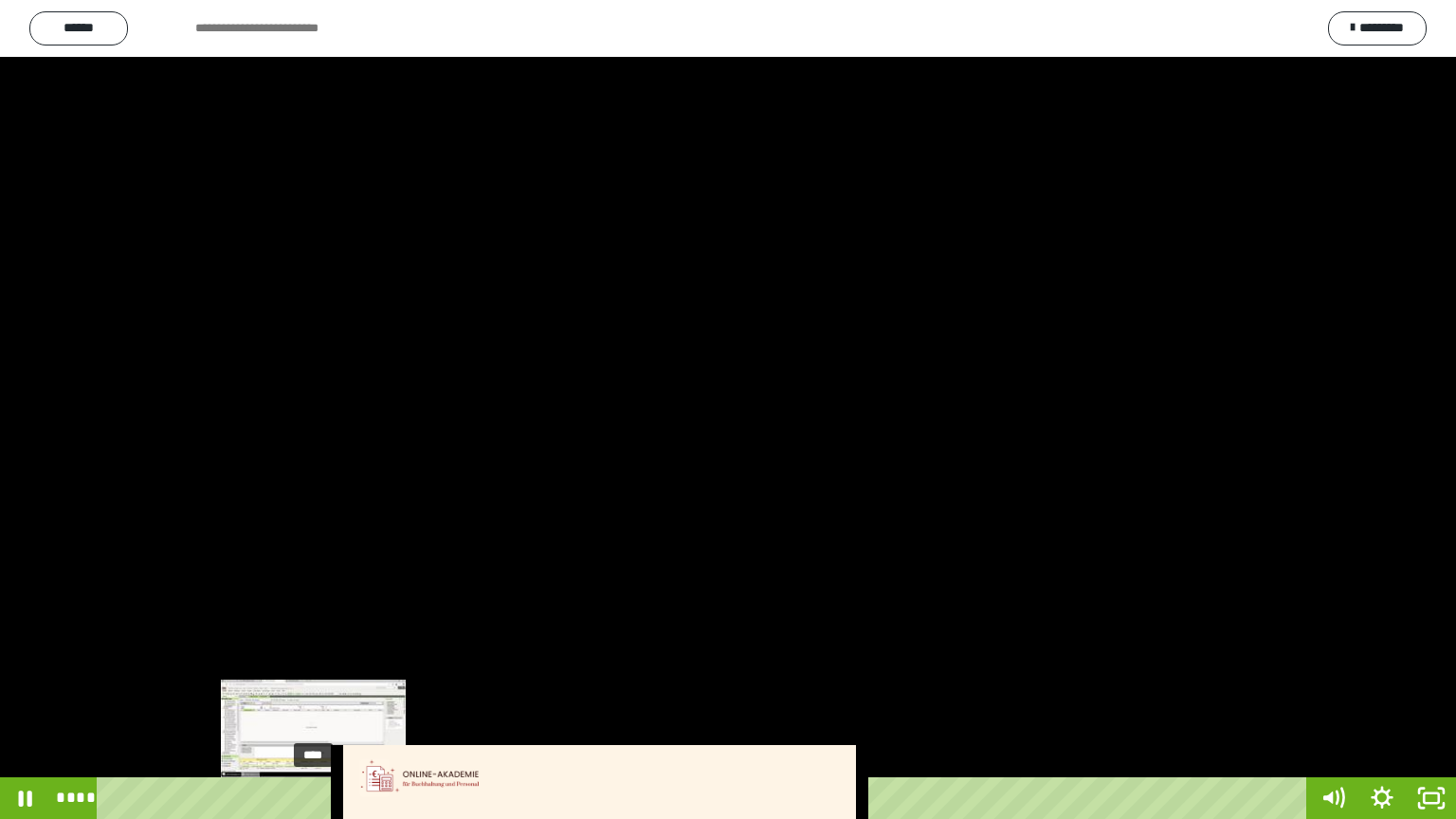 click on "****" at bounding box center [705, 798] 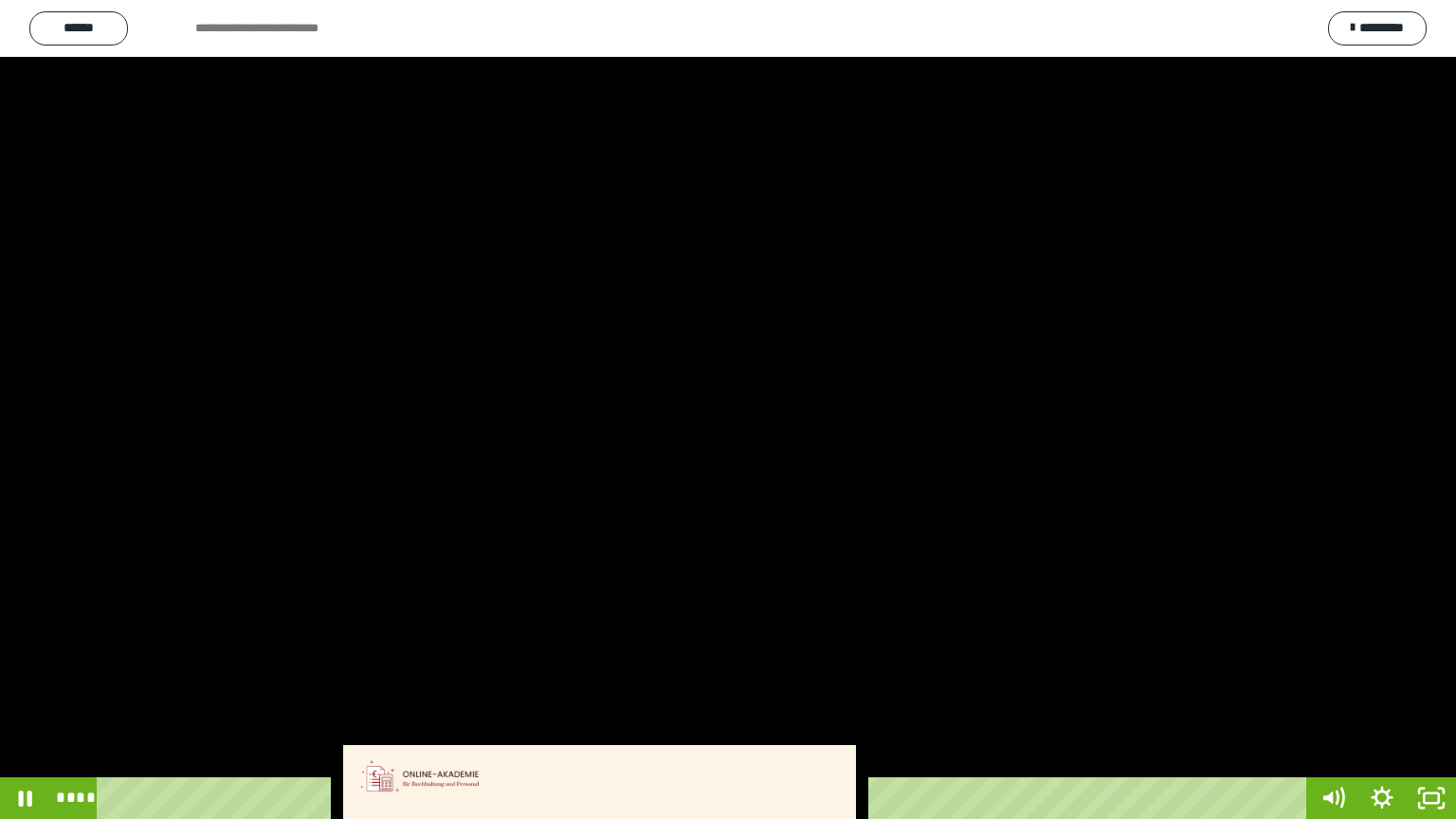 click at bounding box center [728, 410] 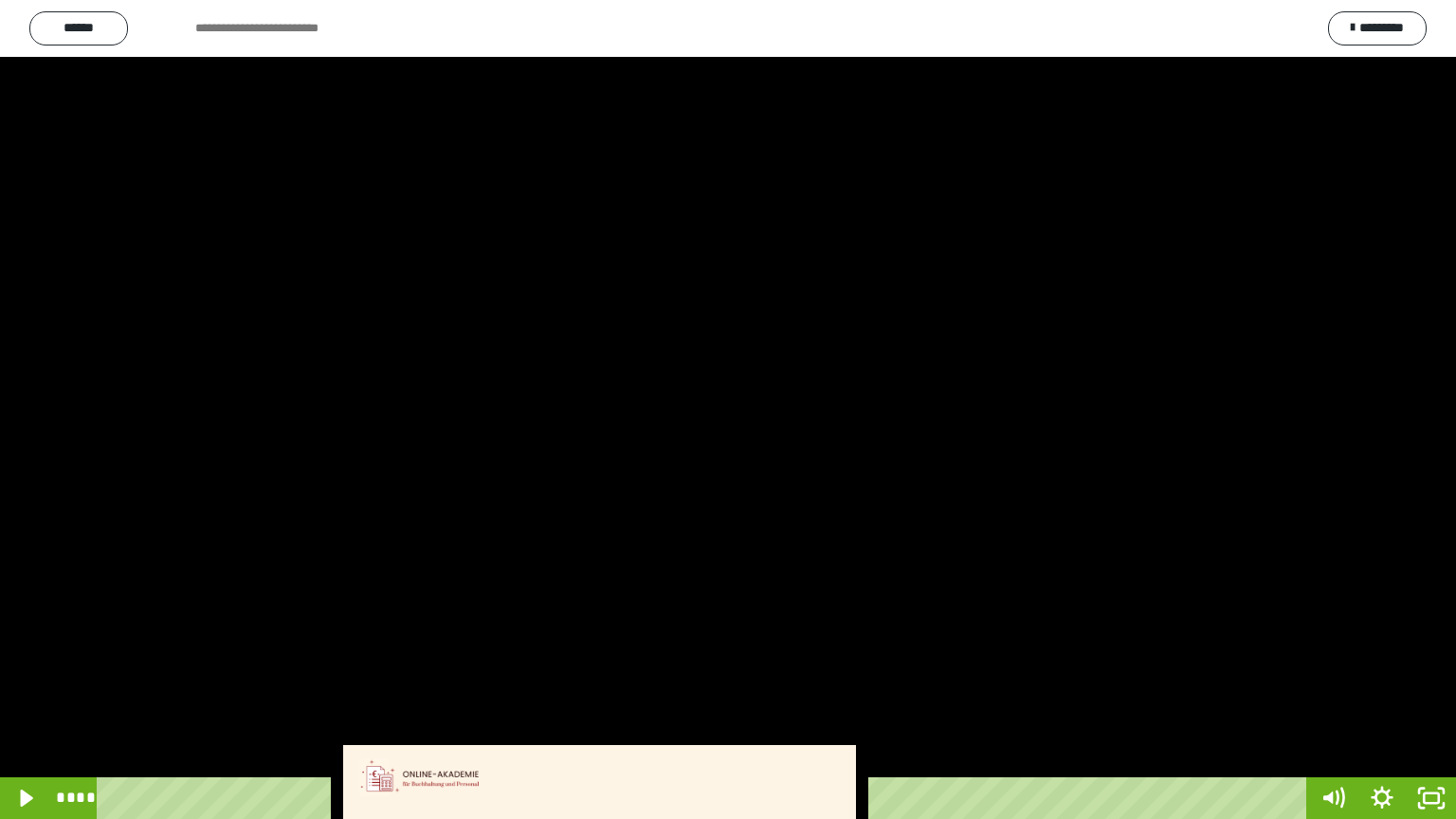 click at bounding box center (728, 410) 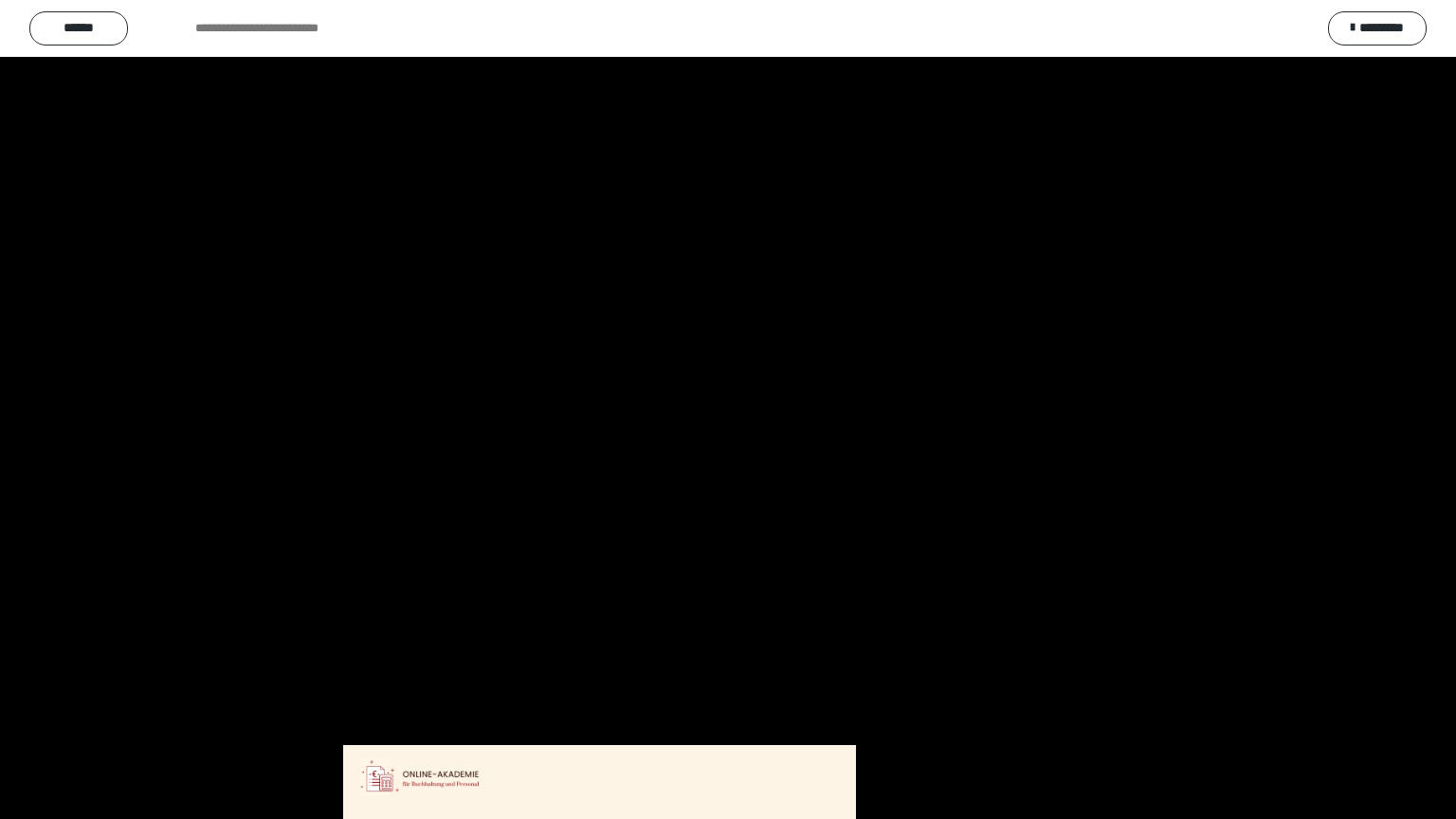 click at bounding box center (728, 410) 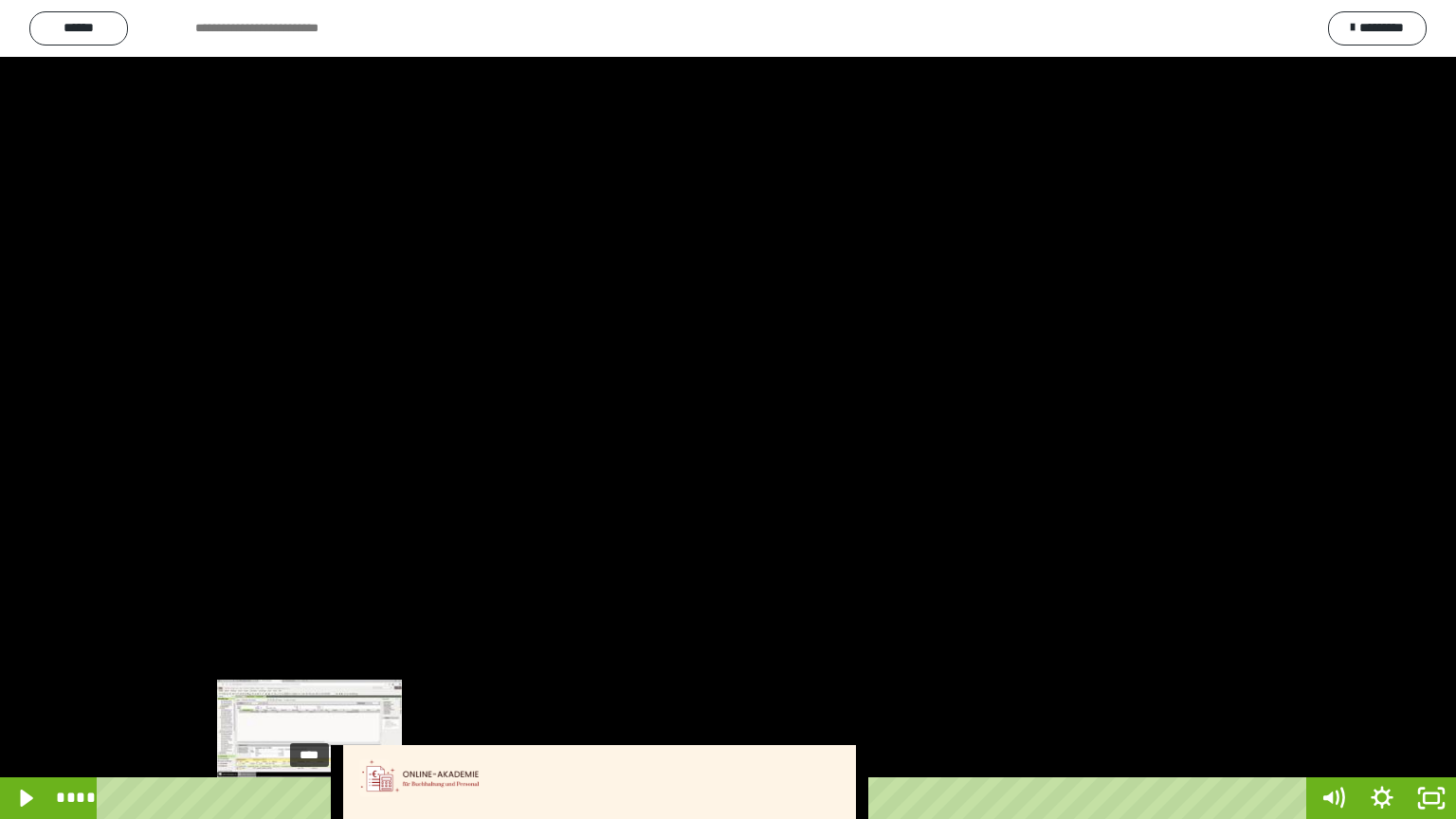 click on "****" at bounding box center [705, 798] 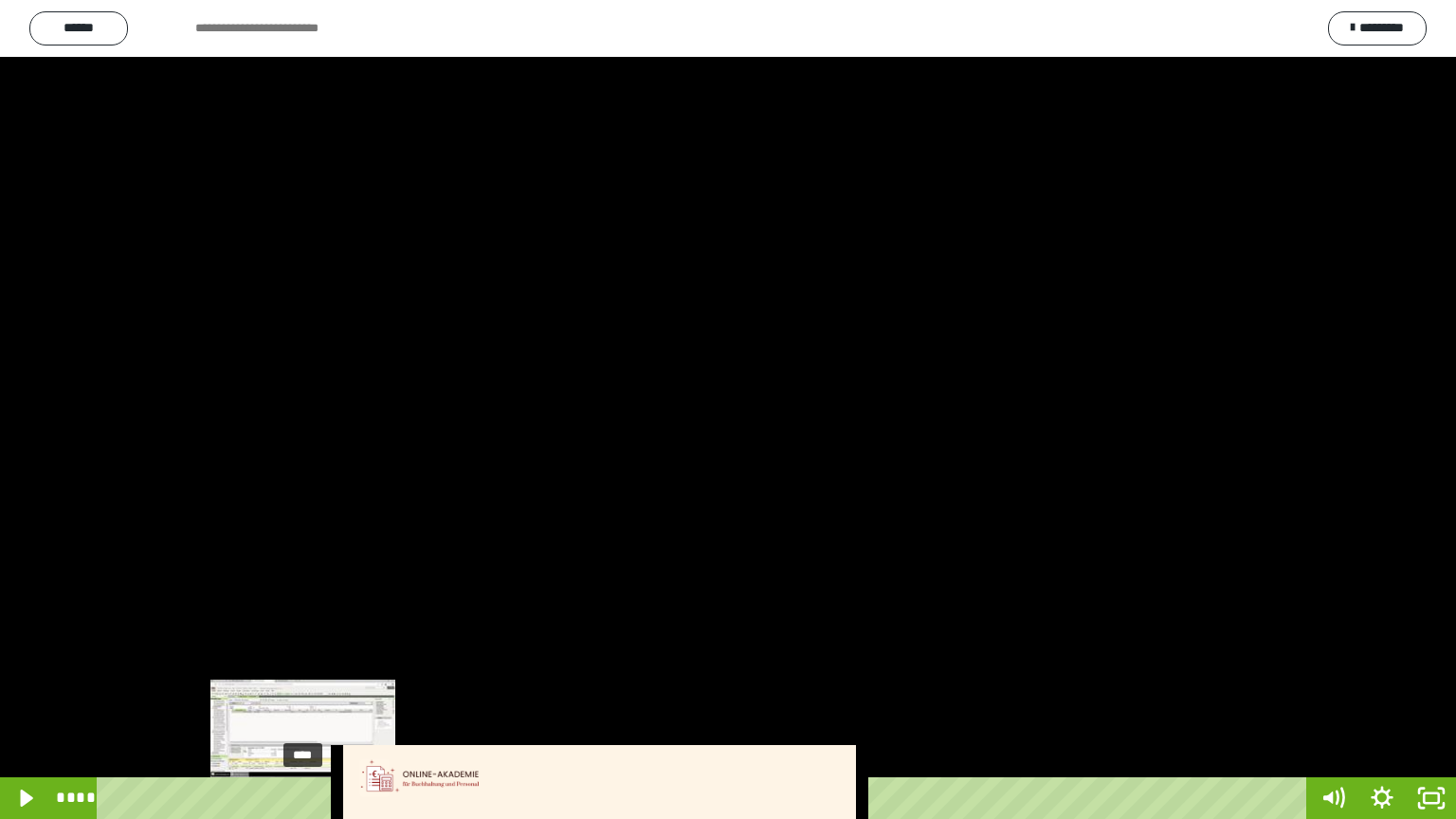 click at bounding box center [302, 798] 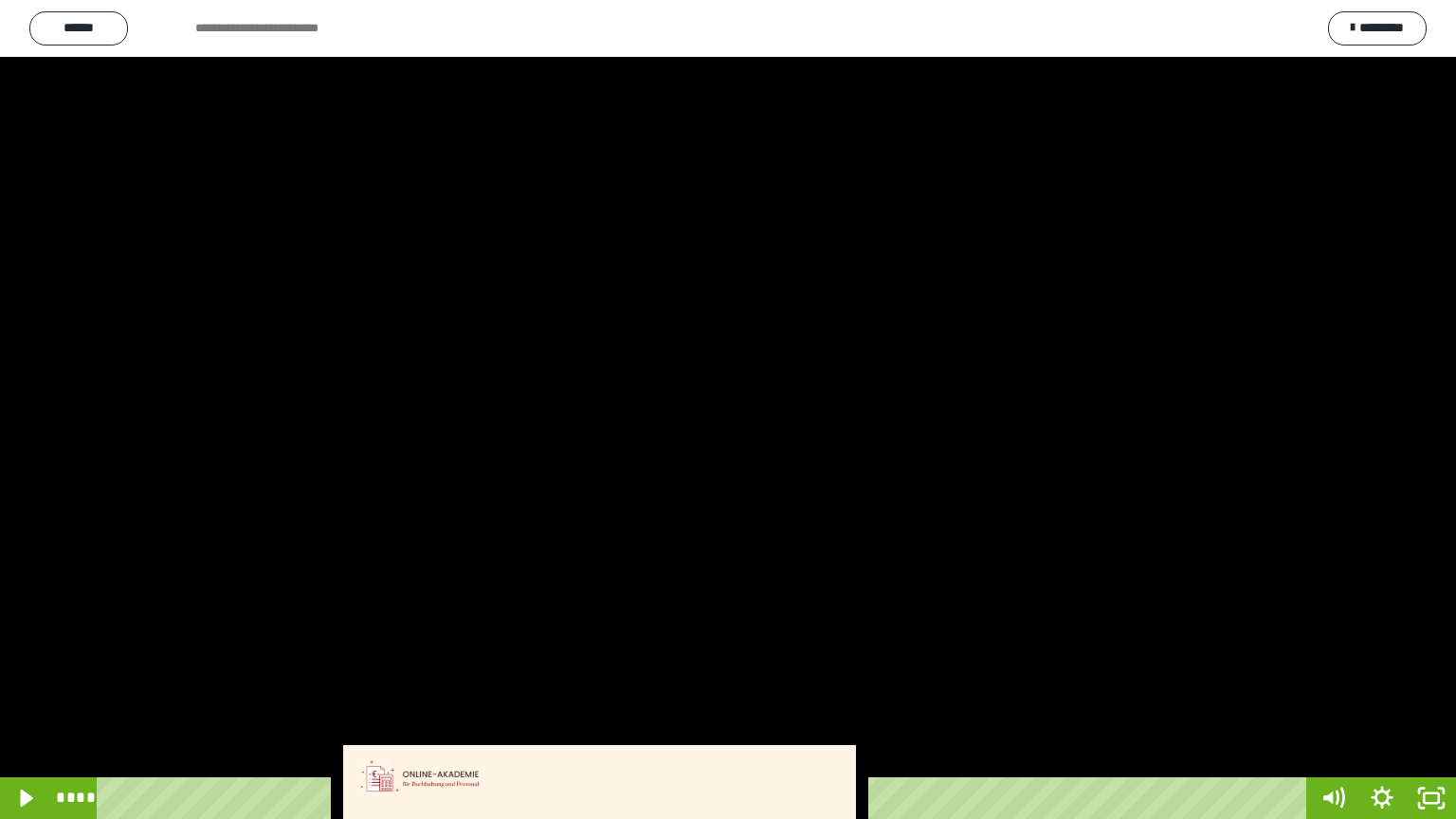 click at bounding box center [728, 410] 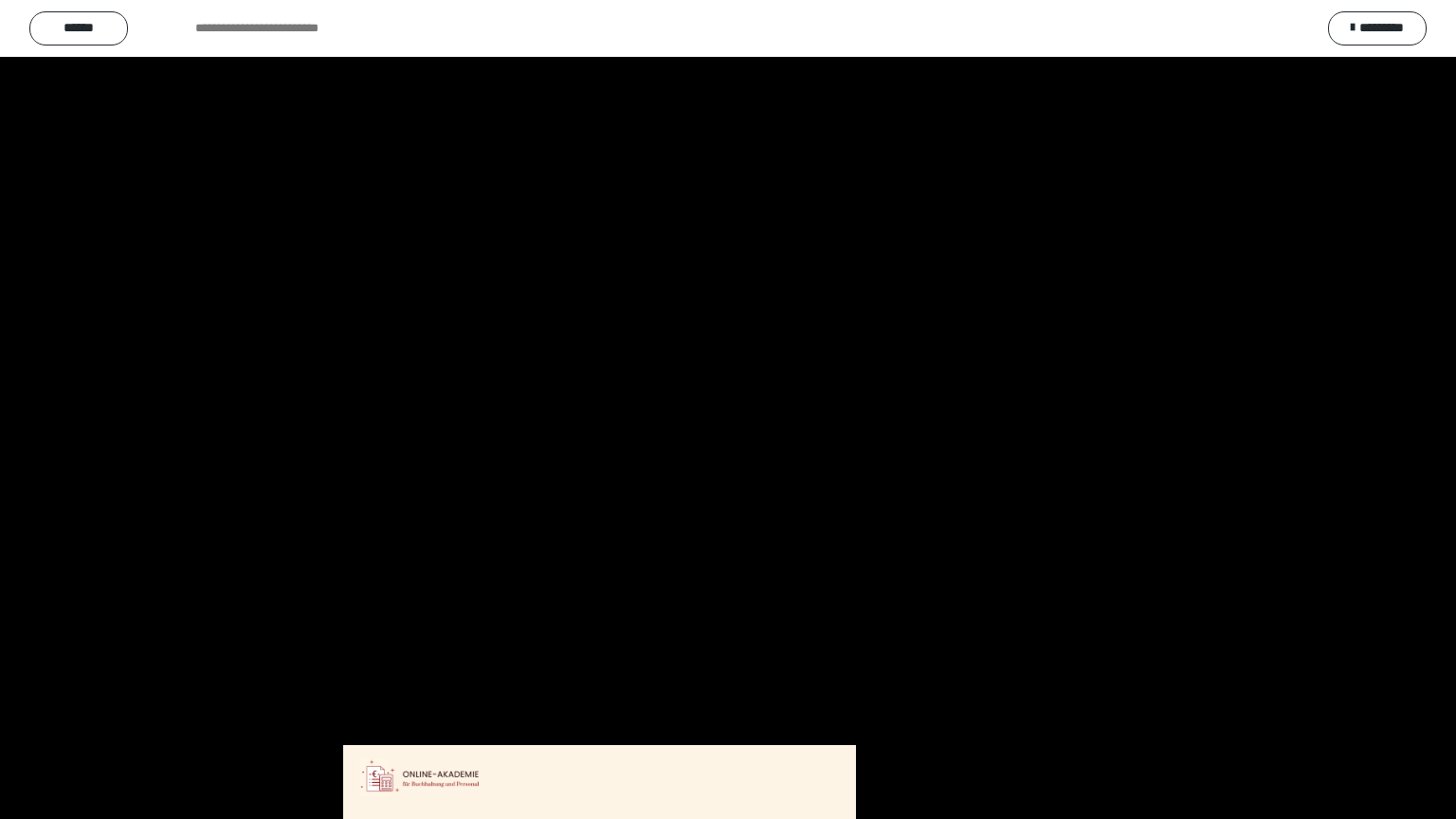 click at bounding box center [728, 410] 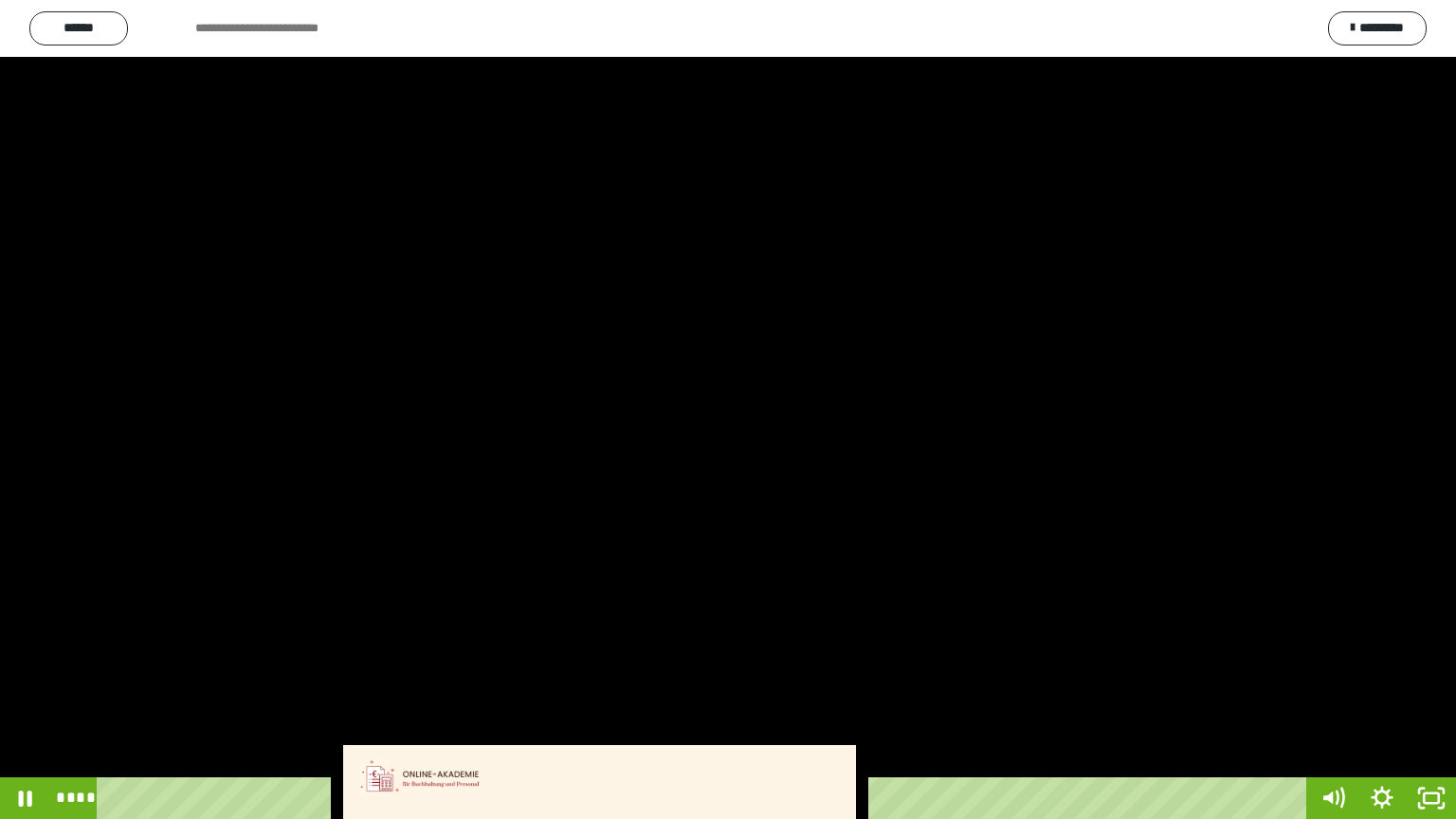 click at bounding box center [728, 410] 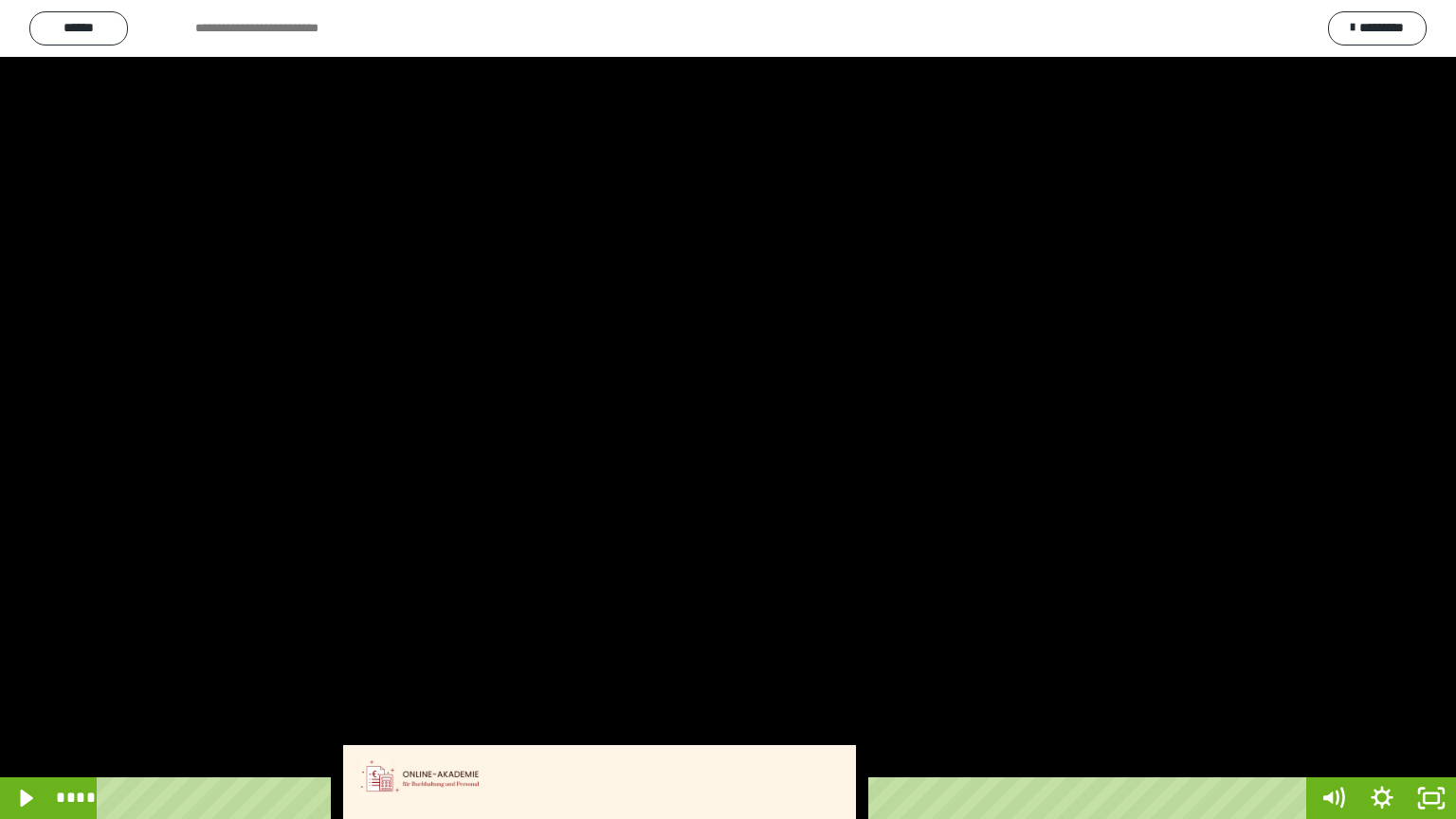 click at bounding box center [728, 410] 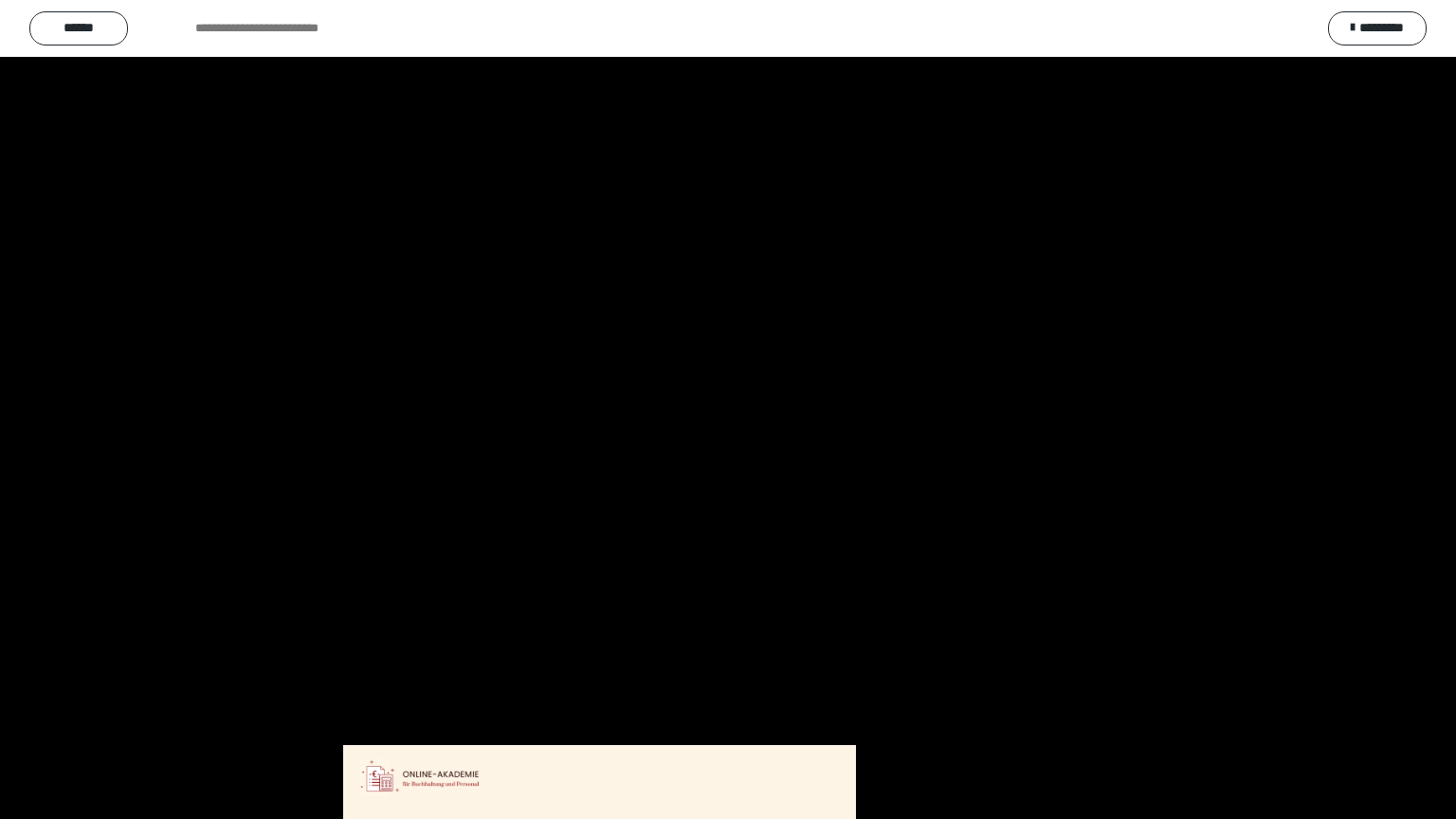 click at bounding box center (728, 410) 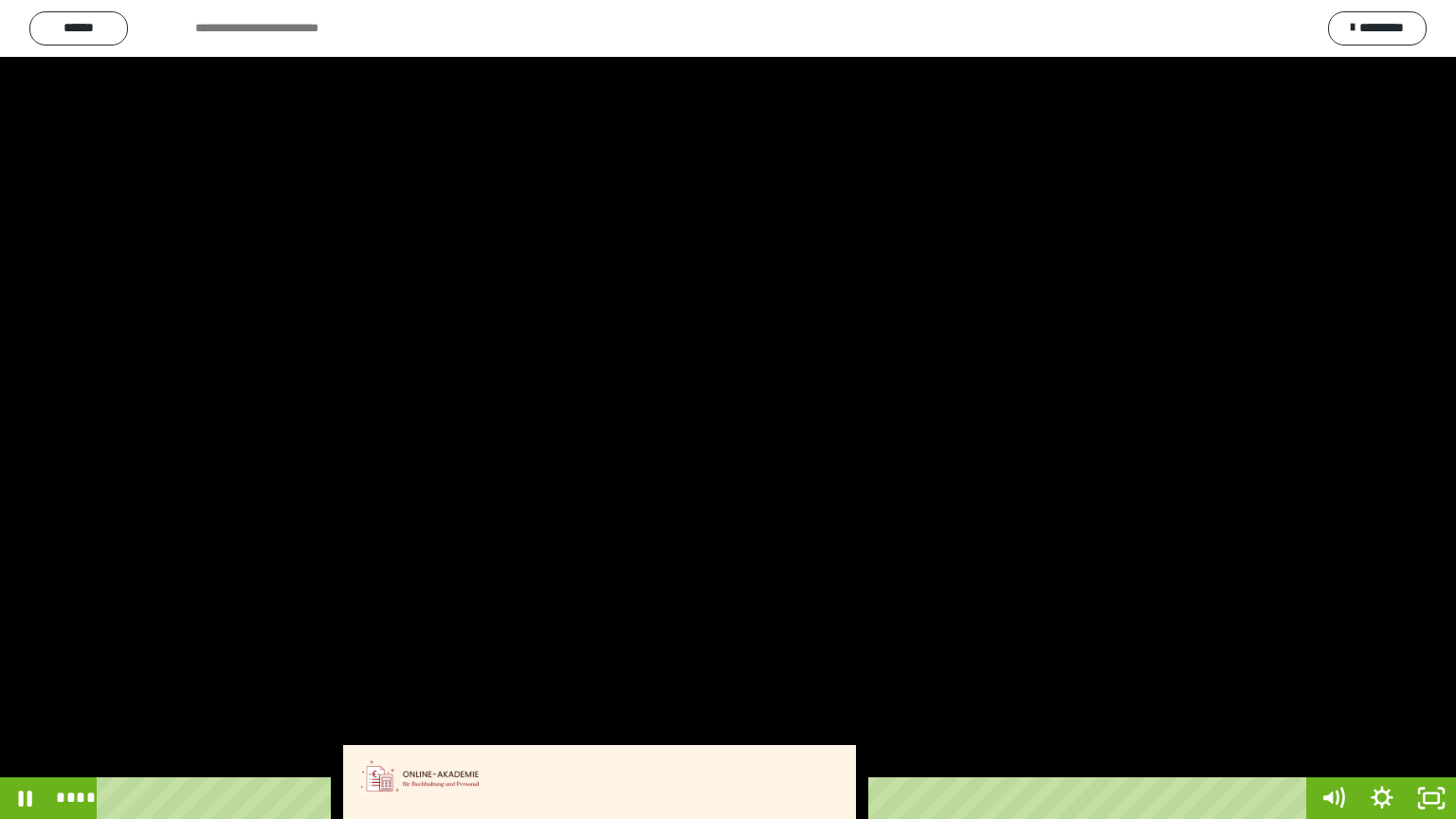 click at bounding box center (728, 410) 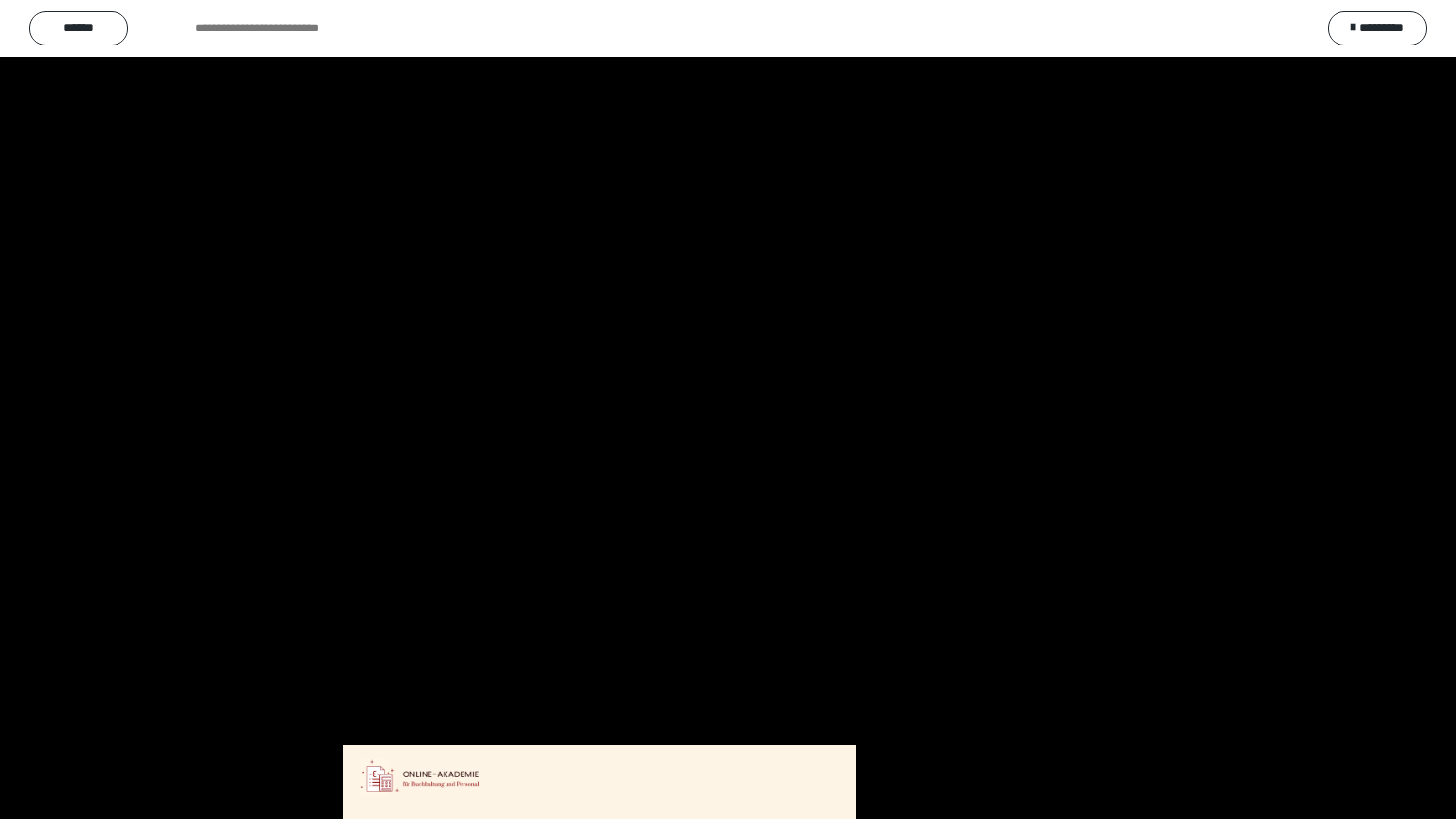 click at bounding box center [728, 410] 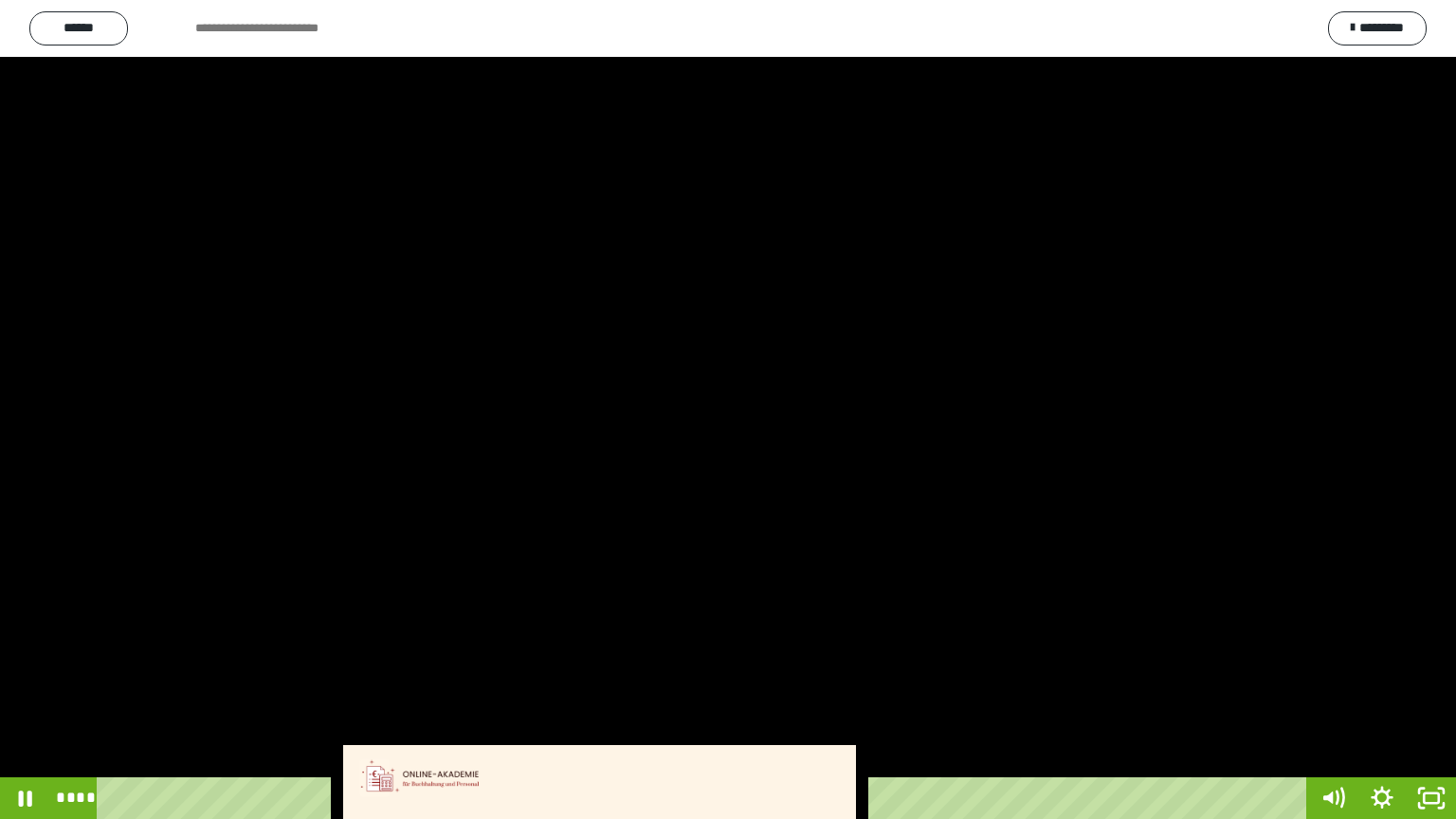 click at bounding box center (728, 410) 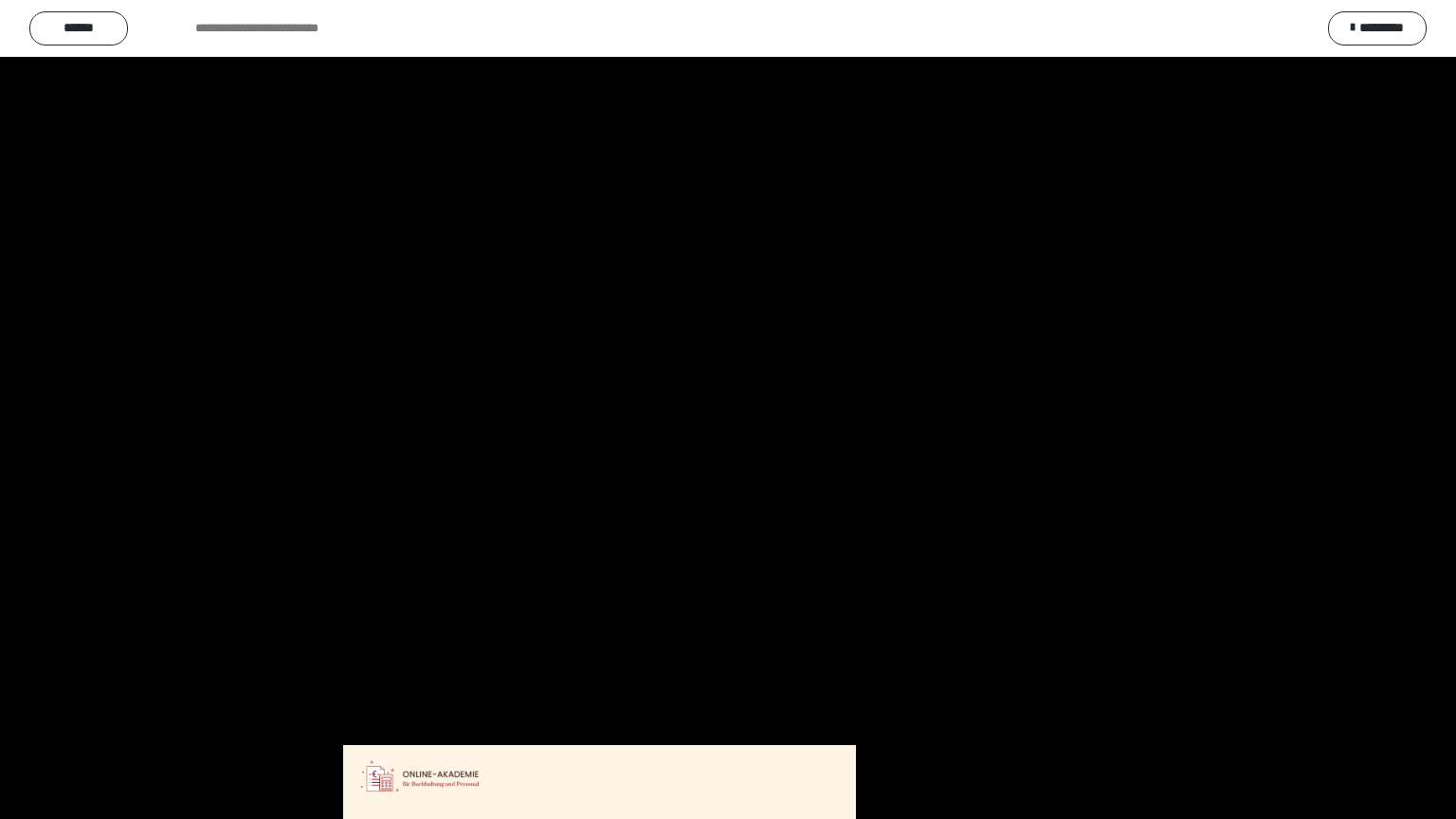 click at bounding box center (728, 410) 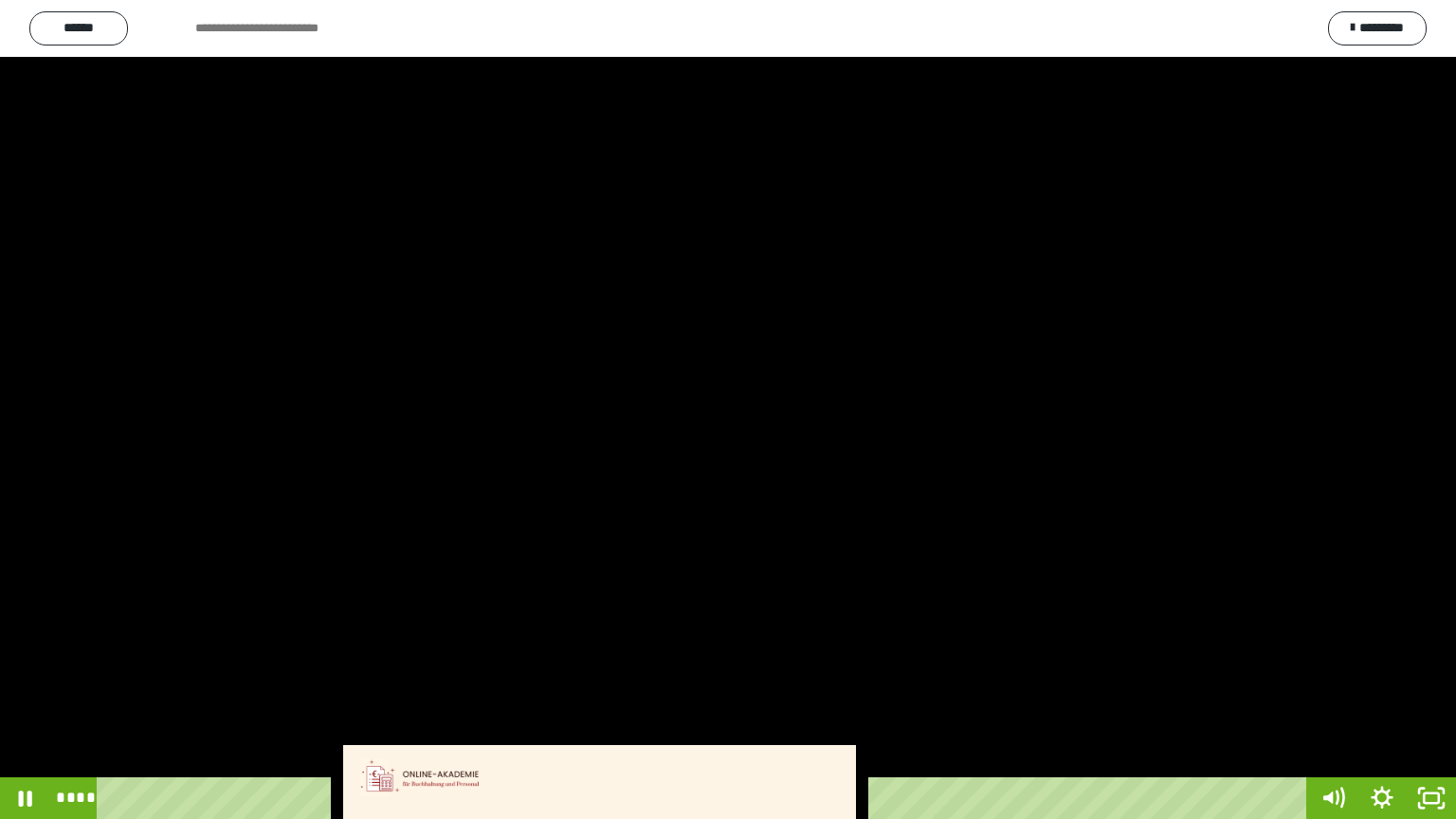 click at bounding box center (728, 410) 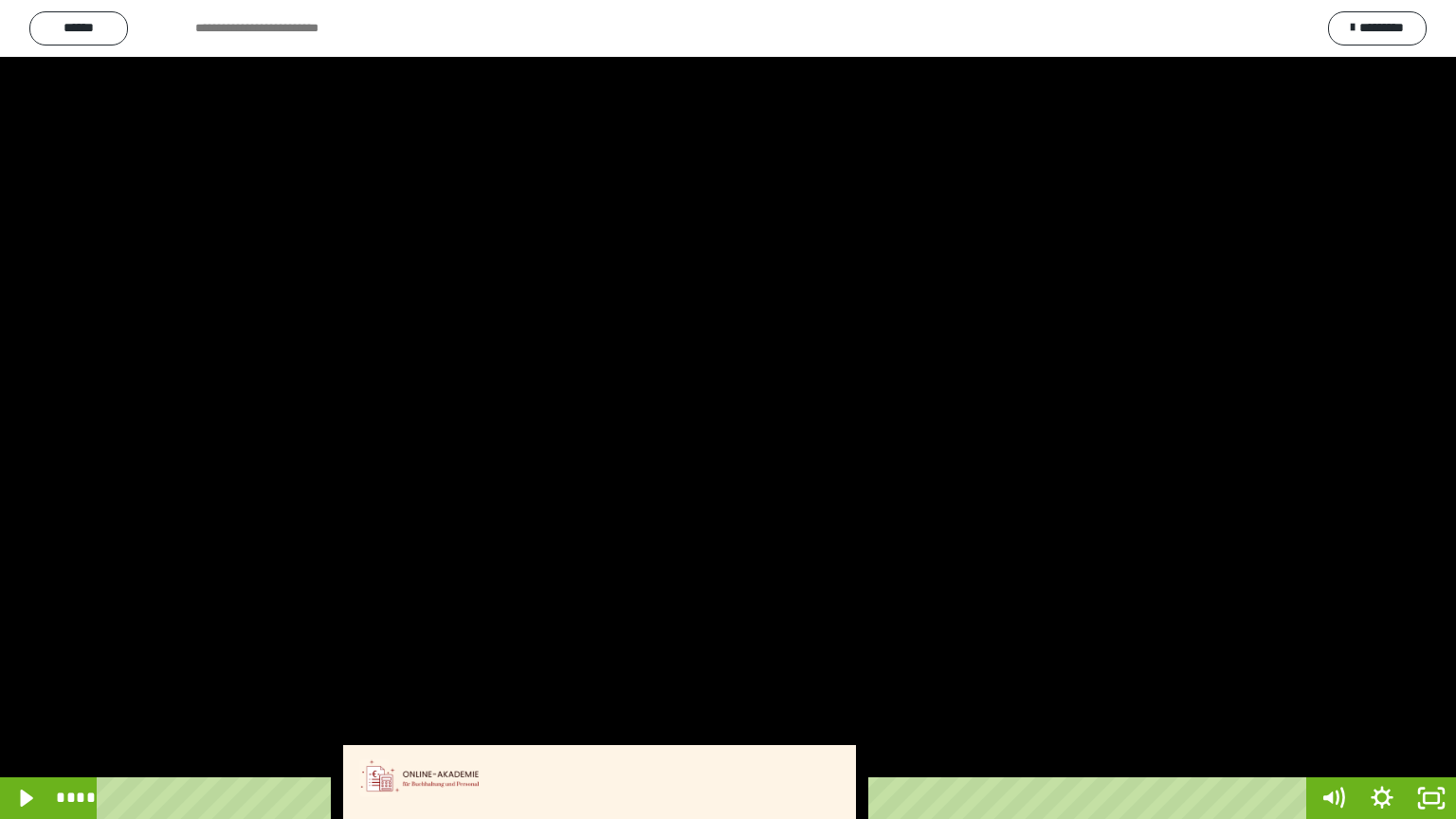 click at bounding box center (728, 410) 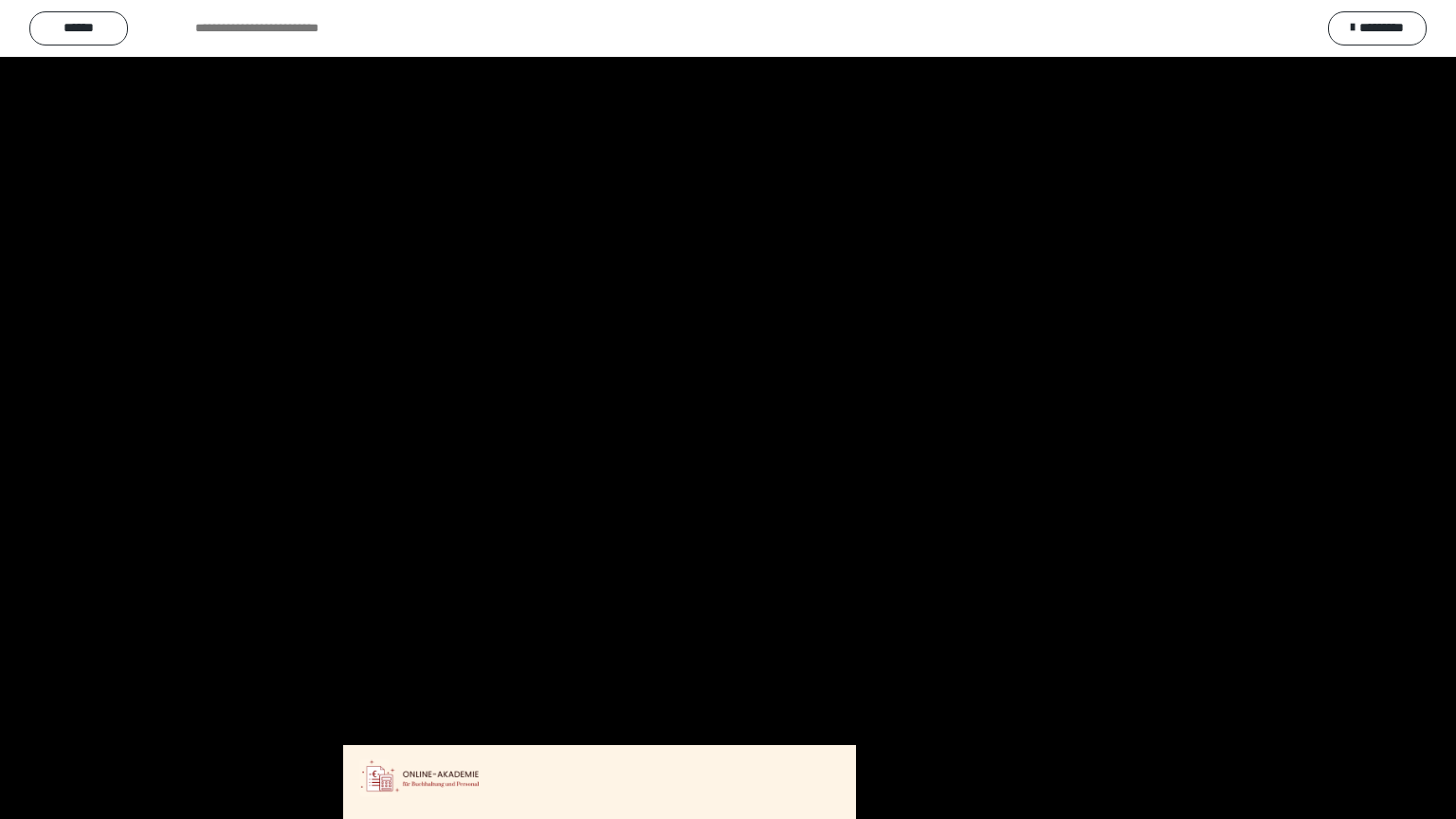 click at bounding box center (728, 410) 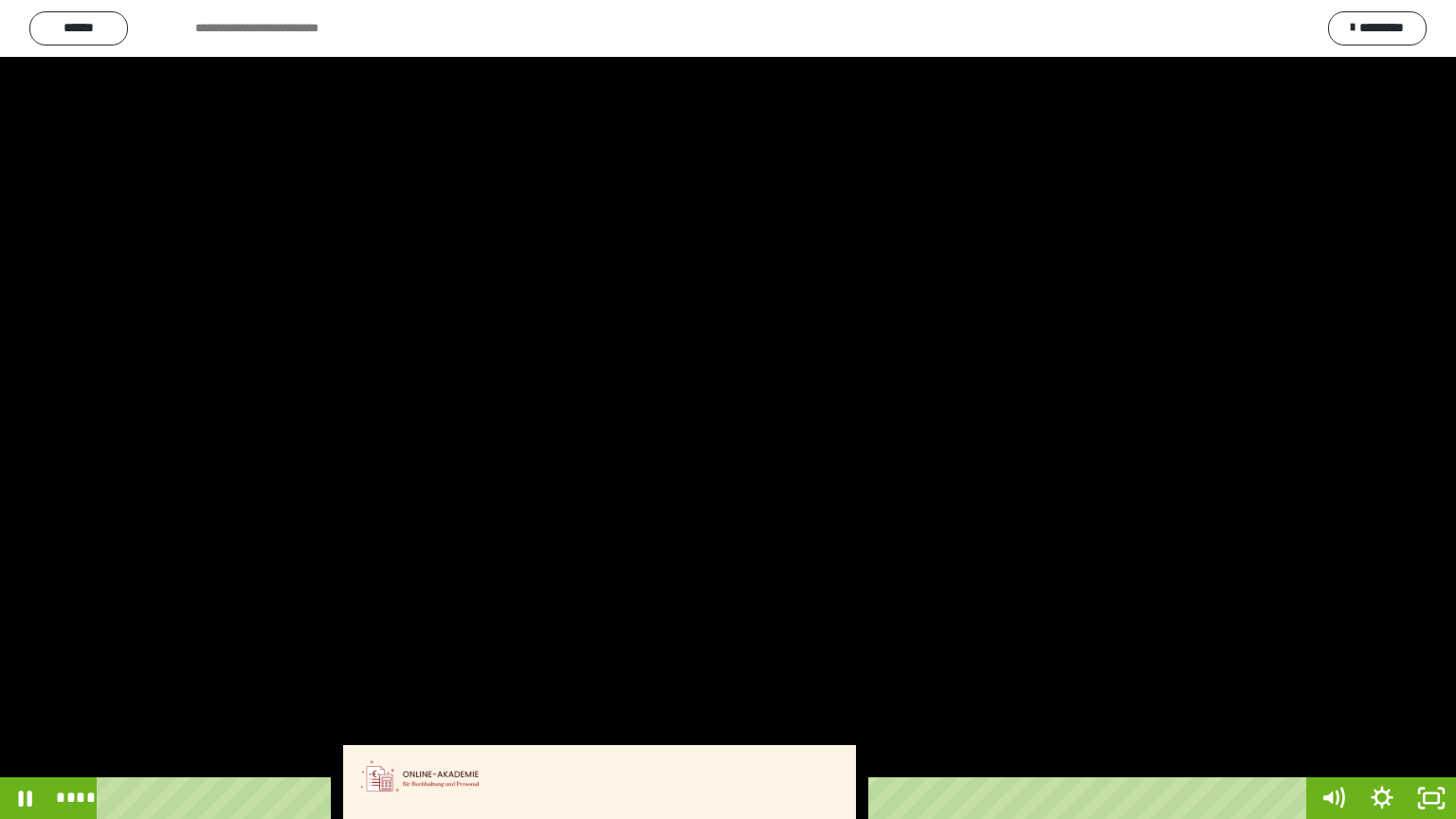 click at bounding box center [728, 410] 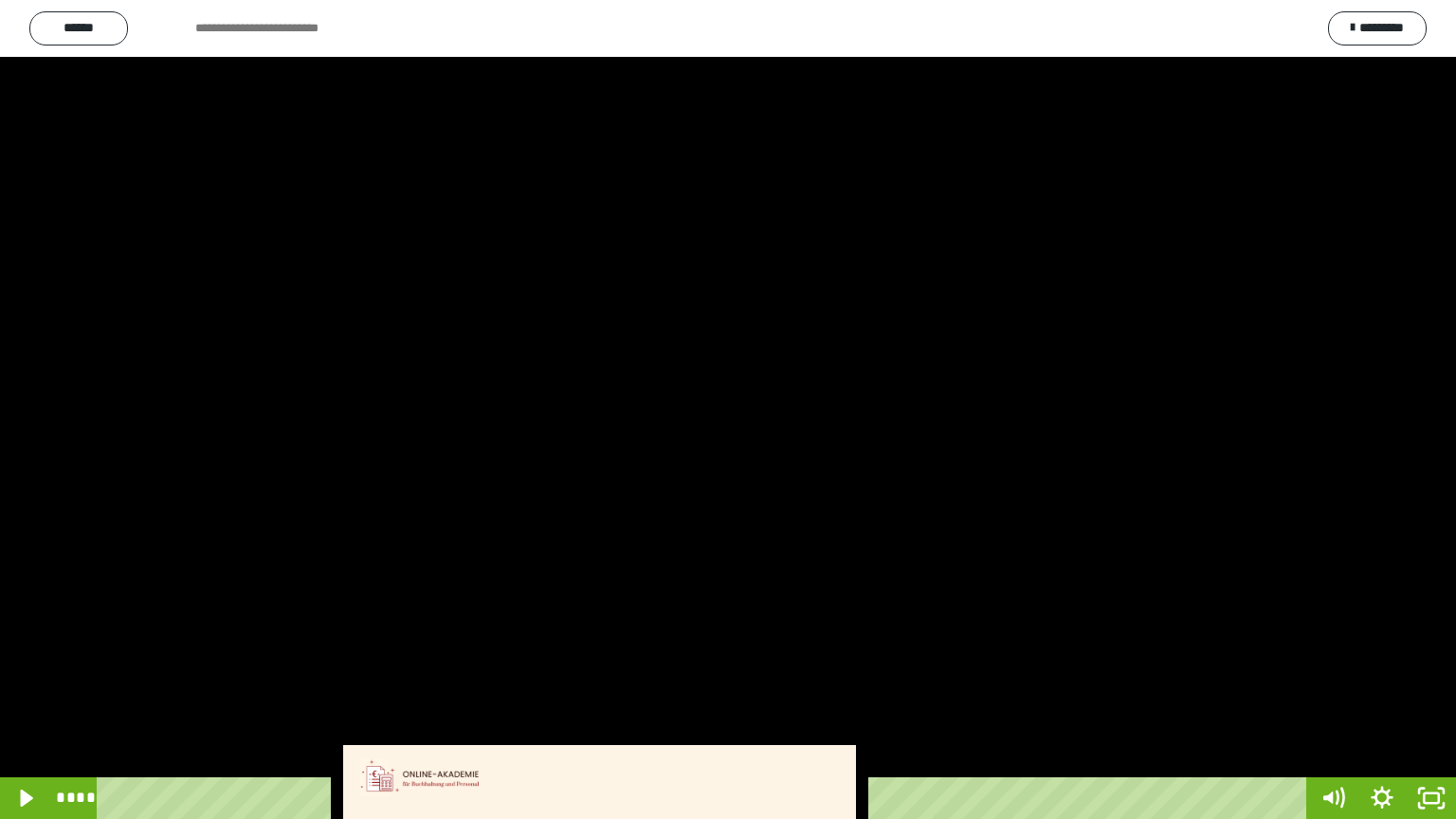 click at bounding box center [728, 410] 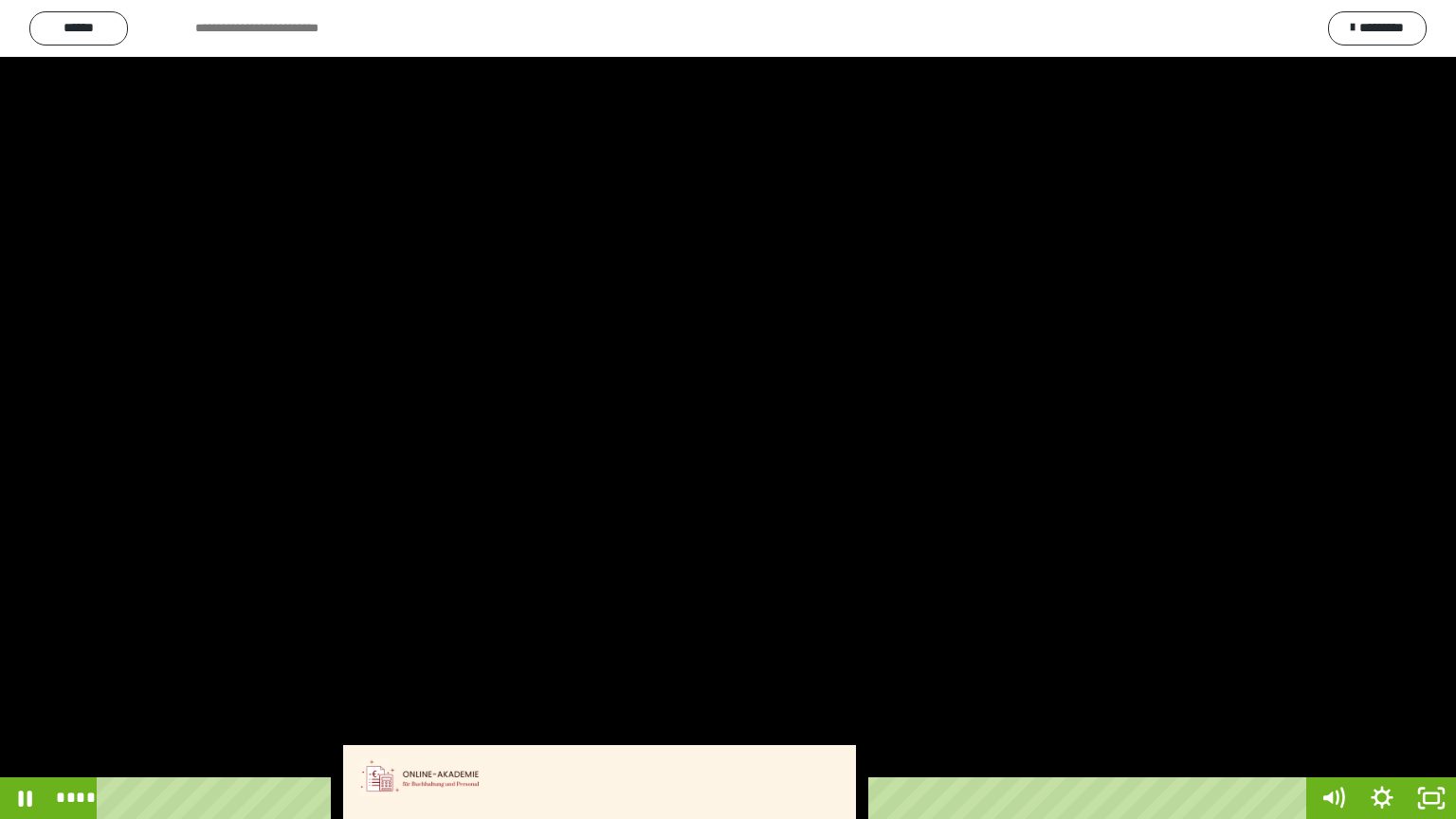 click at bounding box center (728, 410) 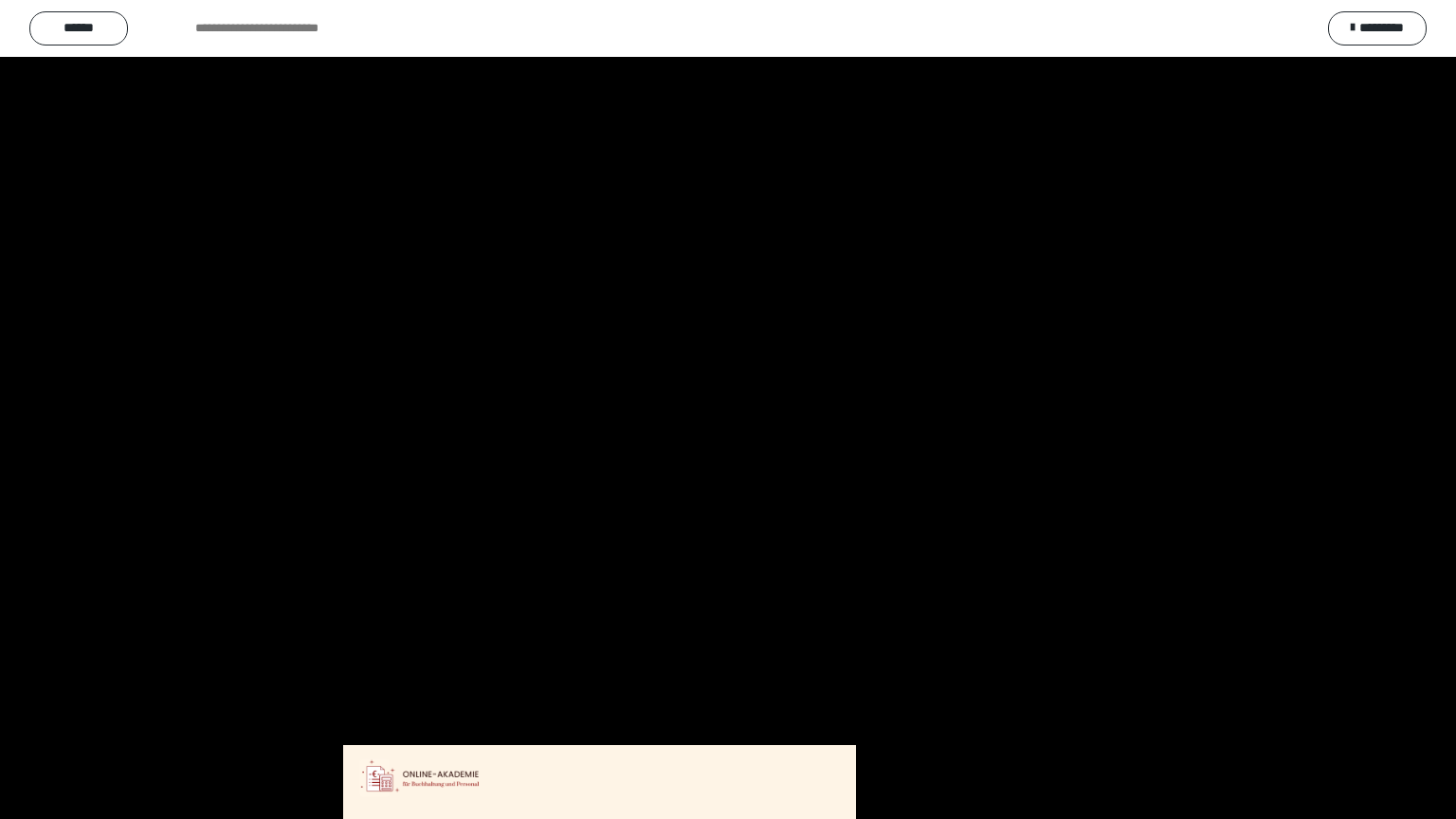 click at bounding box center (728, 410) 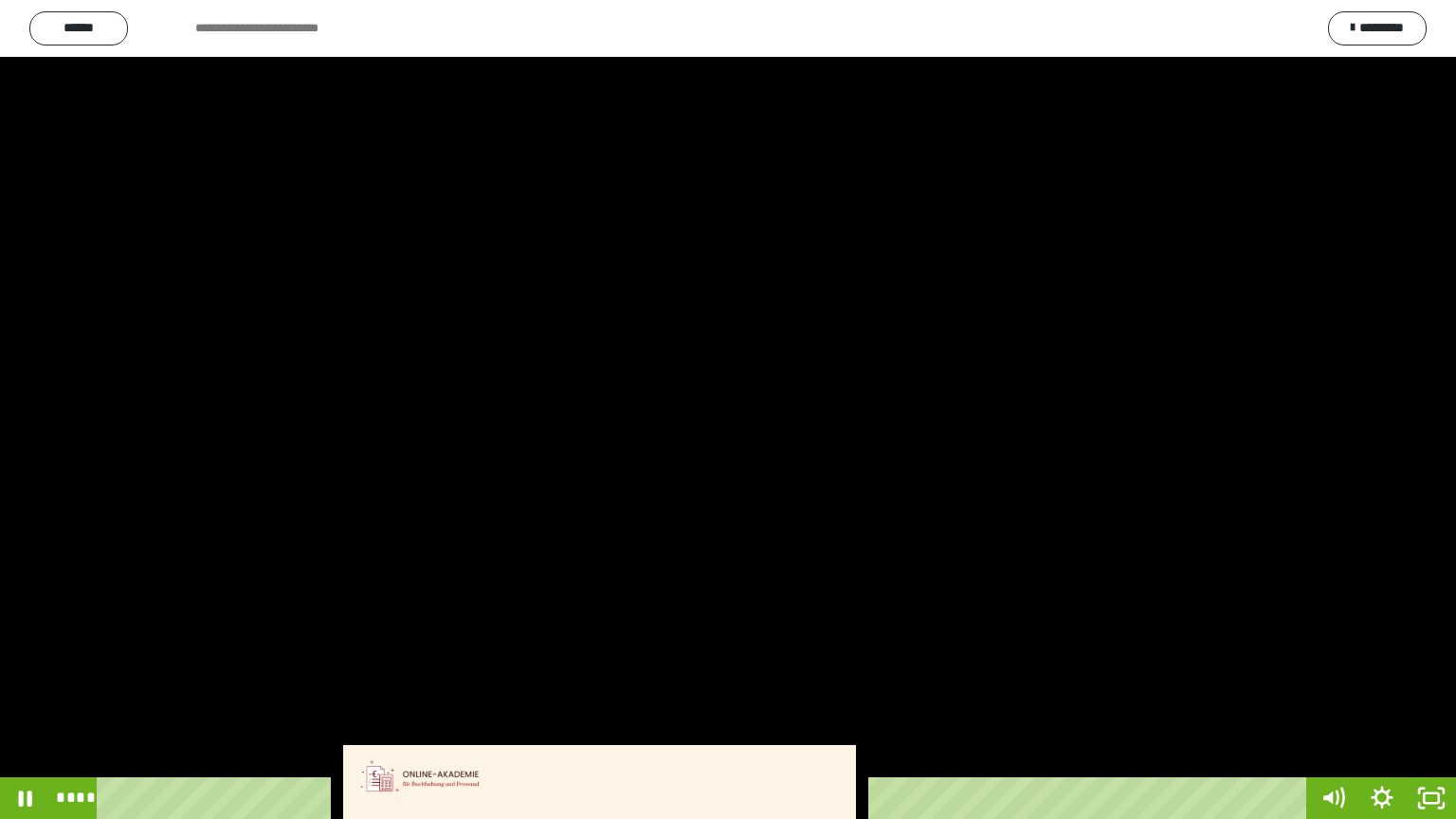 click at bounding box center (728, 410) 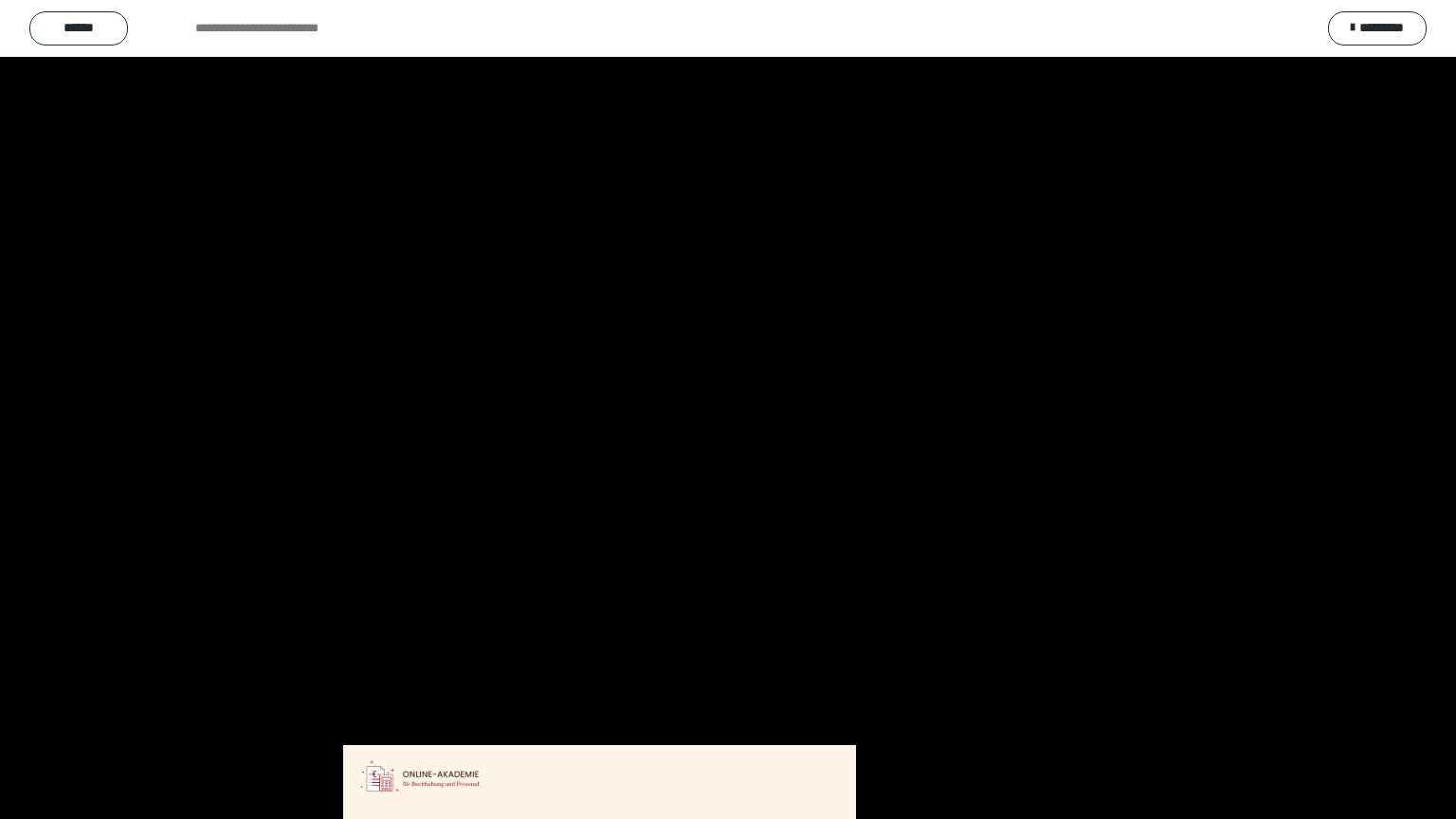 click at bounding box center (728, 410) 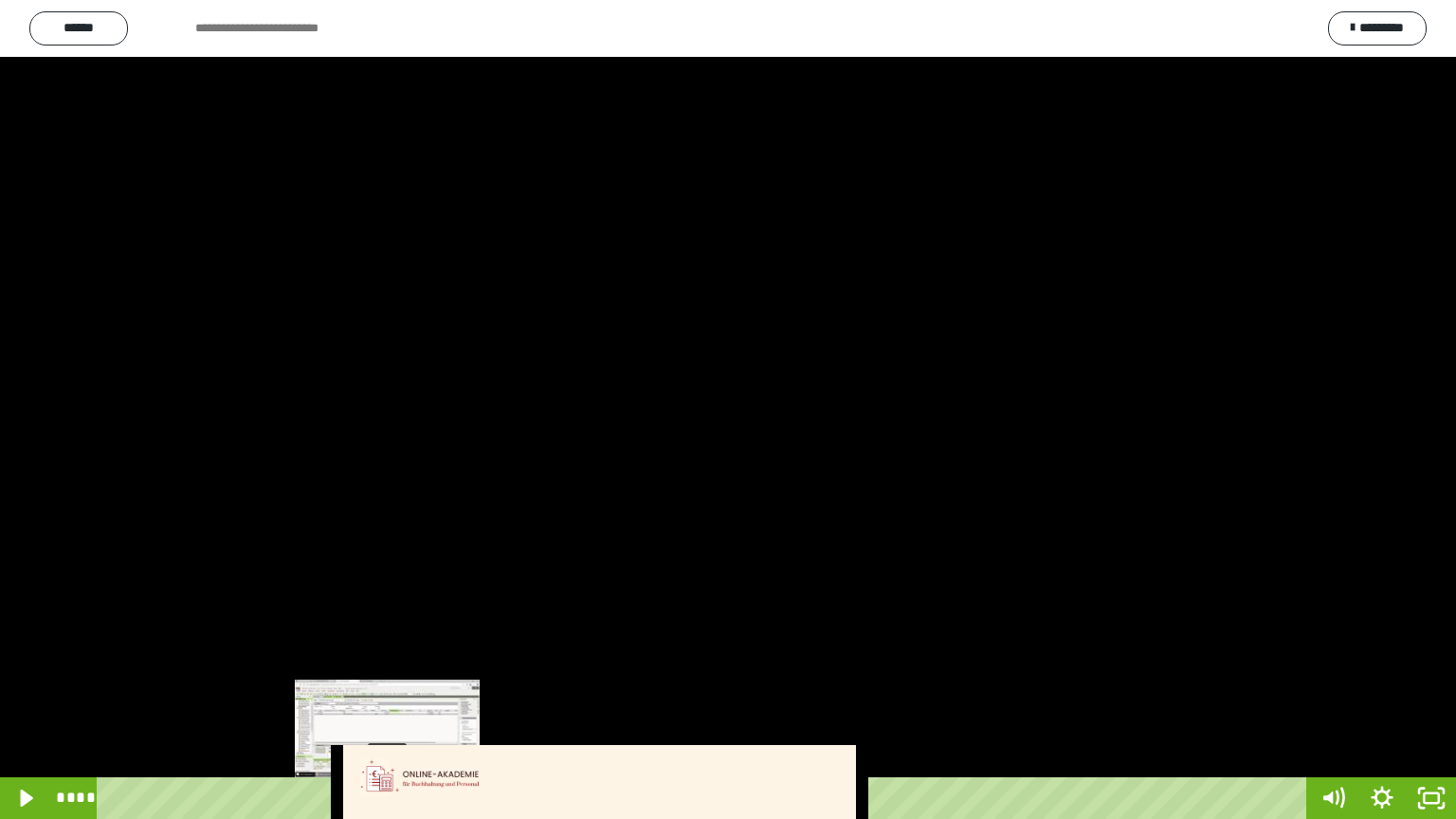 click on "****" at bounding box center (705, 798) 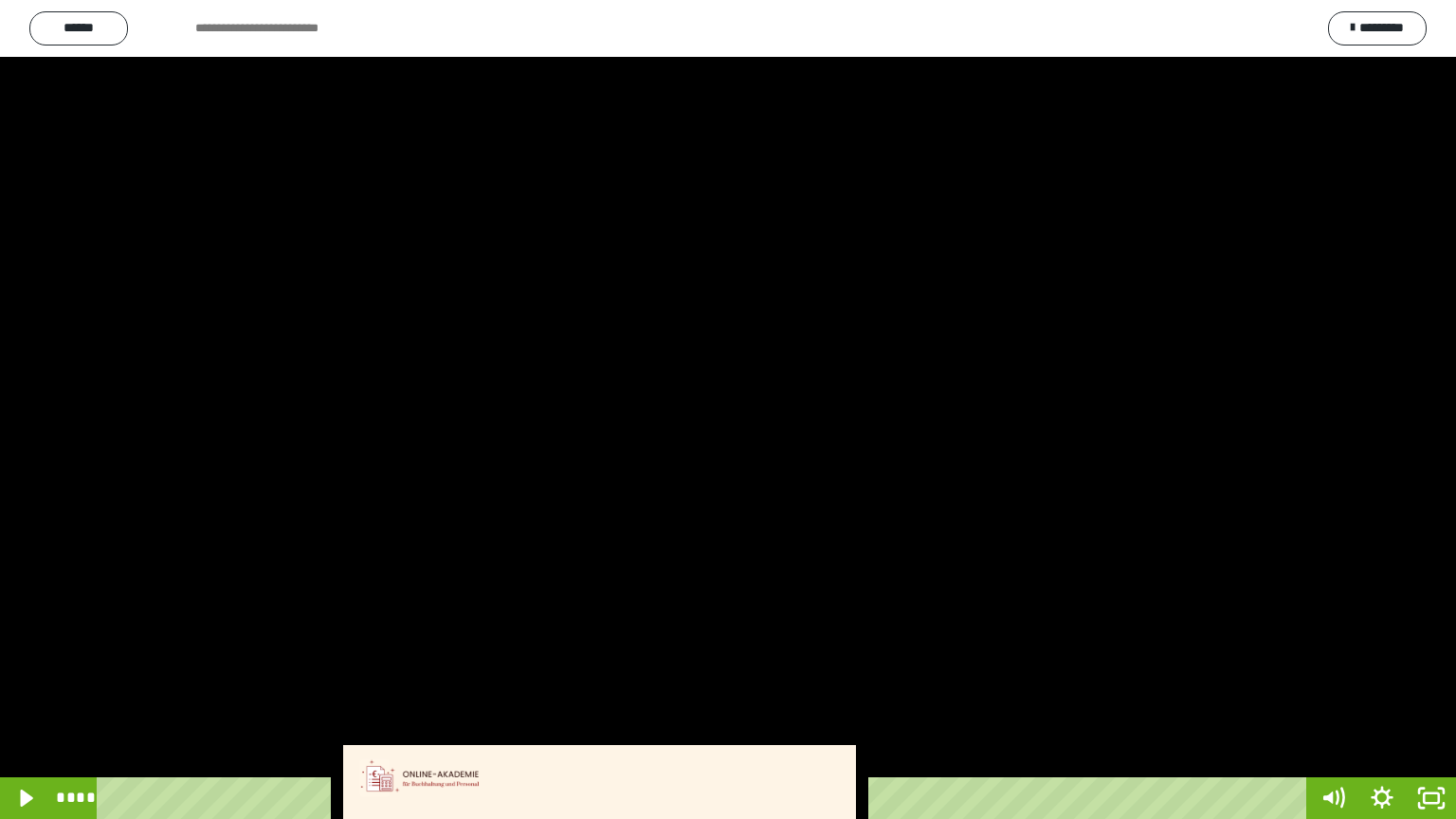 click at bounding box center (728, 410) 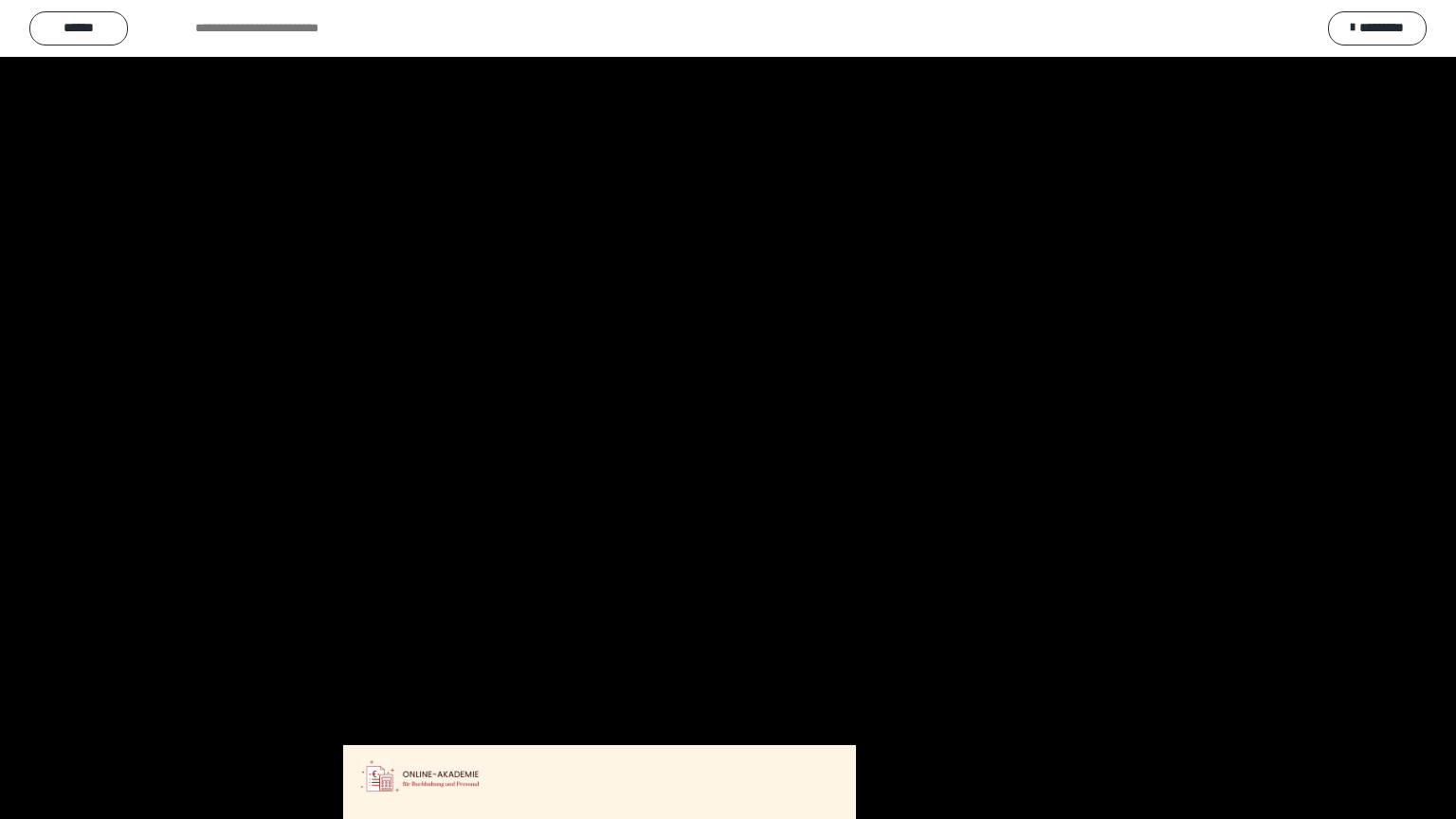 click at bounding box center (728, 410) 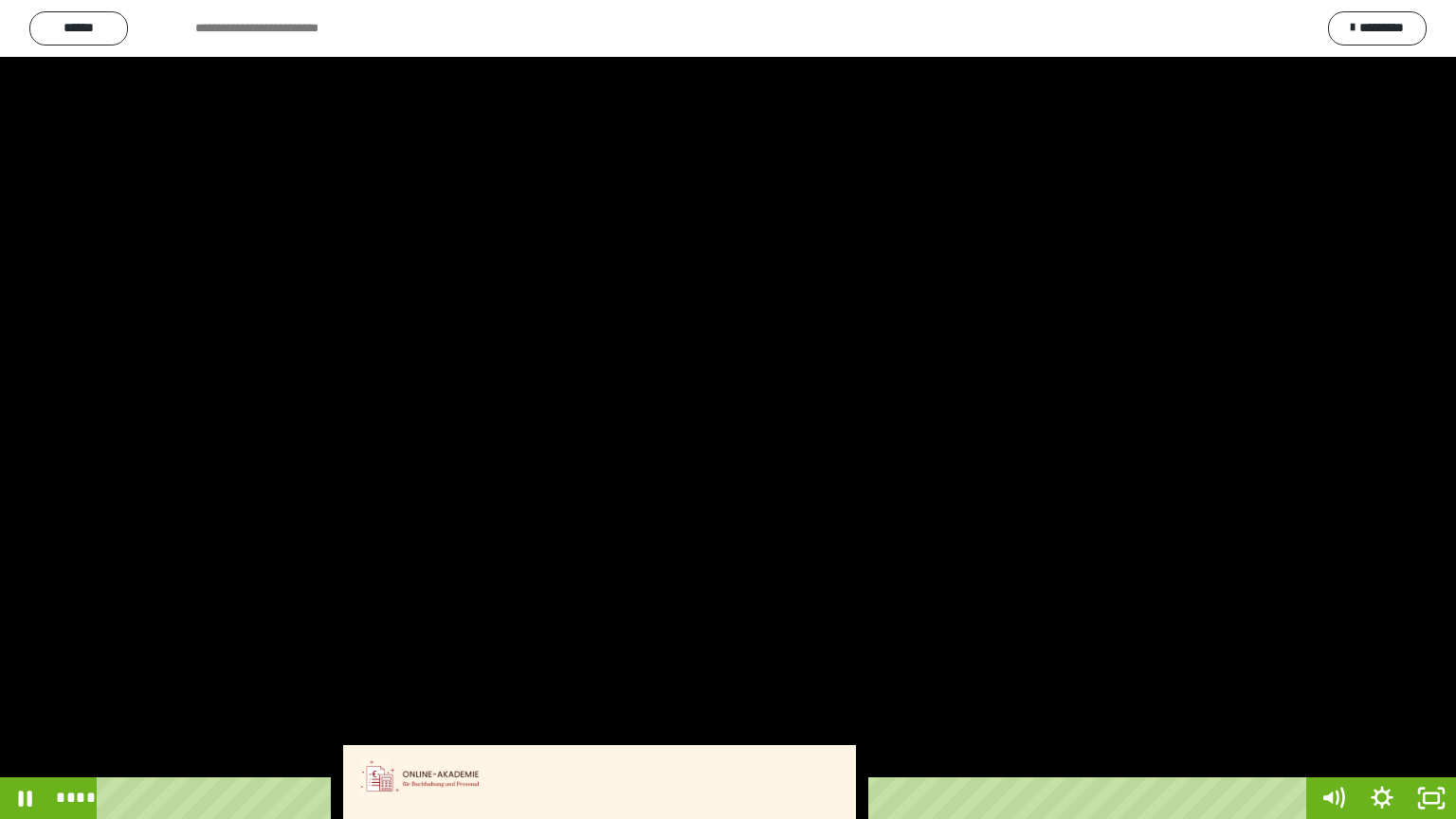 click at bounding box center [728, 410] 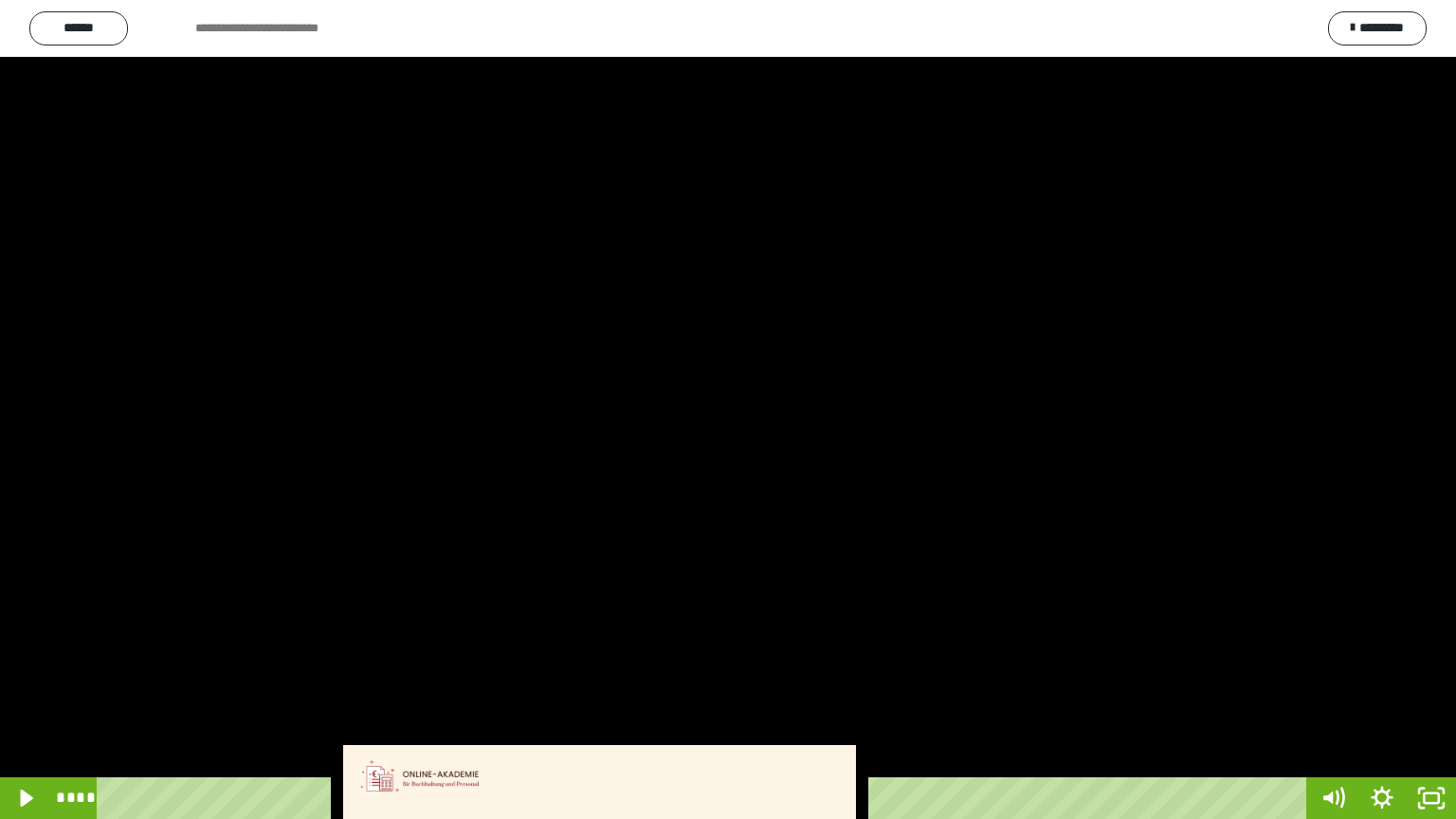 click at bounding box center [728, 410] 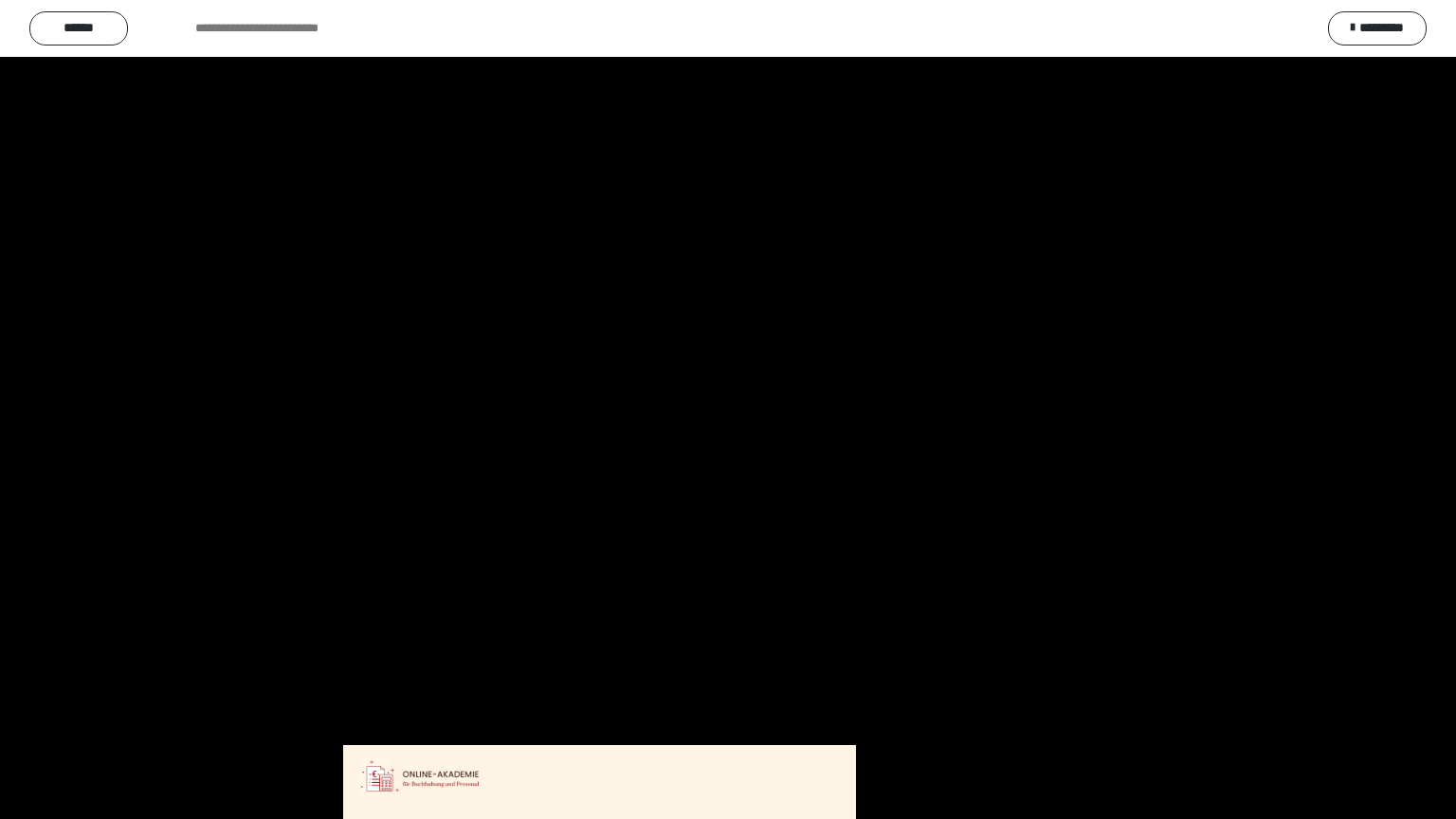 click at bounding box center (728, 410) 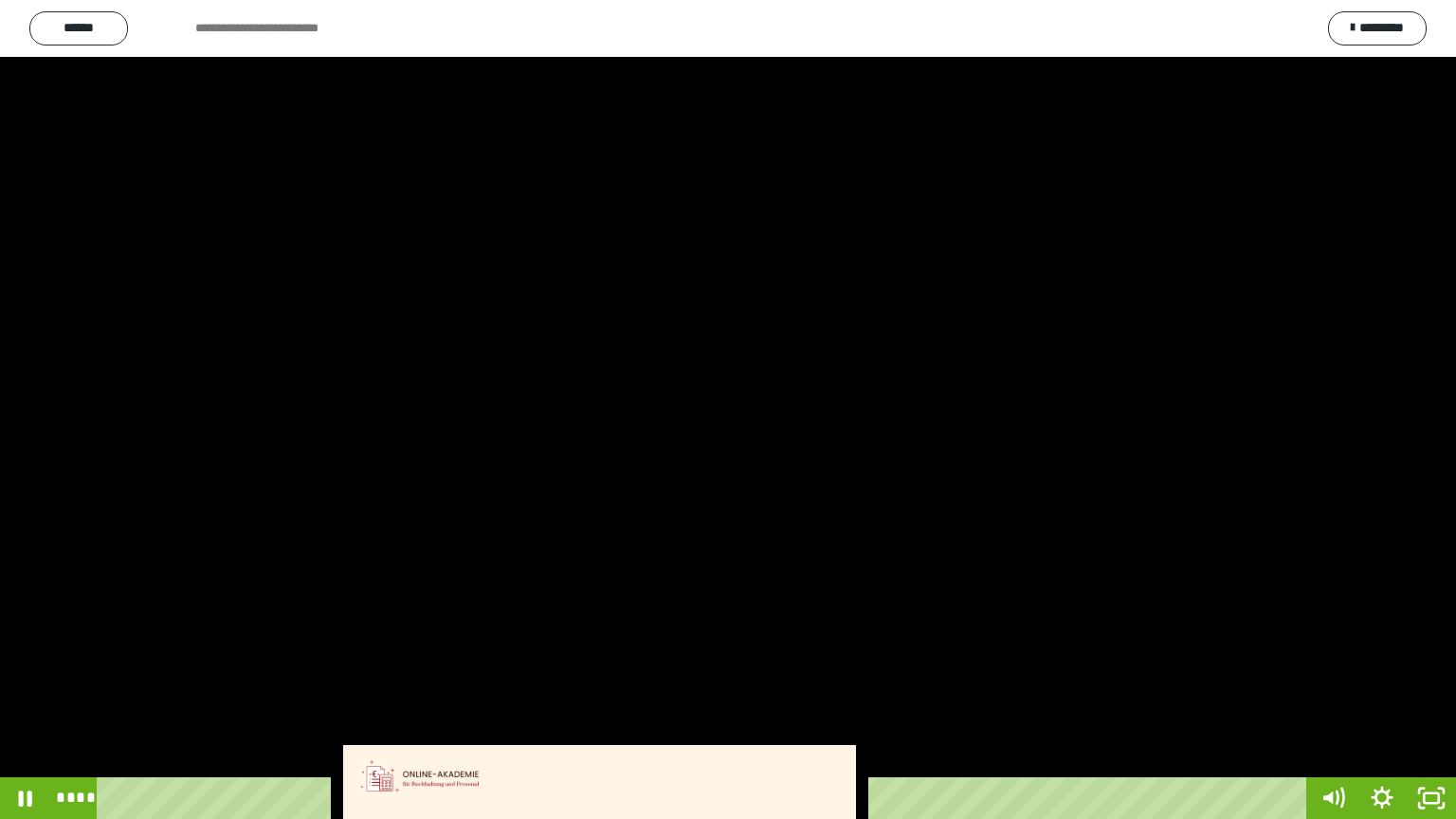 click at bounding box center (728, 410) 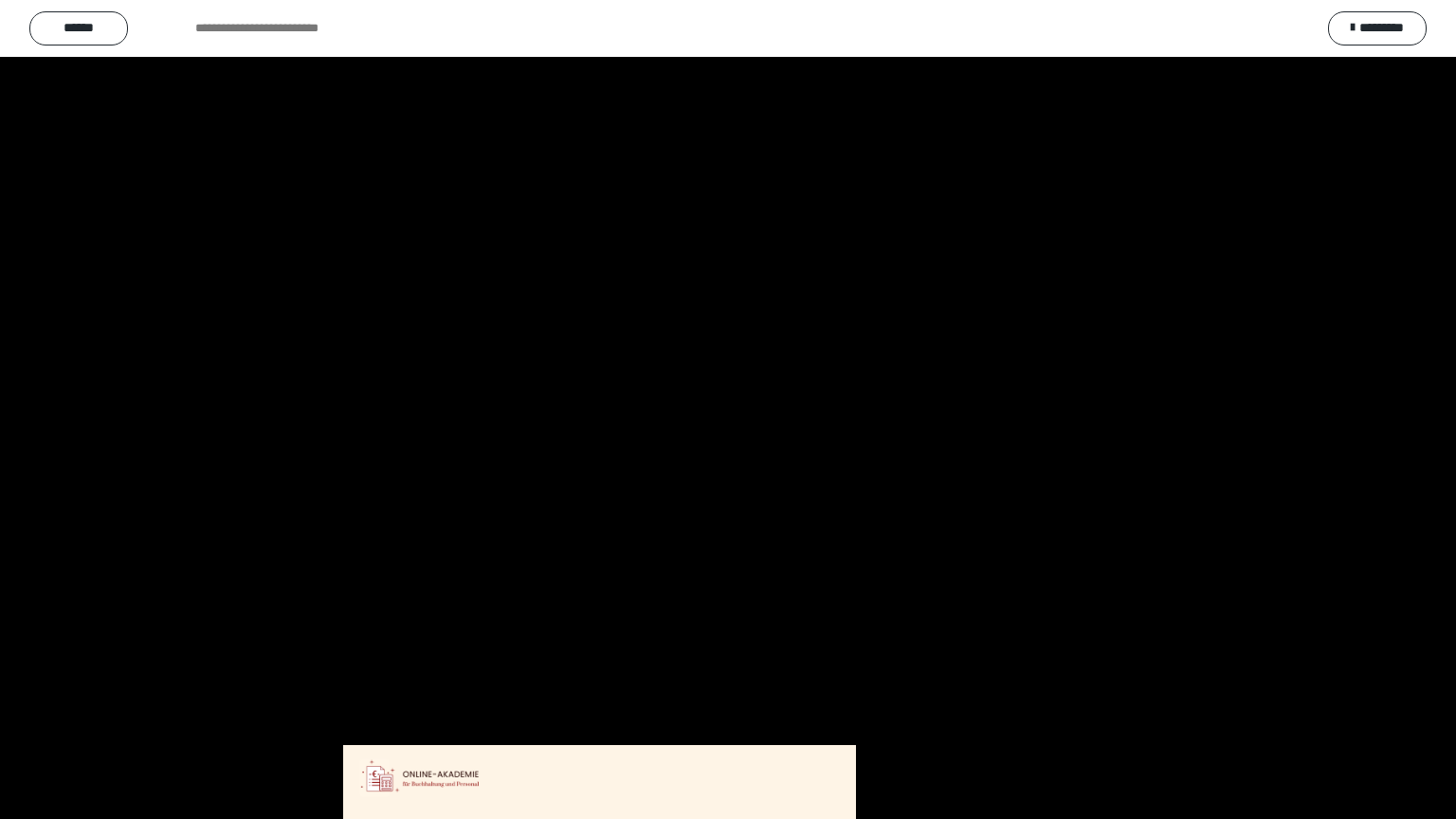 click at bounding box center (728, 410) 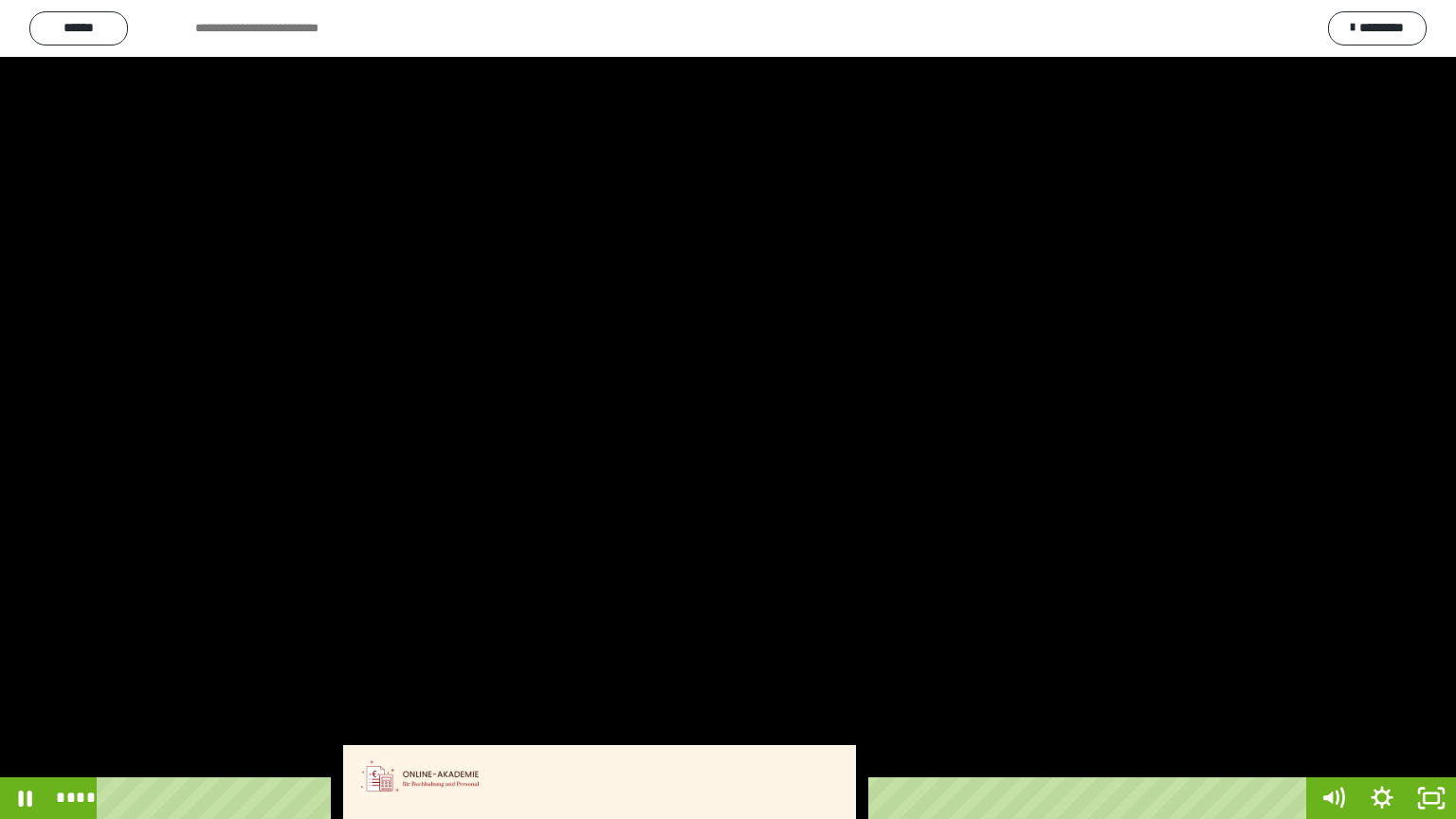 click at bounding box center [728, 410] 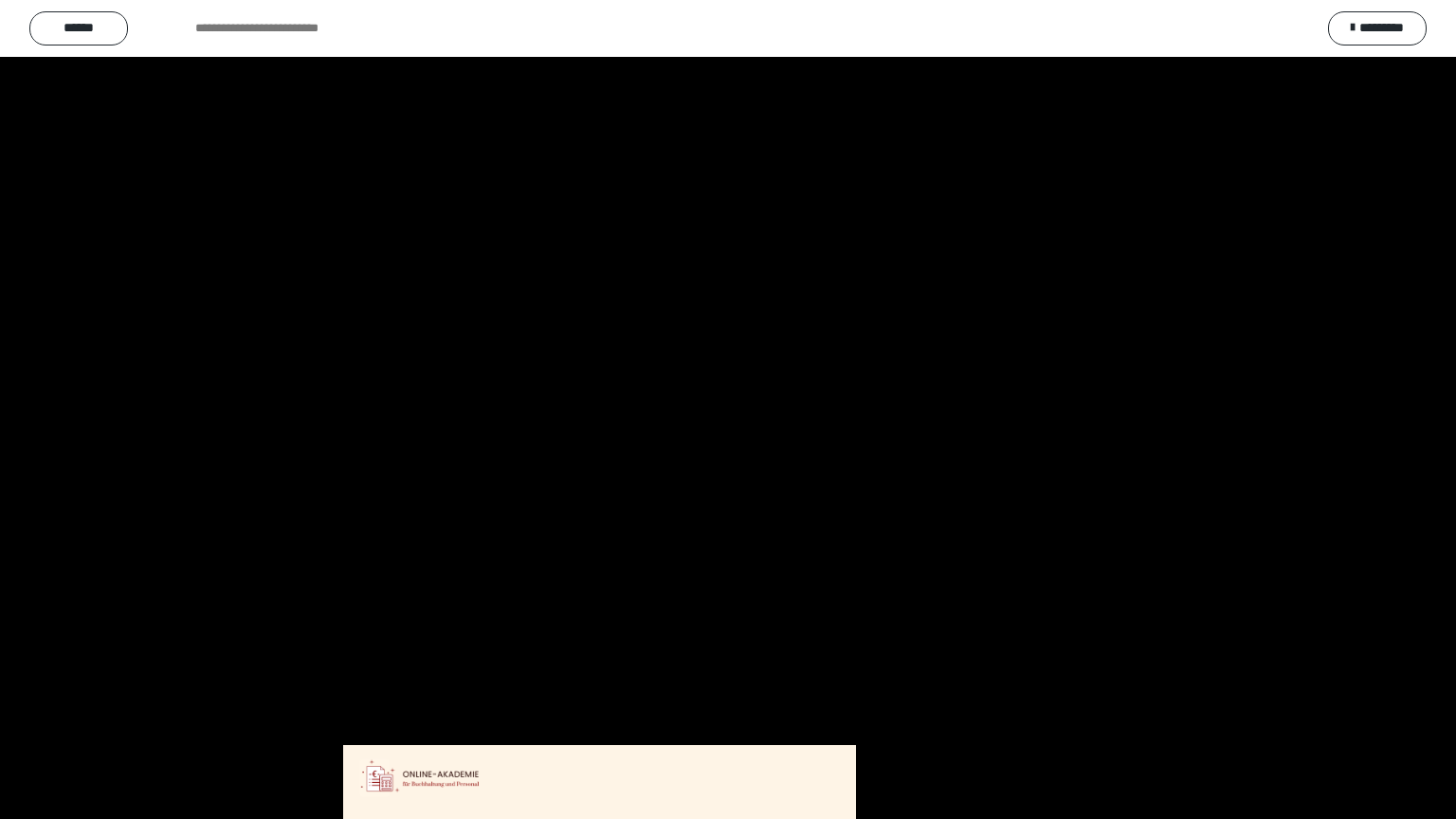 click at bounding box center (728, 410) 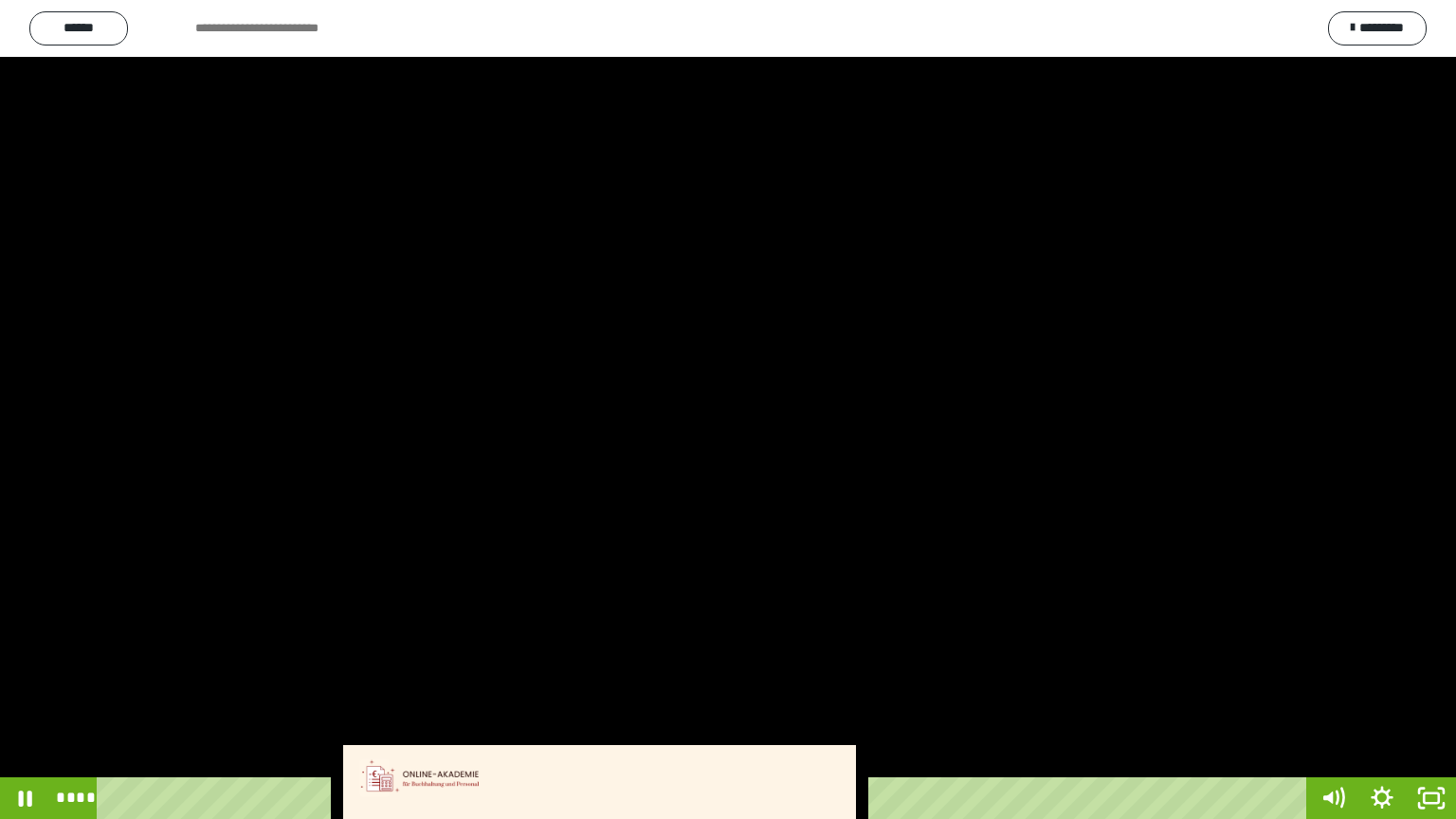 click at bounding box center (728, 410) 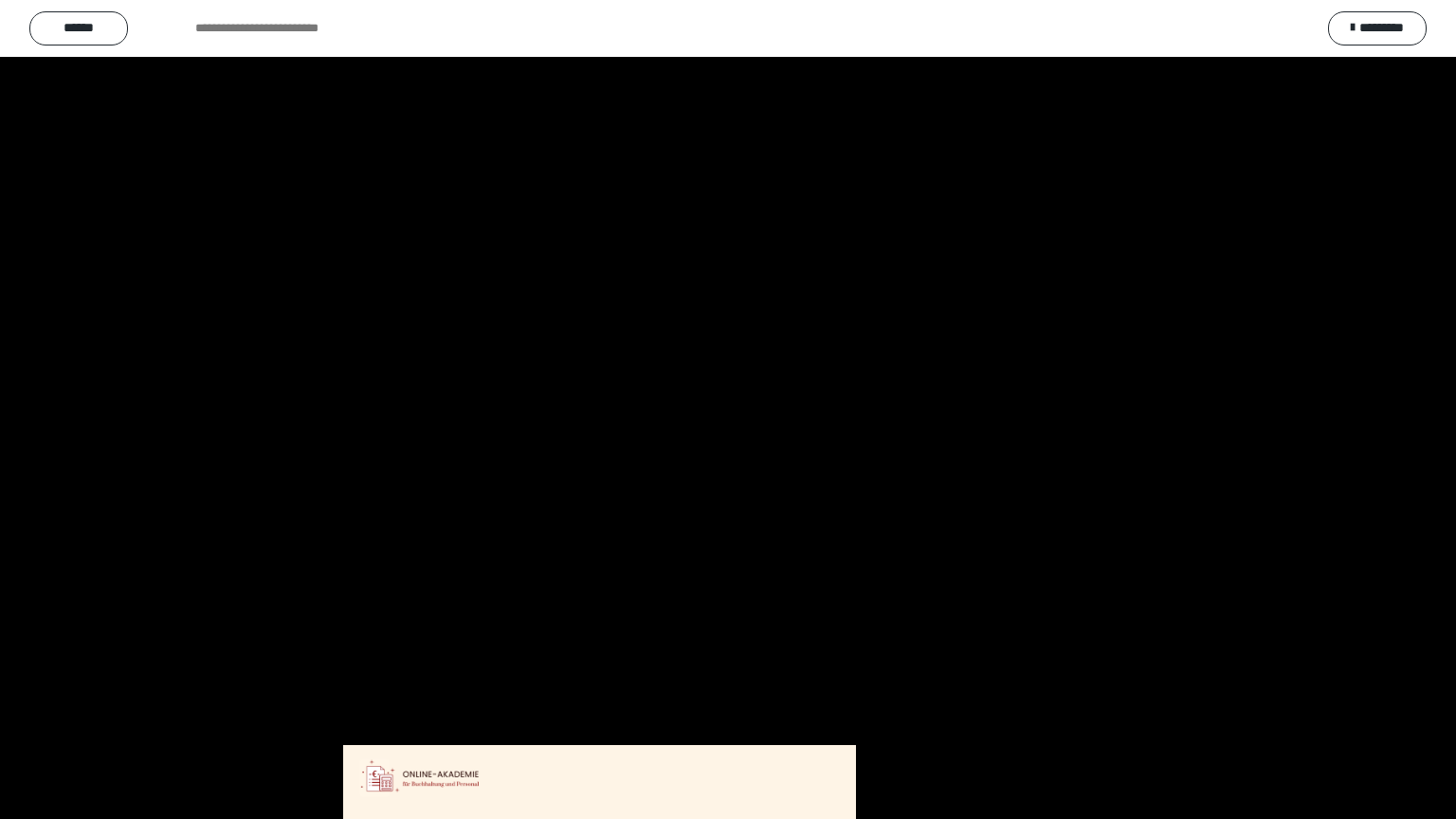 click at bounding box center (728, 410) 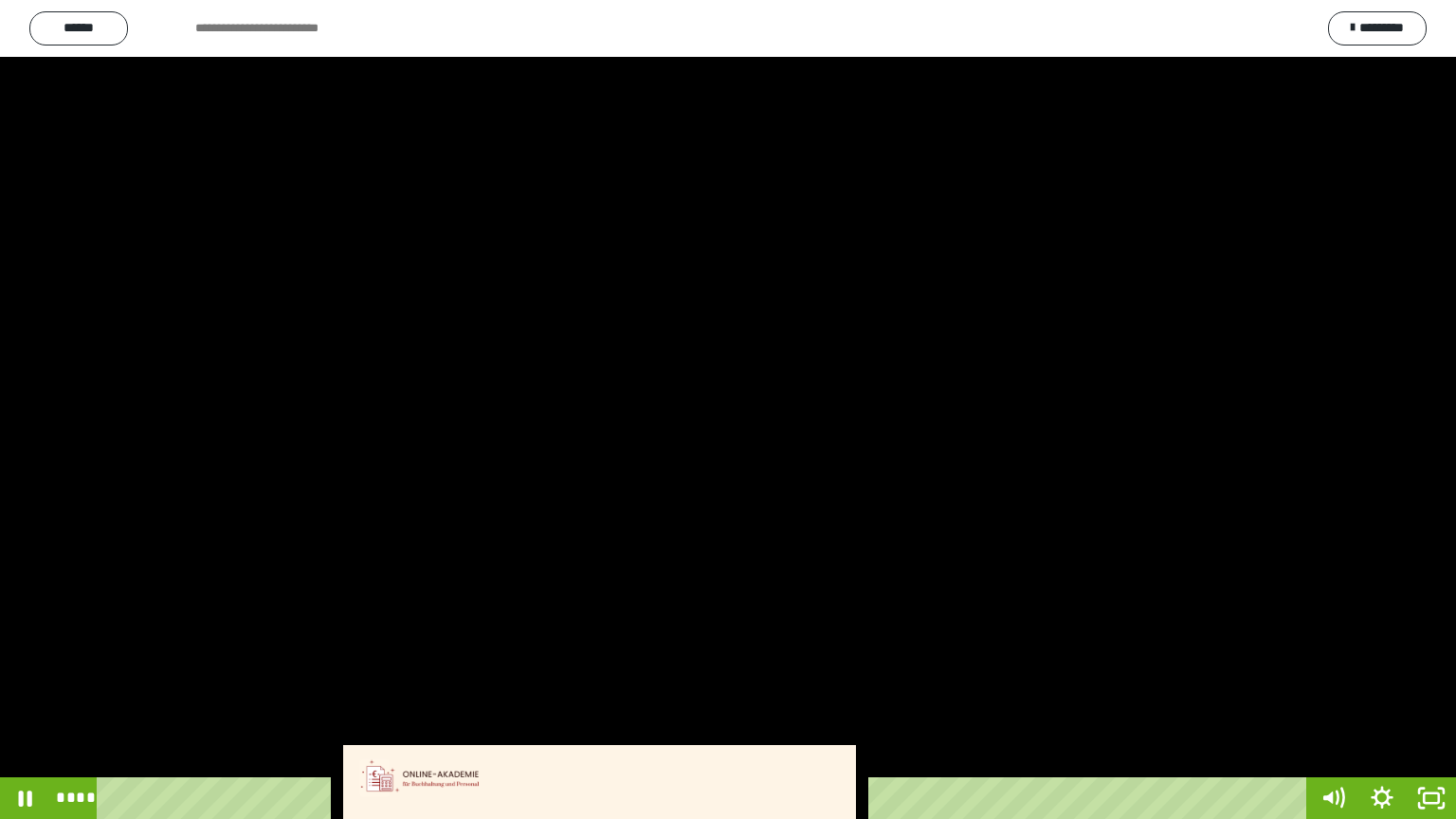 click at bounding box center [728, 410] 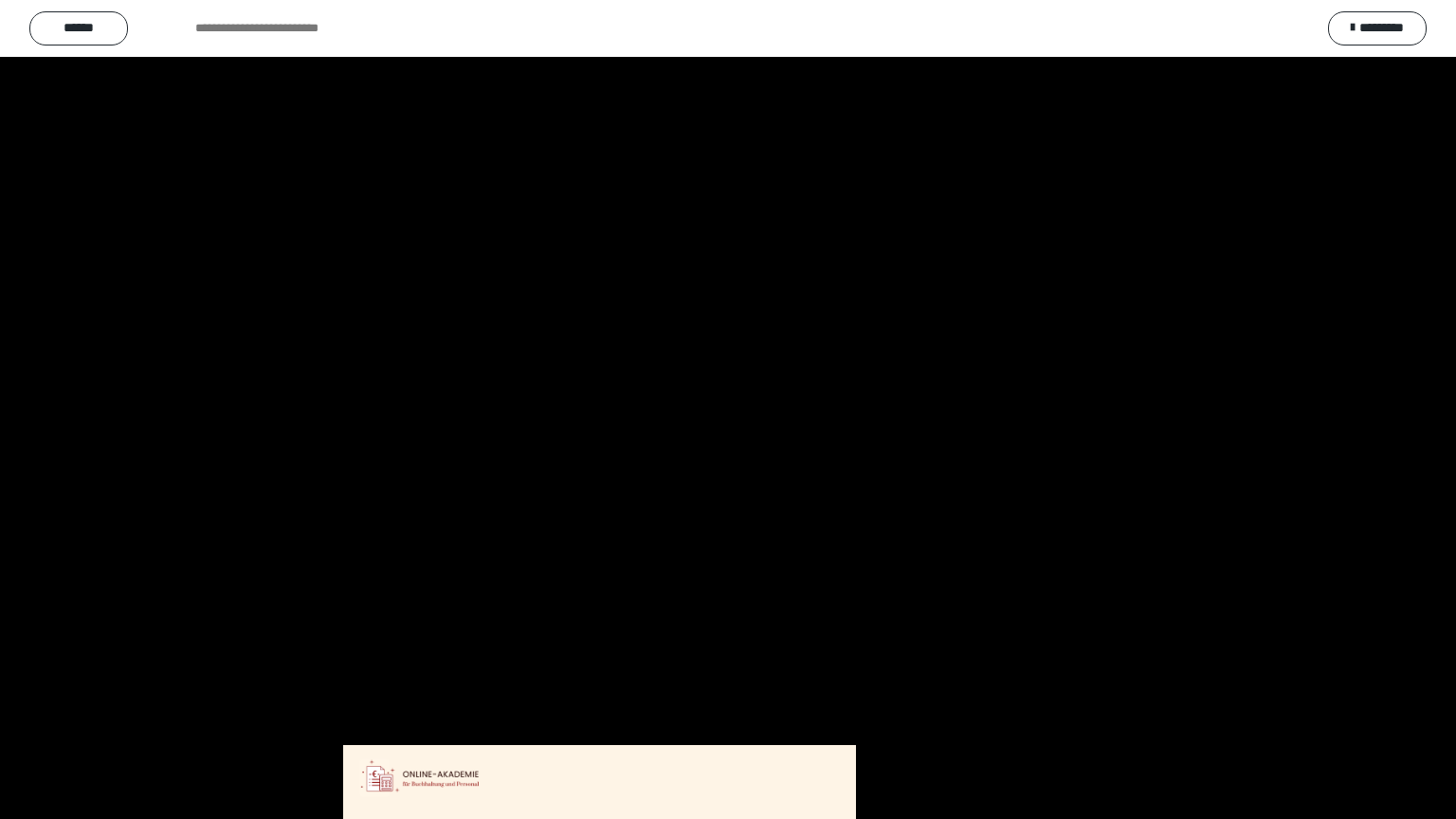 click at bounding box center (728, 410) 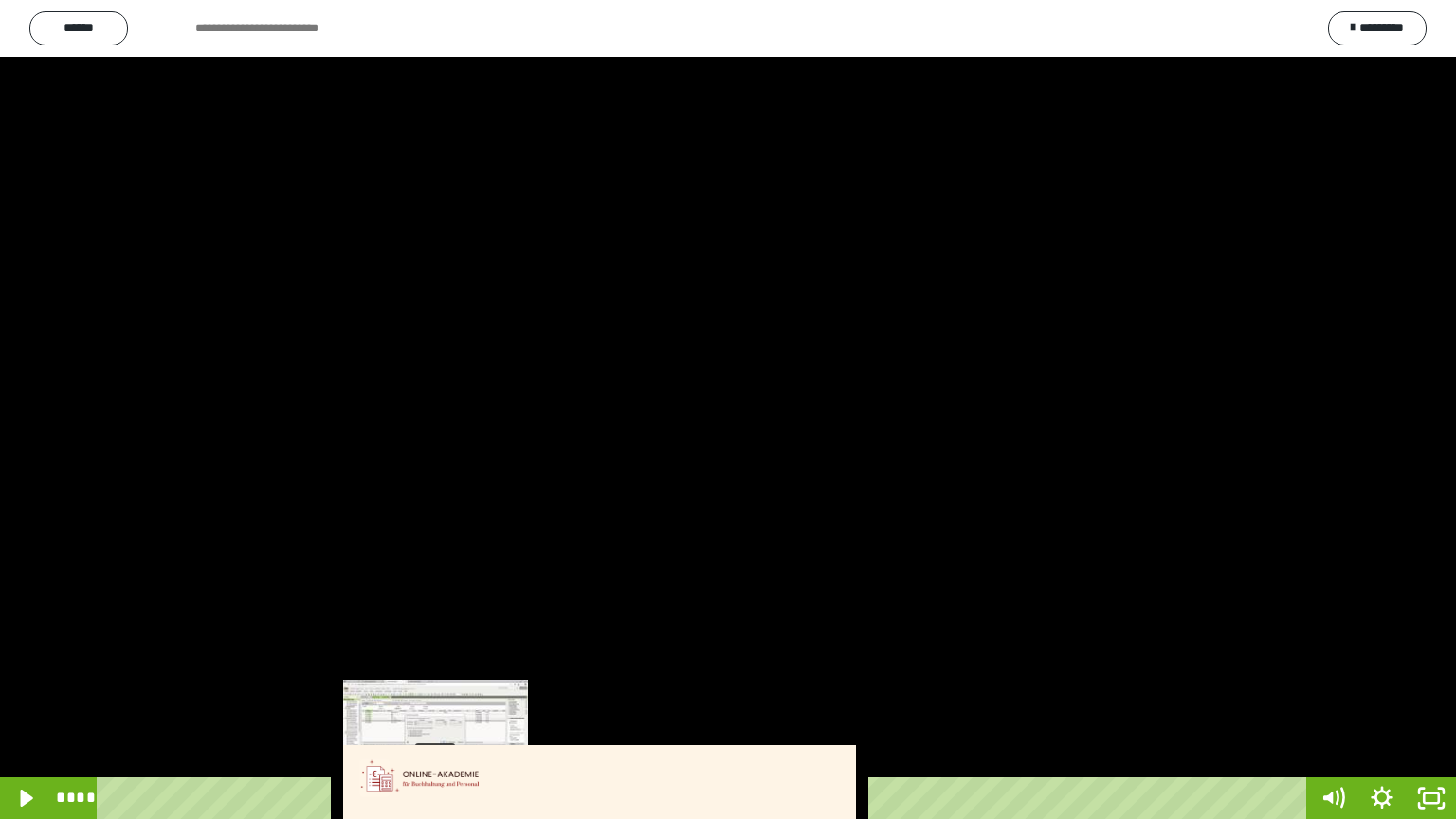 click on "****" at bounding box center (705, 798) 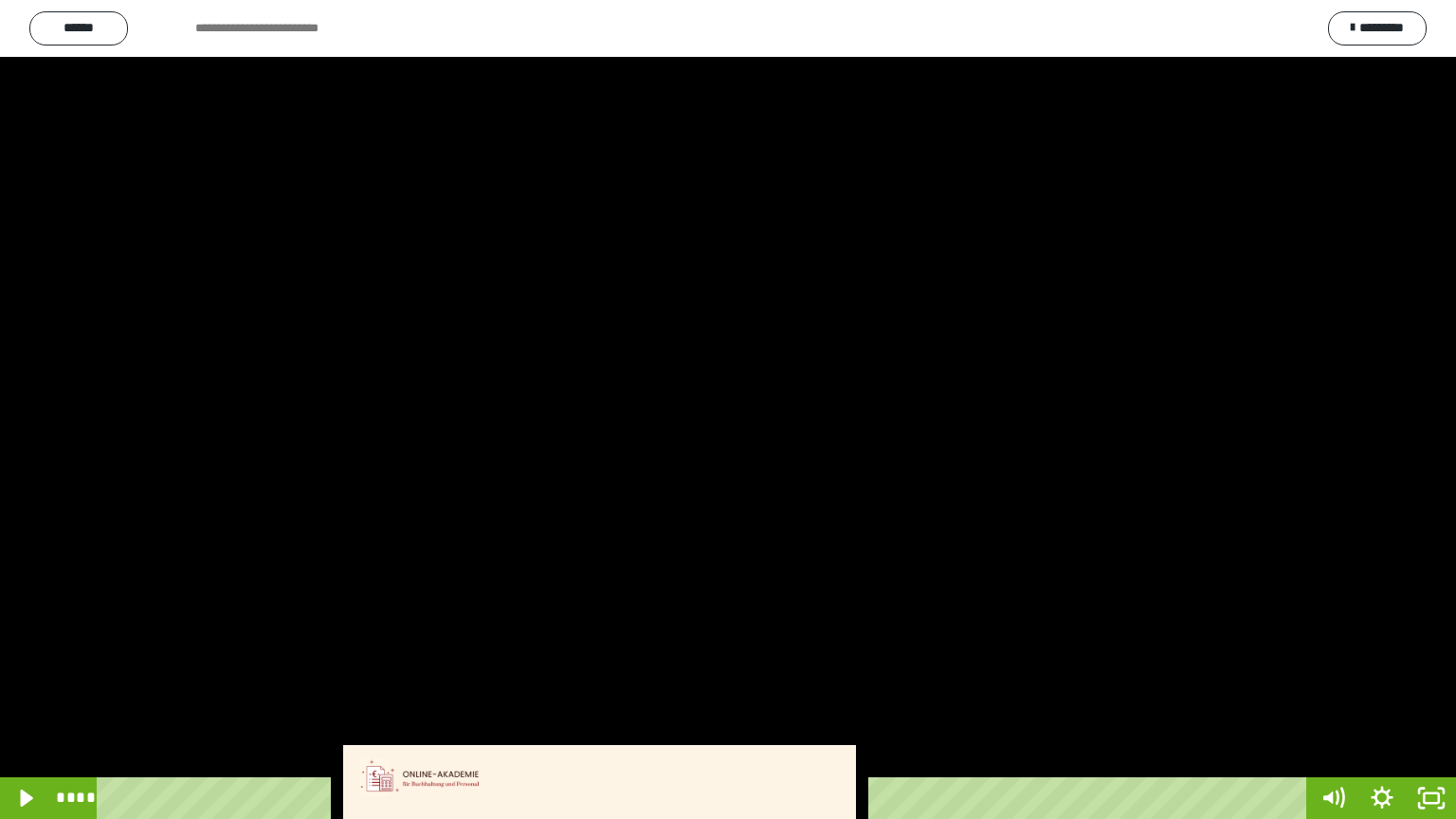 click at bounding box center (728, 410) 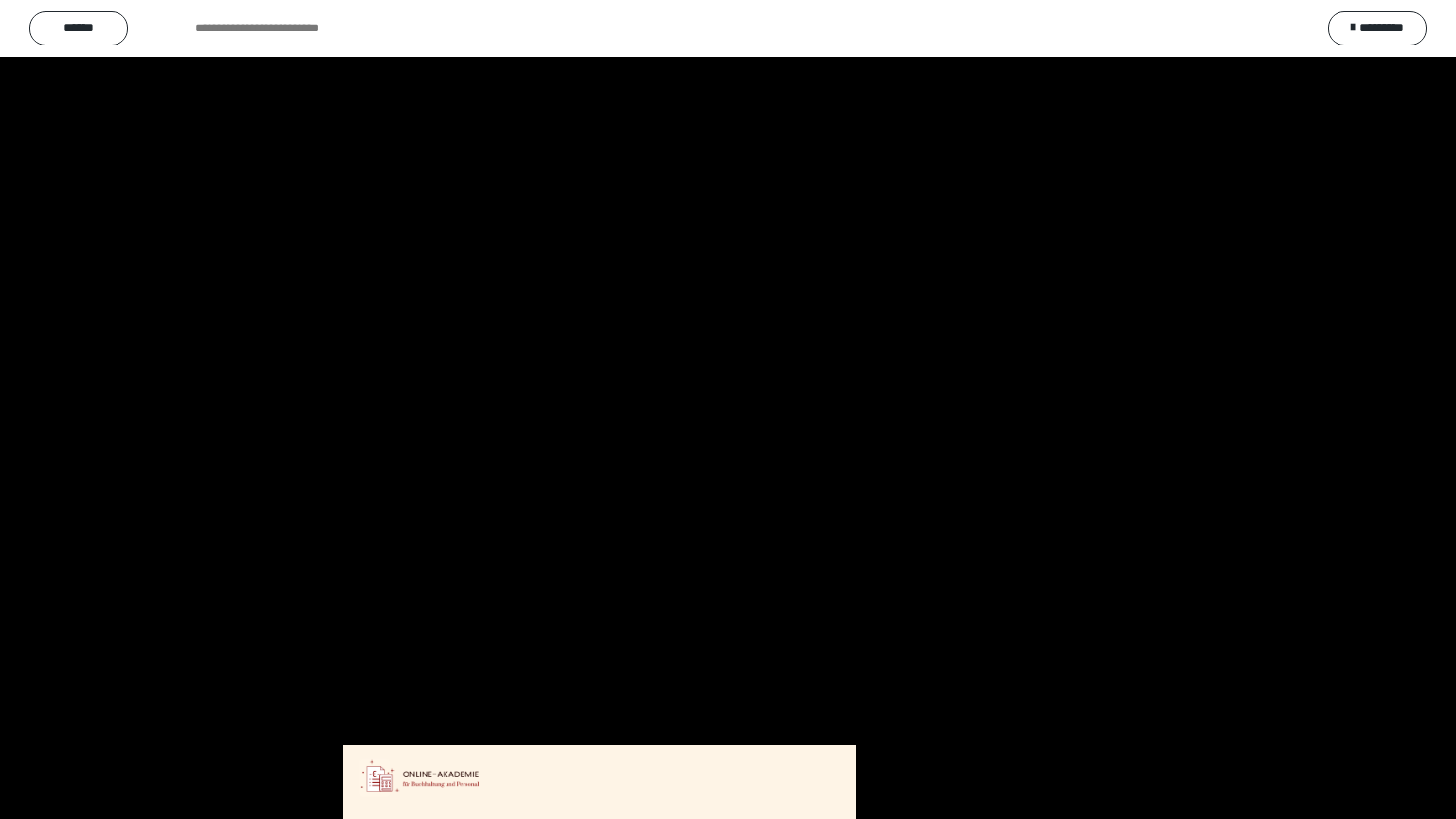 click at bounding box center [728, 410] 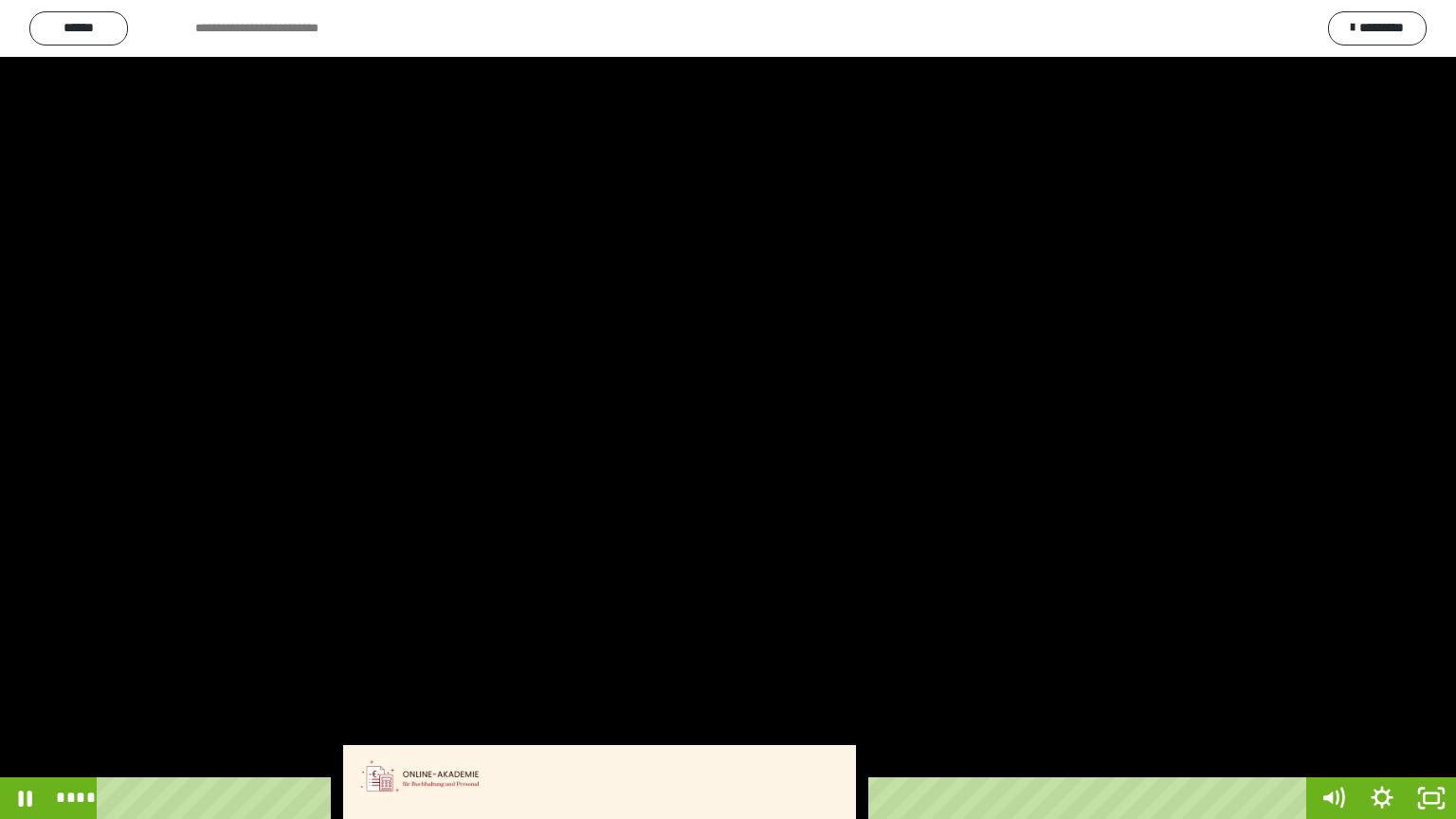 click at bounding box center [728, 410] 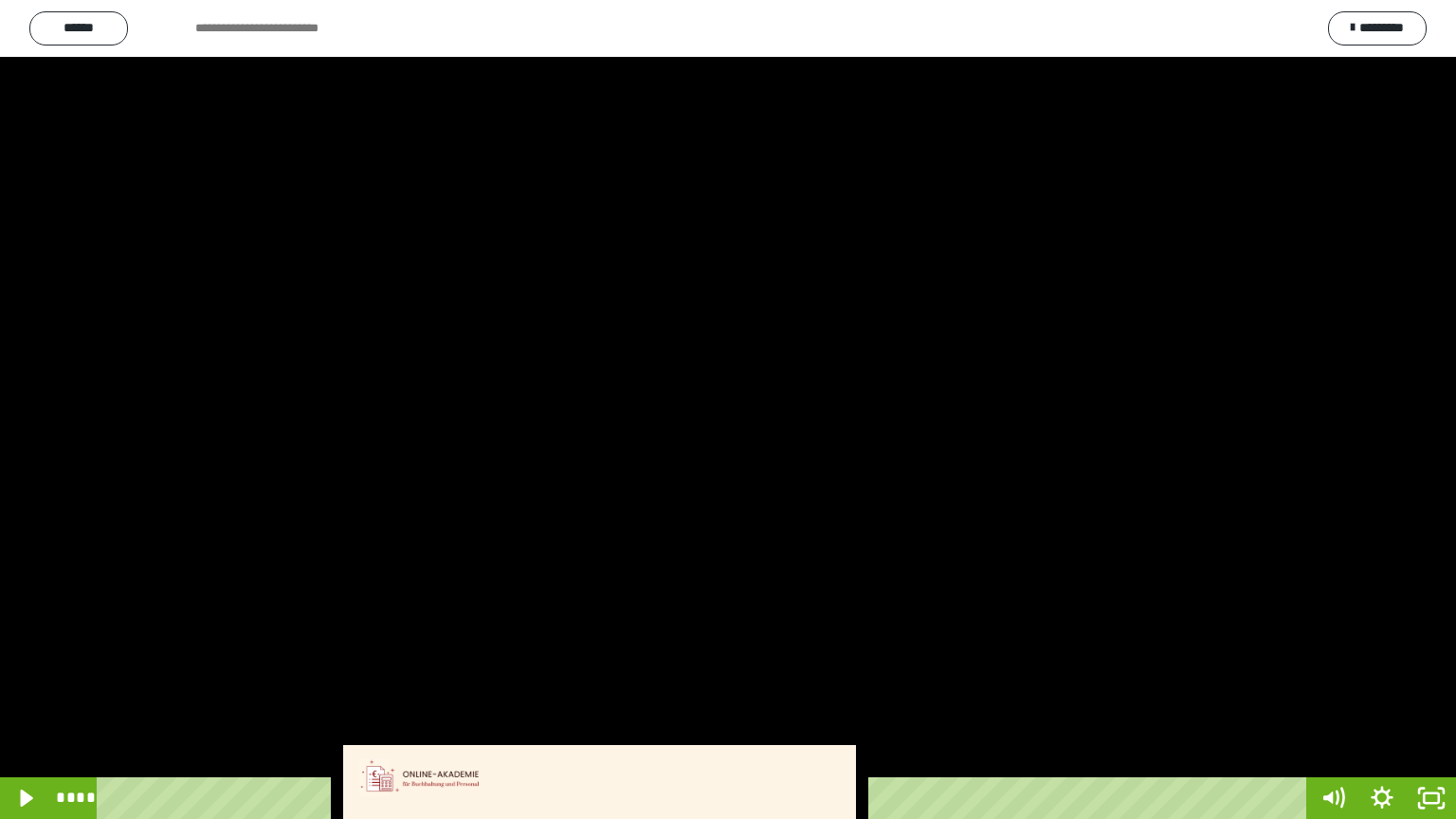 click at bounding box center [728, 410] 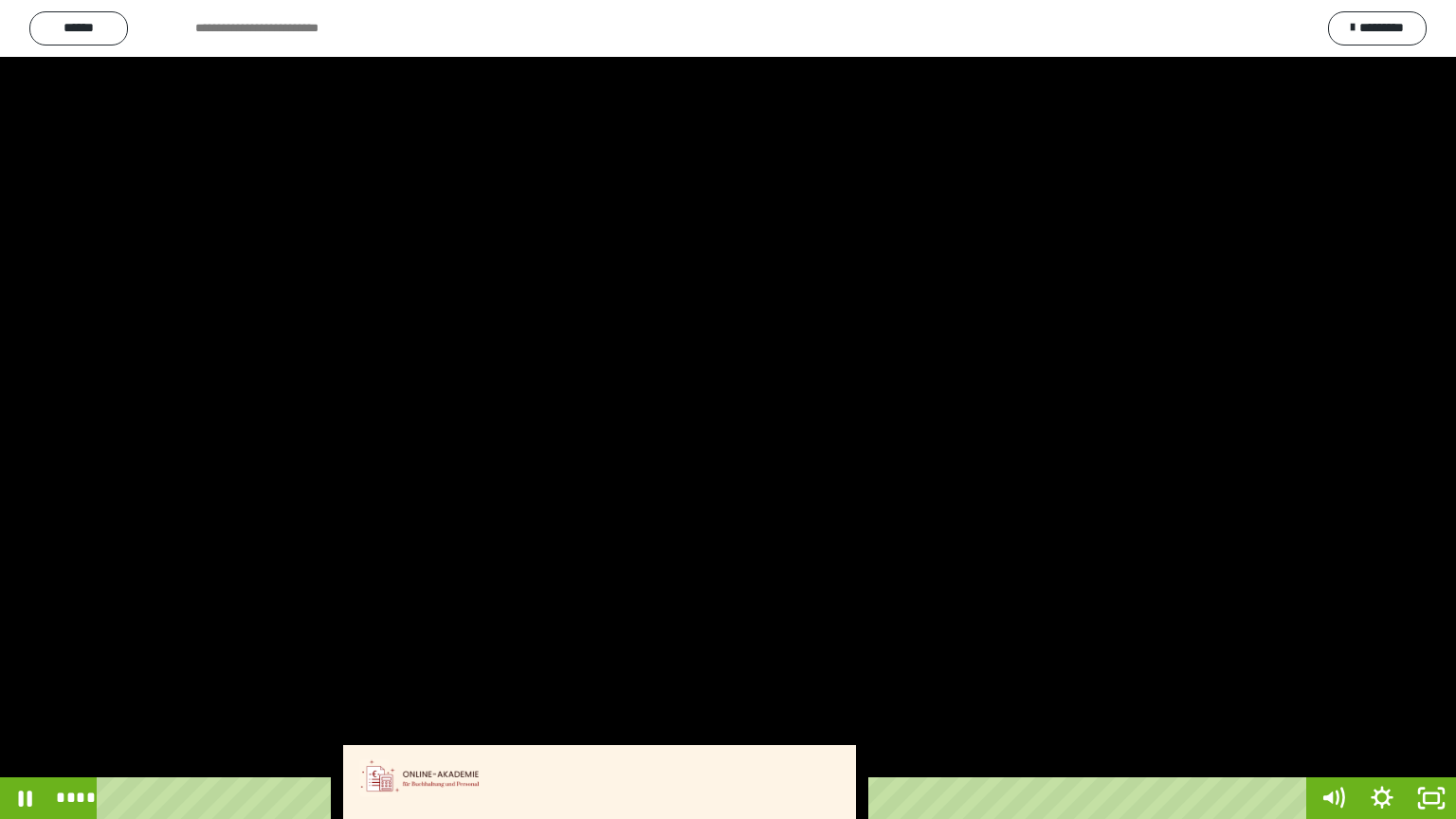 click at bounding box center [728, 410] 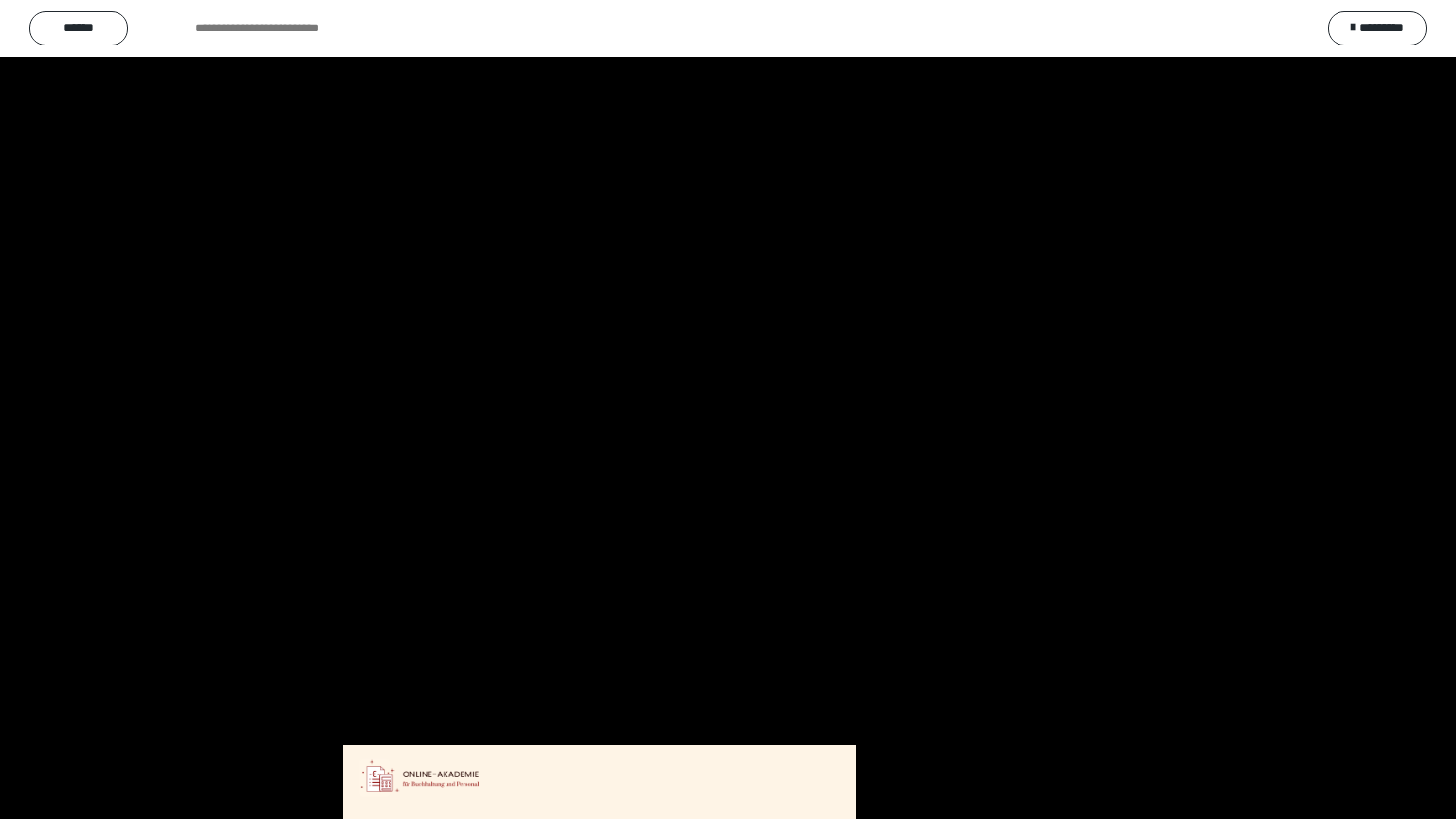 click at bounding box center [728, 410] 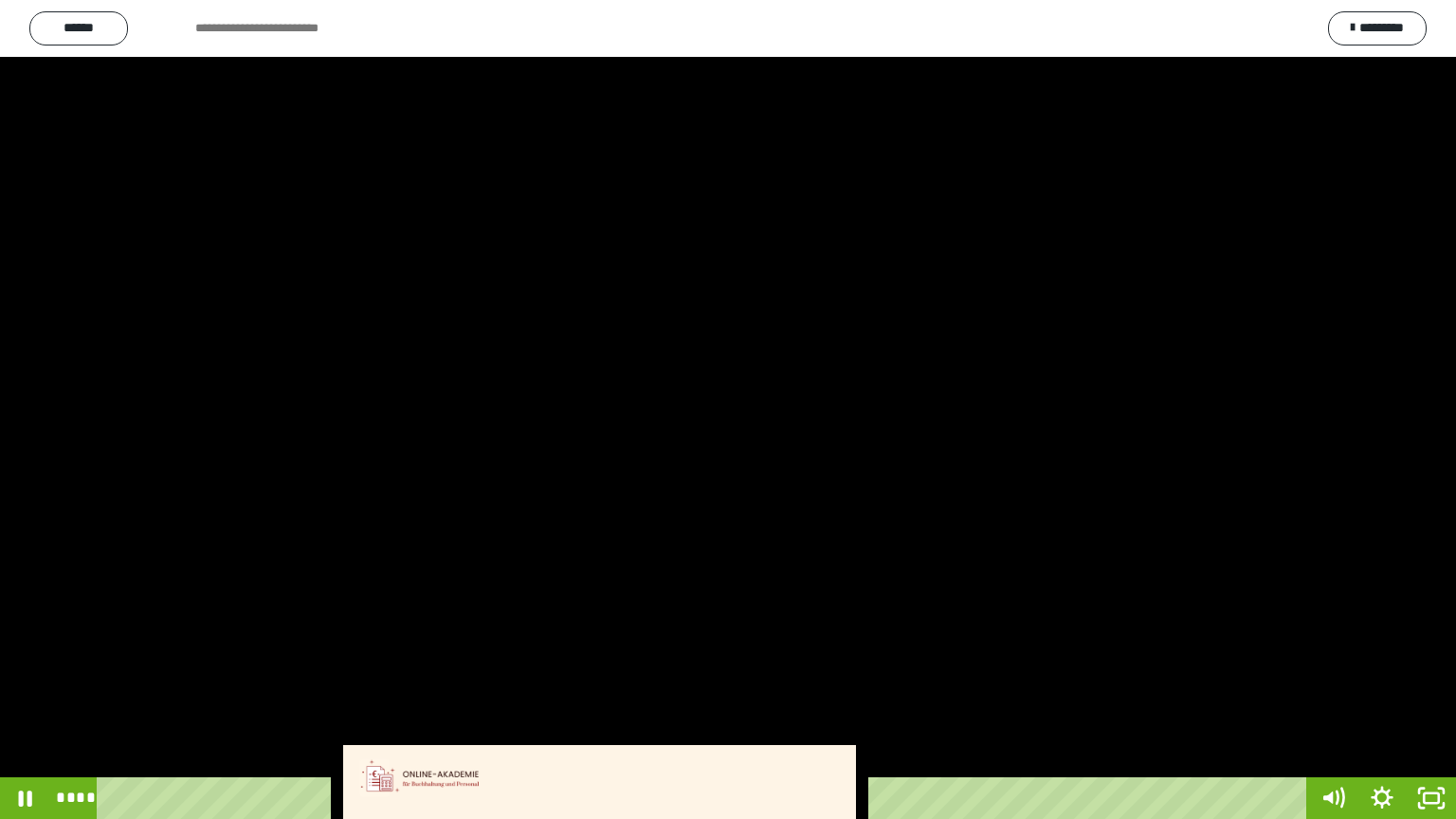 click at bounding box center [728, 410] 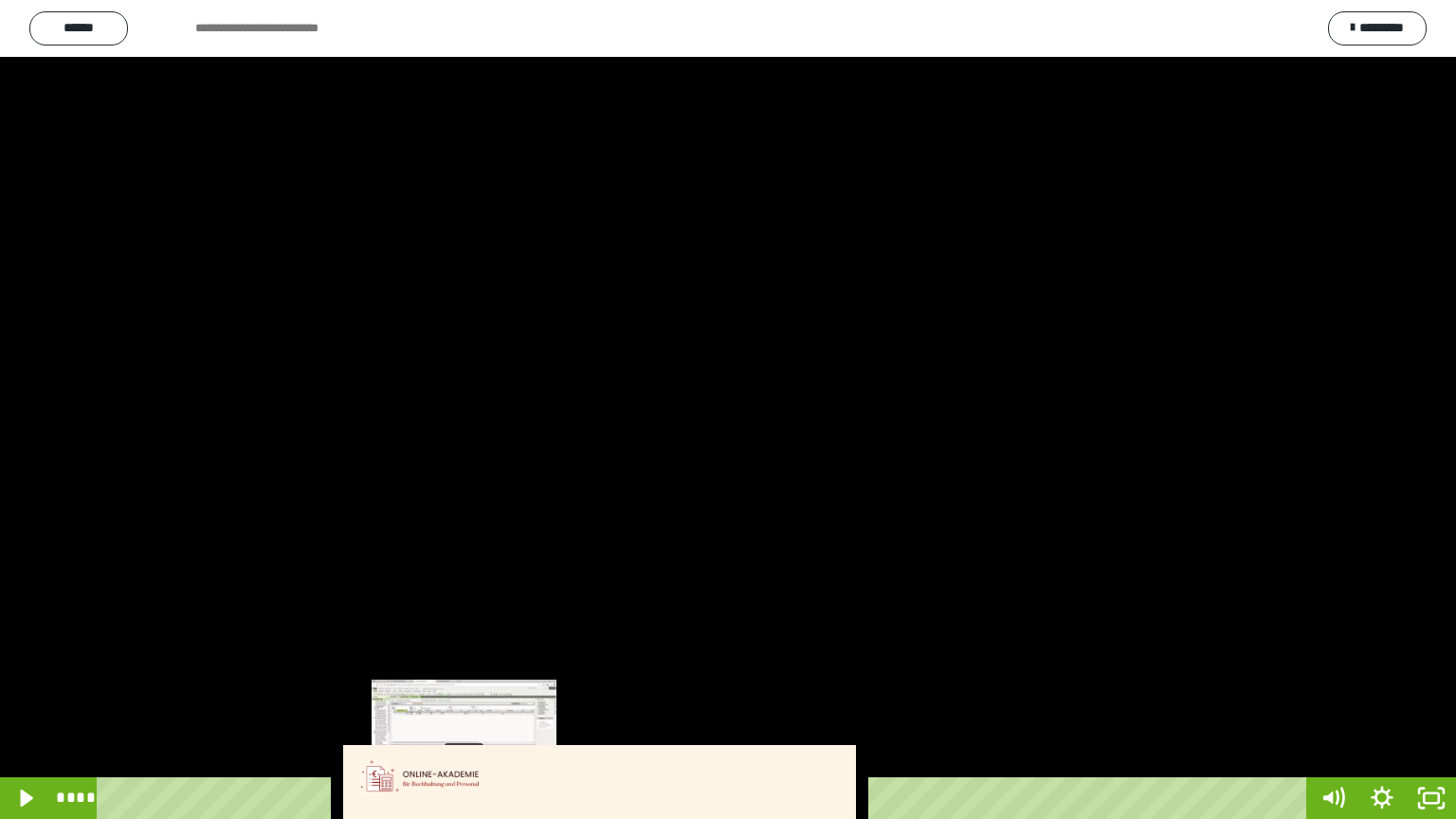 click at bounding box center (464, 798) 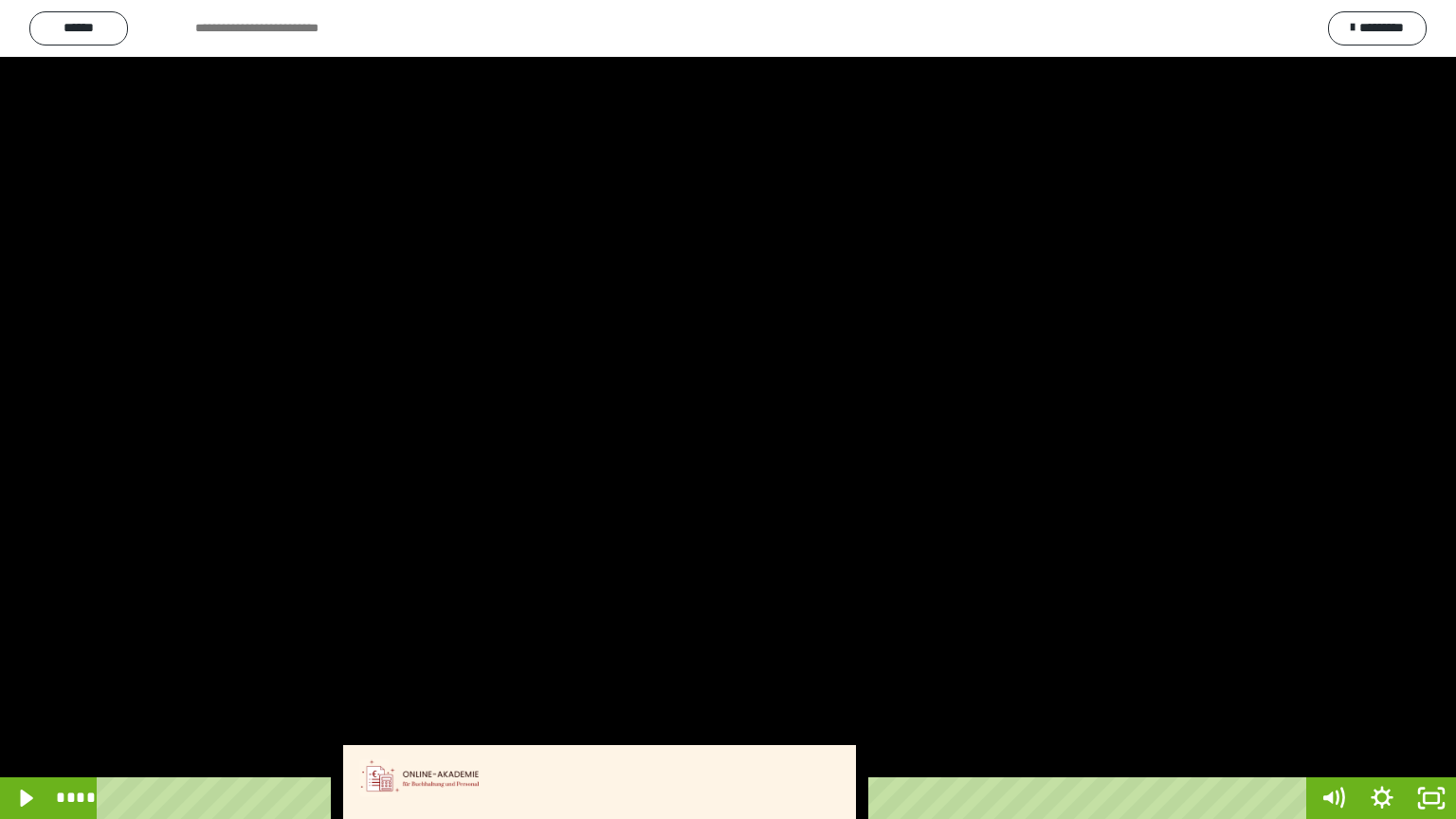 click at bounding box center (728, 410) 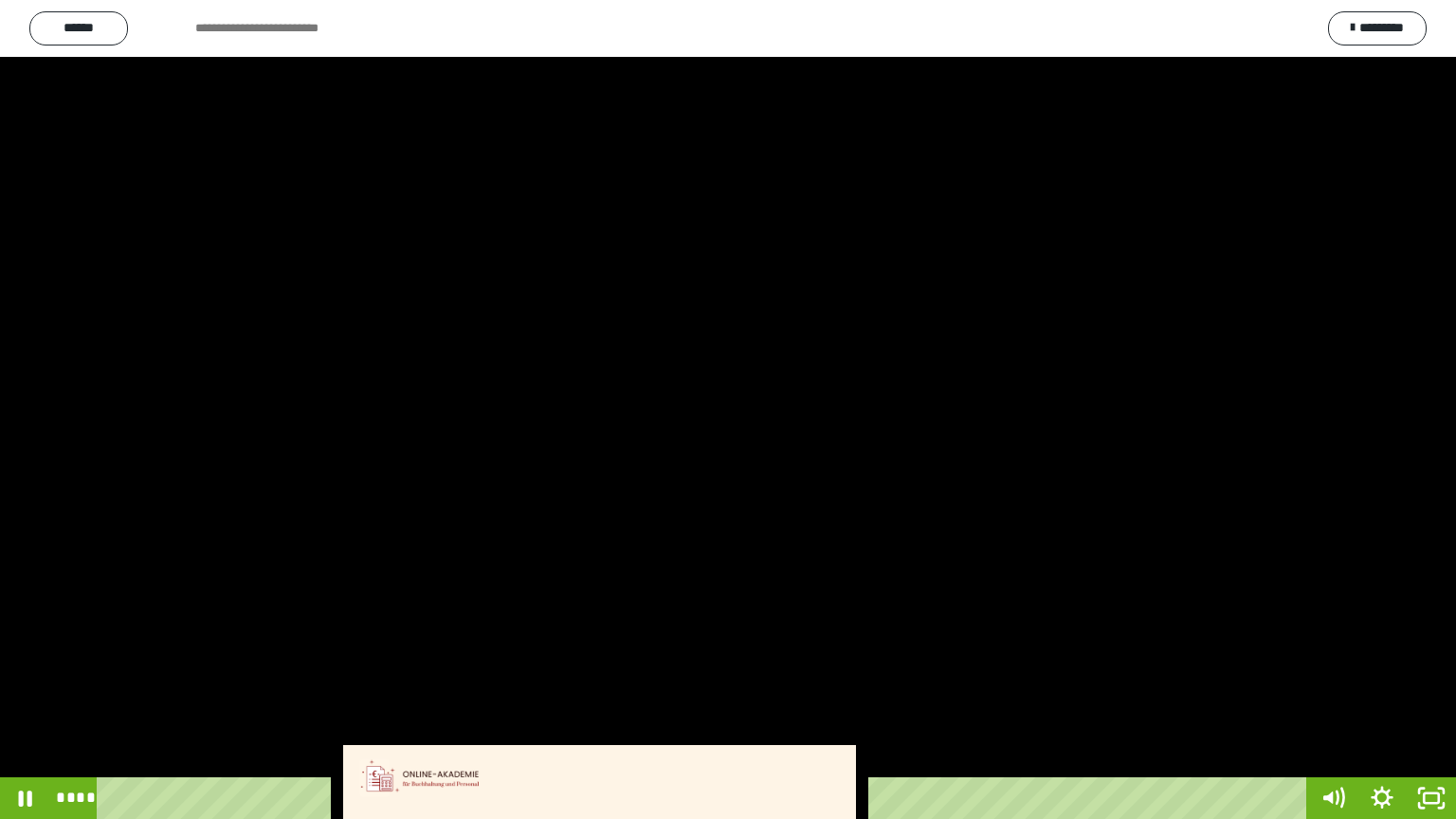 click at bounding box center (728, 410) 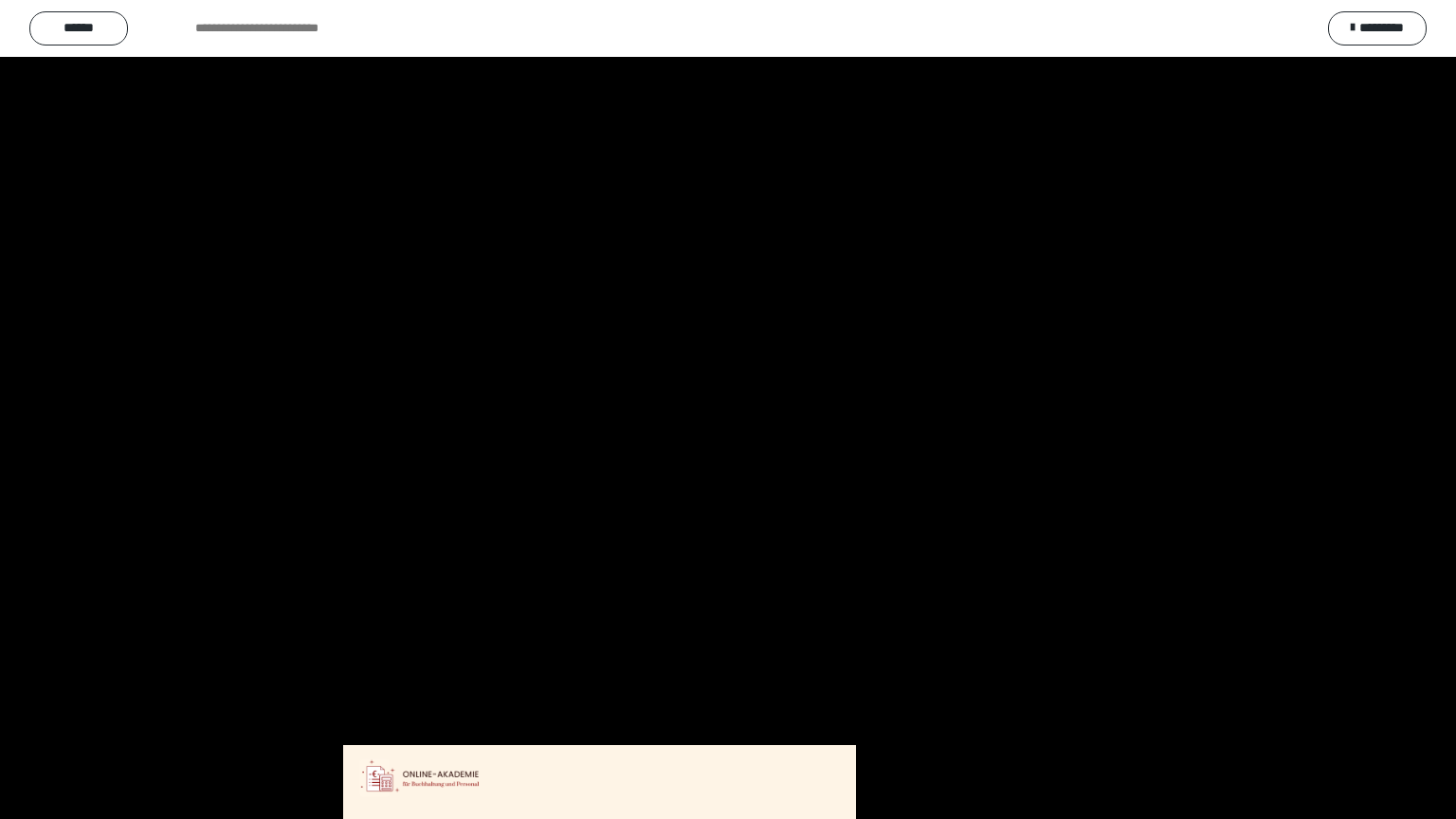 click at bounding box center (728, 410) 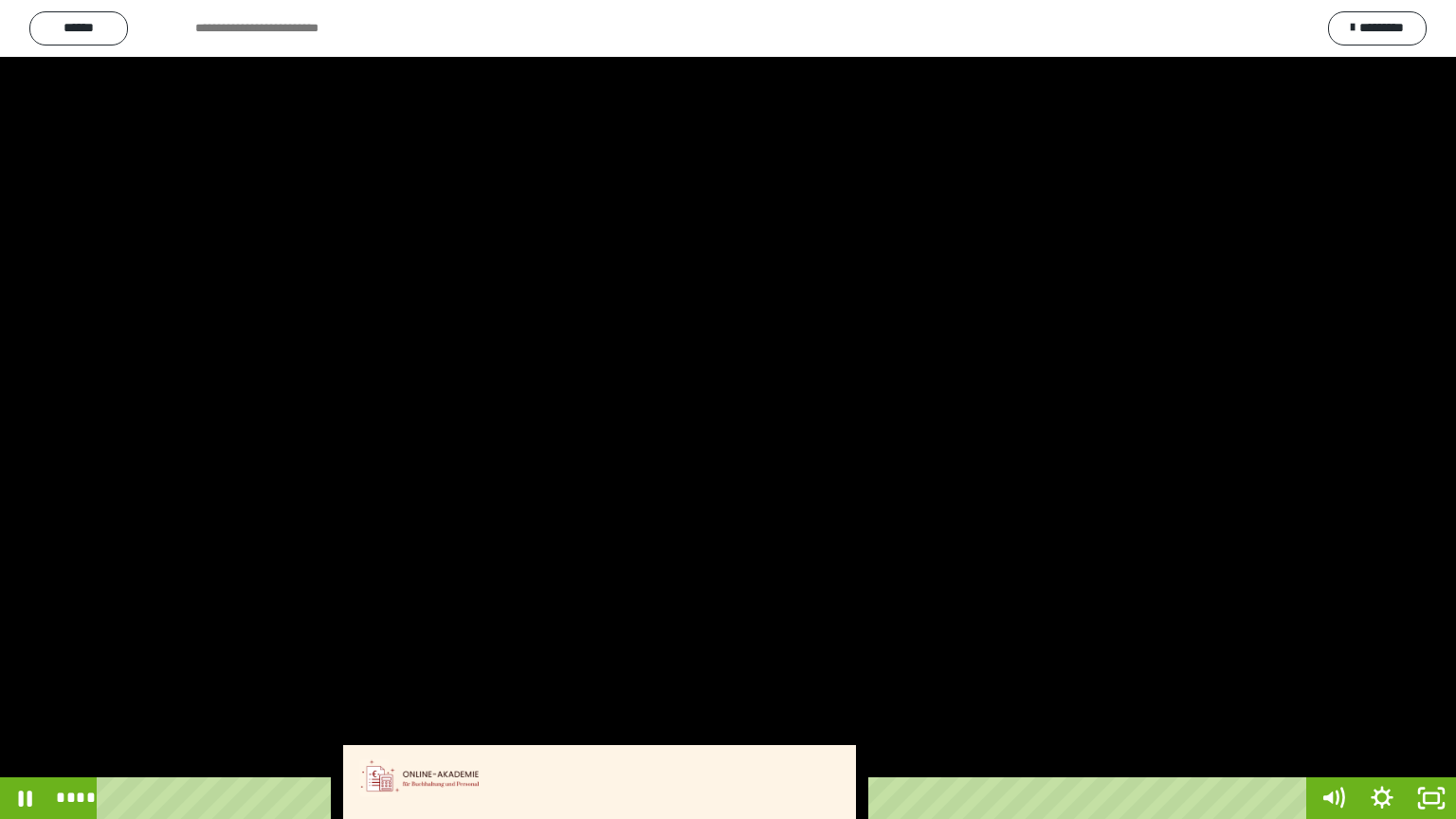 click at bounding box center (728, 410) 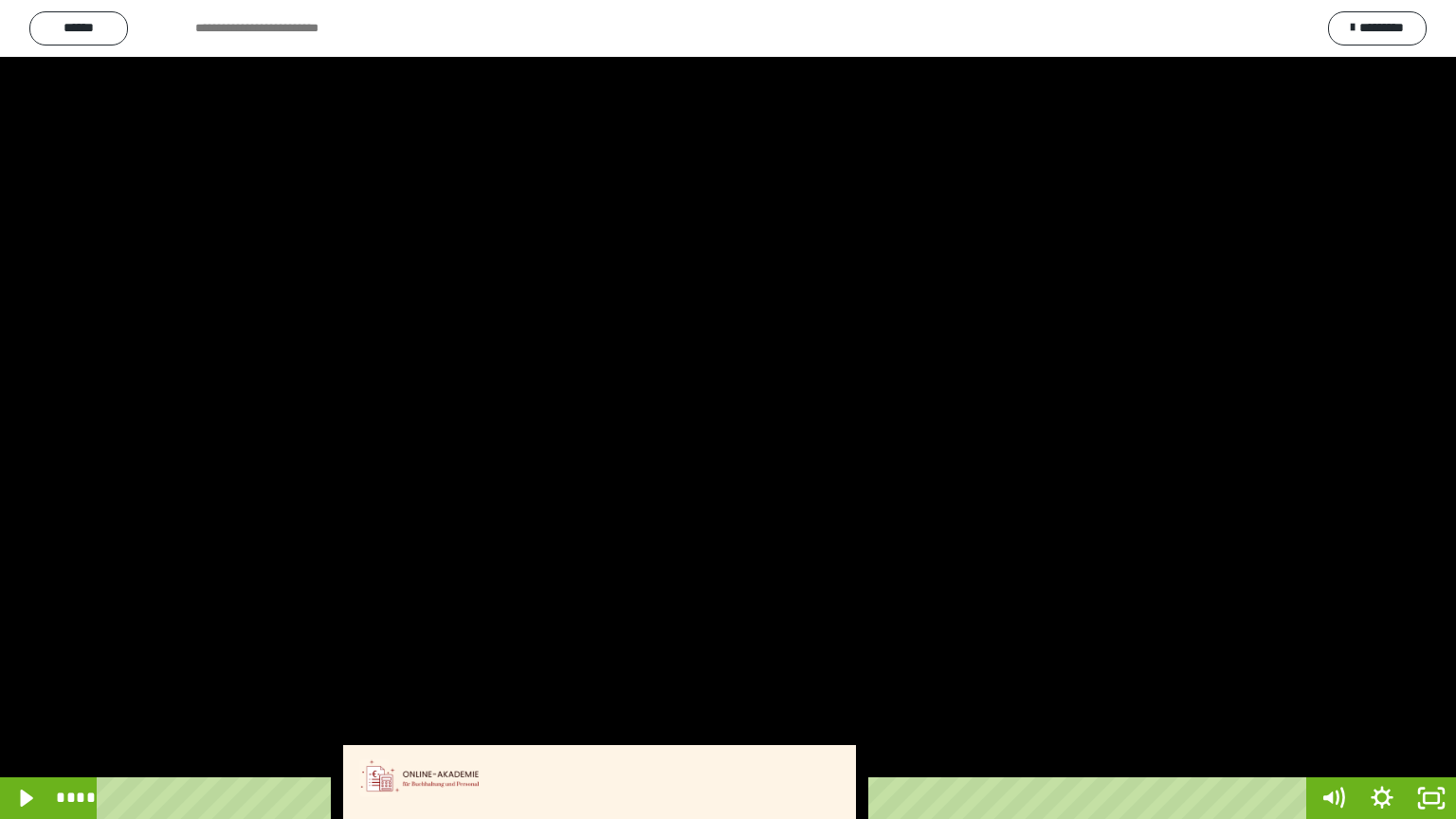 click at bounding box center (728, 410) 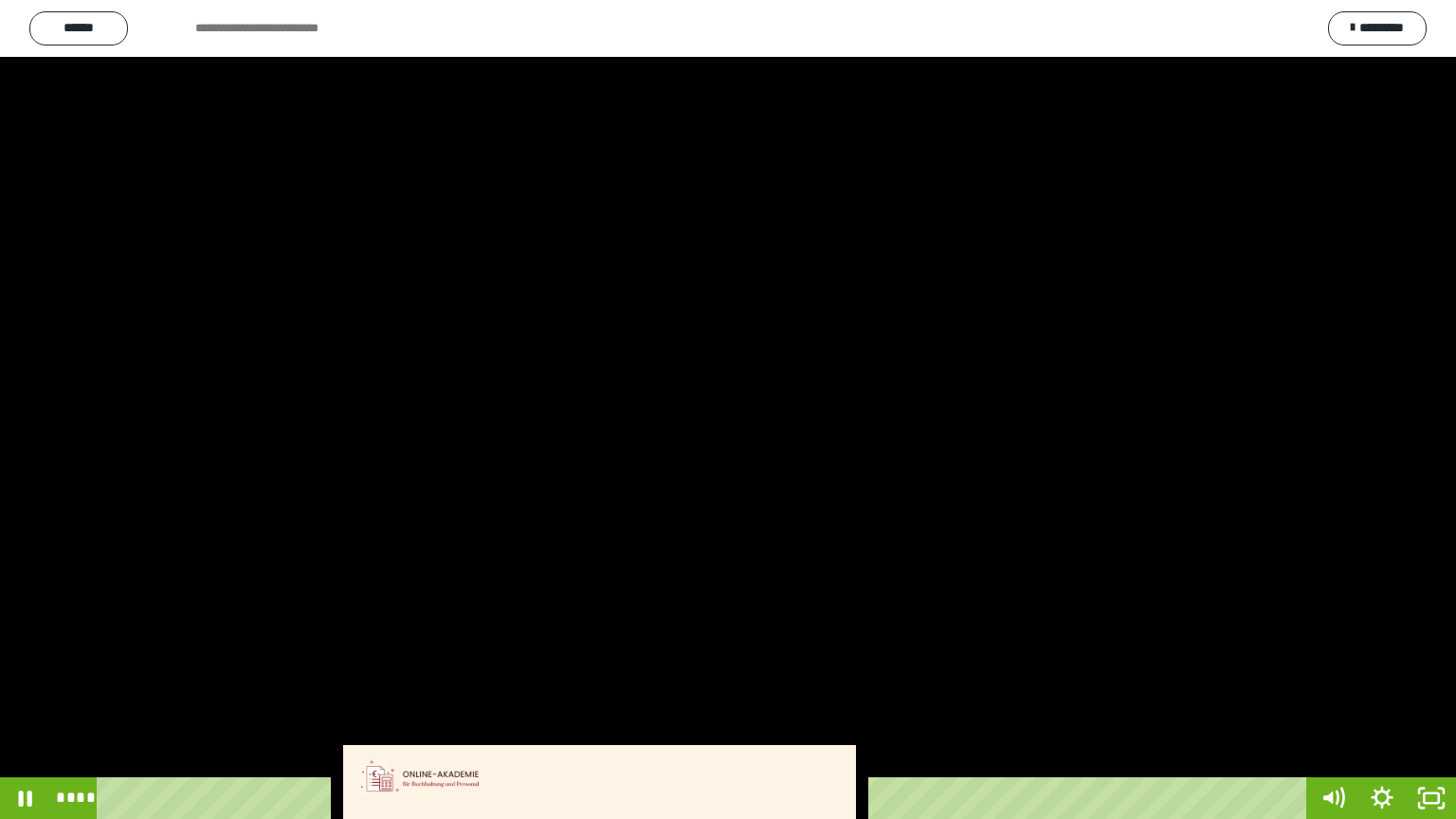click at bounding box center [728, 410] 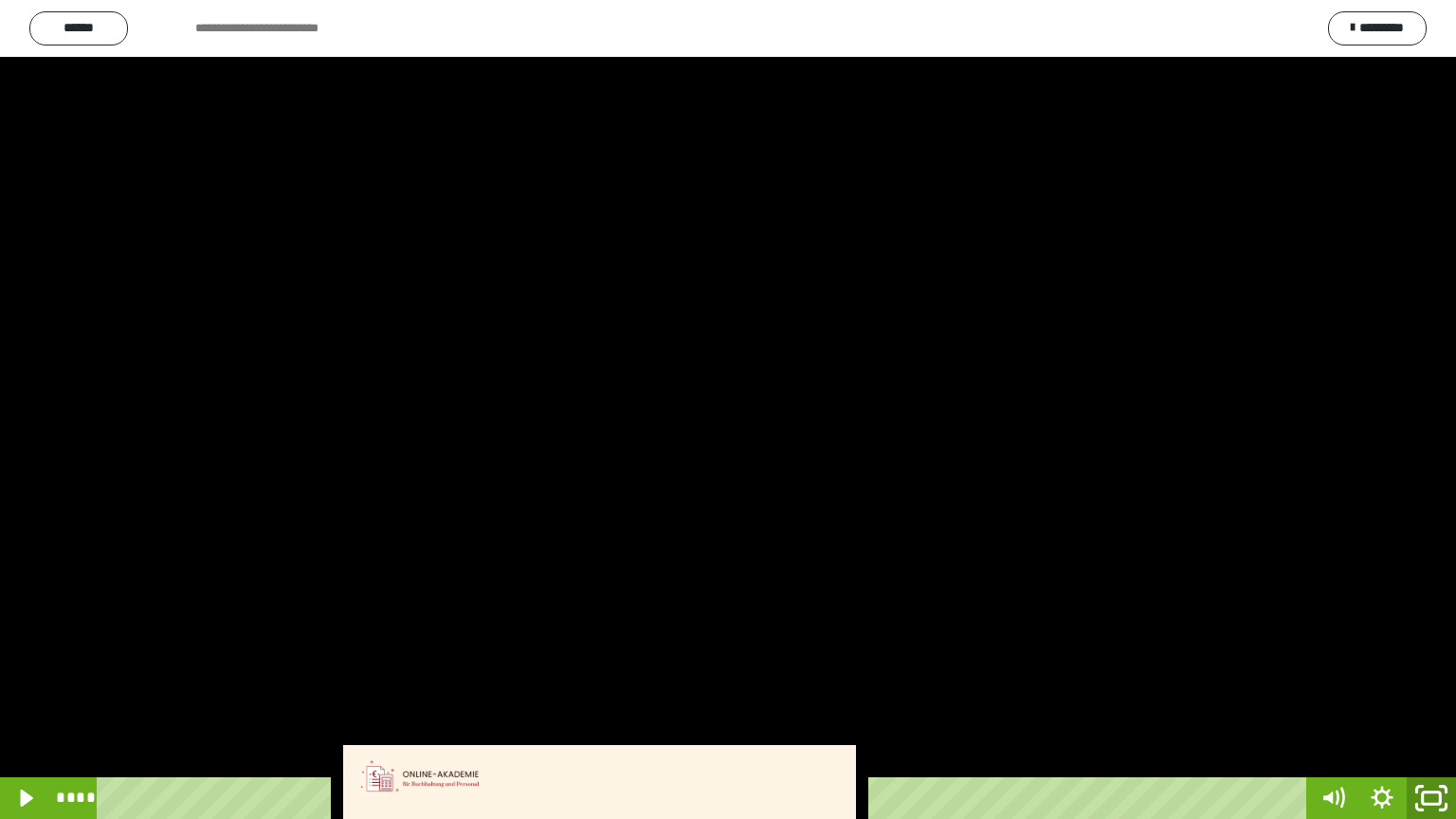 click 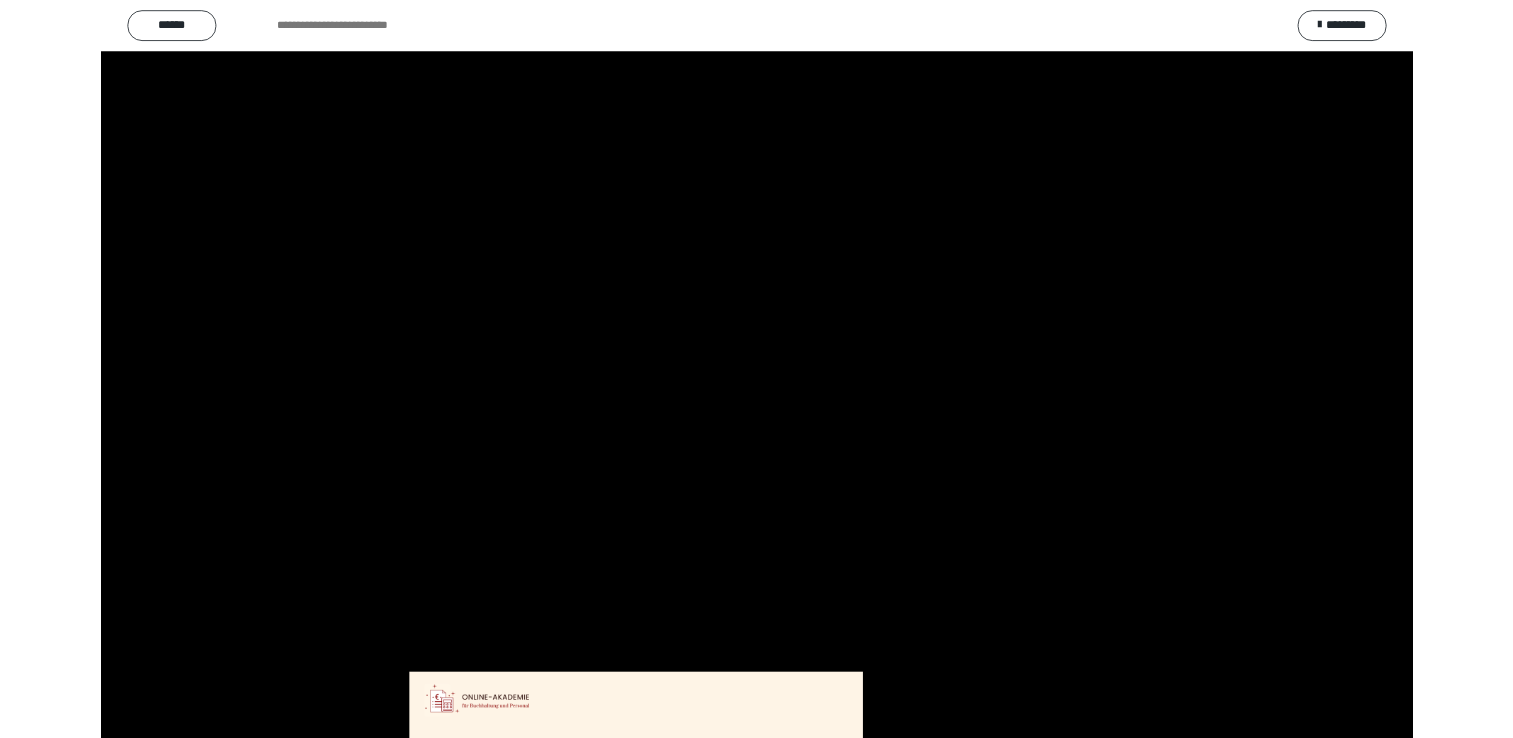 scroll, scrollTop: 3819, scrollLeft: 0, axis: vertical 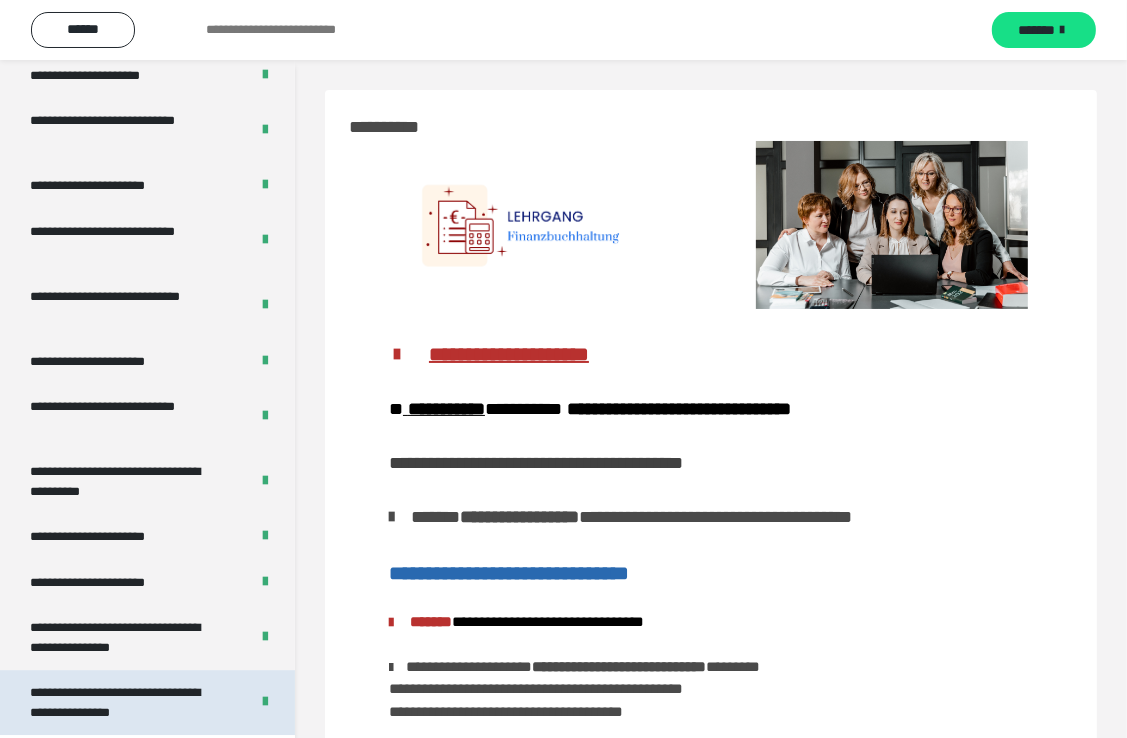 click on "**********" at bounding box center [124, 702] 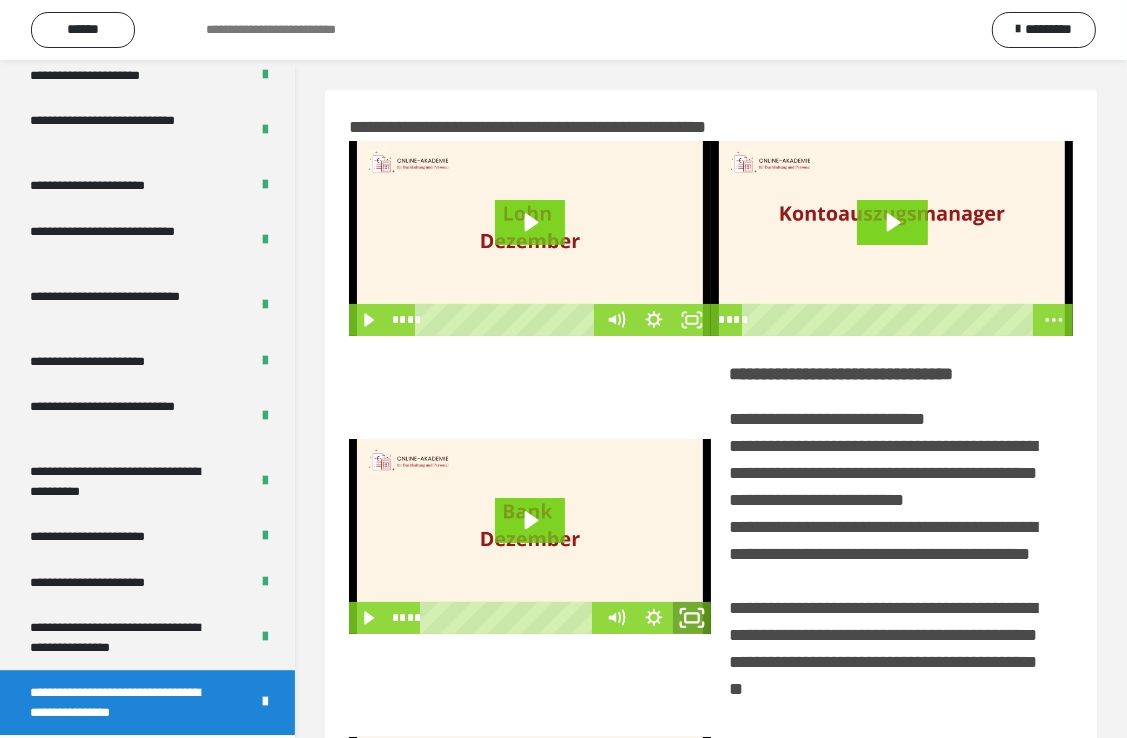 click 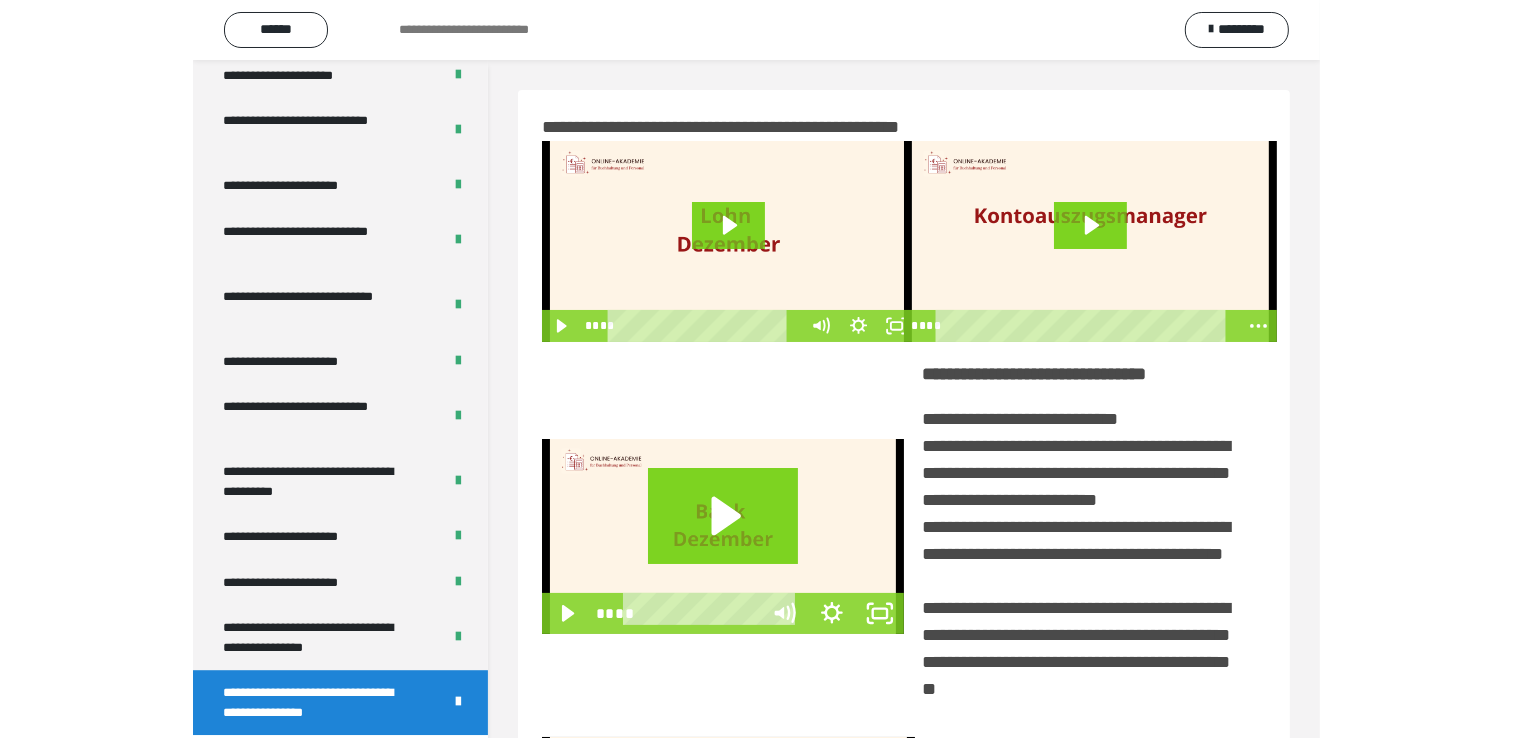 scroll, scrollTop: 3693, scrollLeft: 0, axis: vertical 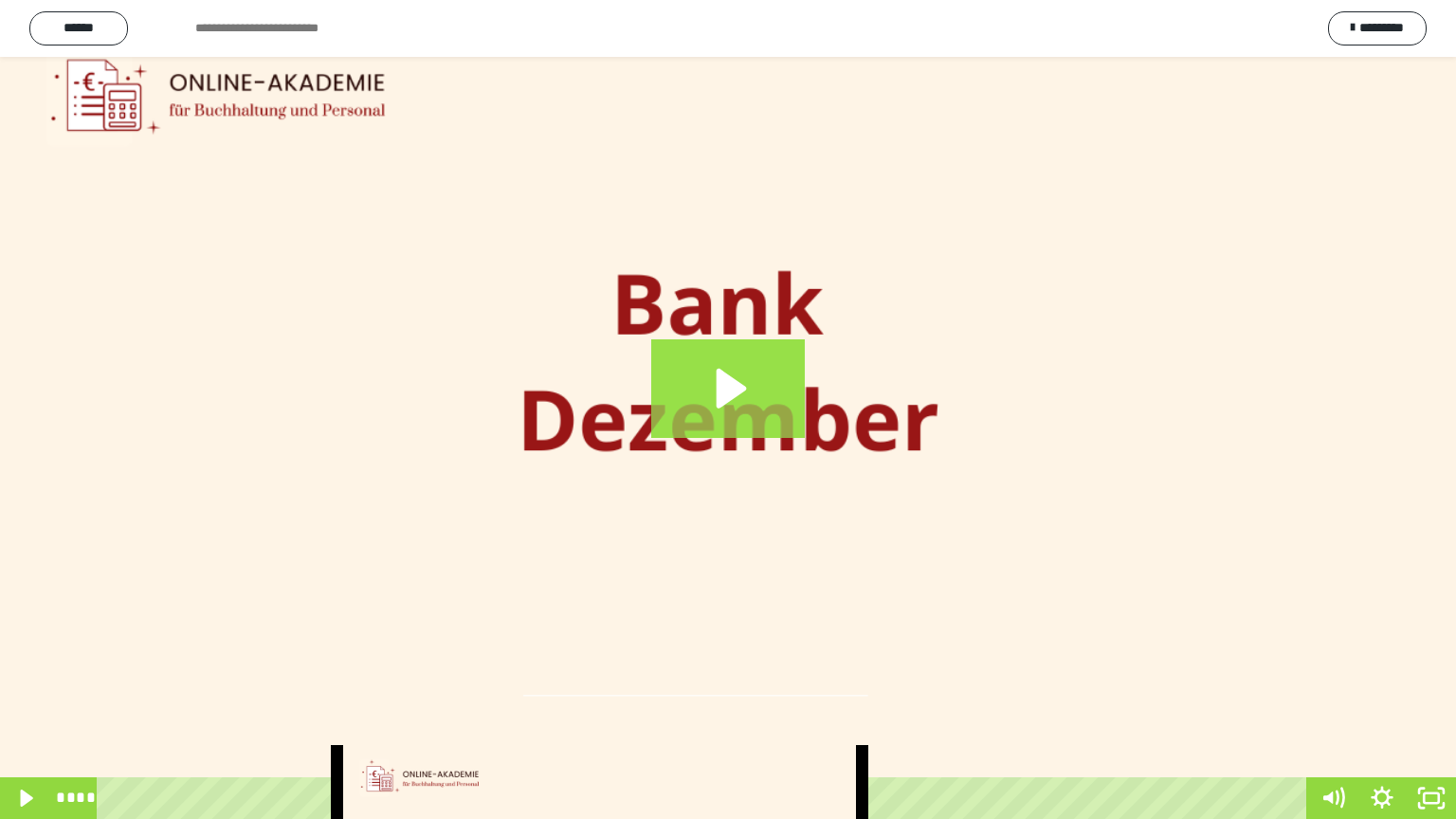 click 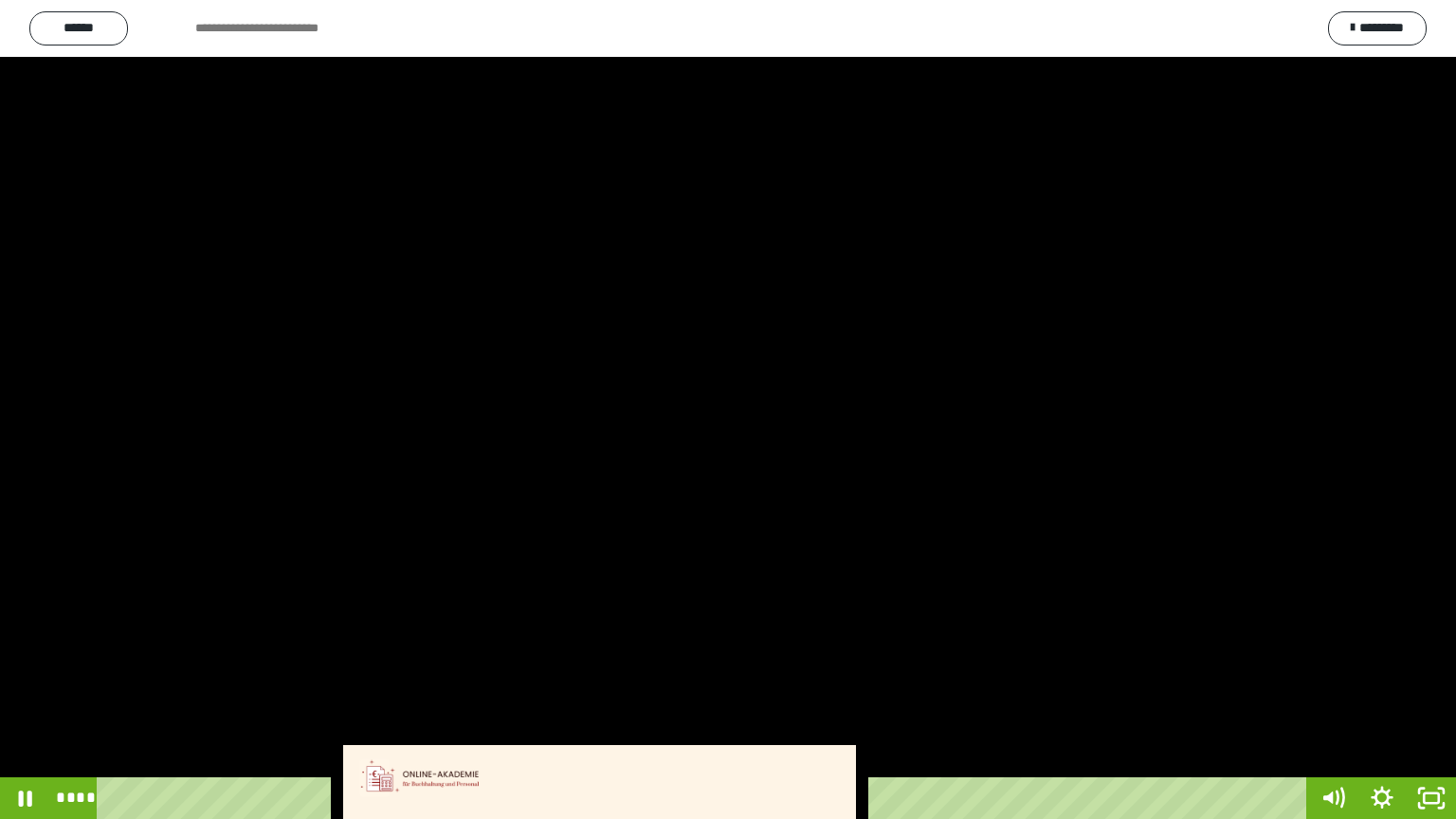 click at bounding box center (728, 410) 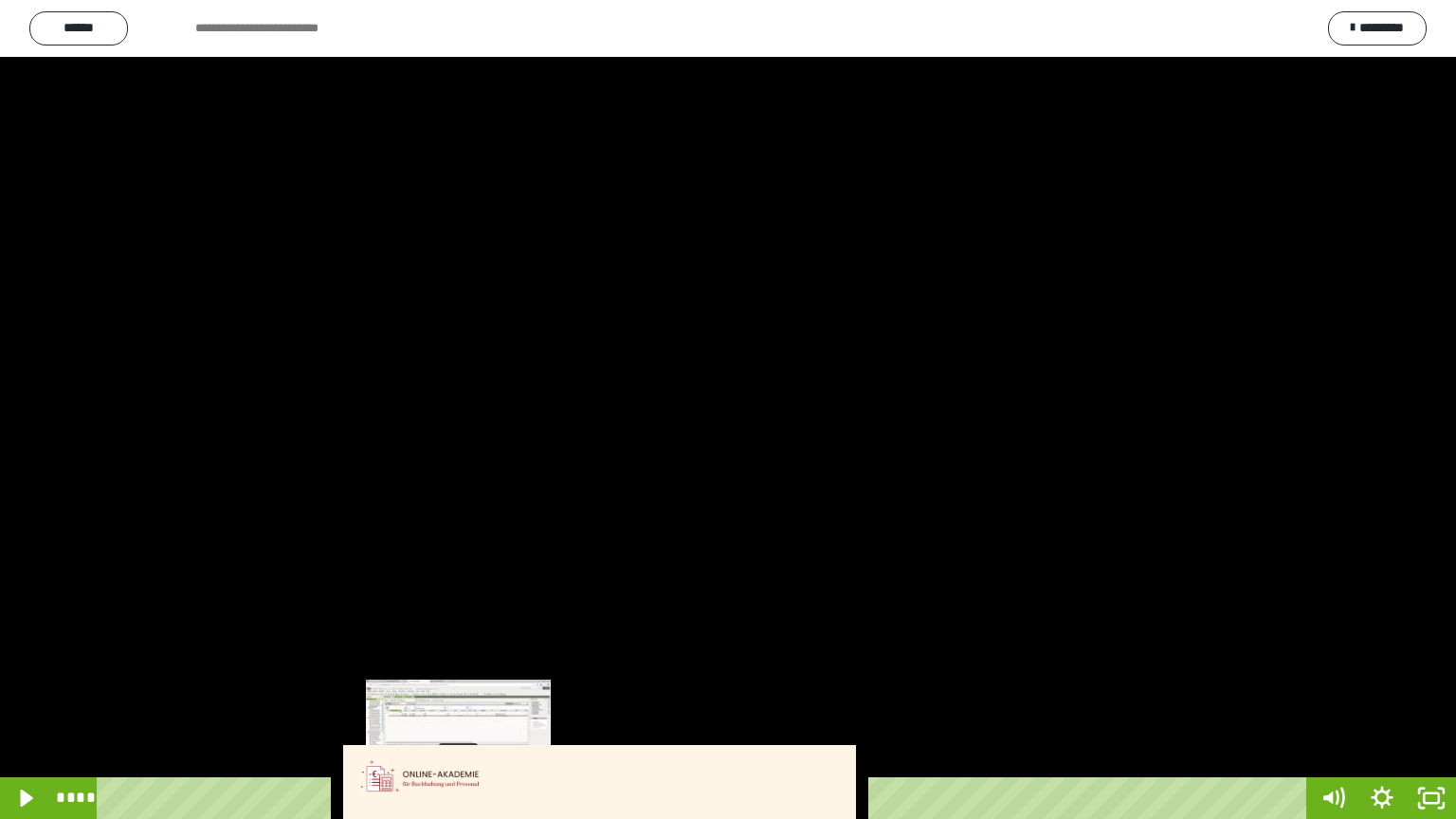 click on "****" at bounding box center (705, 798) 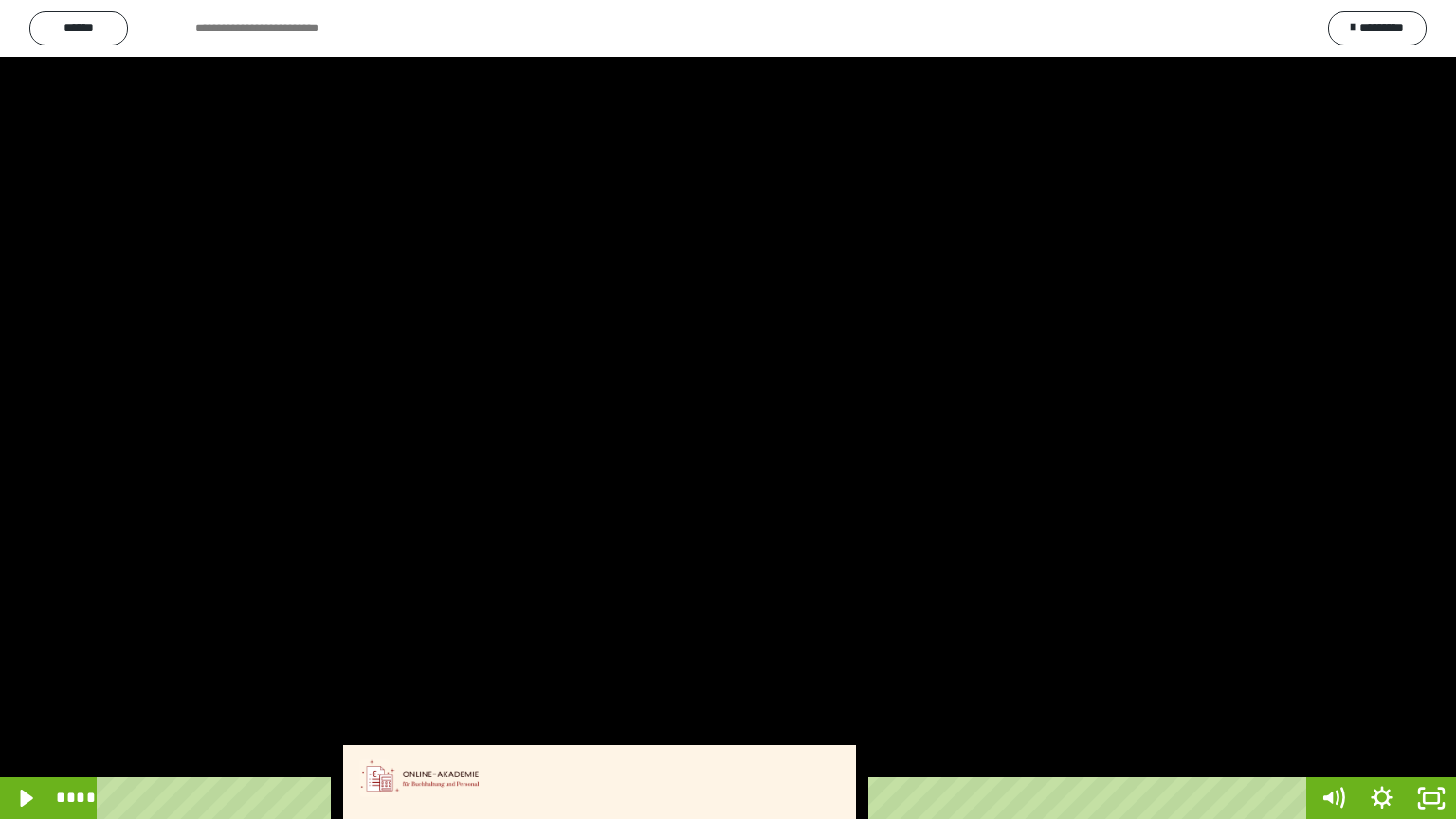click at bounding box center (728, 410) 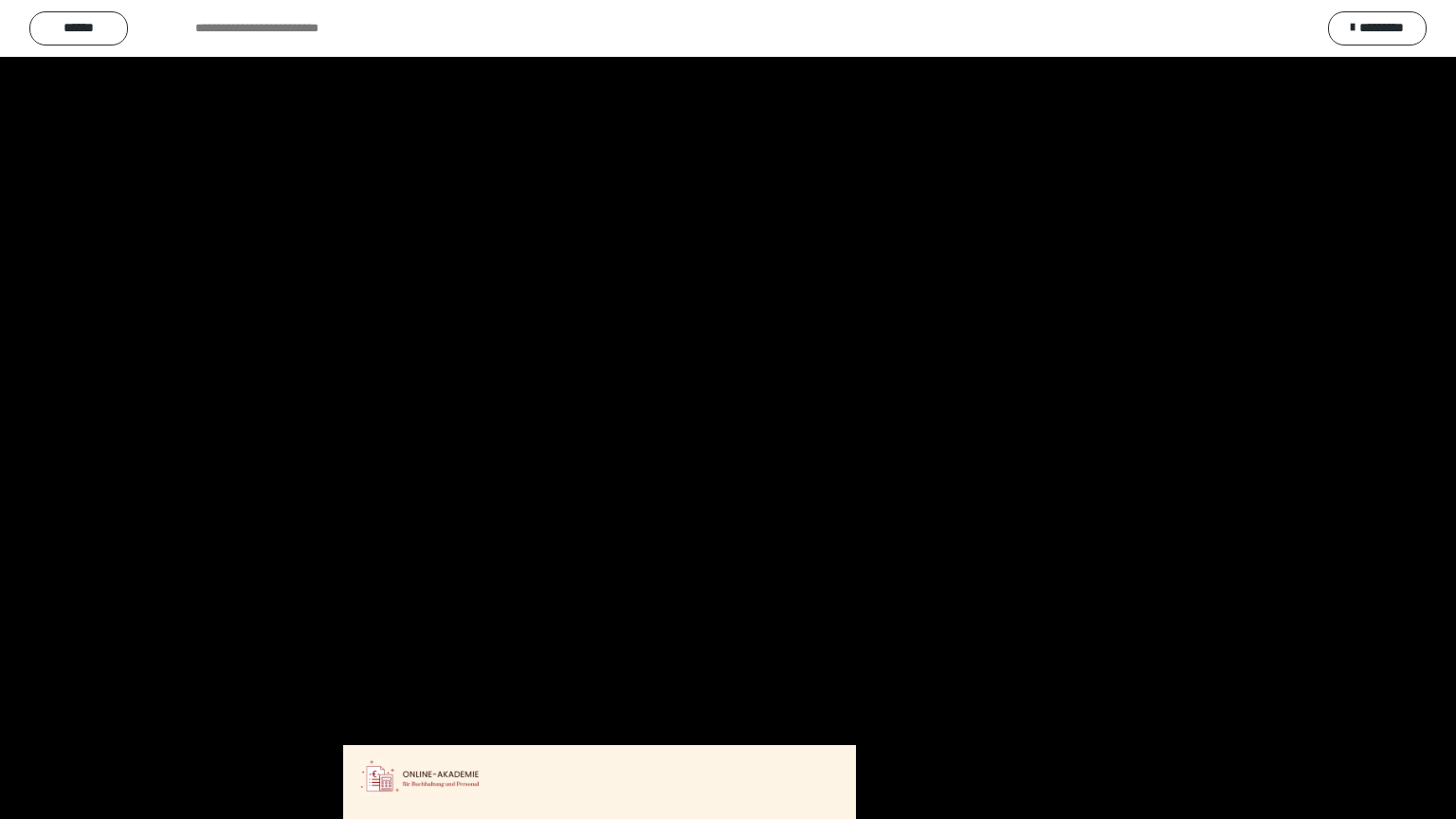 click at bounding box center (728, 410) 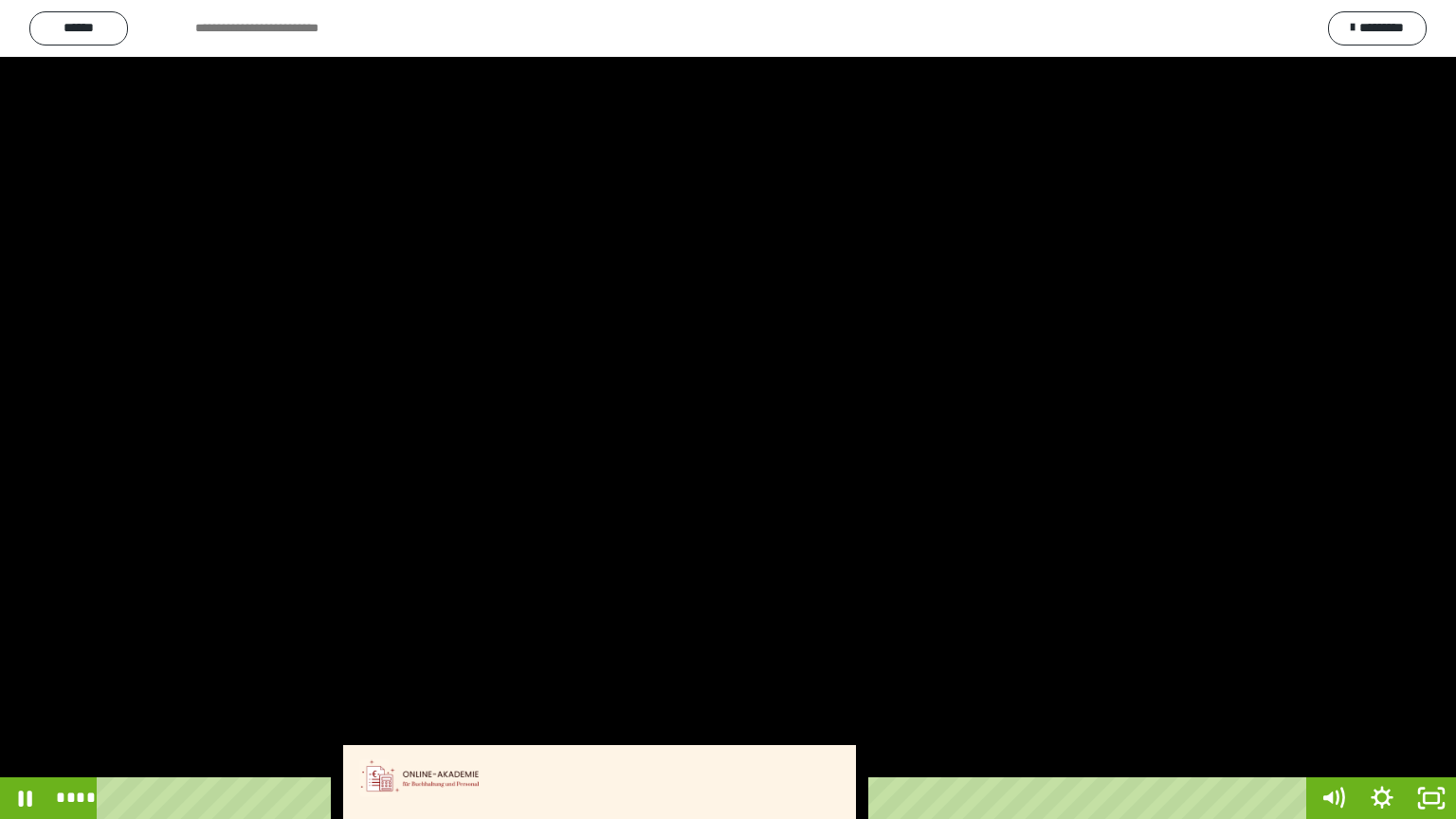click at bounding box center (728, 410) 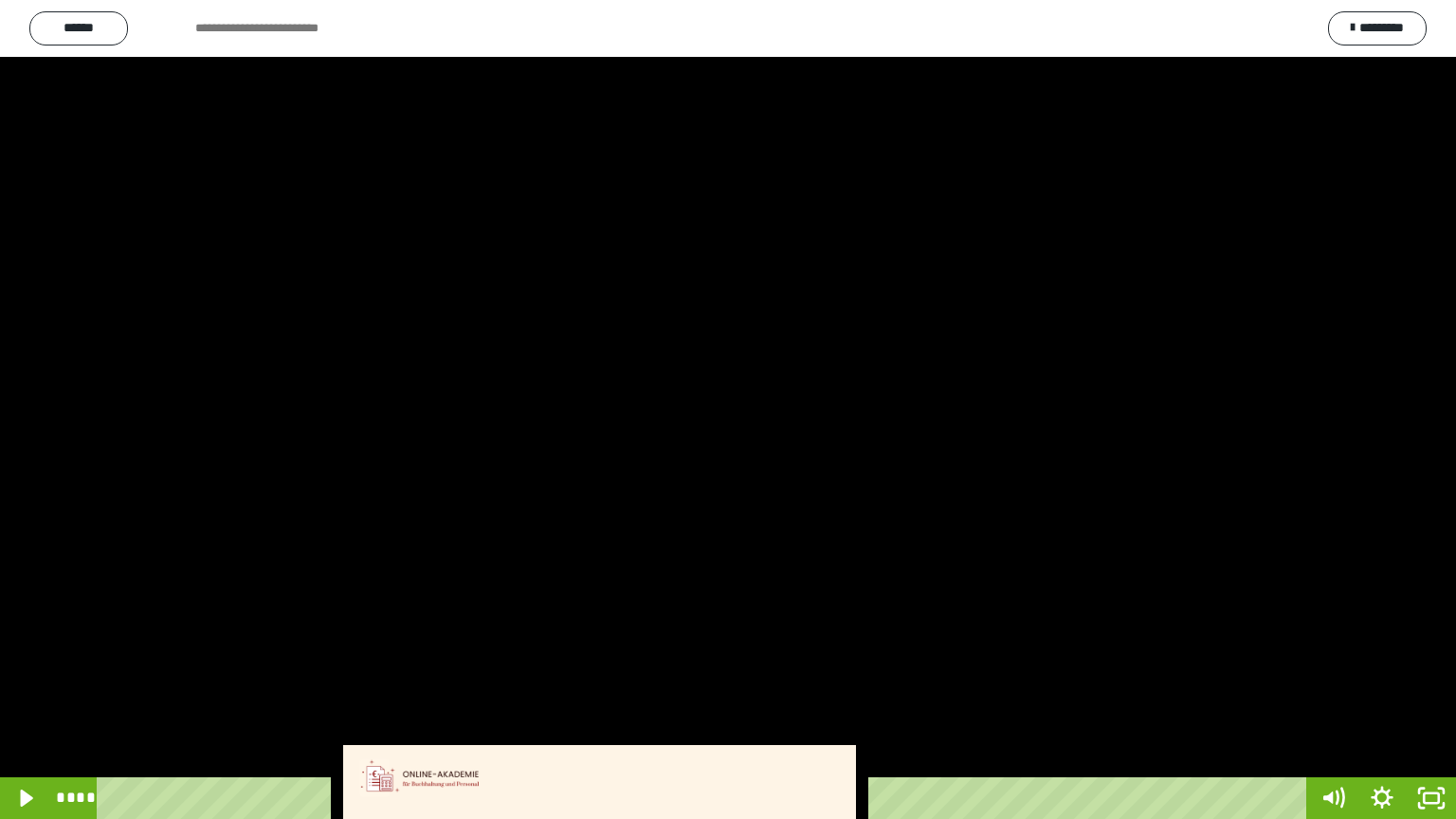 click at bounding box center (728, 410) 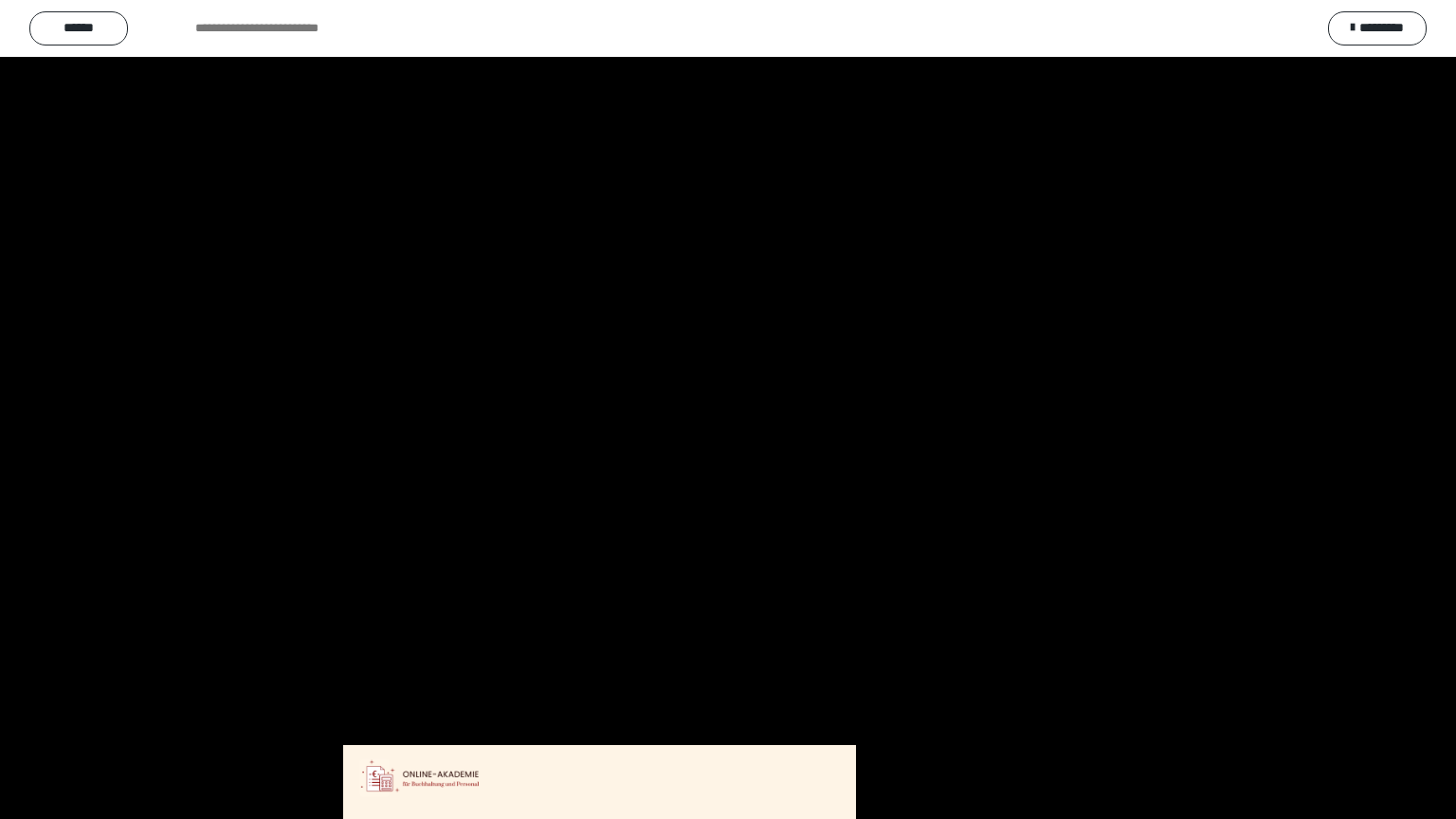 click at bounding box center (728, 410) 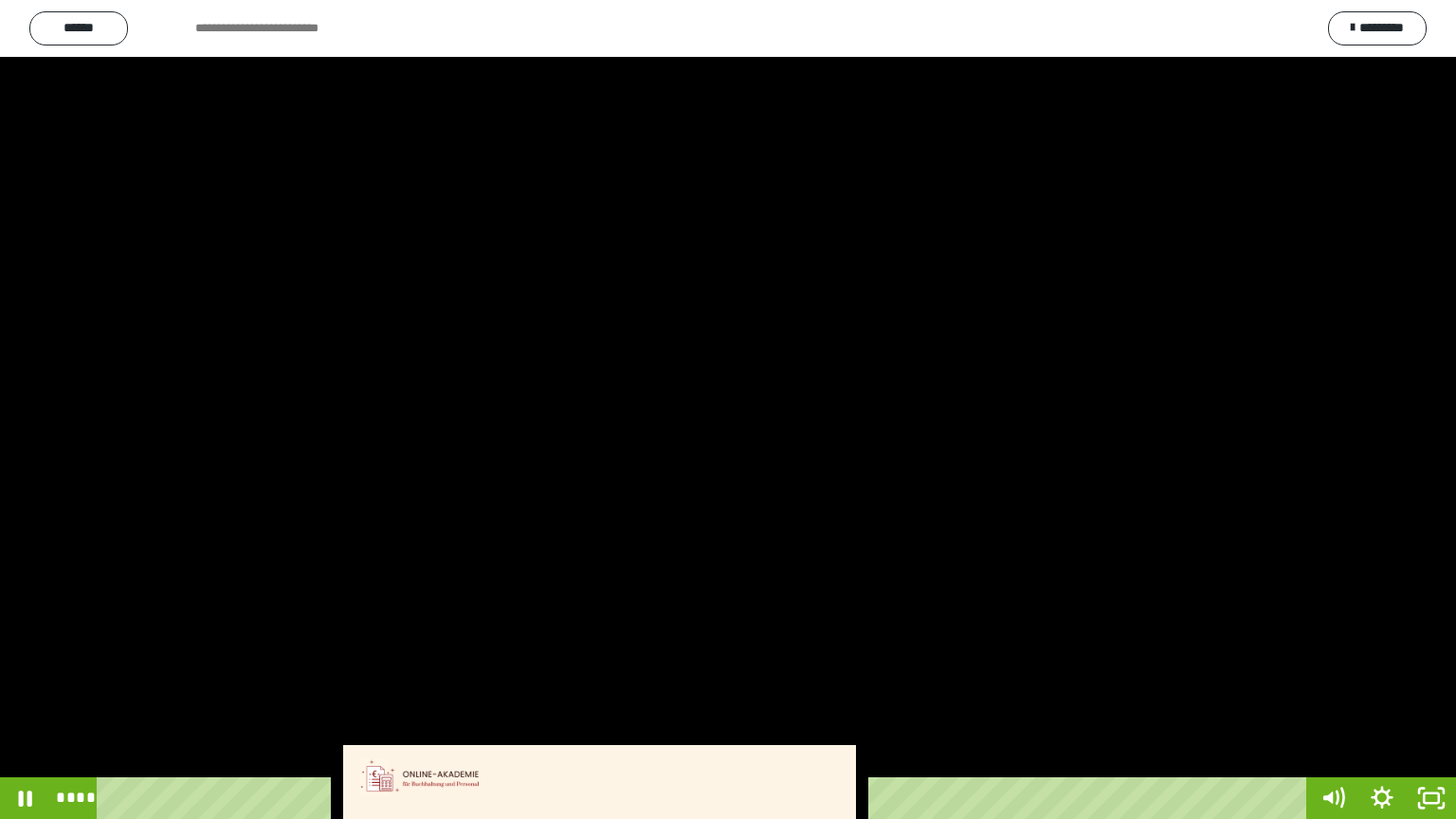 click at bounding box center [728, 410] 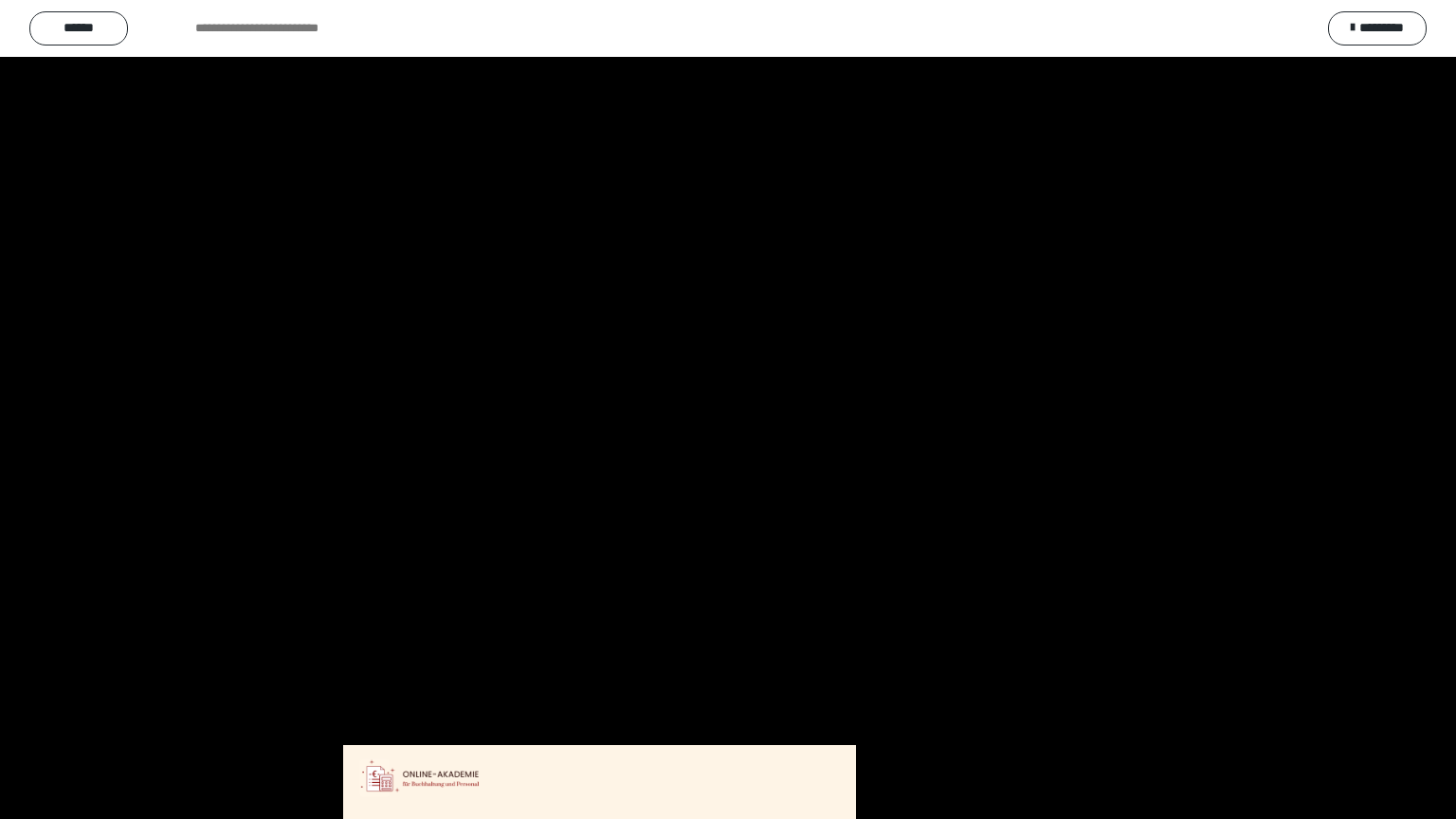 click at bounding box center (728, 410) 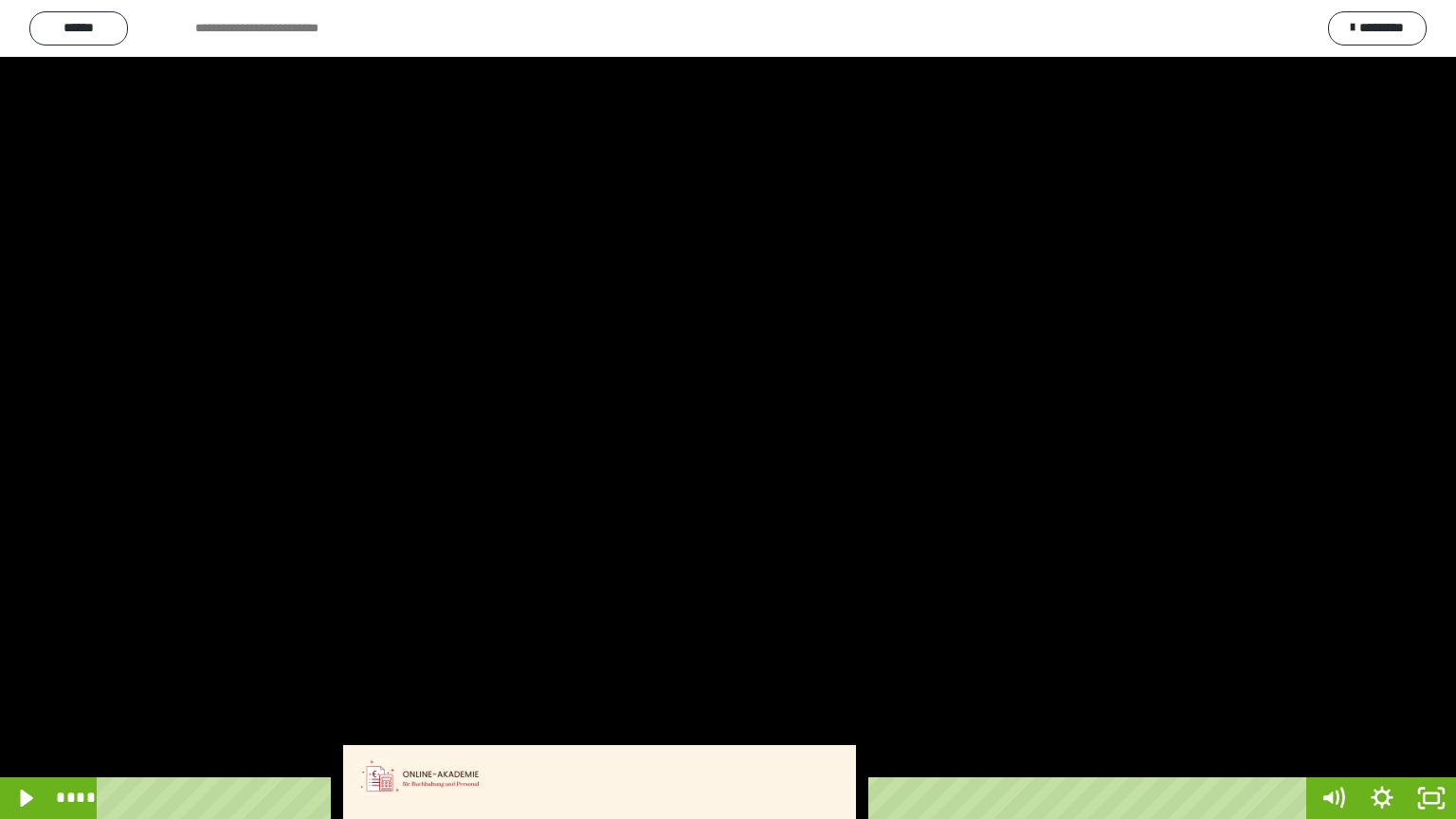 click at bounding box center [728, 410] 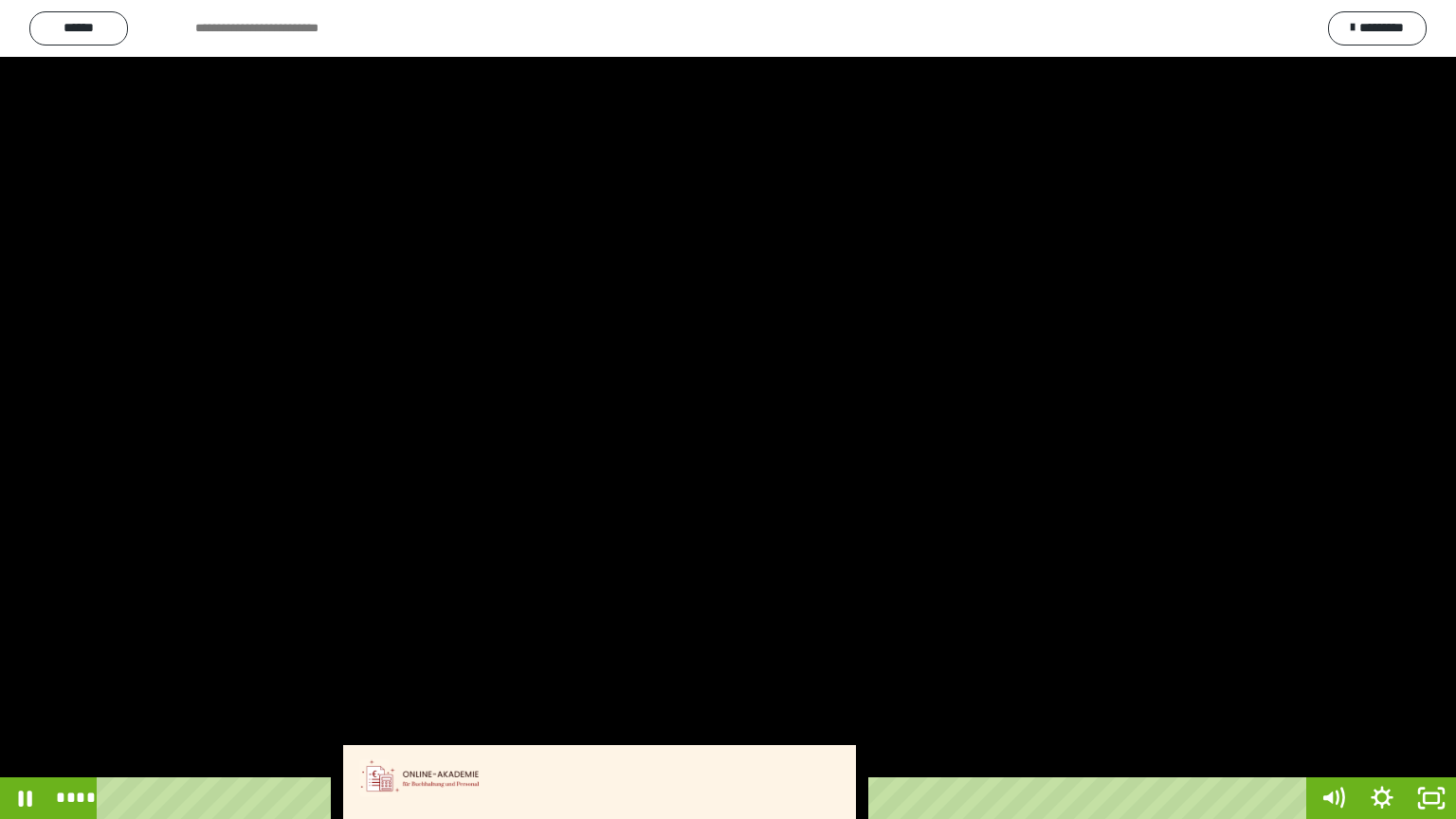 click at bounding box center [728, 410] 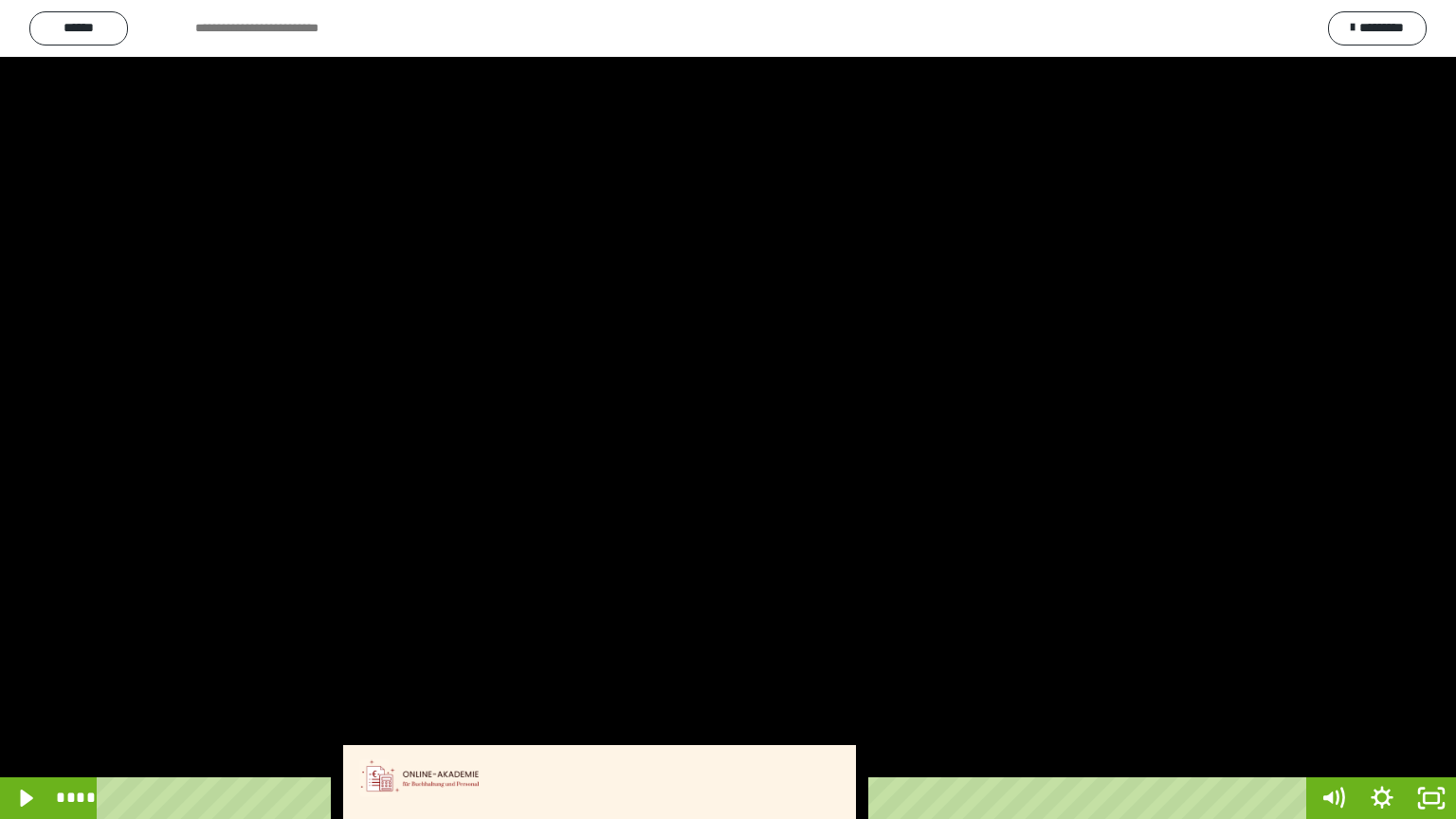 click at bounding box center [728, 410] 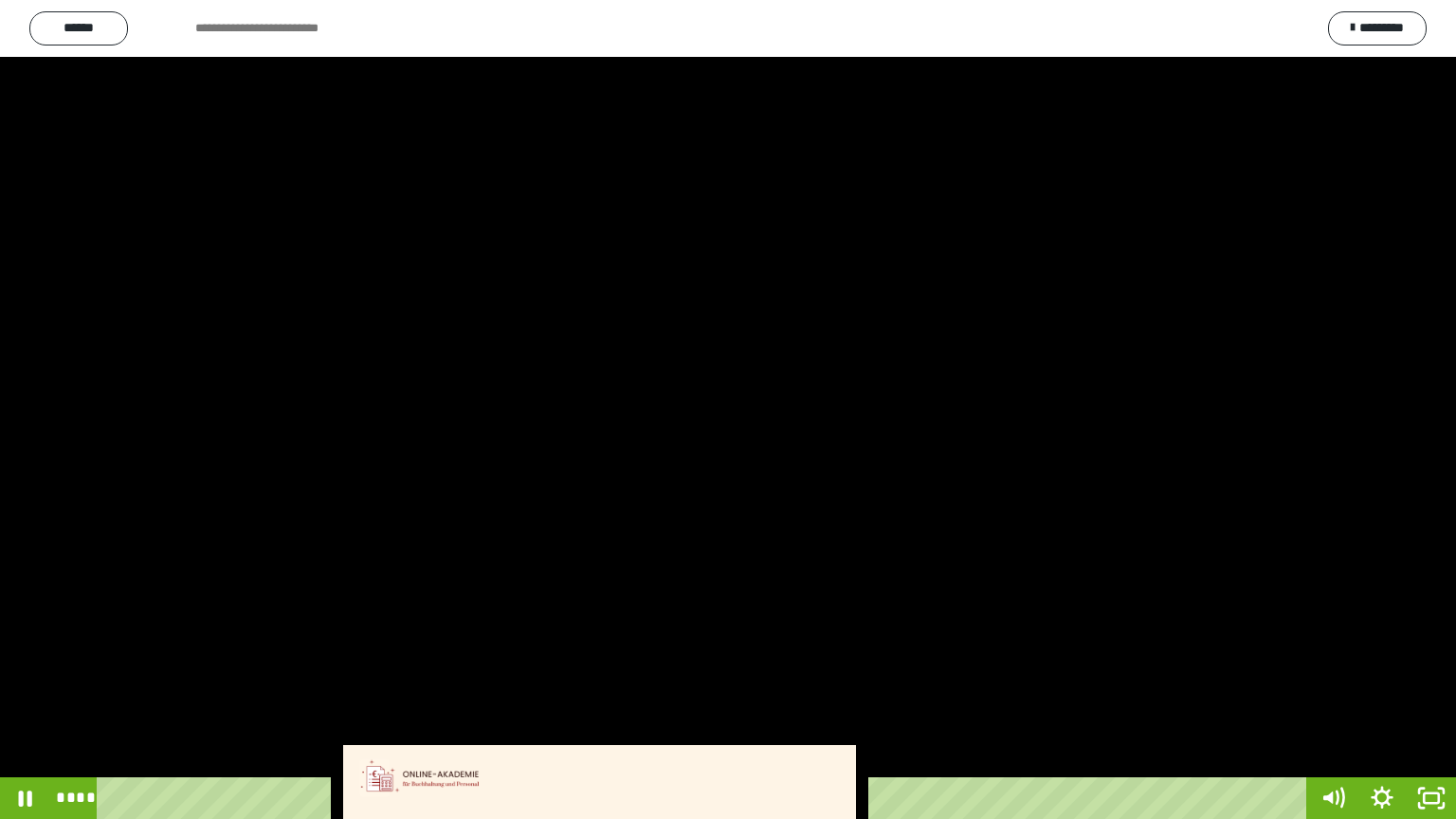 click at bounding box center [728, 410] 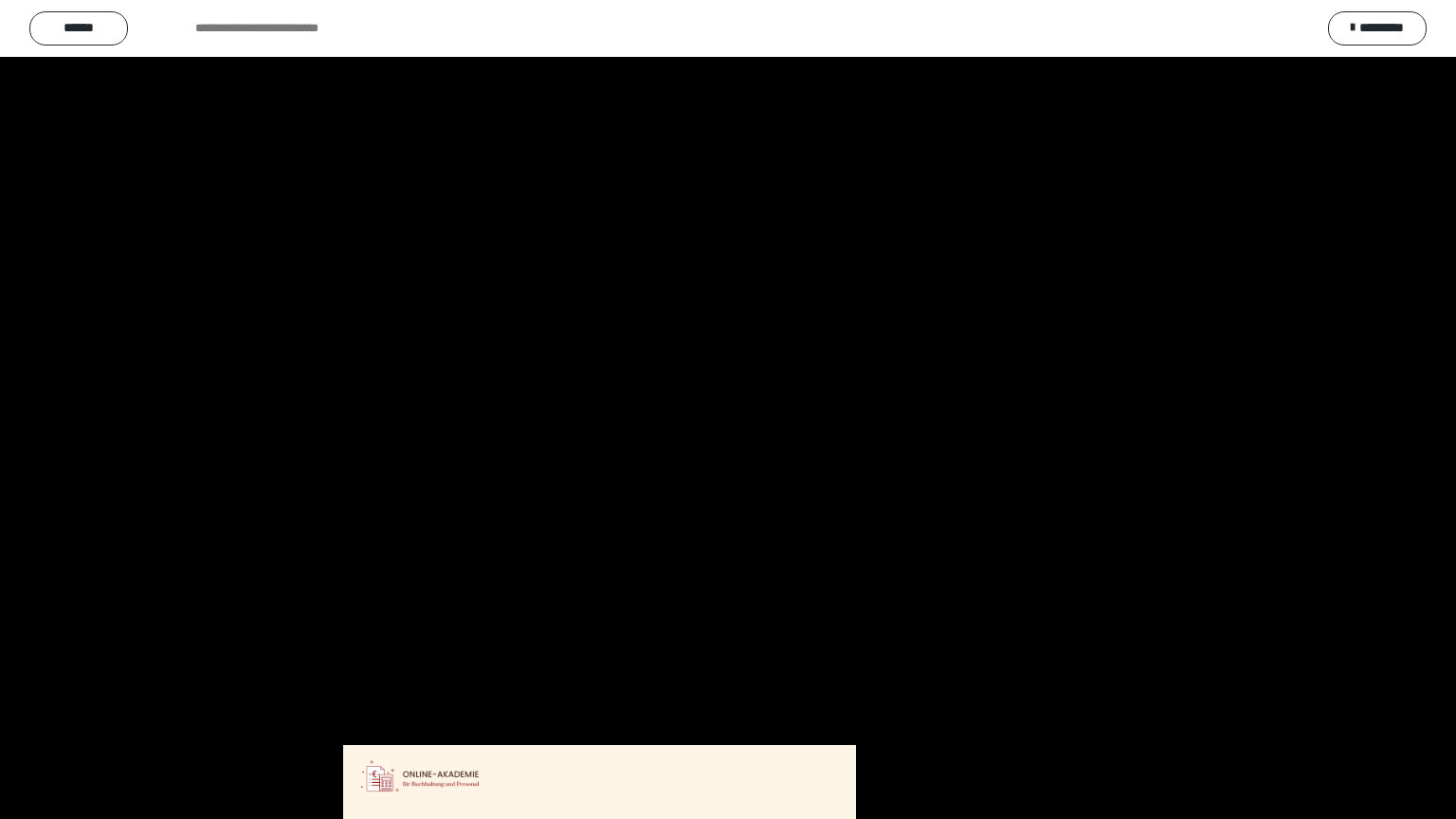 click at bounding box center (728, 410) 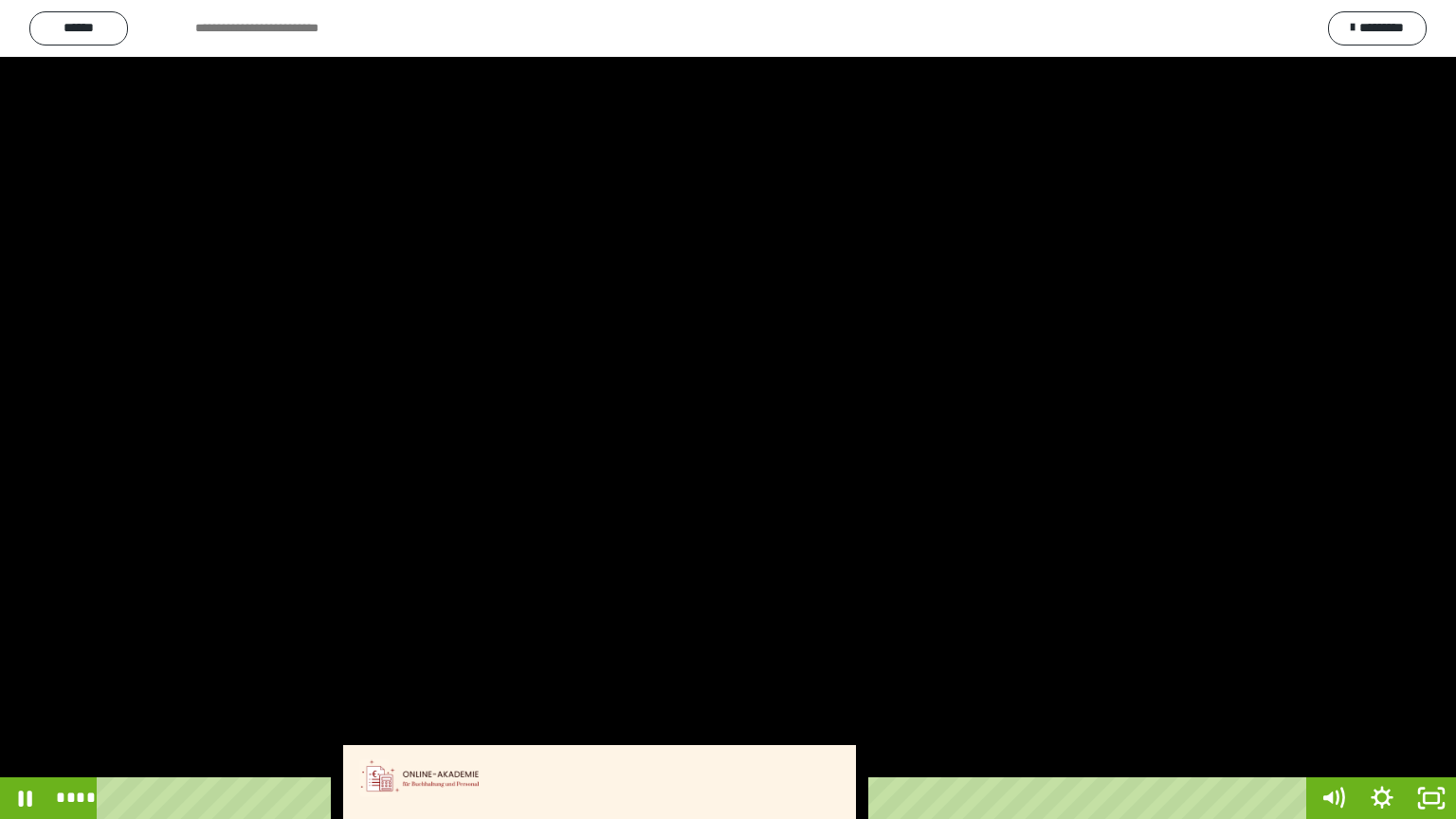 click at bounding box center [728, 410] 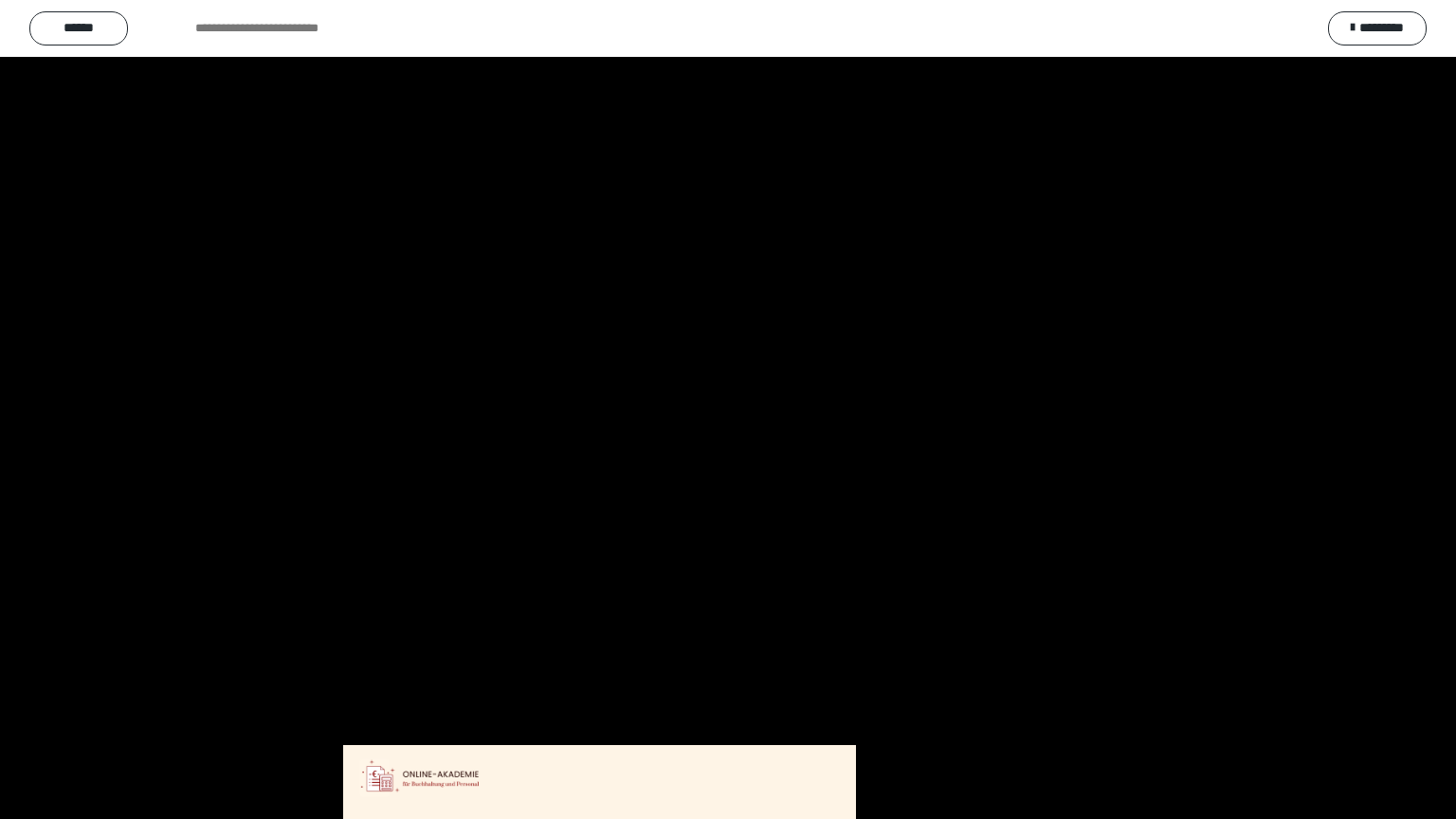 click at bounding box center (728, 410) 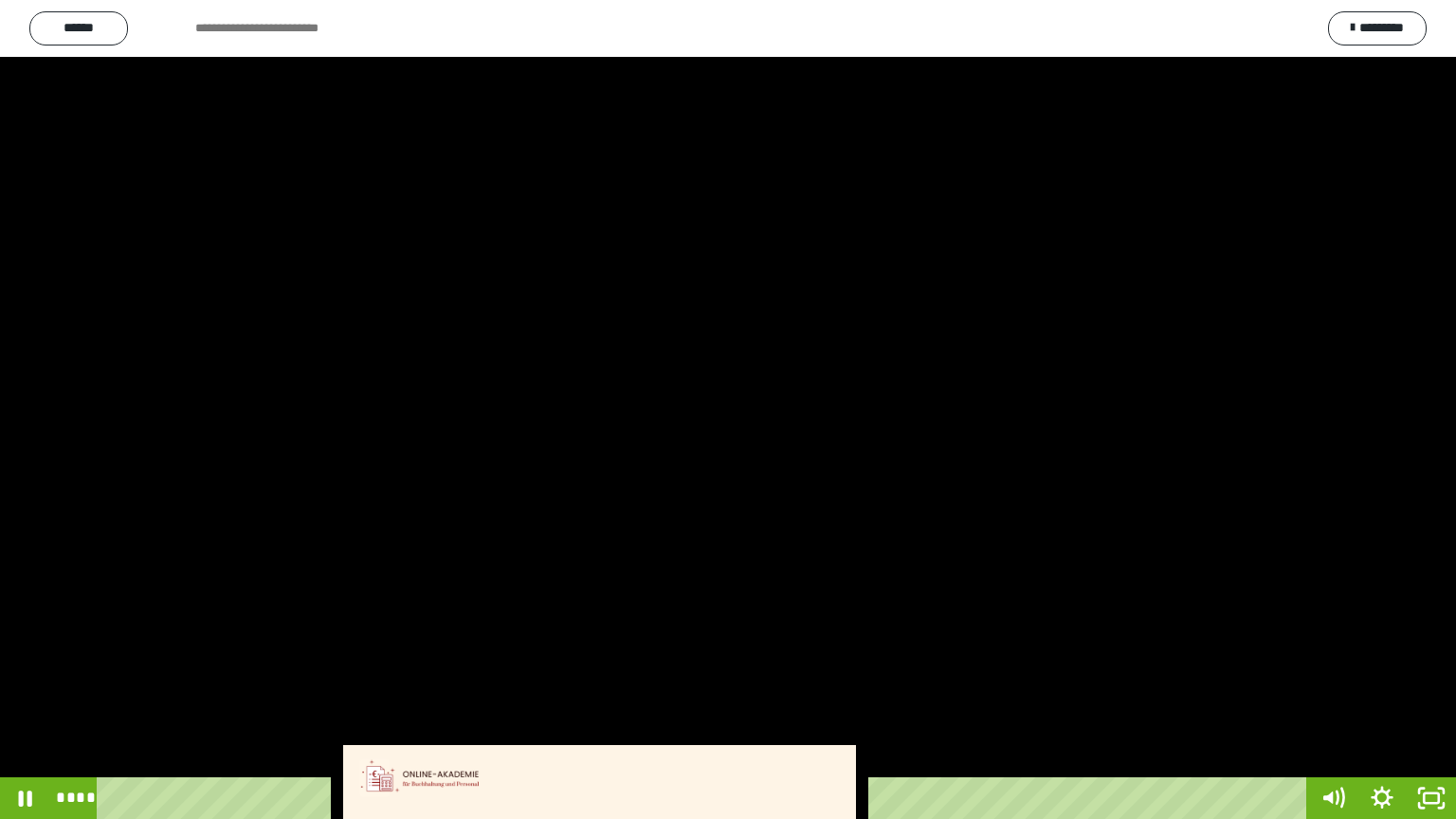 click at bounding box center [728, 410] 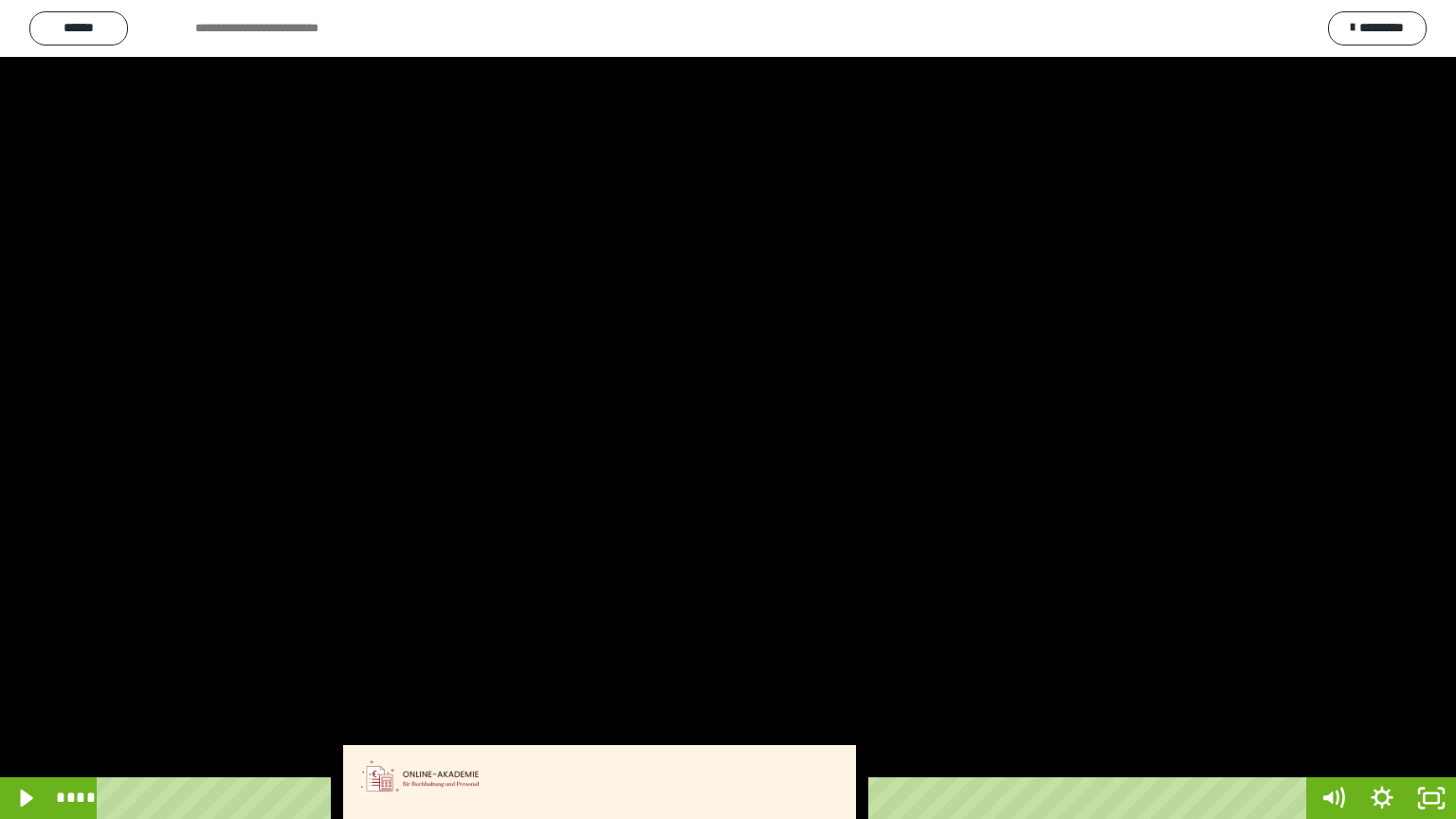 click at bounding box center [728, 410] 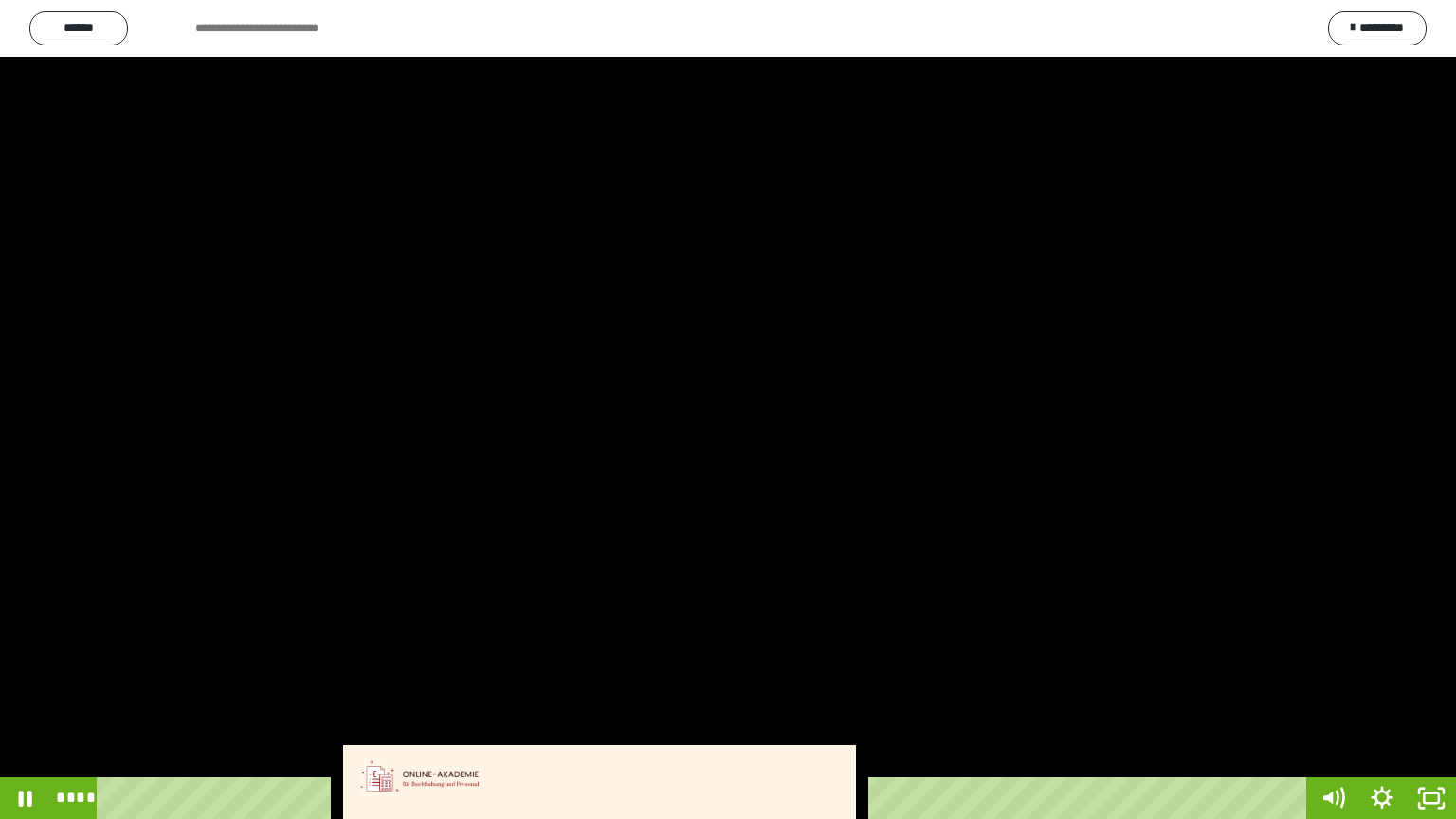 click at bounding box center (728, 410) 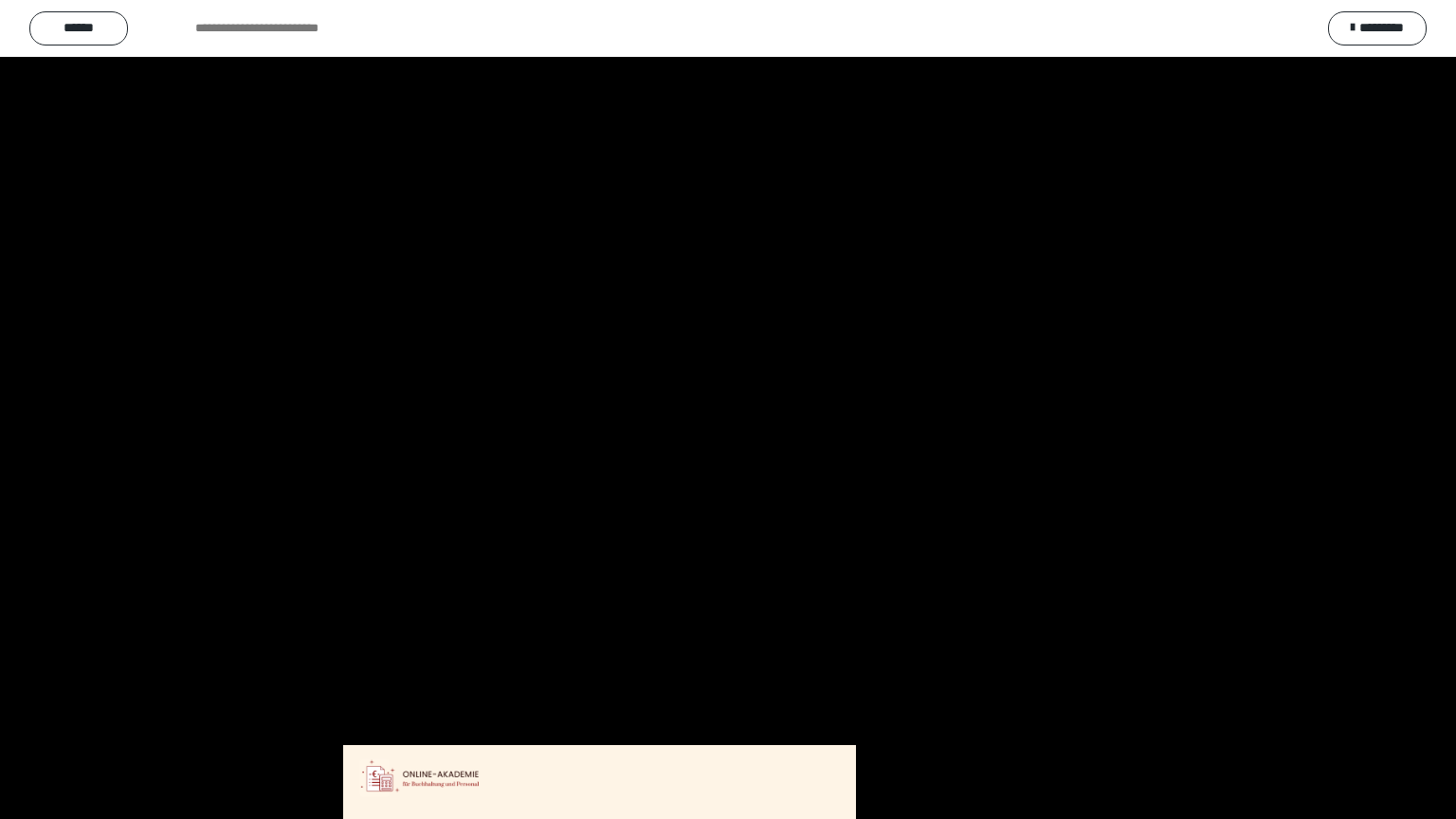 click at bounding box center [728, 410] 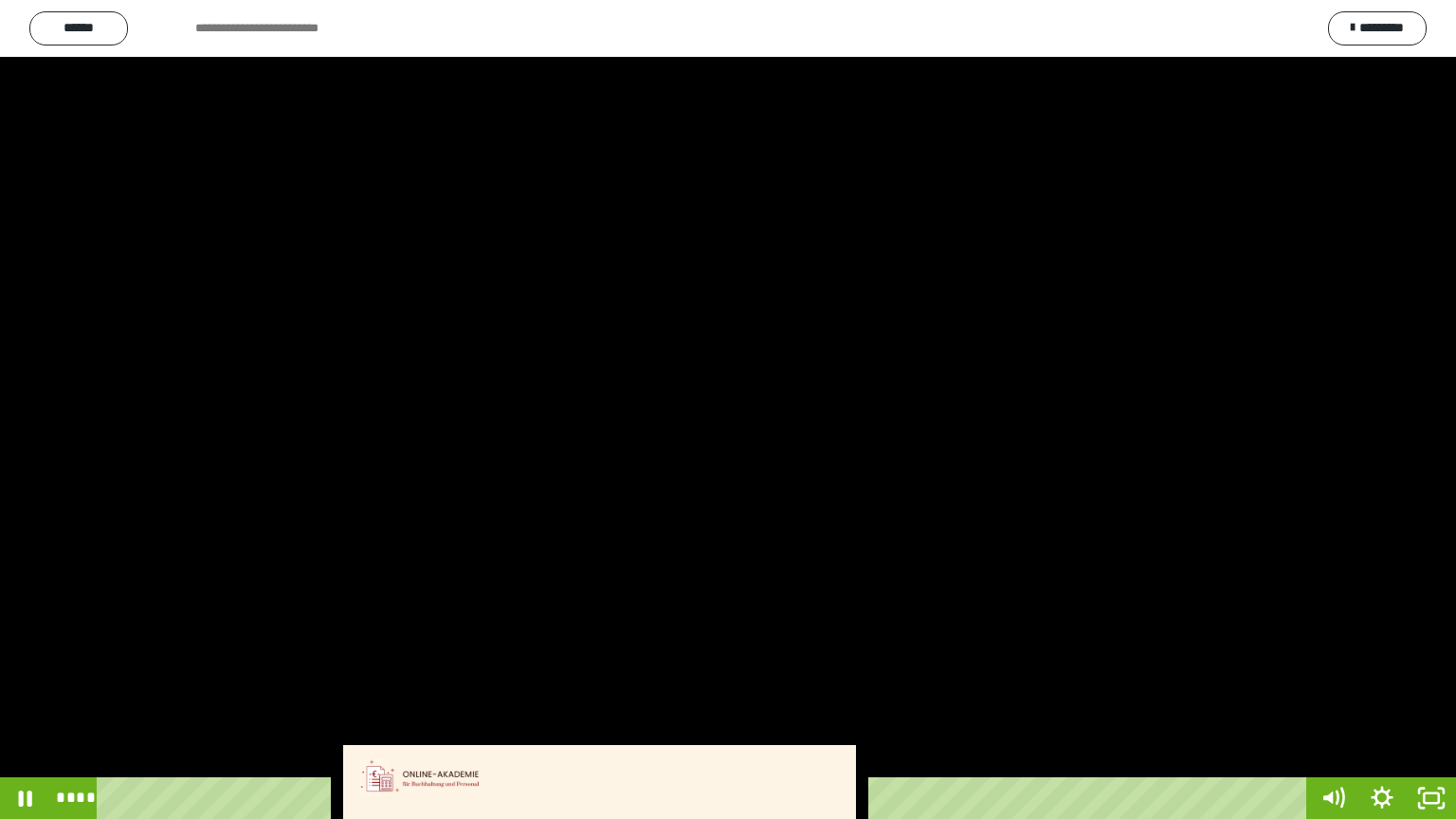 click at bounding box center [728, 410] 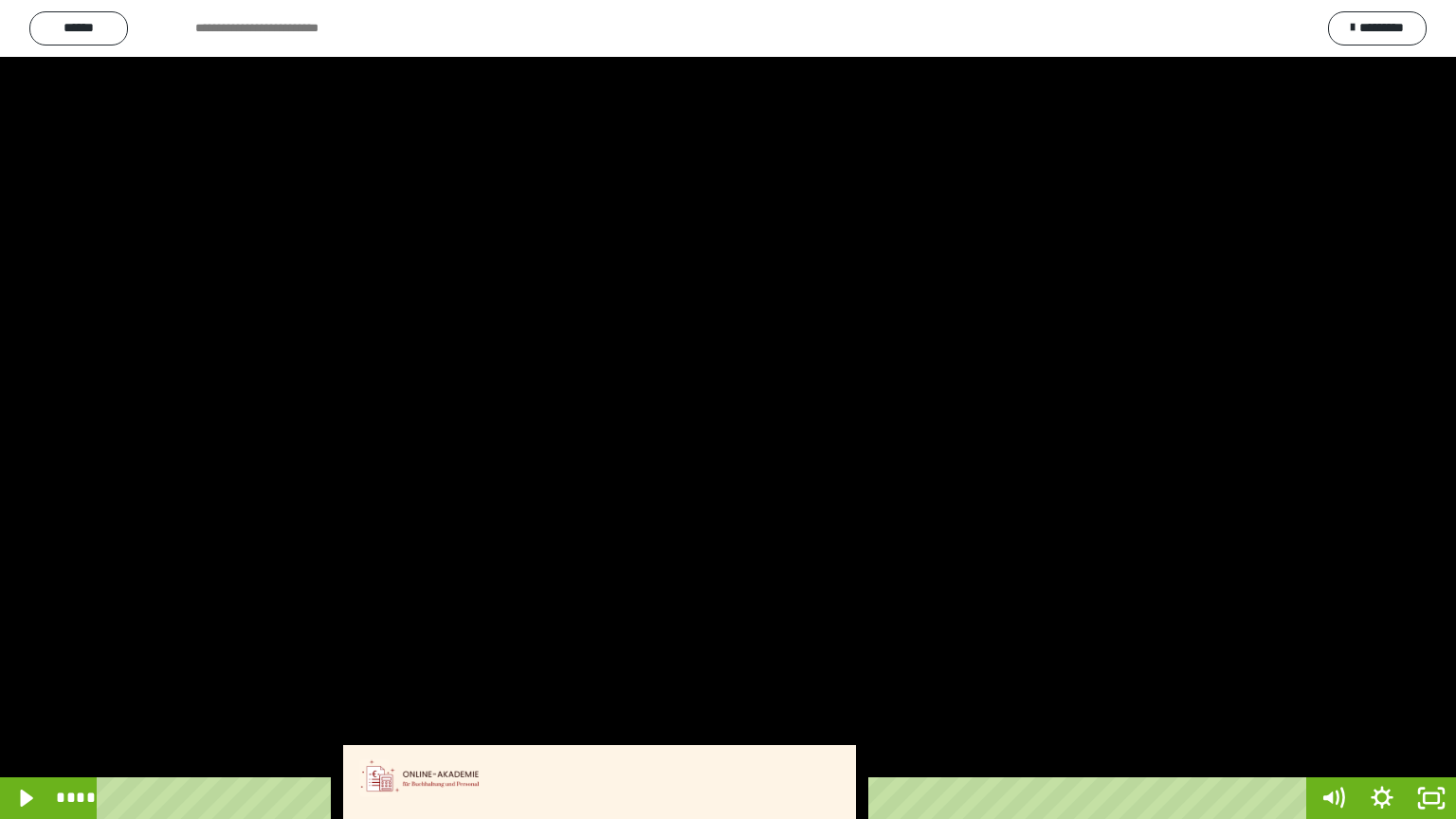 click at bounding box center [728, 410] 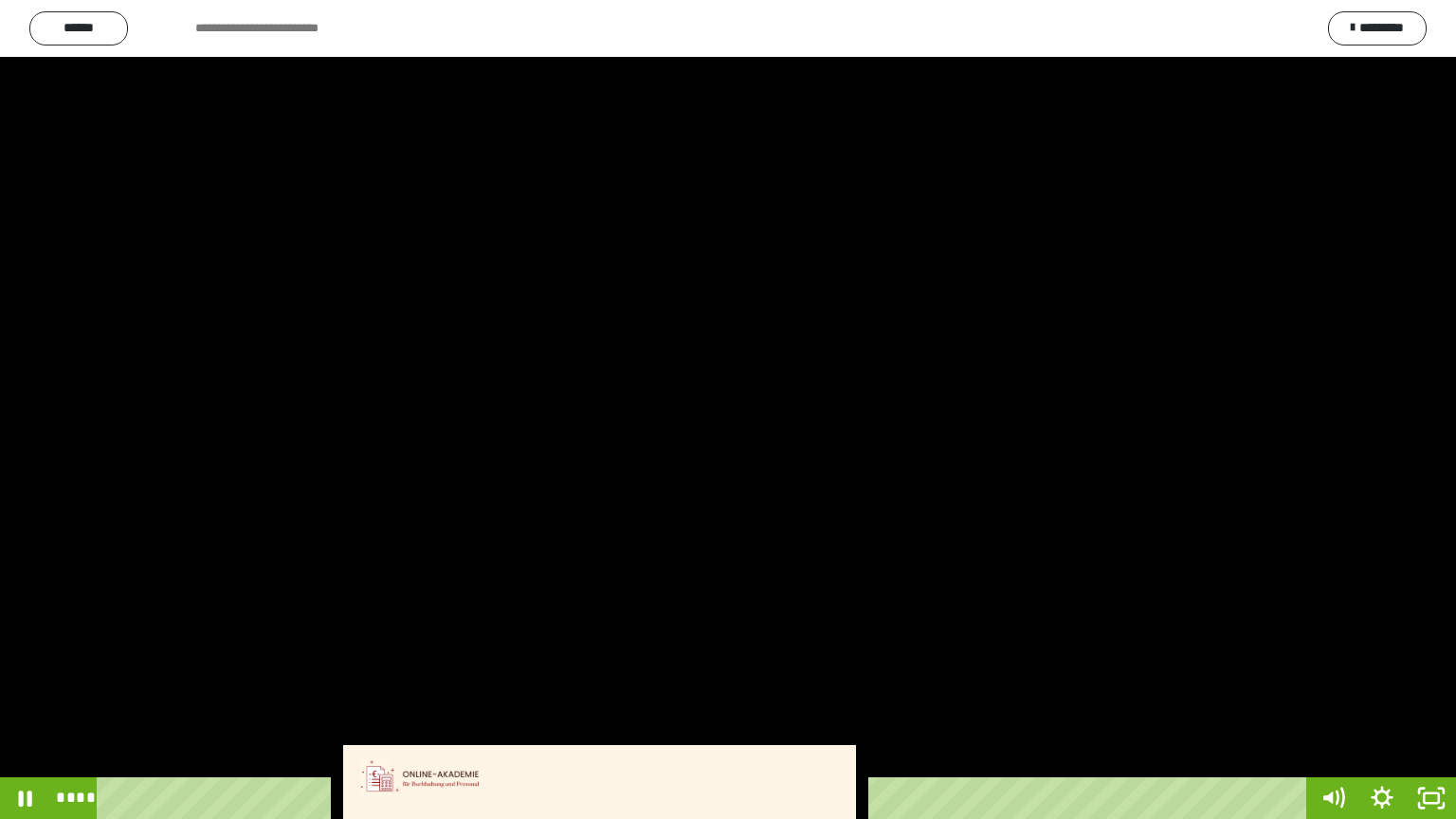 click at bounding box center (728, 410) 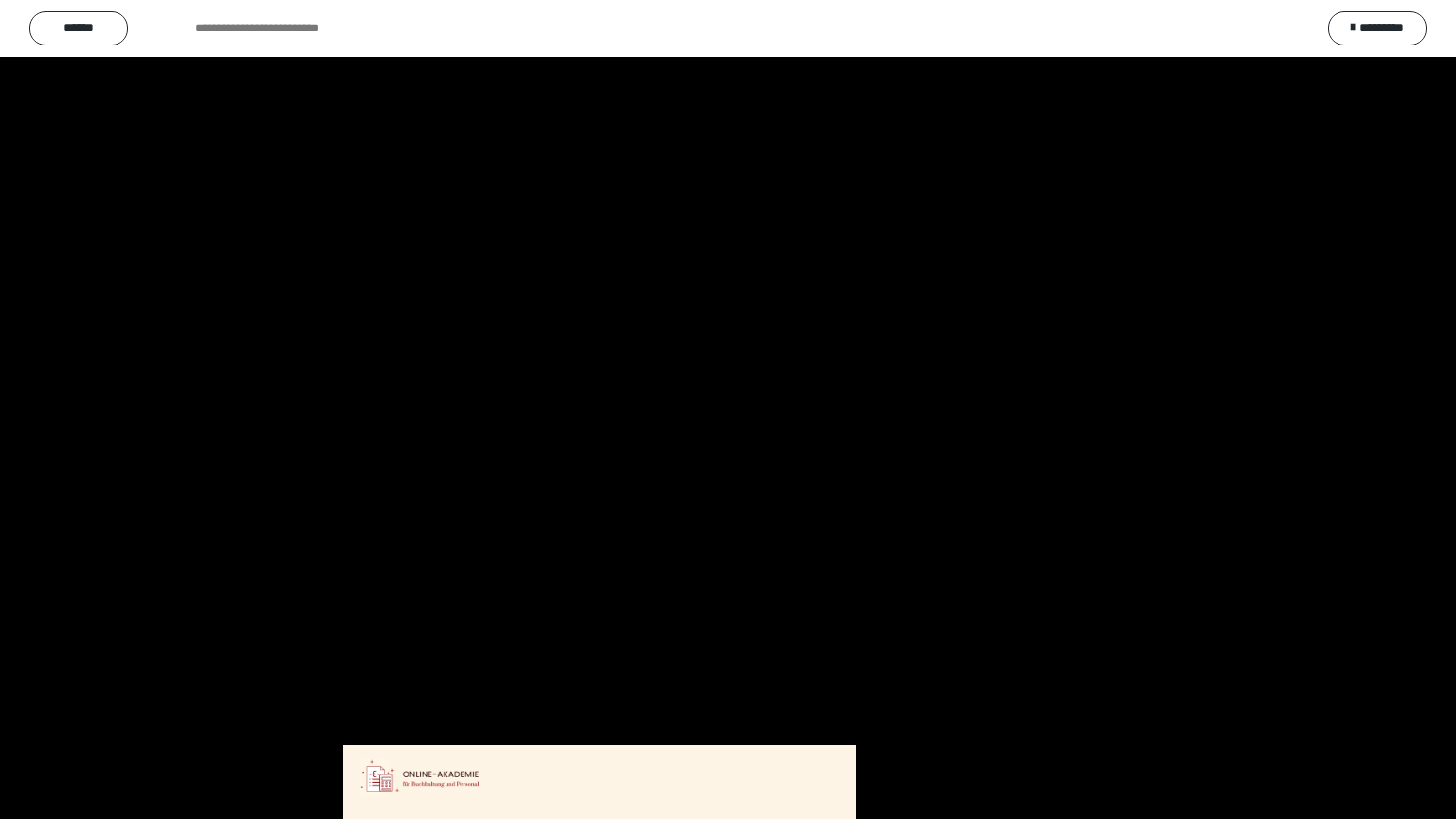 click at bounding box center (728, 410) 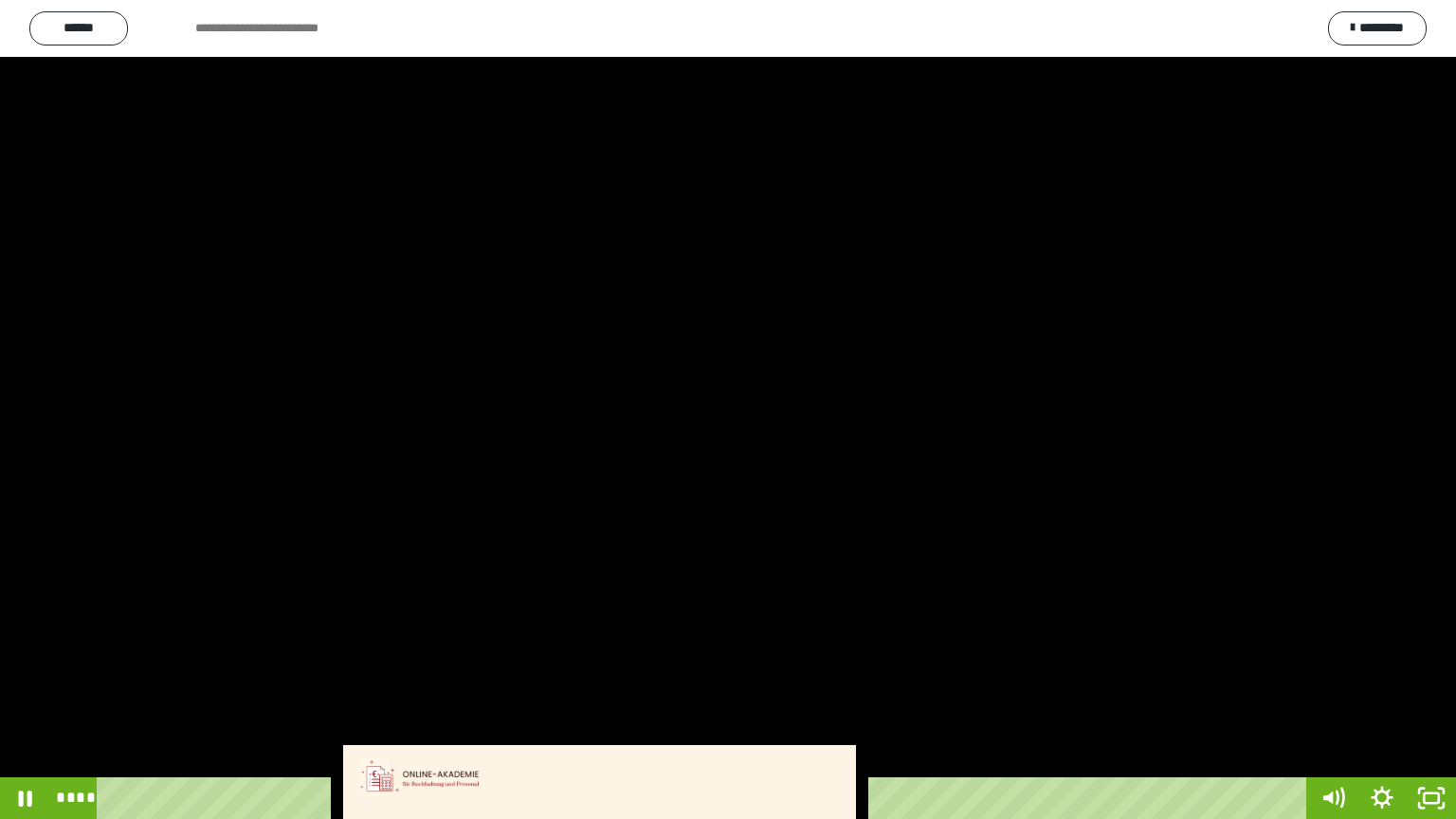 click at bounding box center [728, 410] 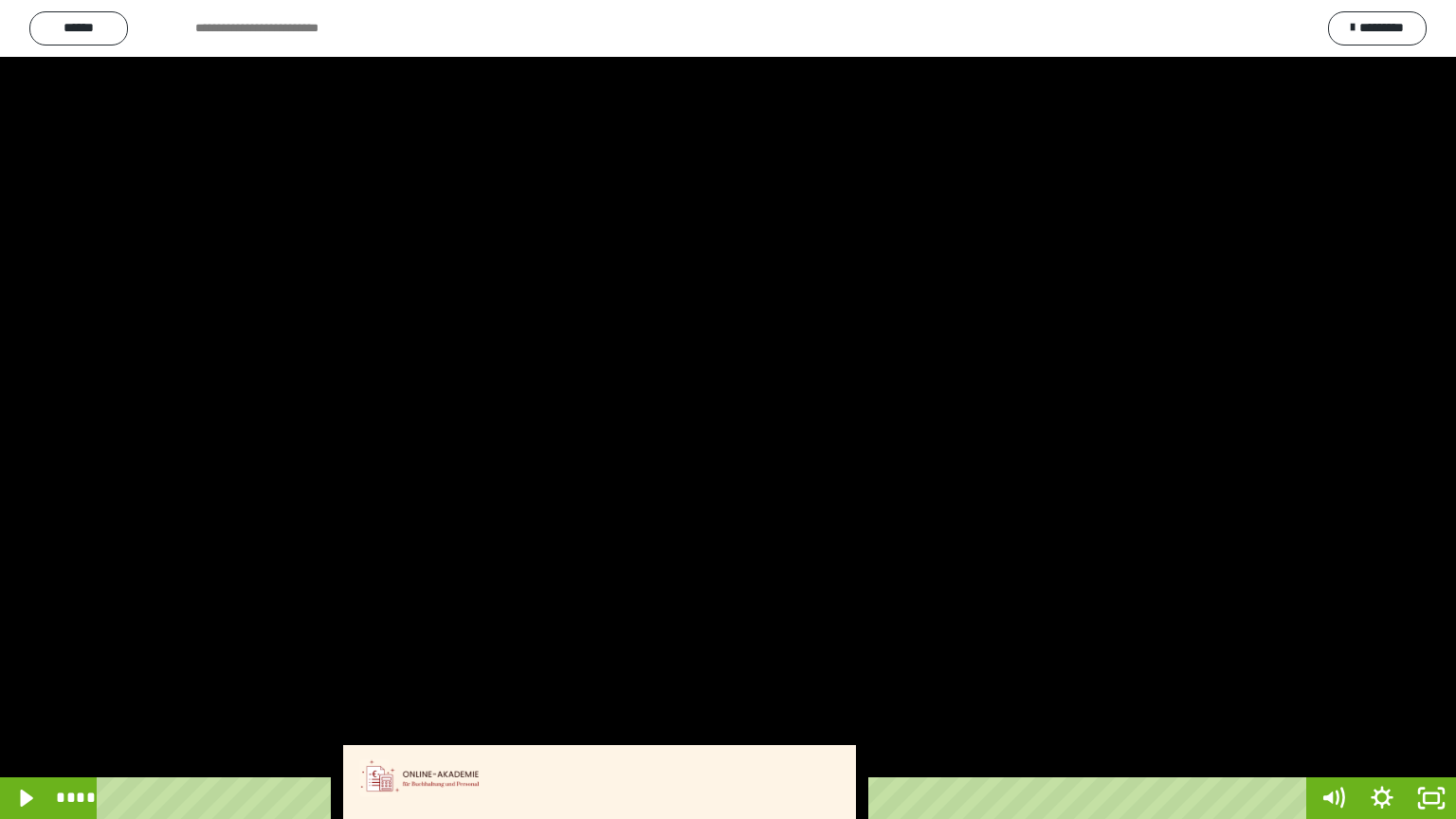click at bounding box center [728, 410] 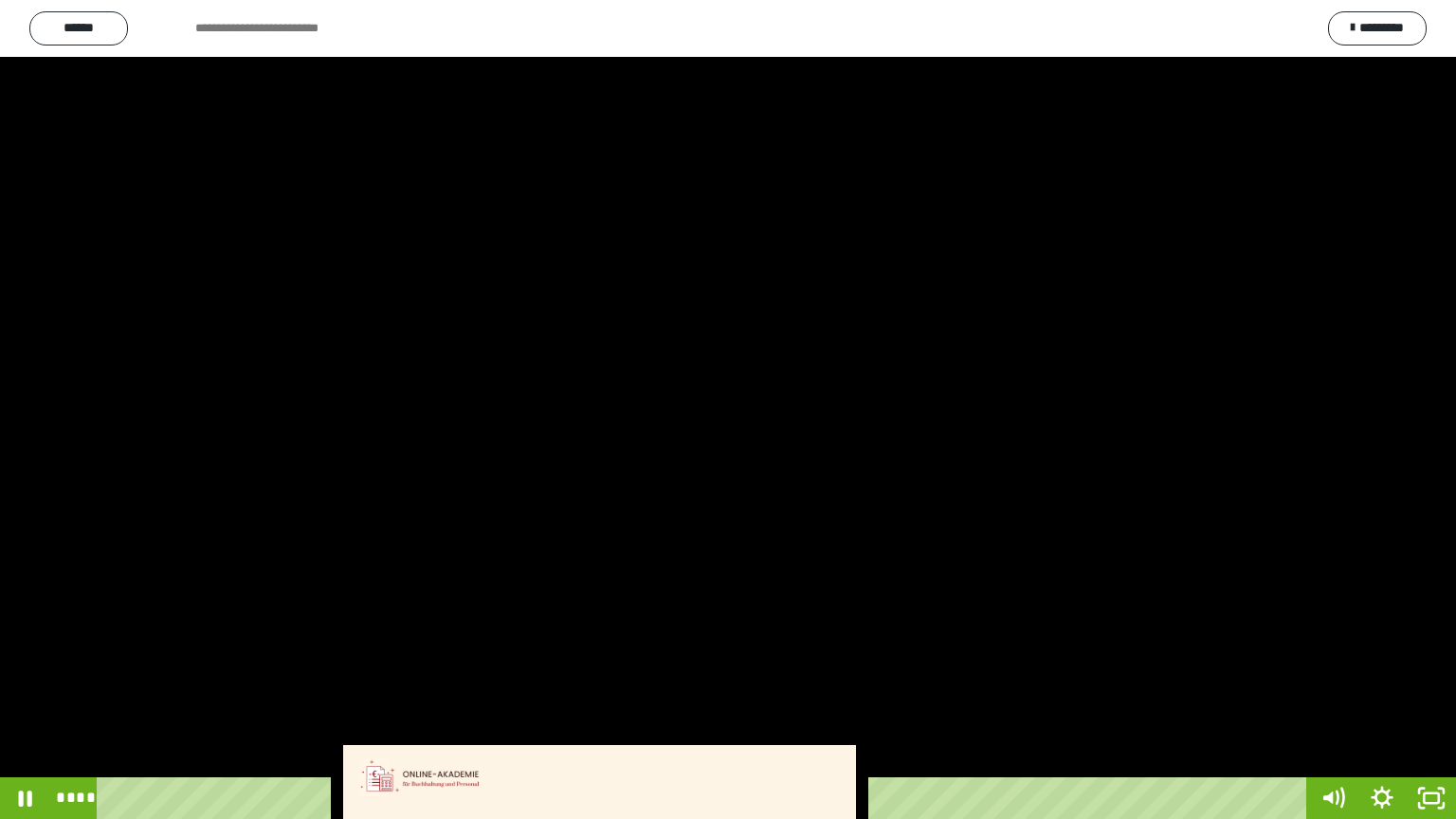 click at bounding box center (728, 410) 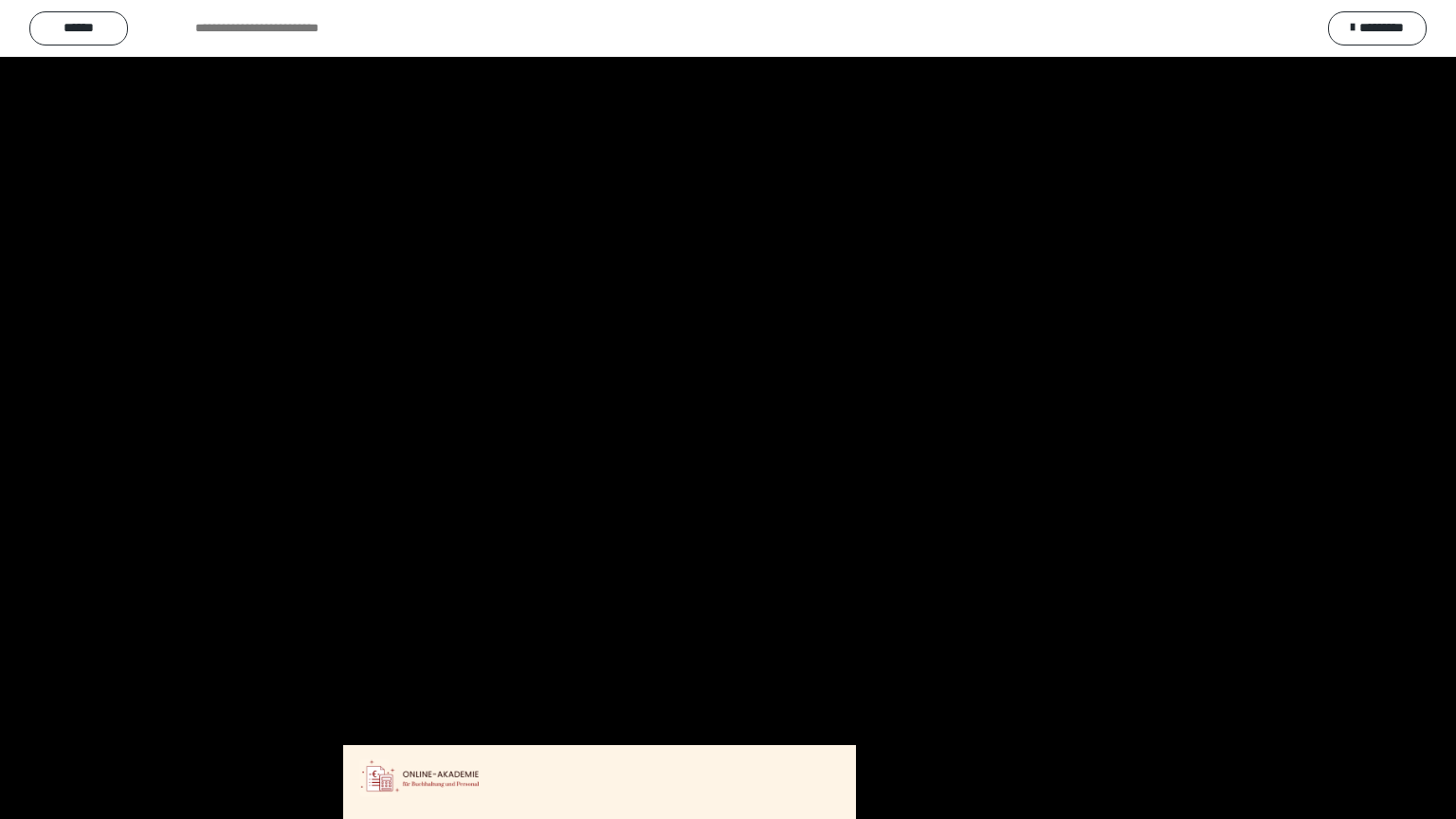 click at bounding box center [728, 410] 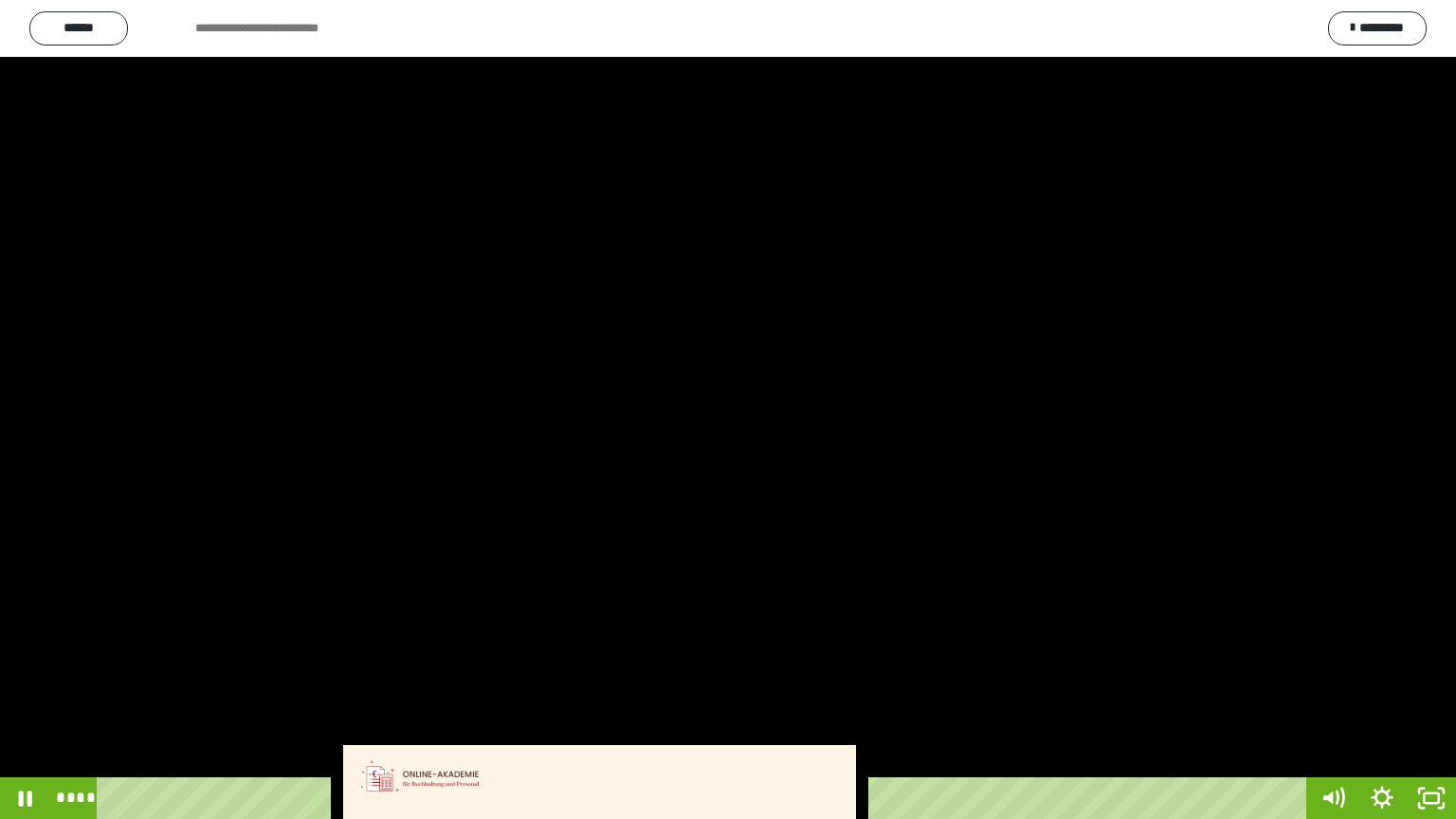 click at bounding box center (728, 410) 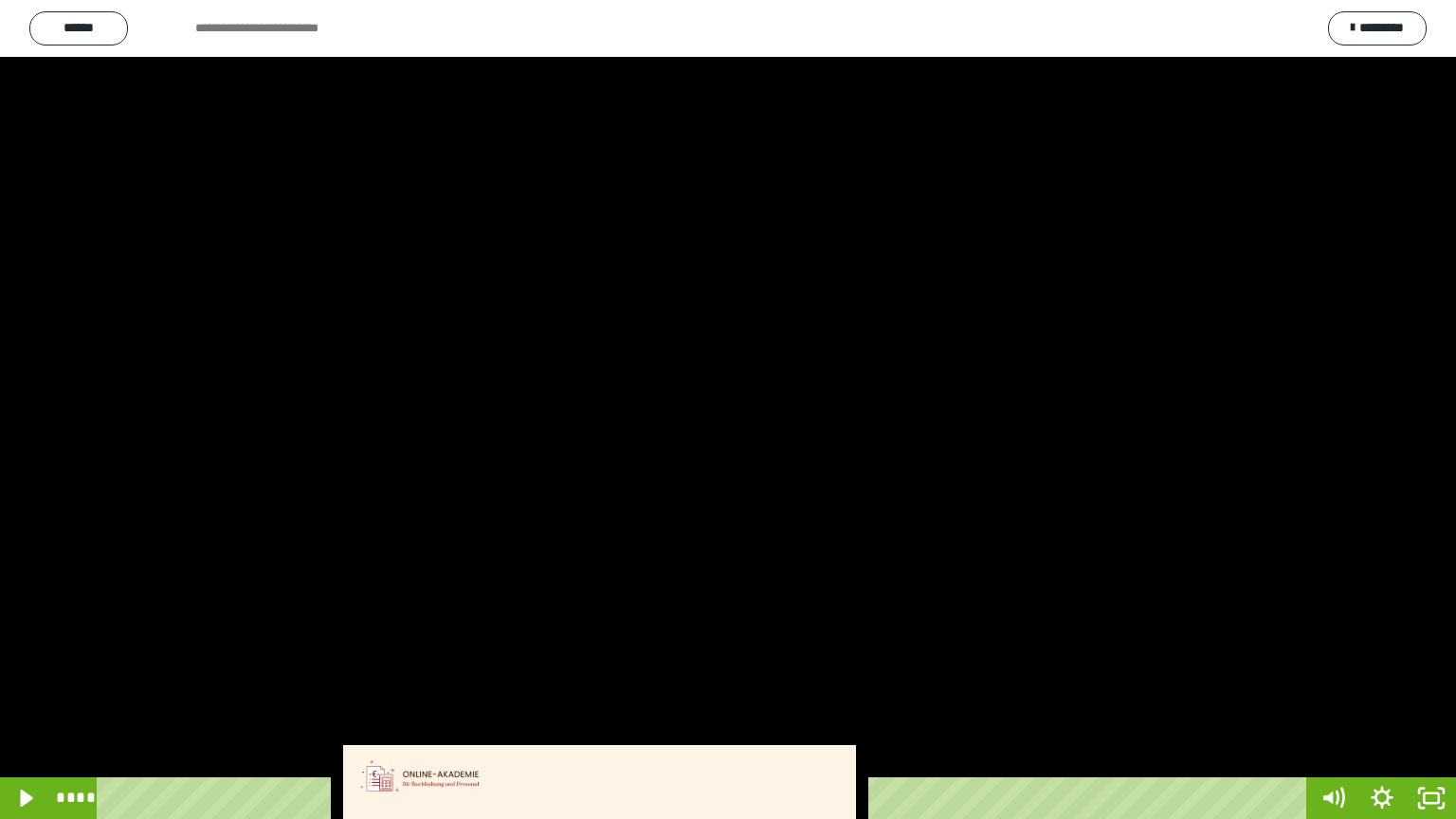 click at bounding box center (728, 410) 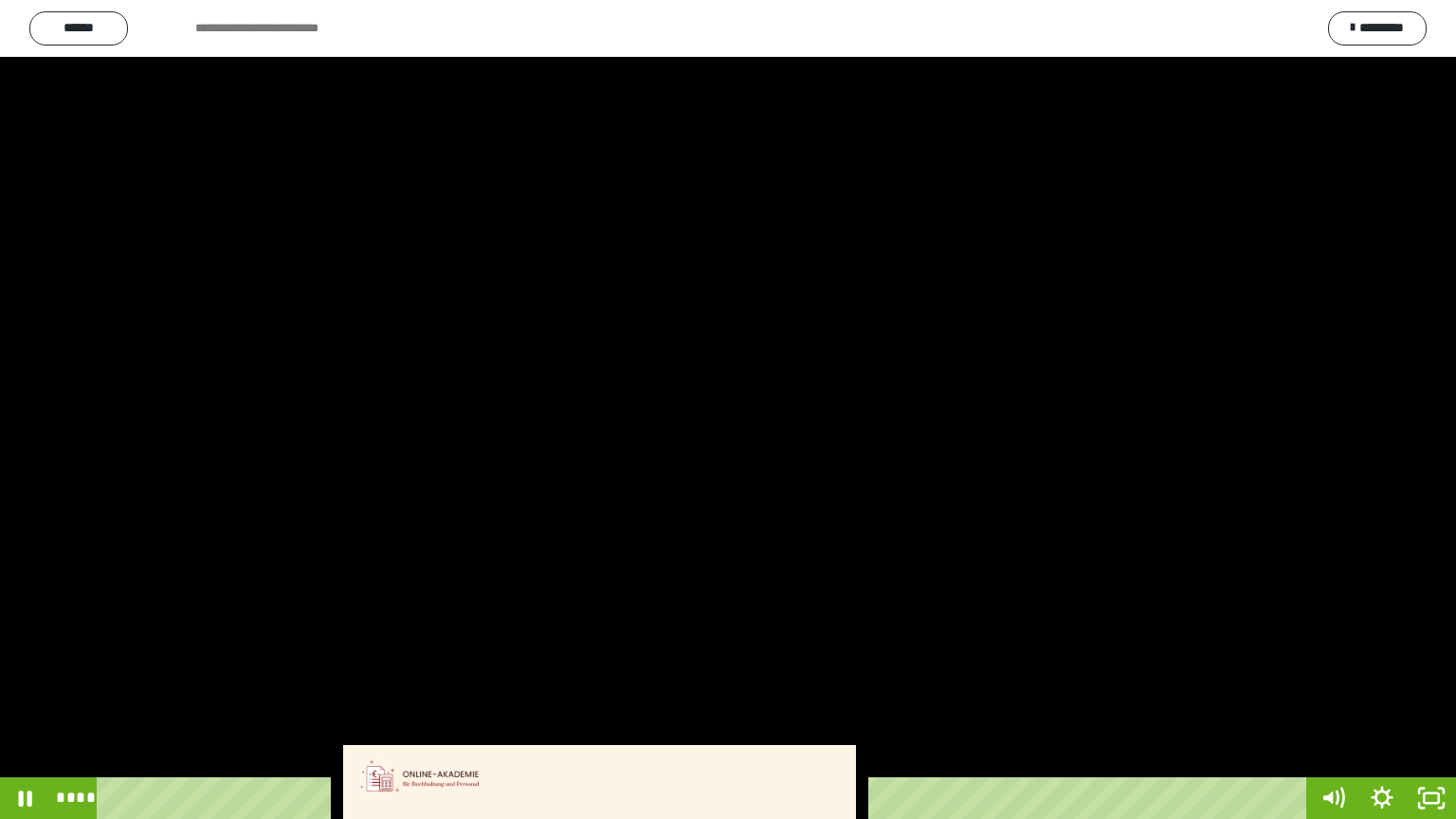 click at bounding box center [728, 410] 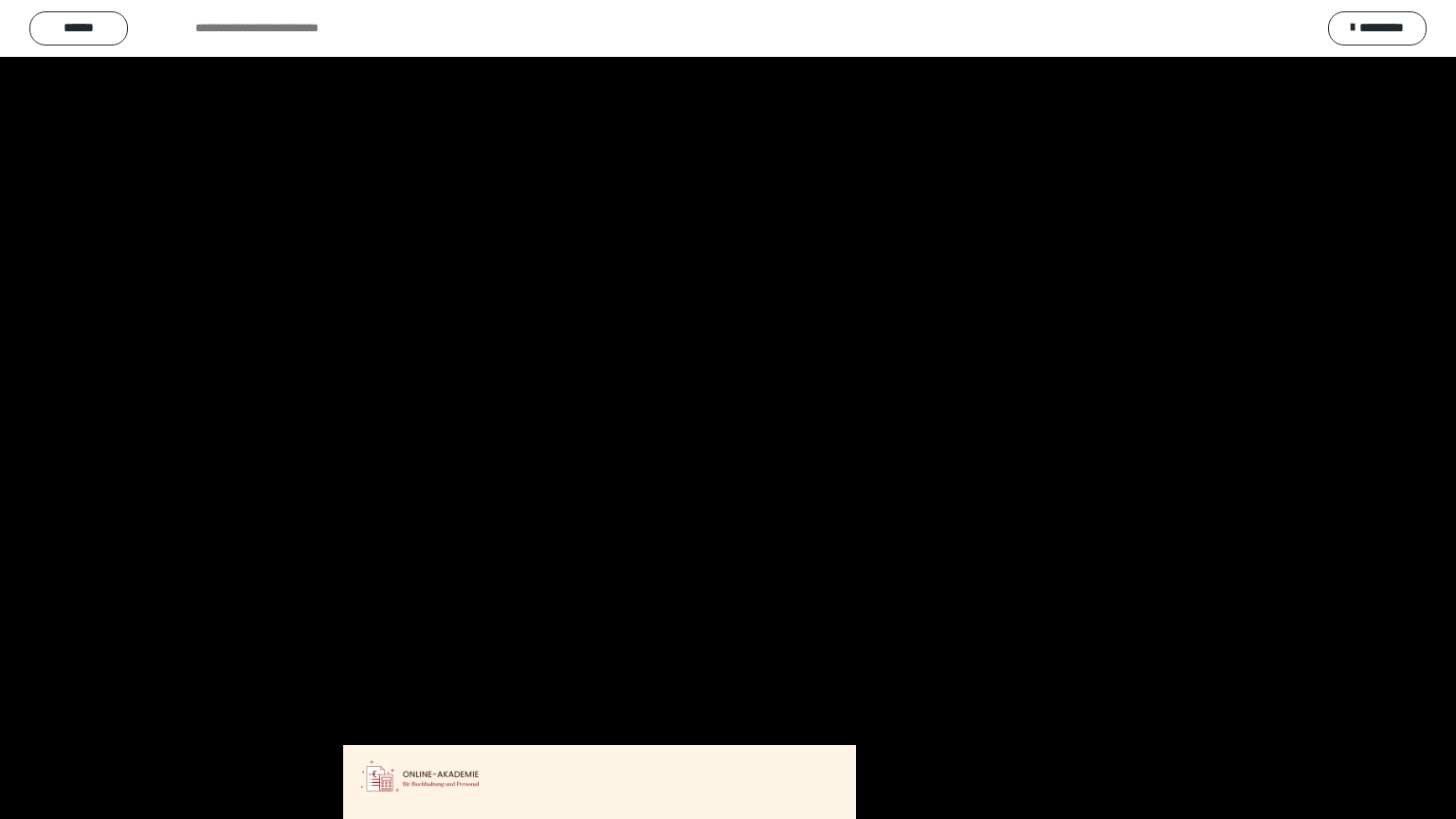 click at bounding box center [728, 410] 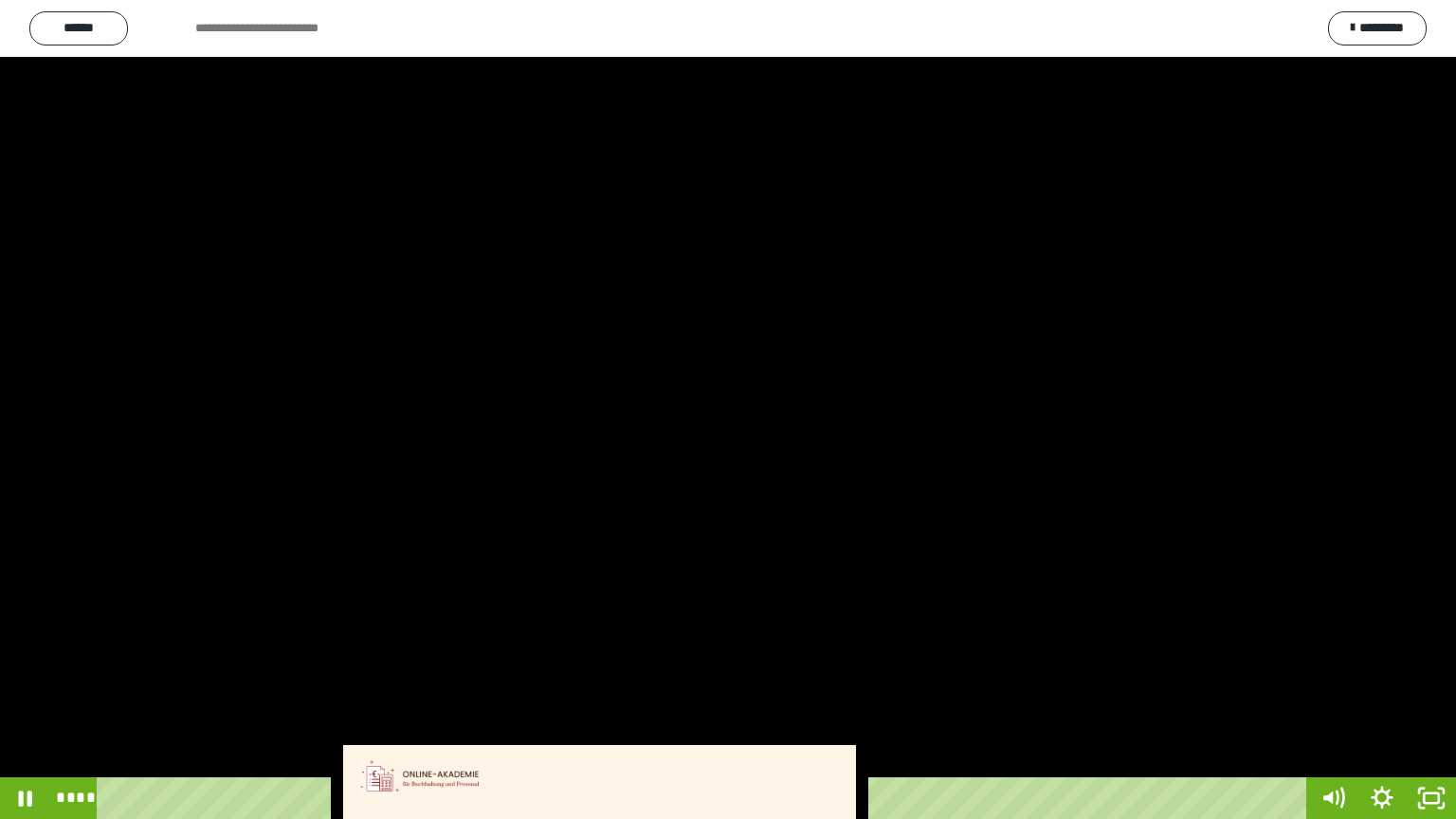 click at bounding box center [728, 410] 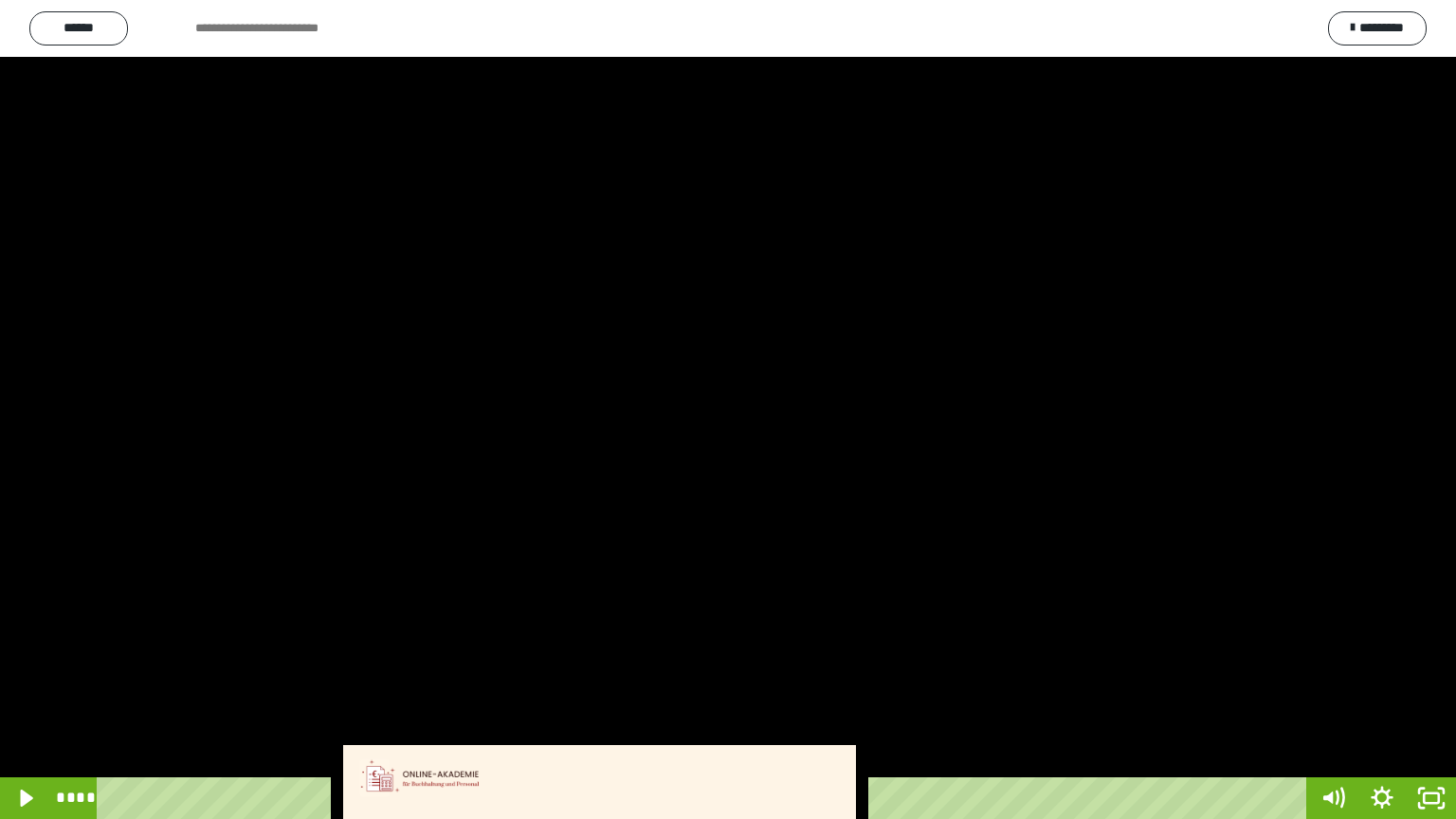 click at bounding box center [728, 410] 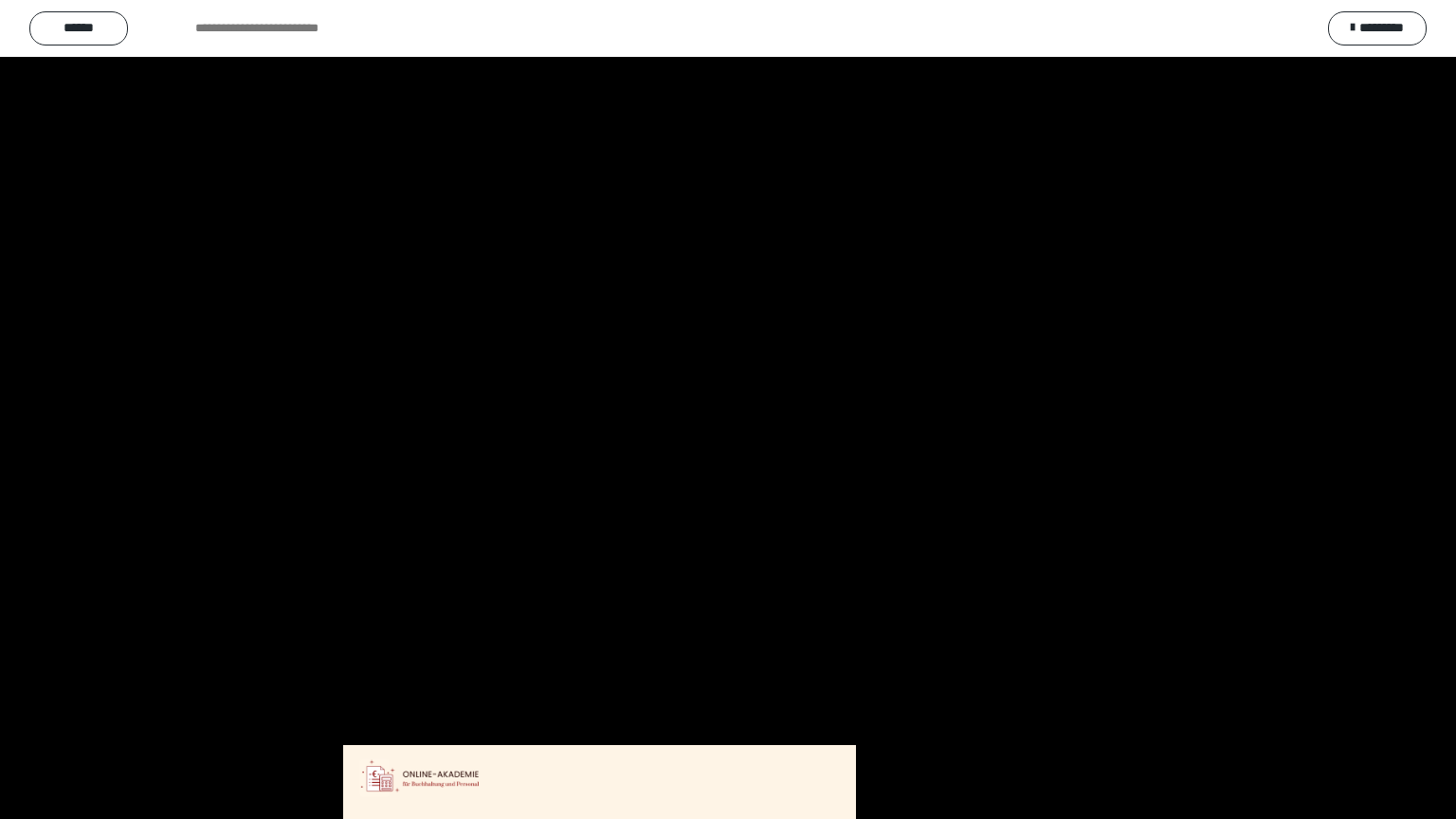 click at bounding box center [728, 410] 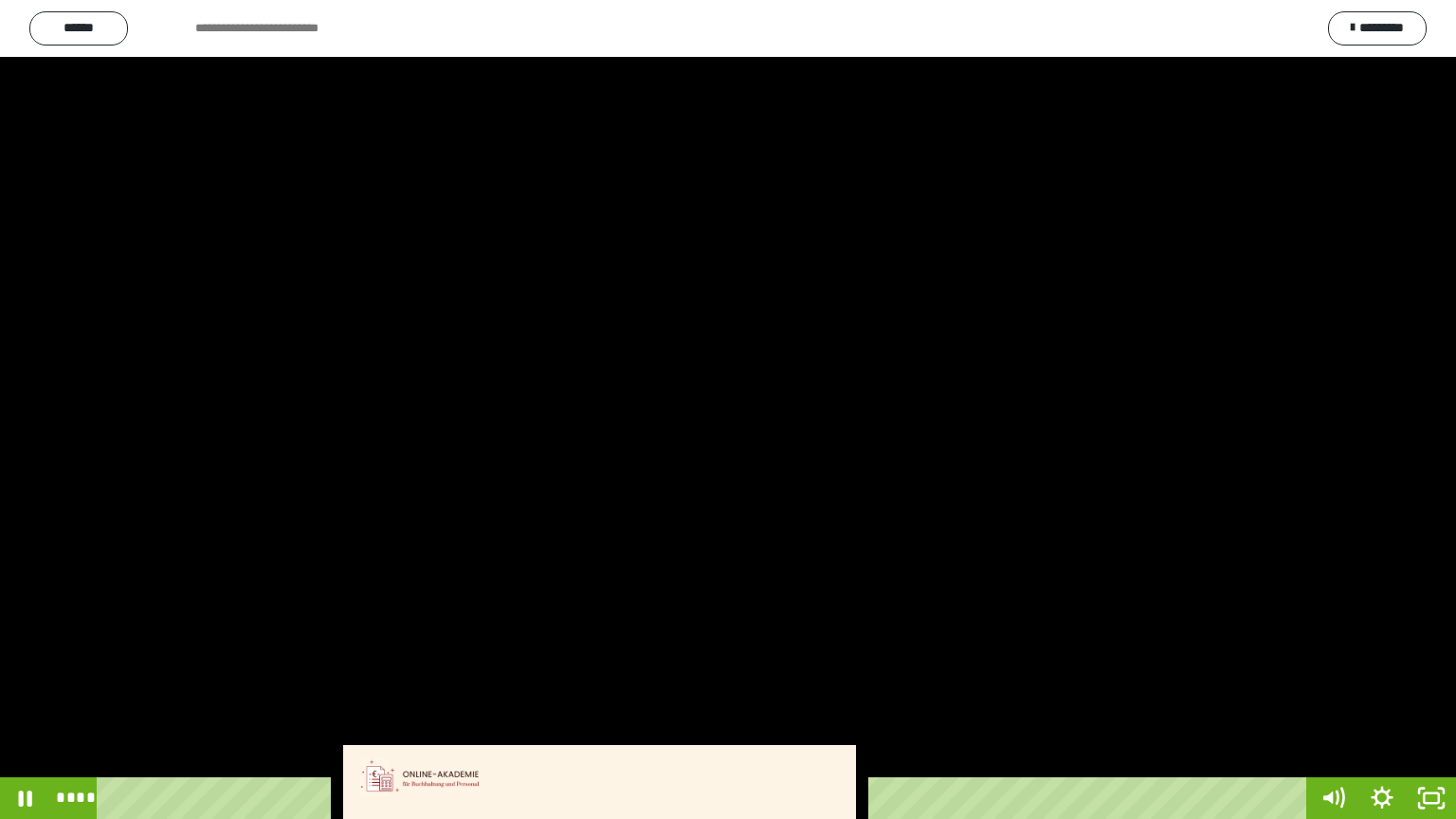 click at bounding box center (728, 410) 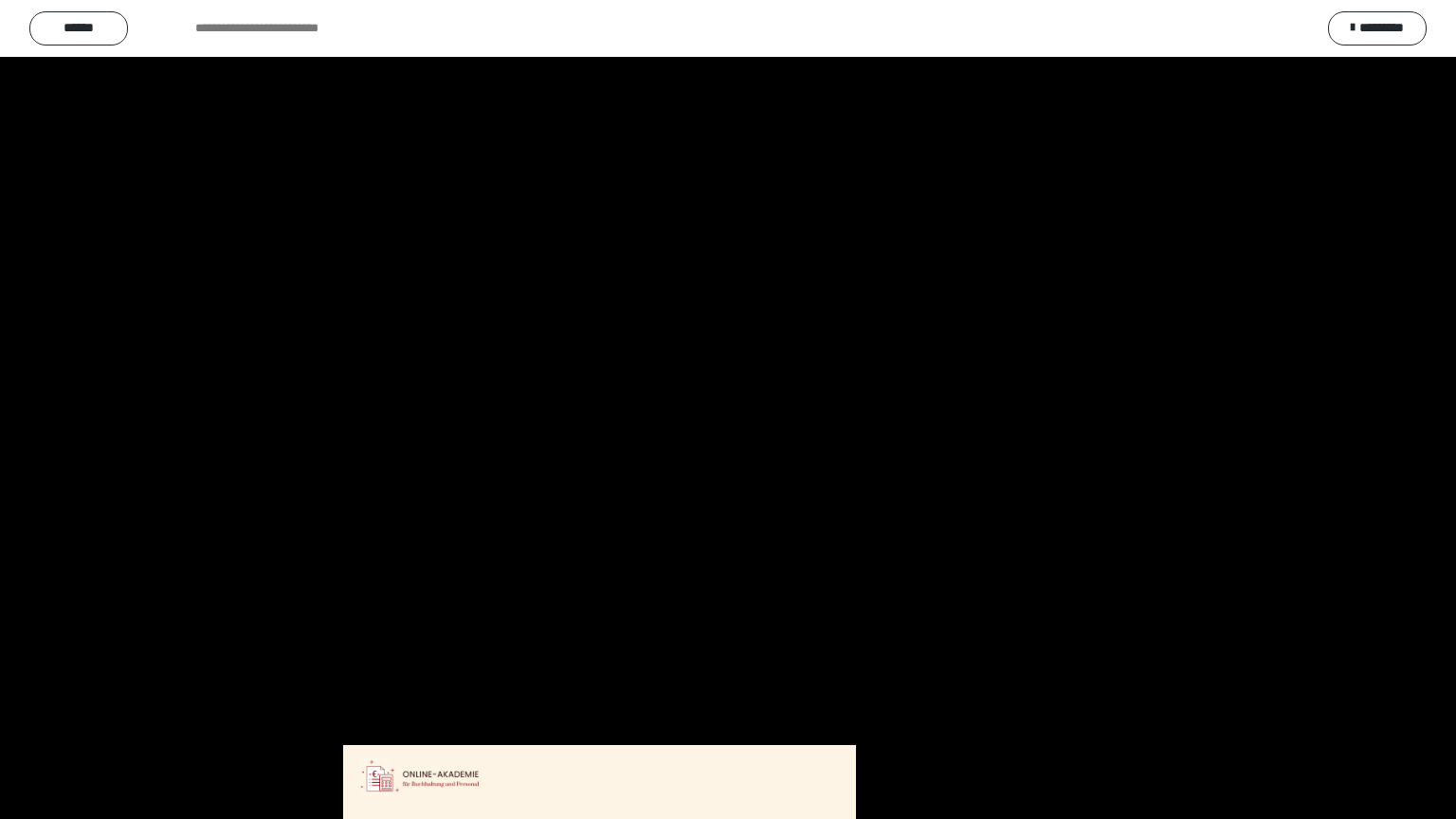 click at bounding box center (728, 410) 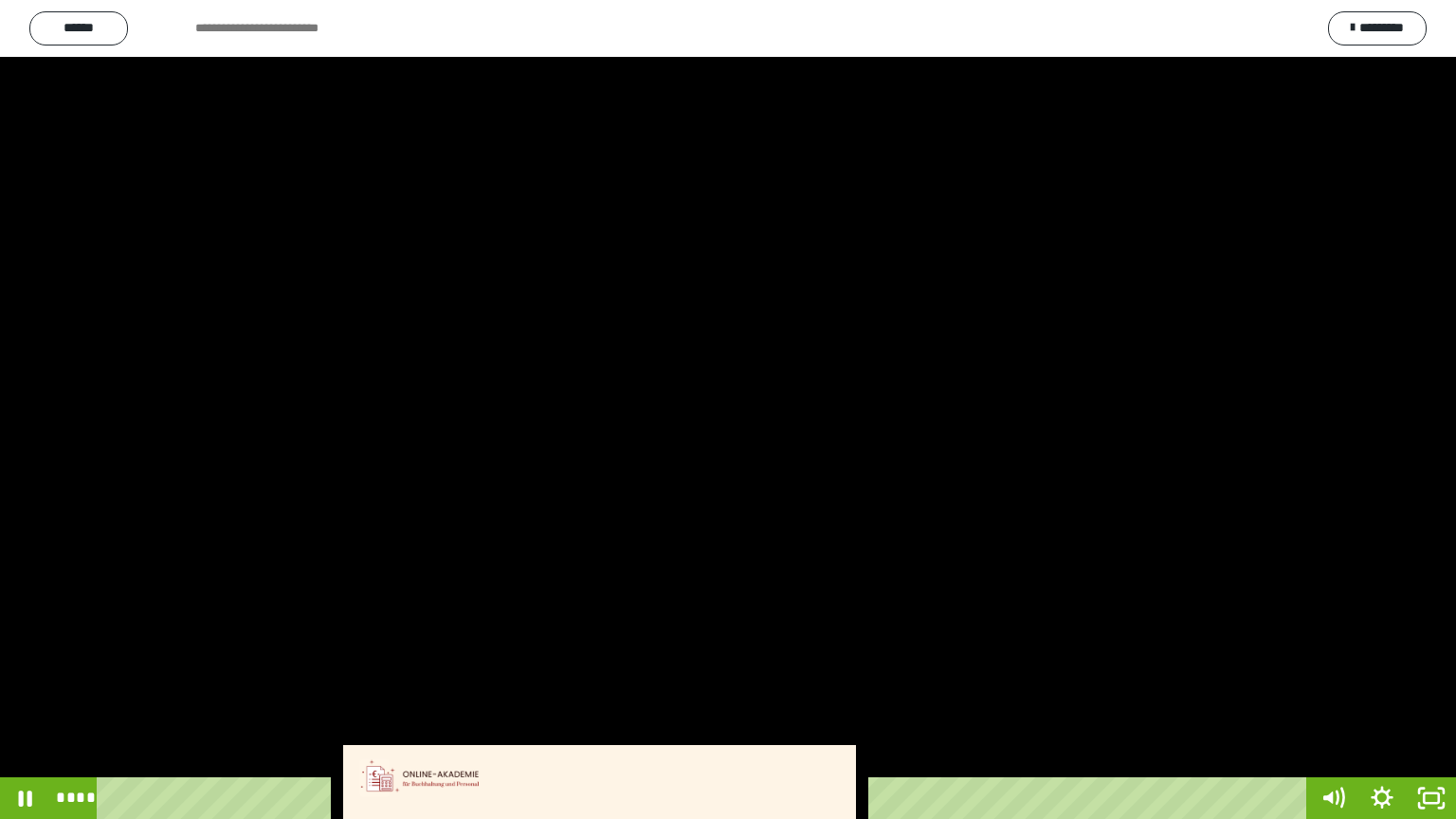 click at bounding box center (728, 410) 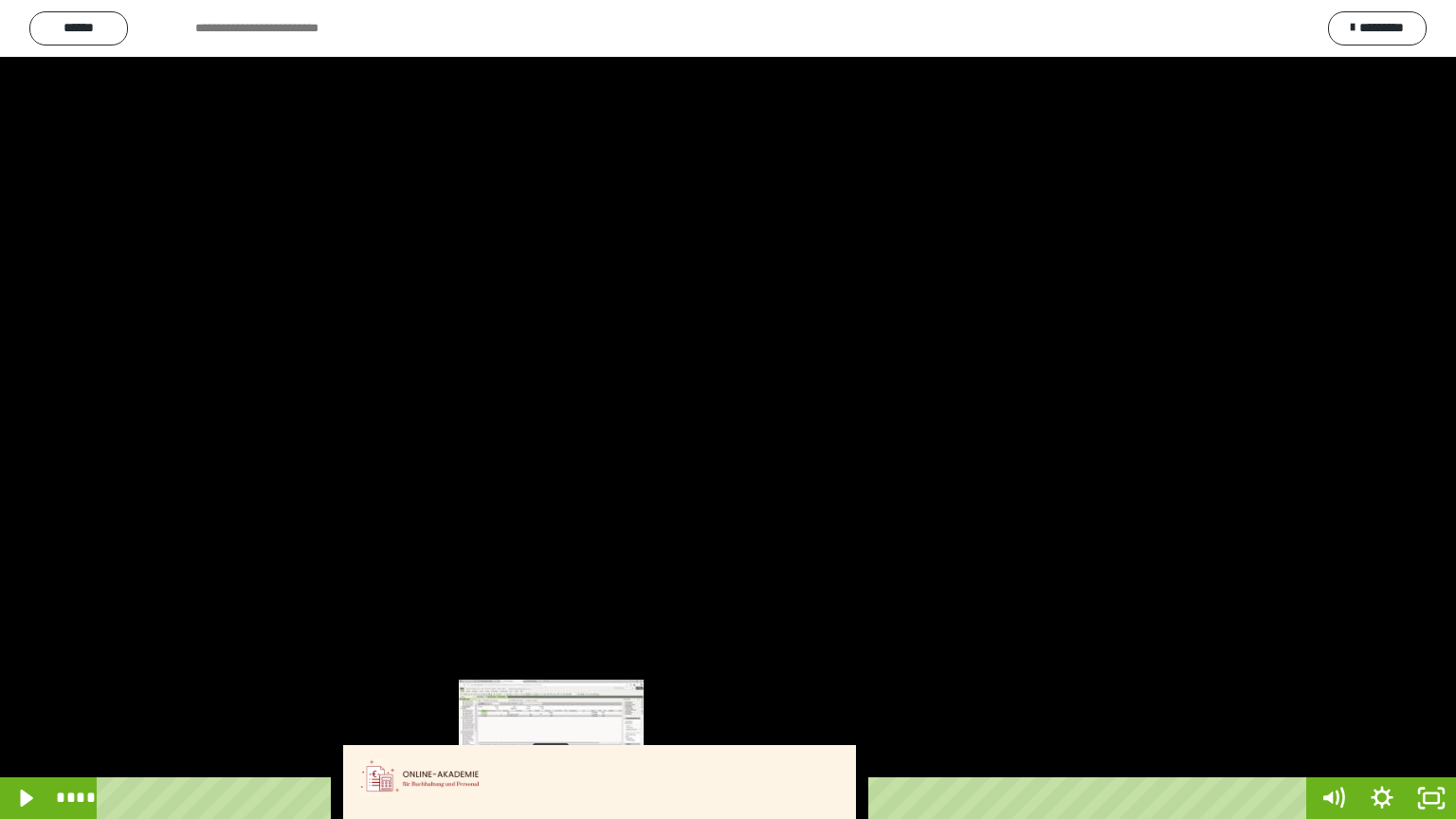 click on "****" at bounding box center (705, 798) 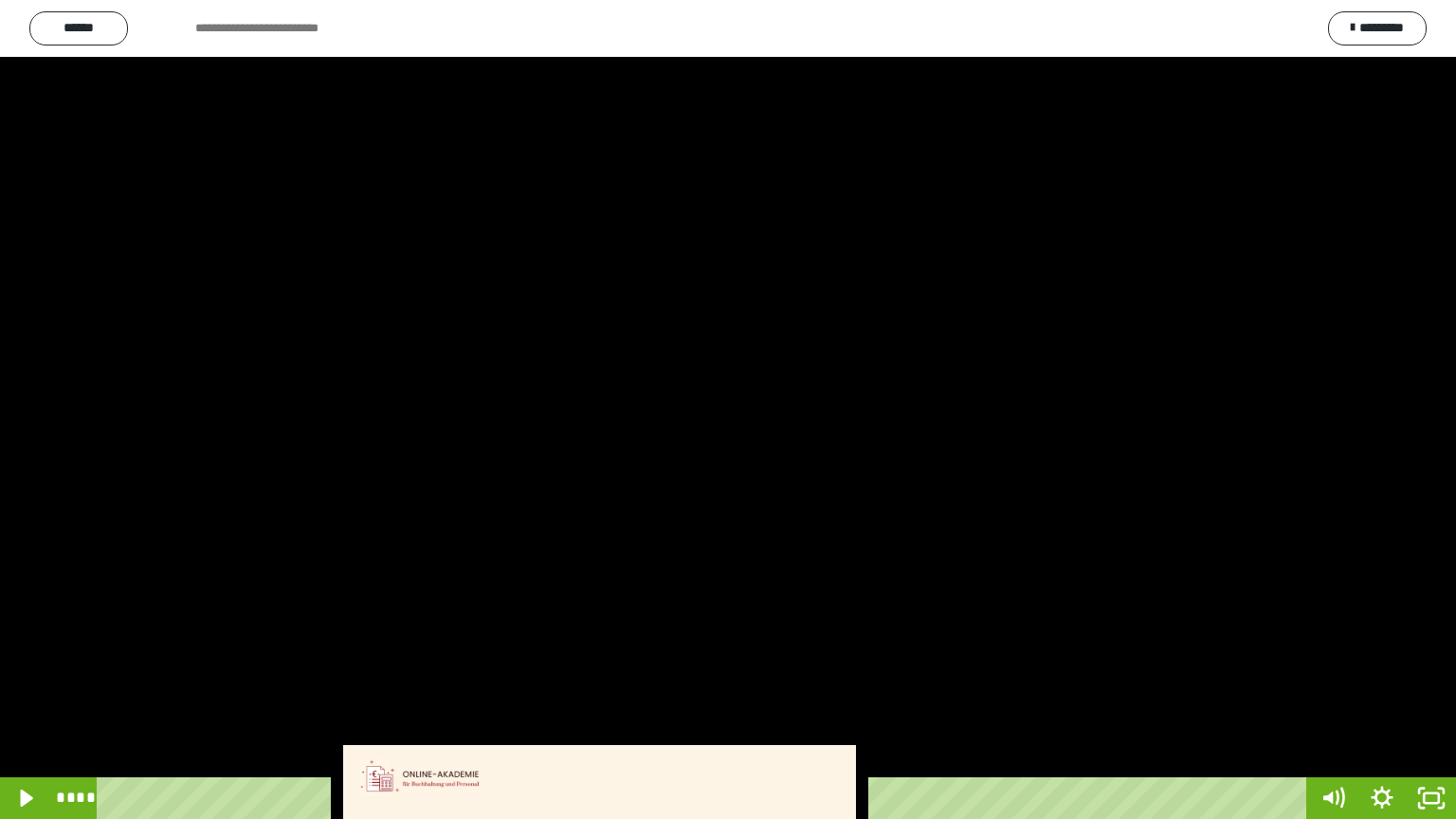 click at bounding box center [728, 410] 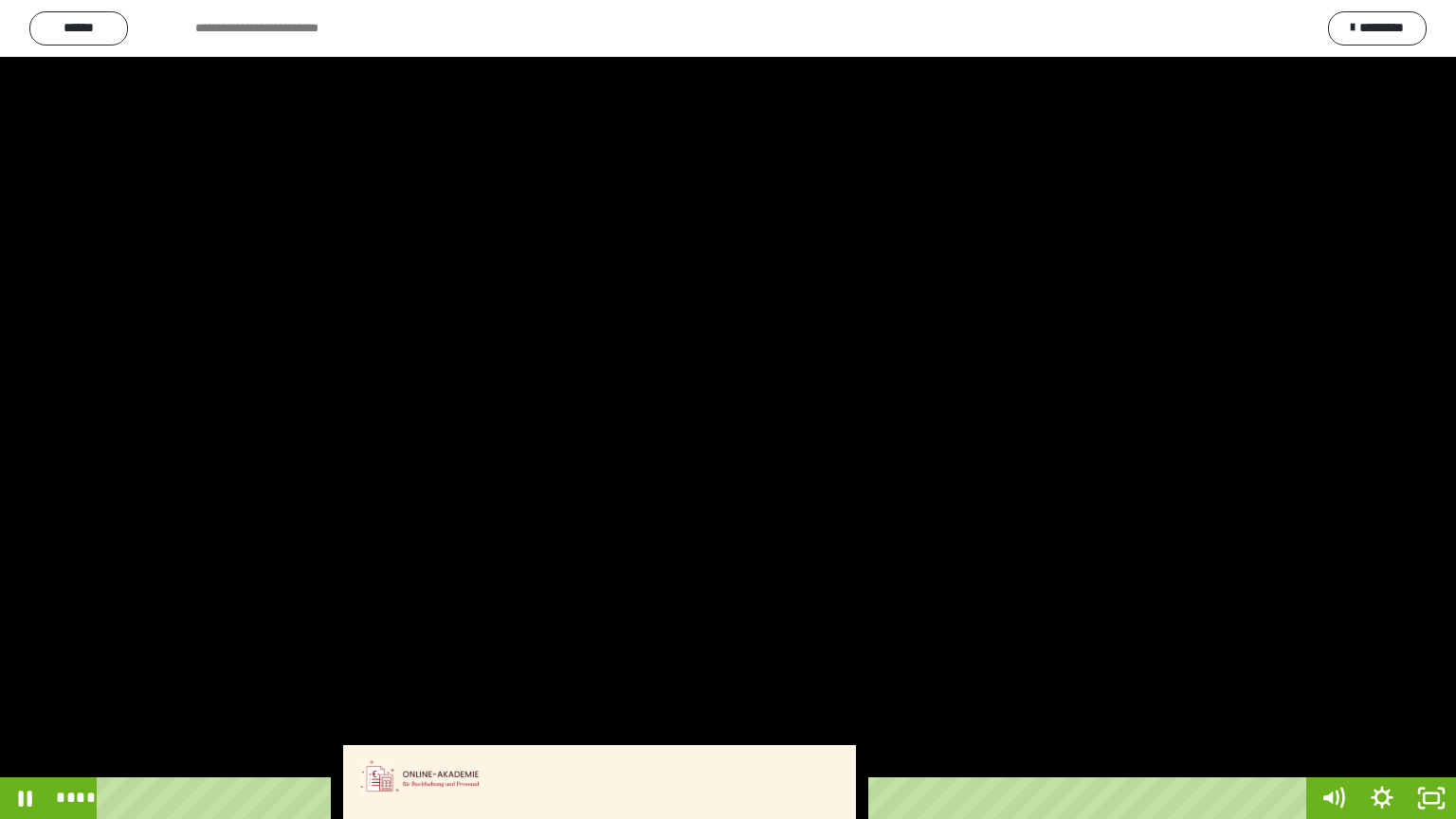 click at bounding box center [728, 410] 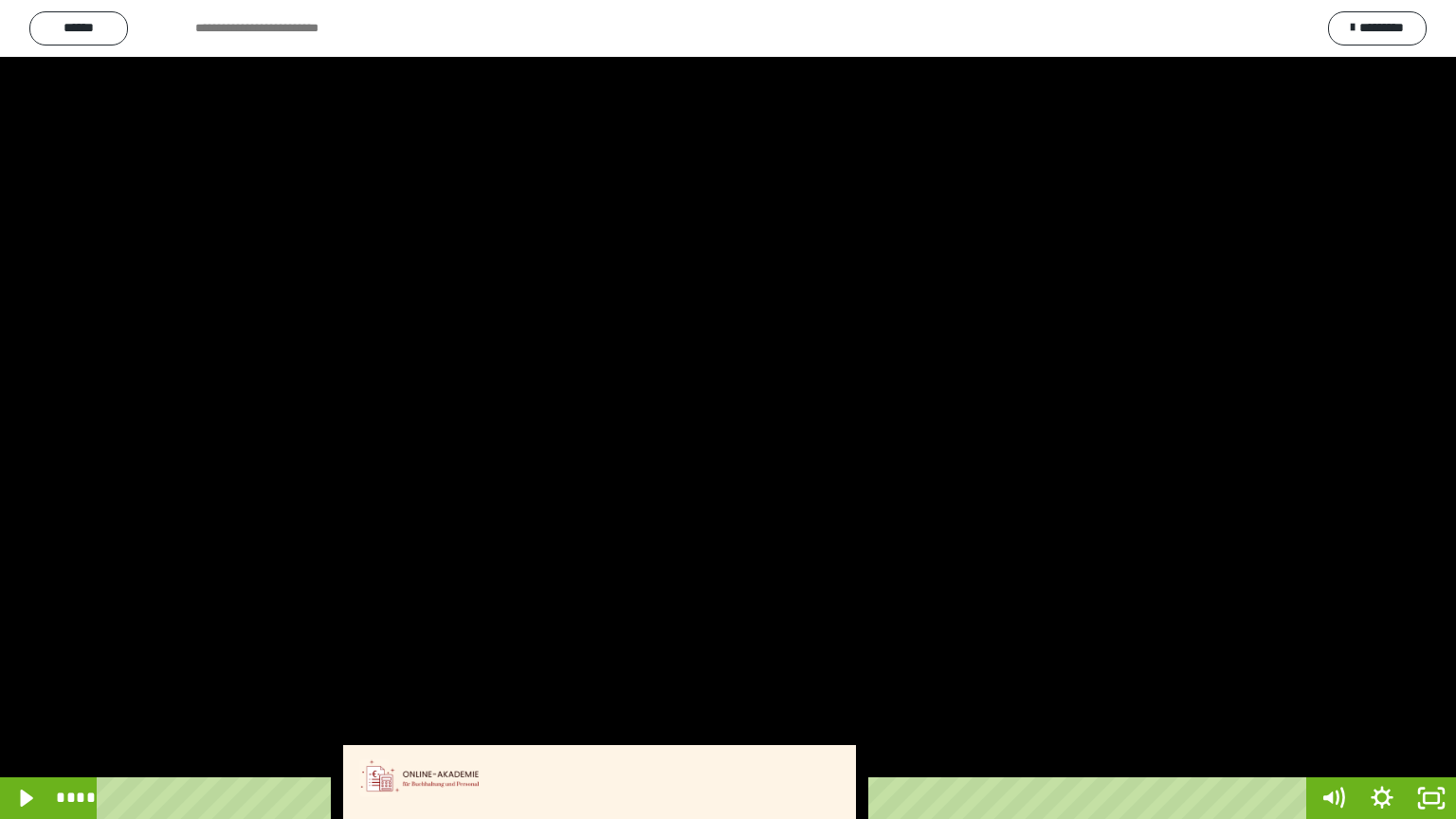 click at bounding box center (728, 410) 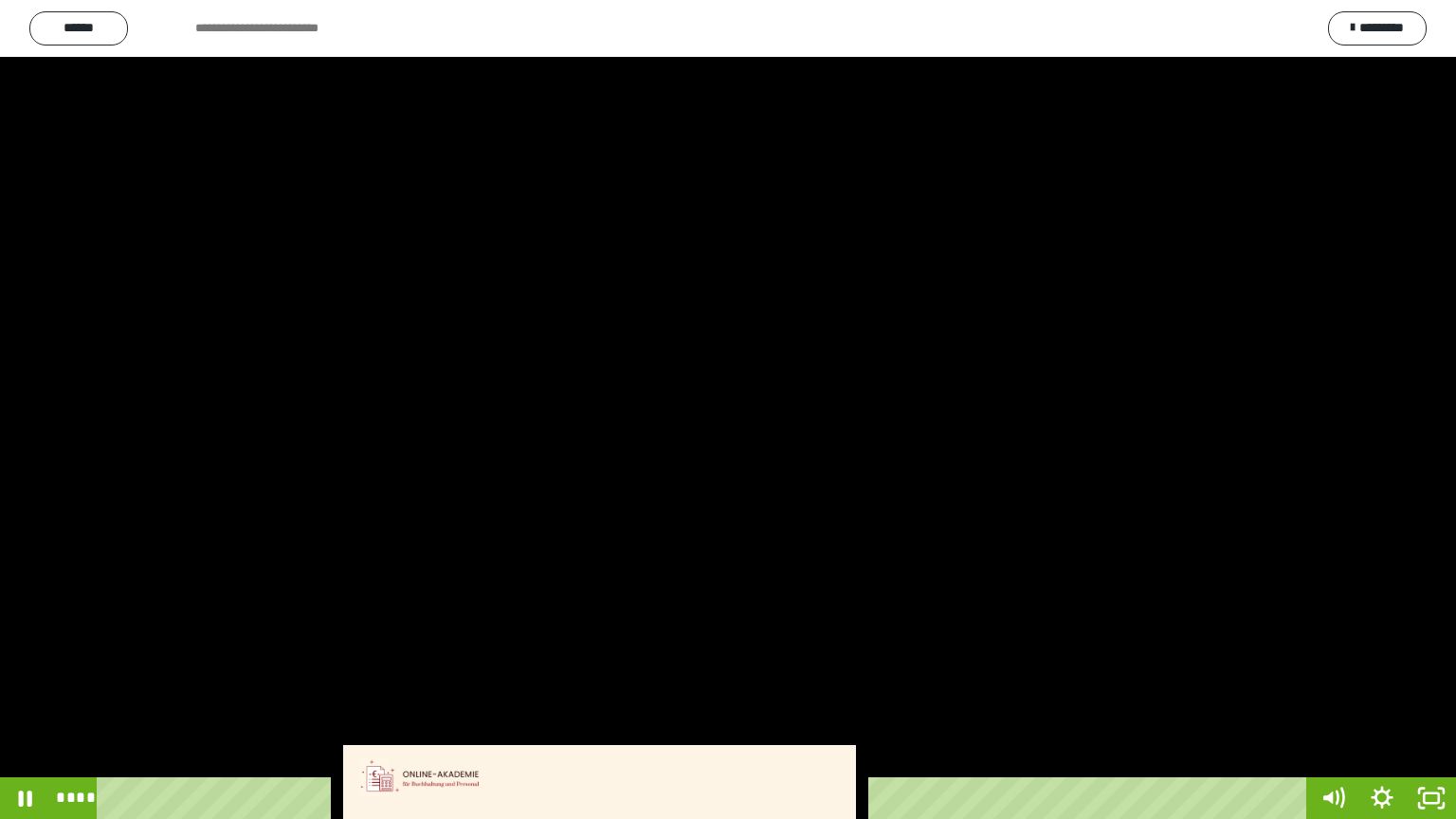 click at bounding box center (728, 410) 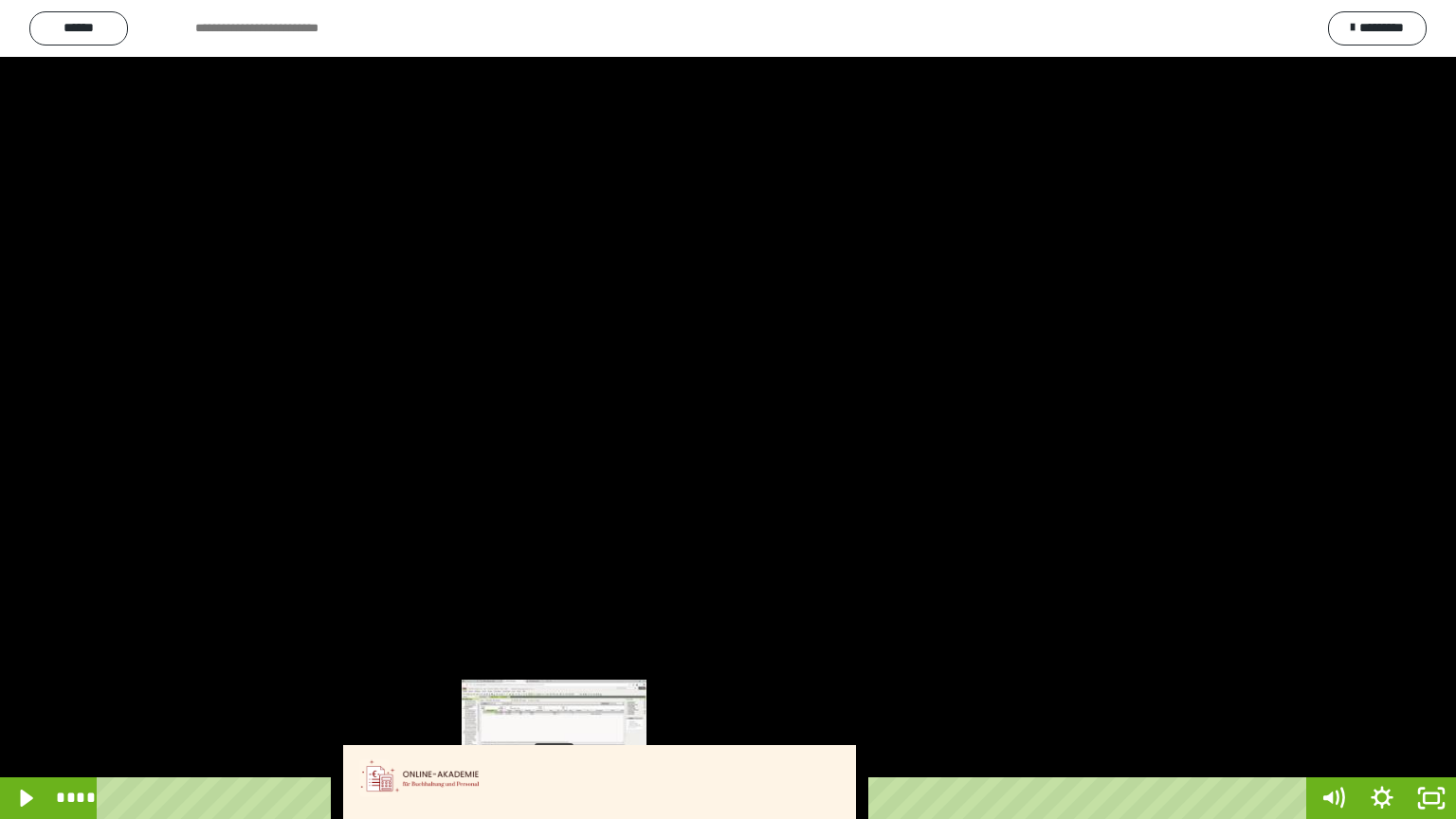 click on "****" at bounding box center [705, 798] 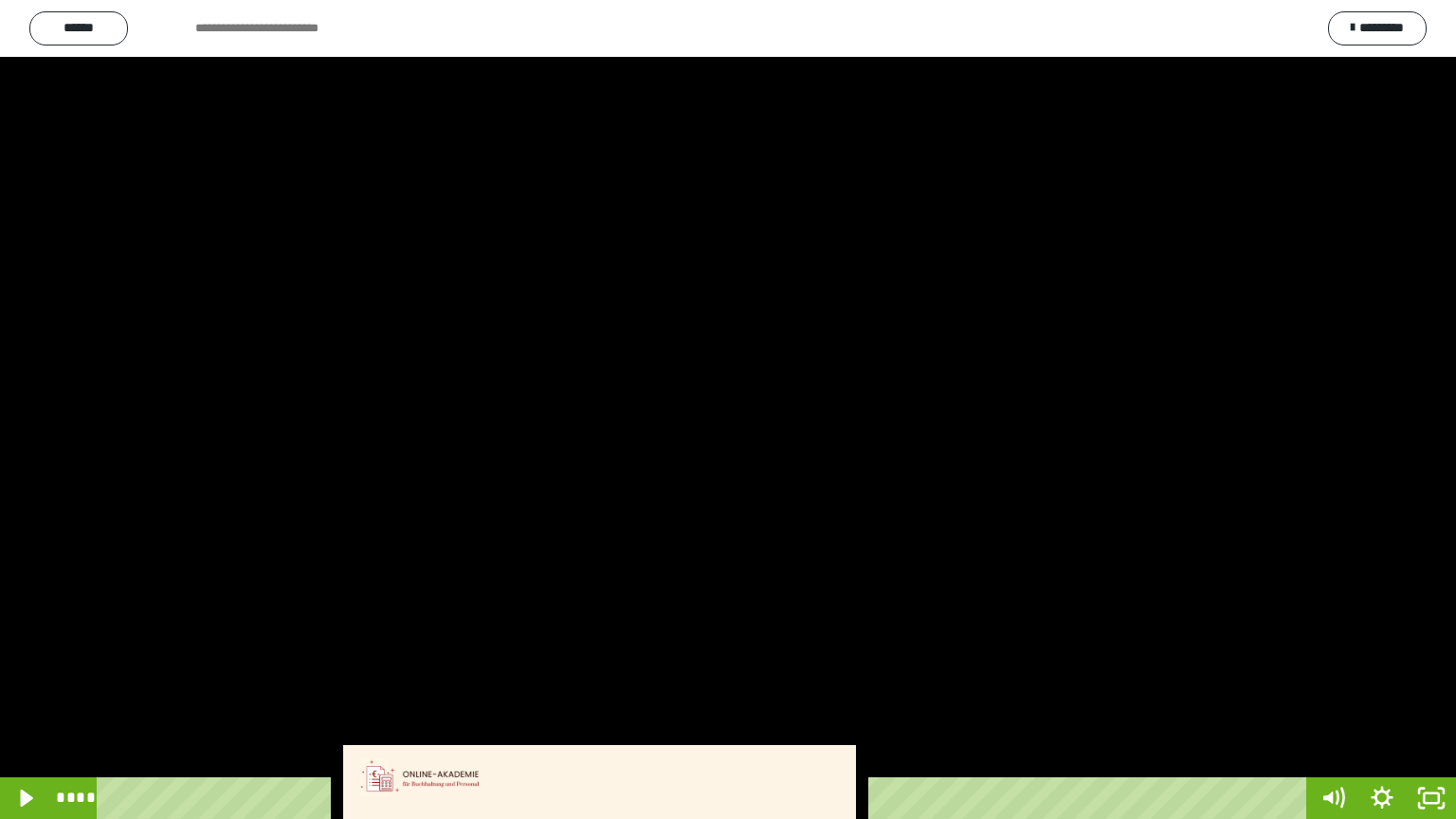 click at bounding box center (728, 410) 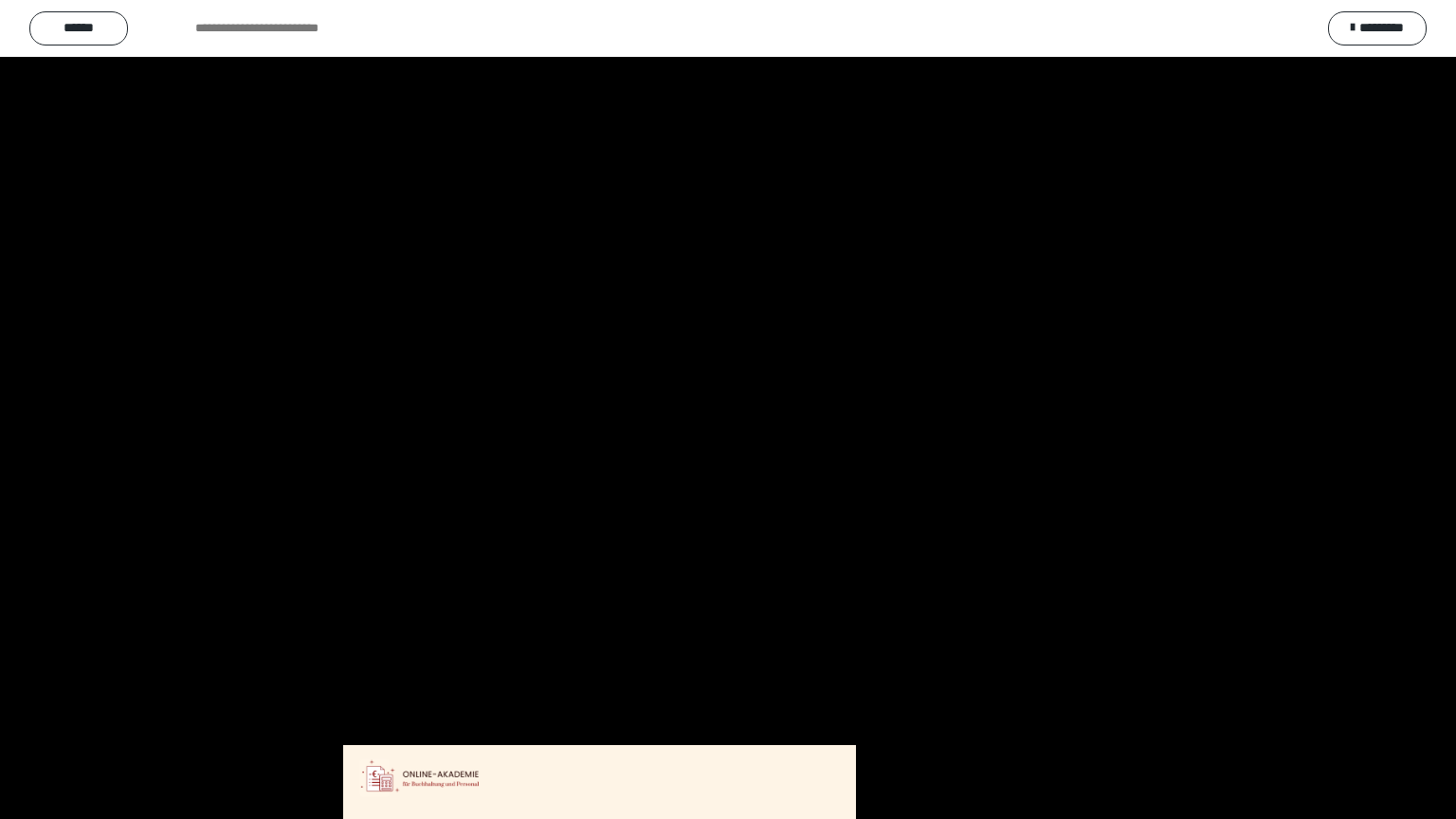 click at bounding box center (728, 410) 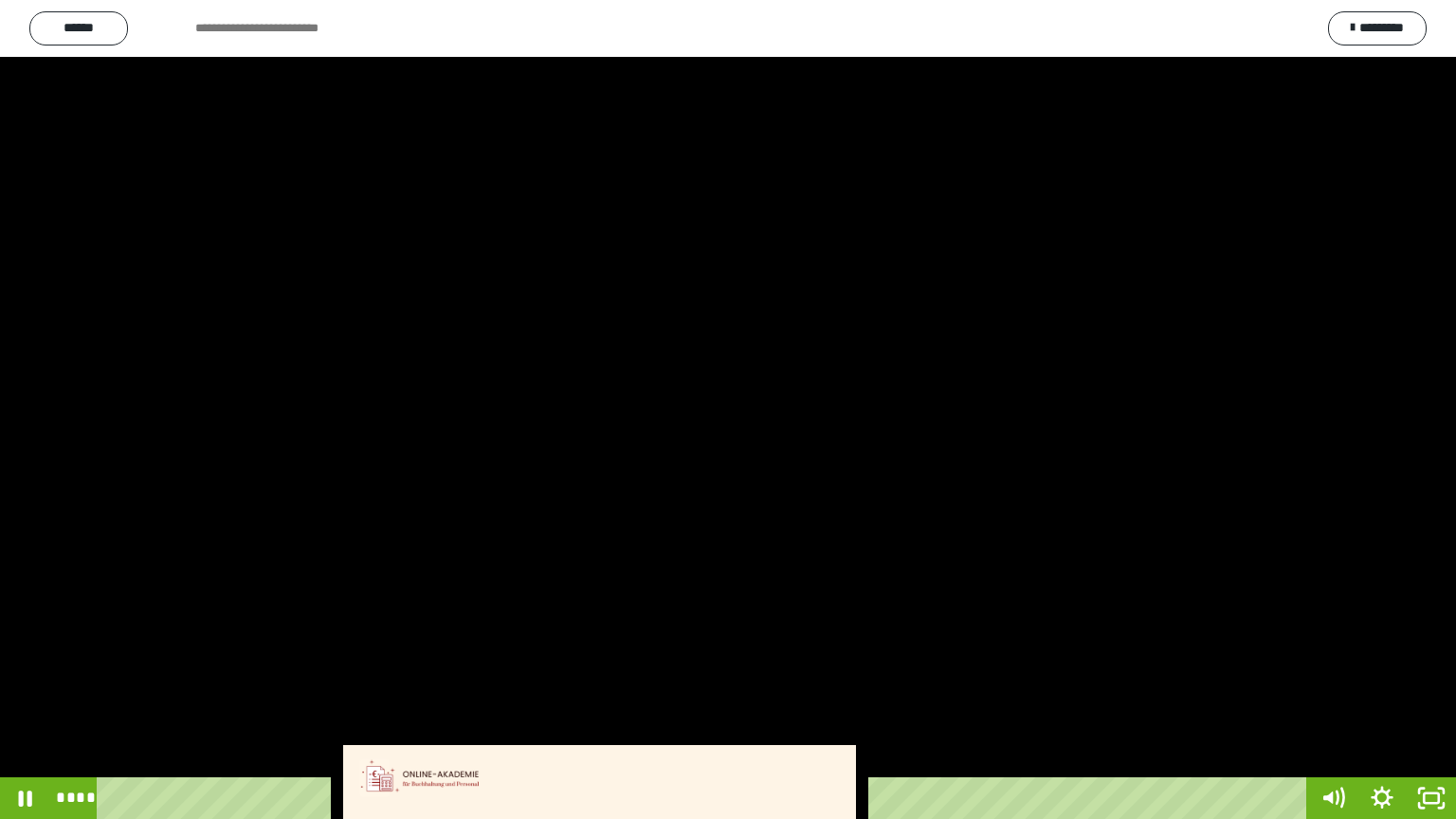 click at bounding box center (728, 410) 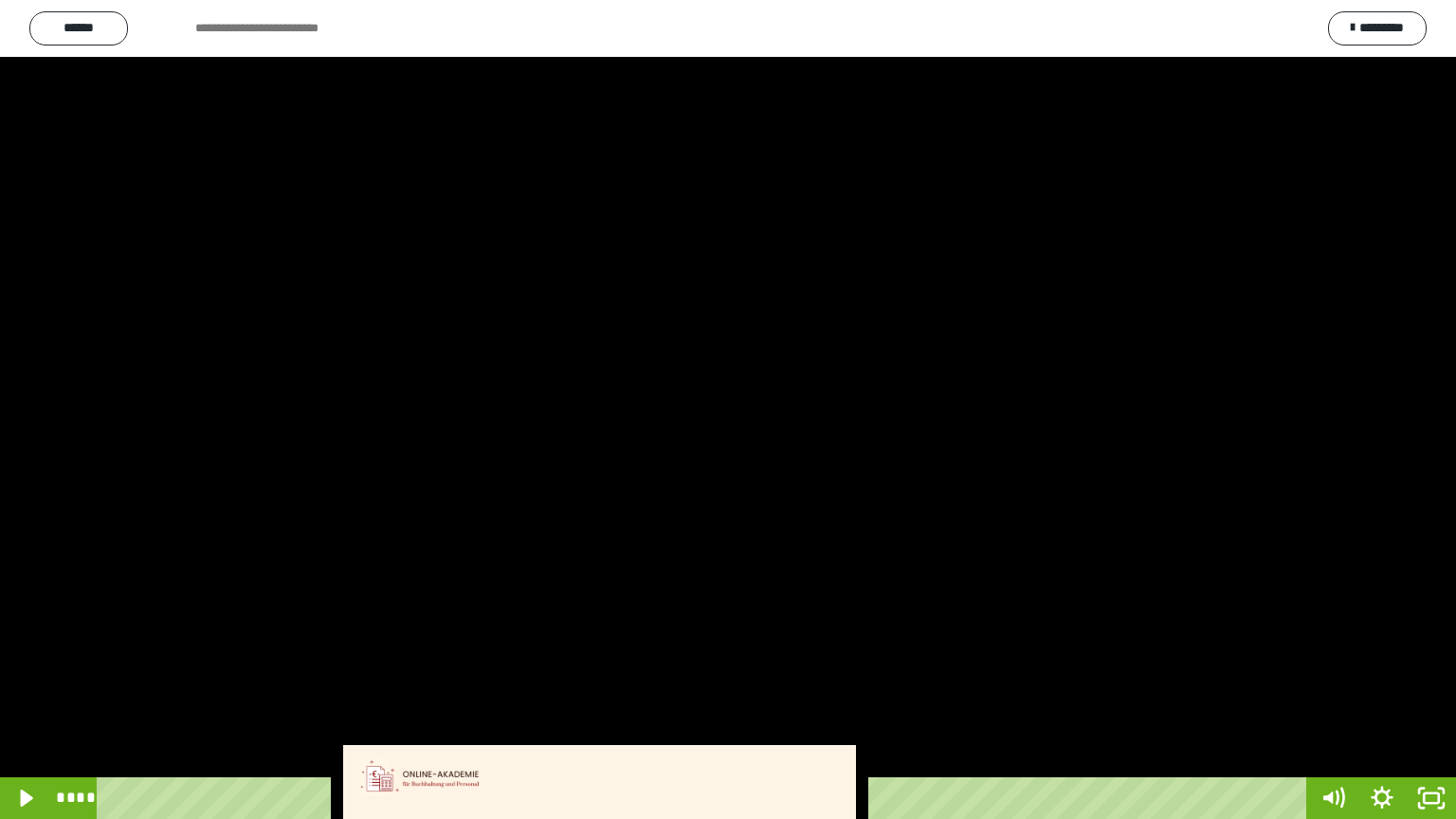 click at bounding box center (728, 410) 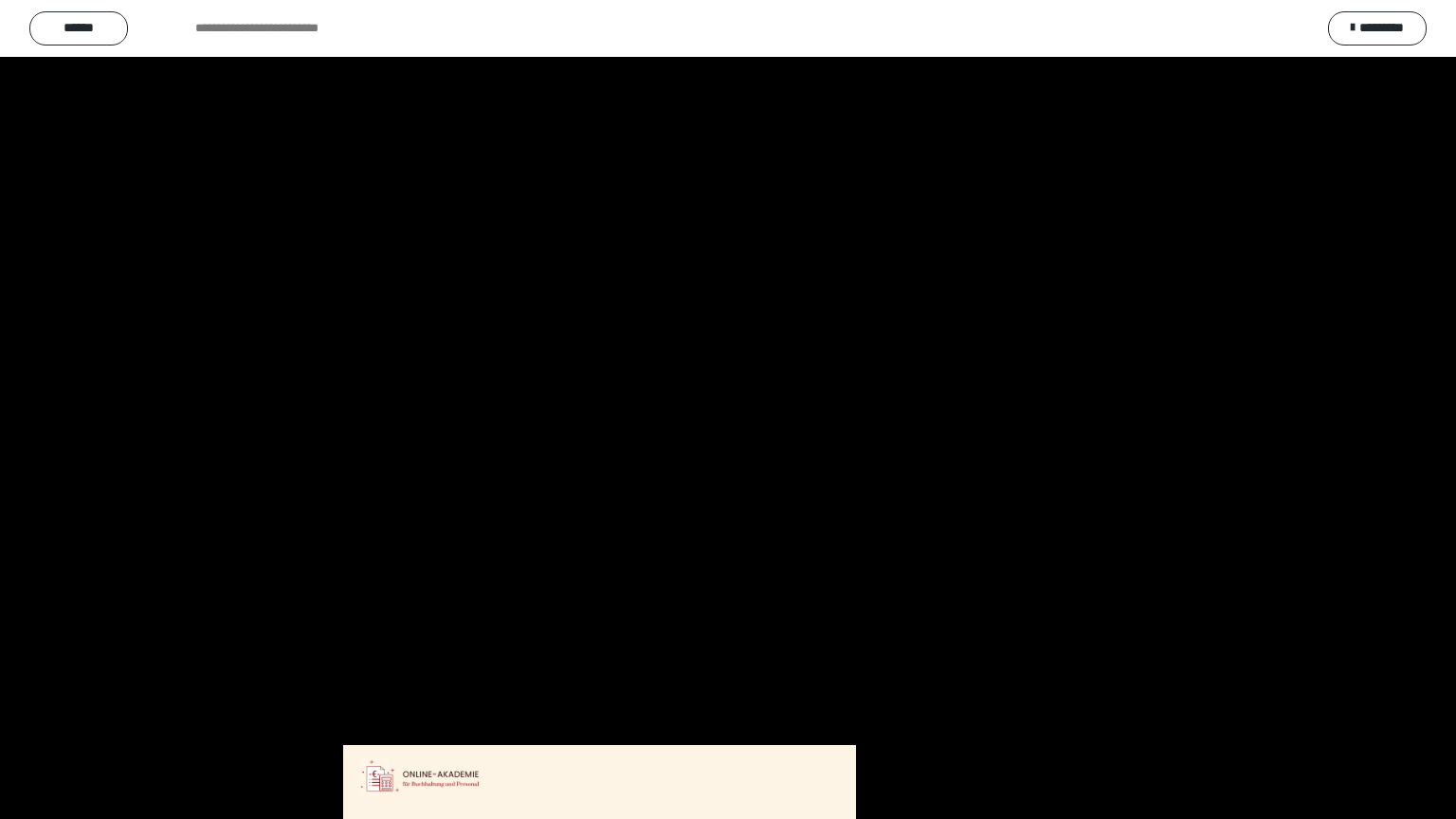 click at bounding box center [728, 410] 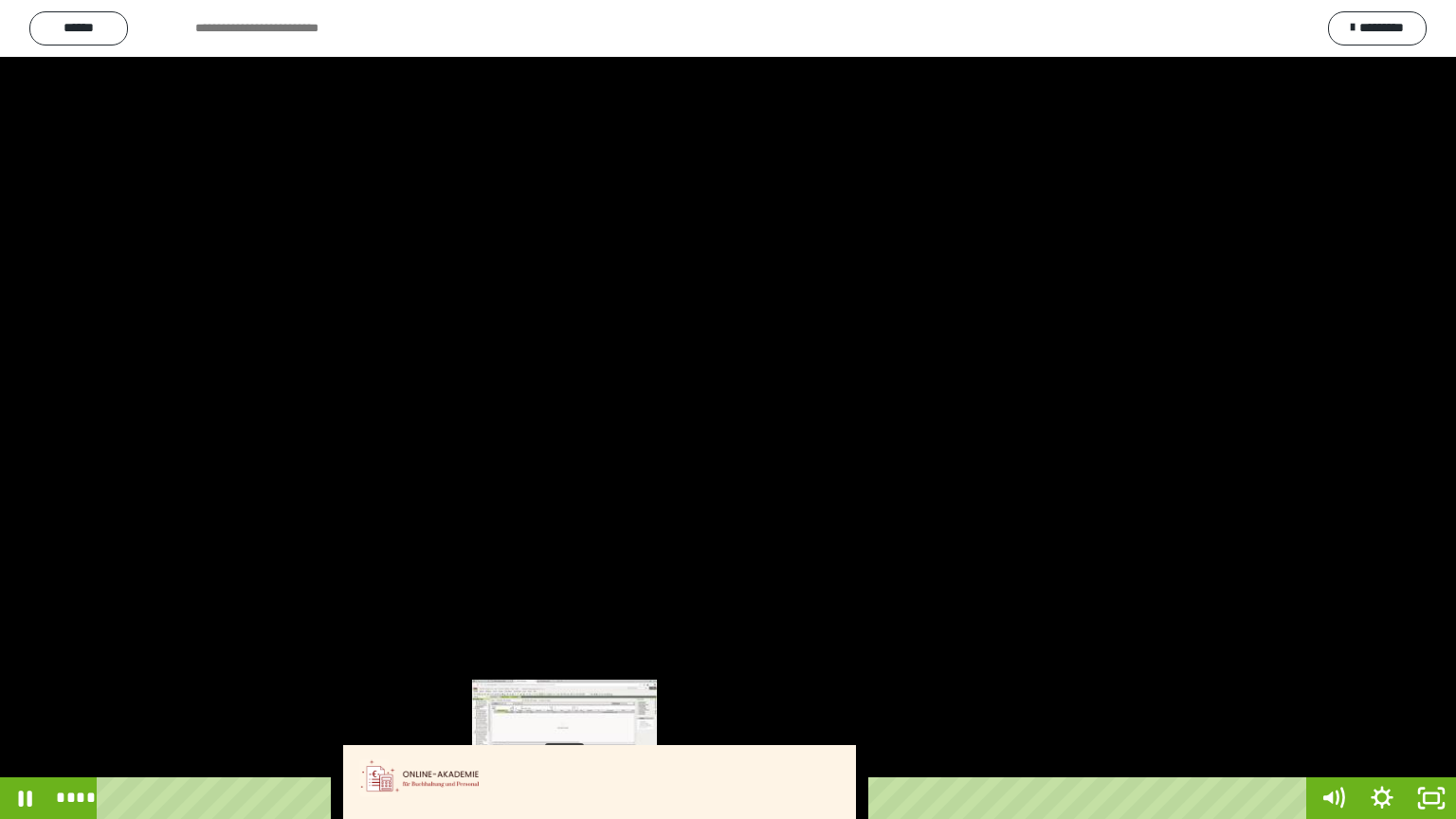 click on "****" at bounding box center [705, 798] 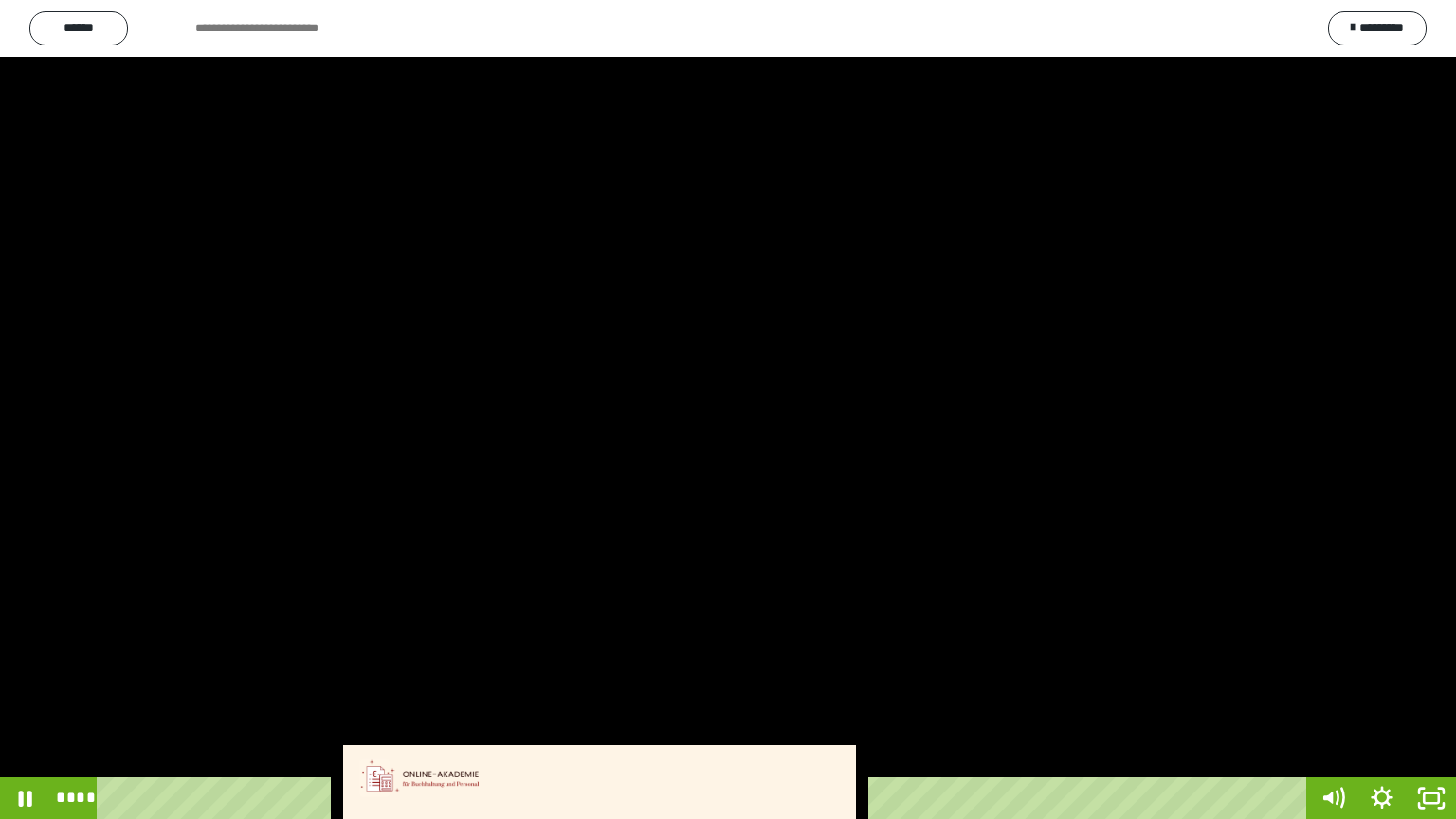 click at bounding box center [728, 410] 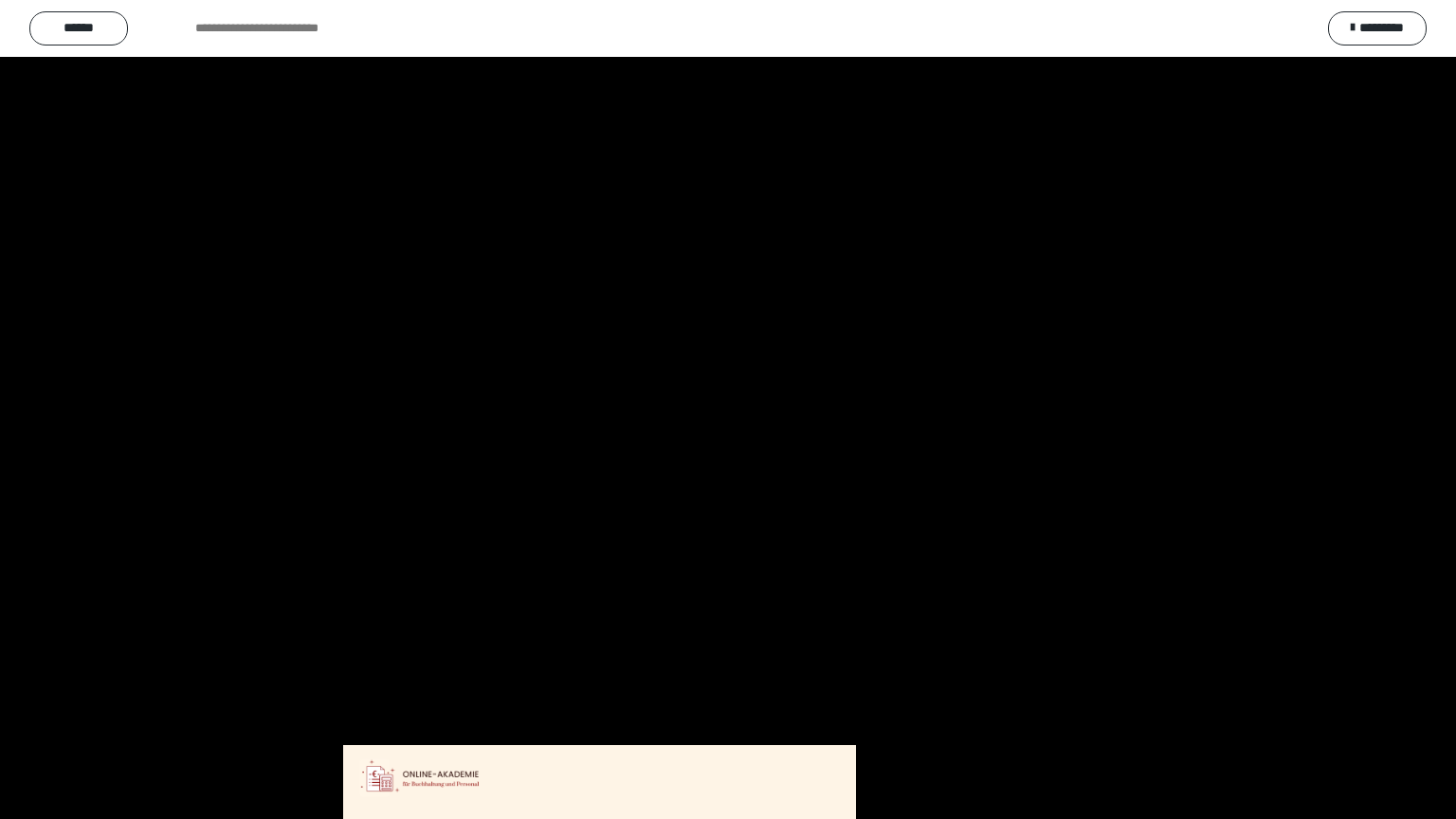 click at bounding box center (728, 410) 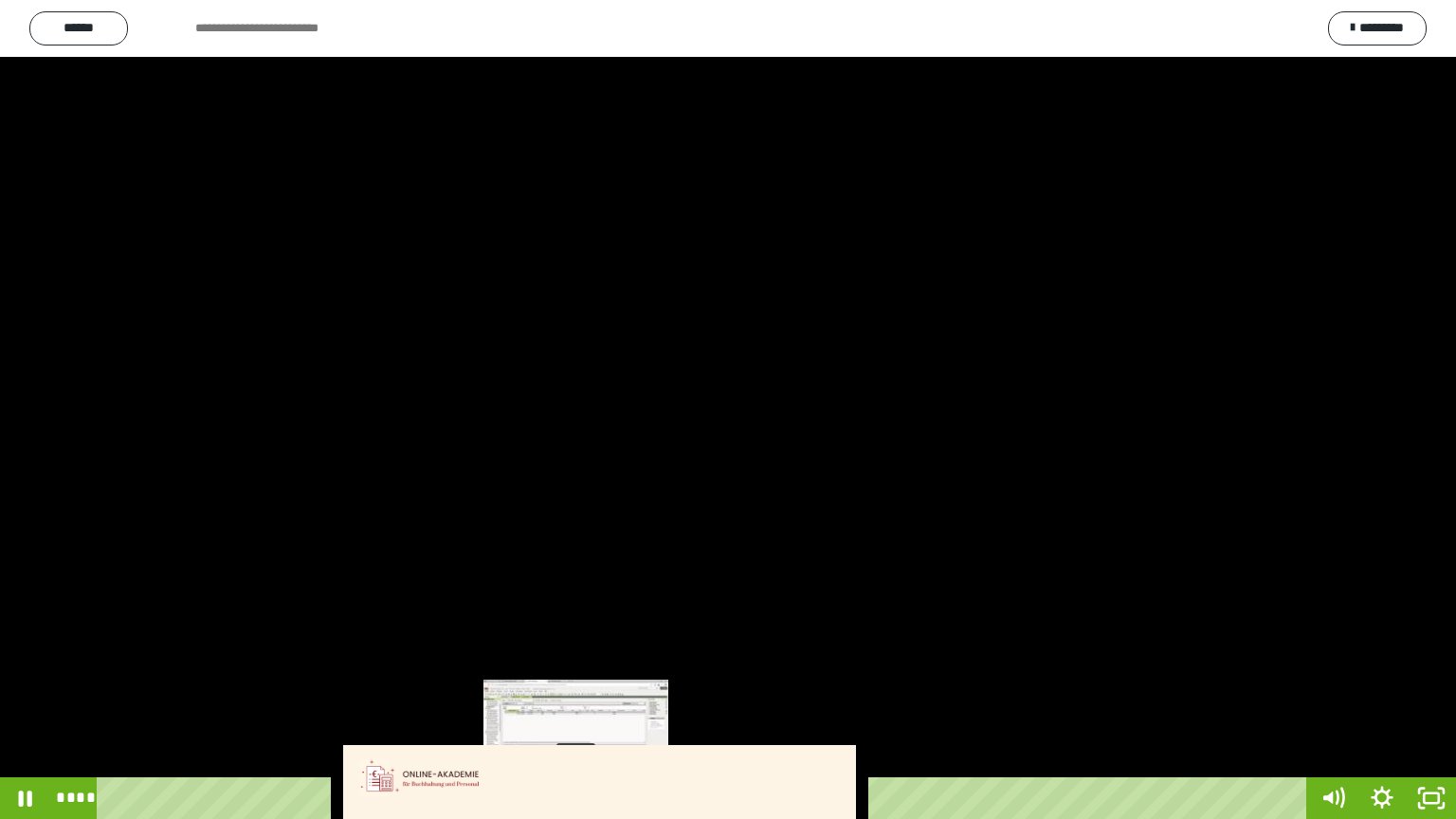 click on "****" at bounding box center [705, 798] 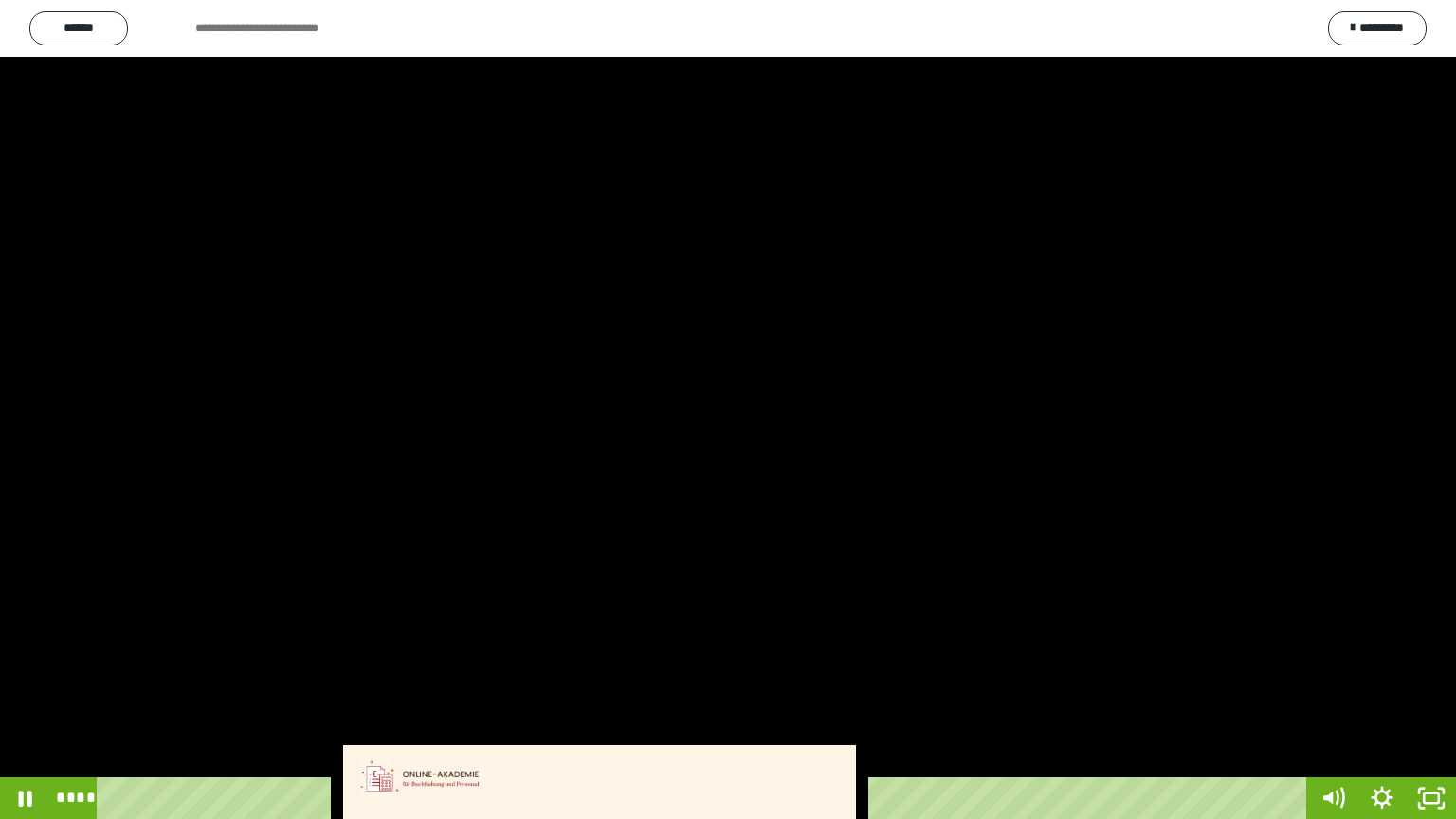 click at bounding box center [728, 410] 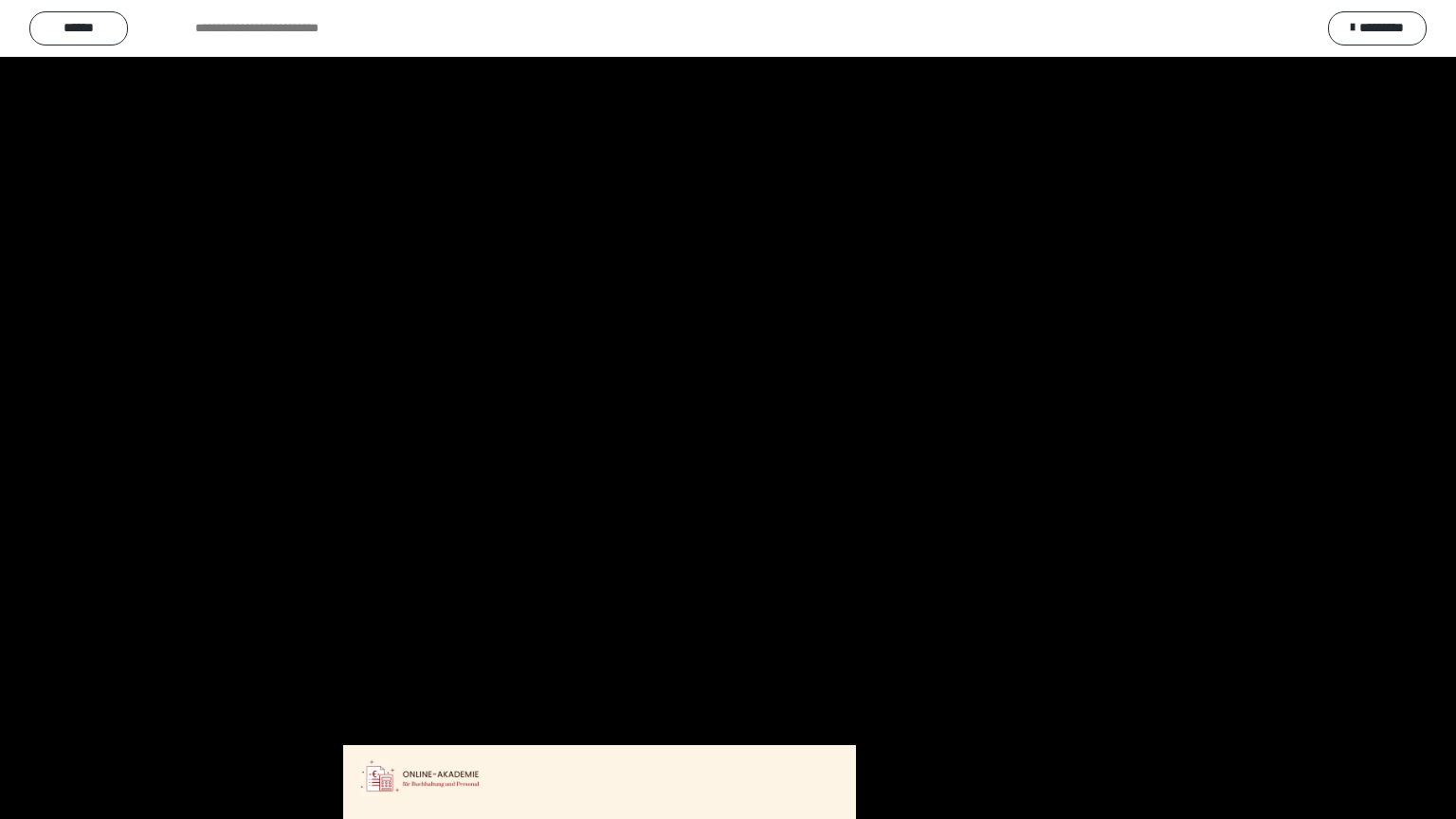 click at bounding box center [728, 410] 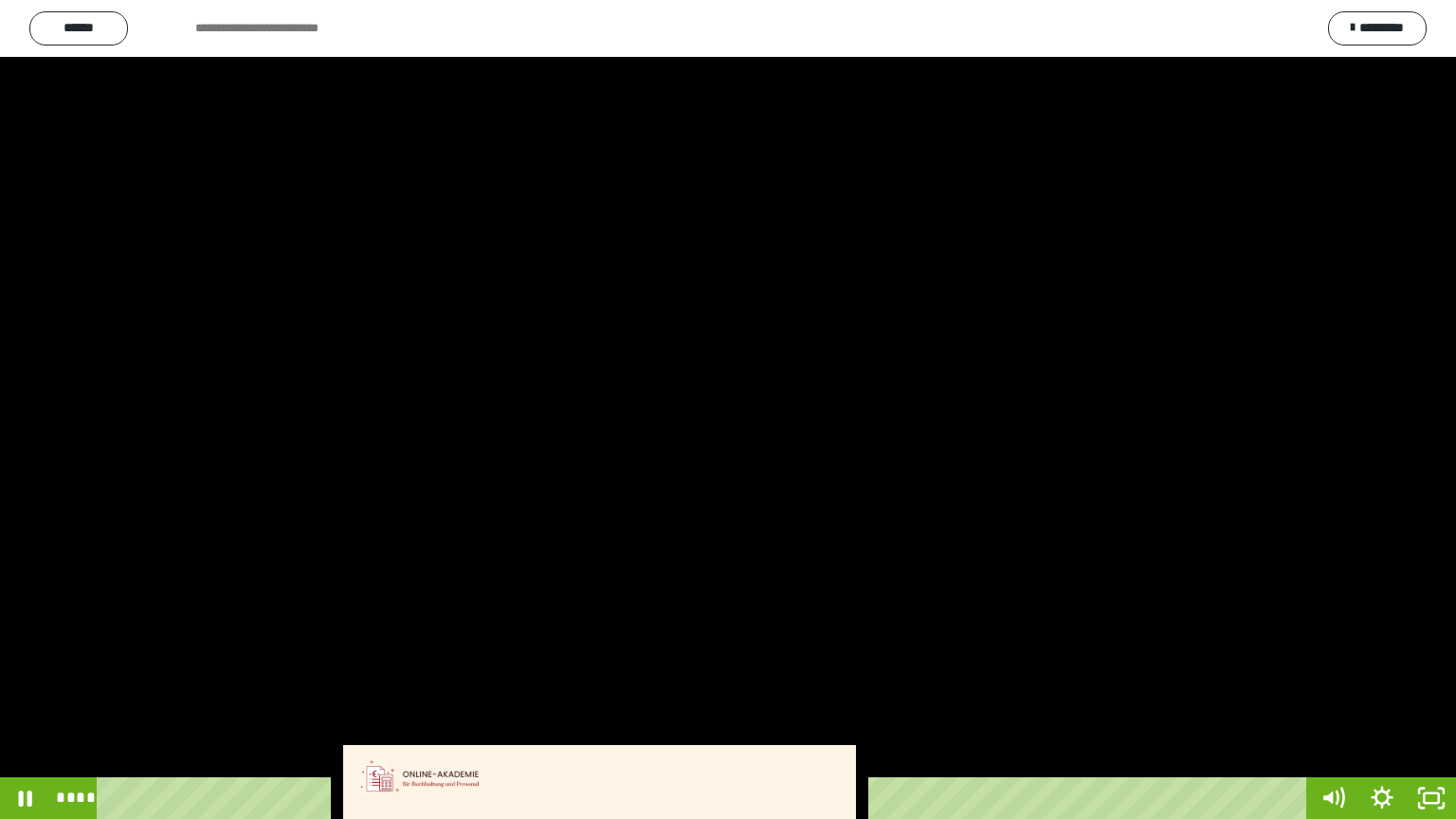 click at bounding box center (728, 410) 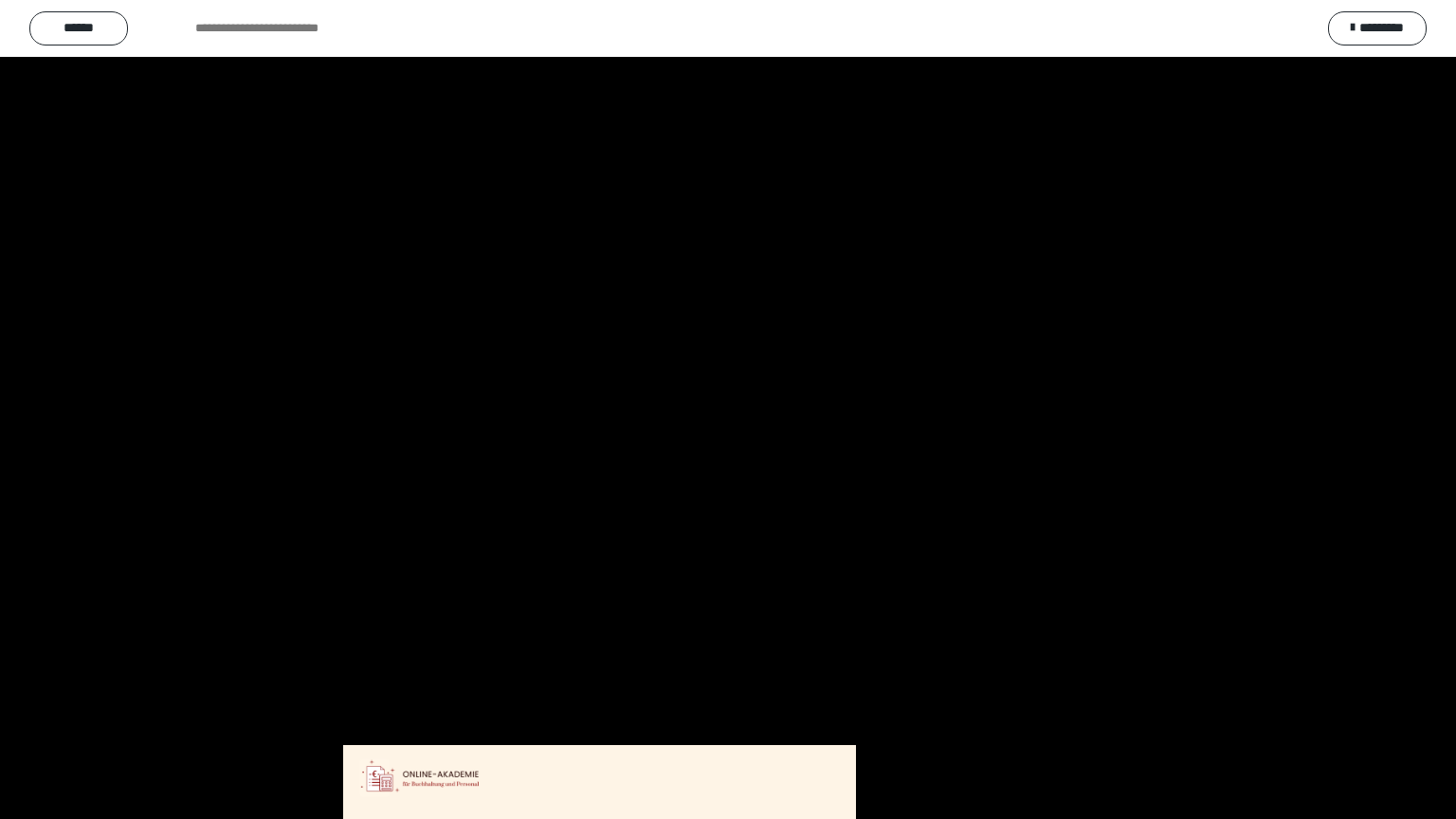 click at bounding box center (728, 410) 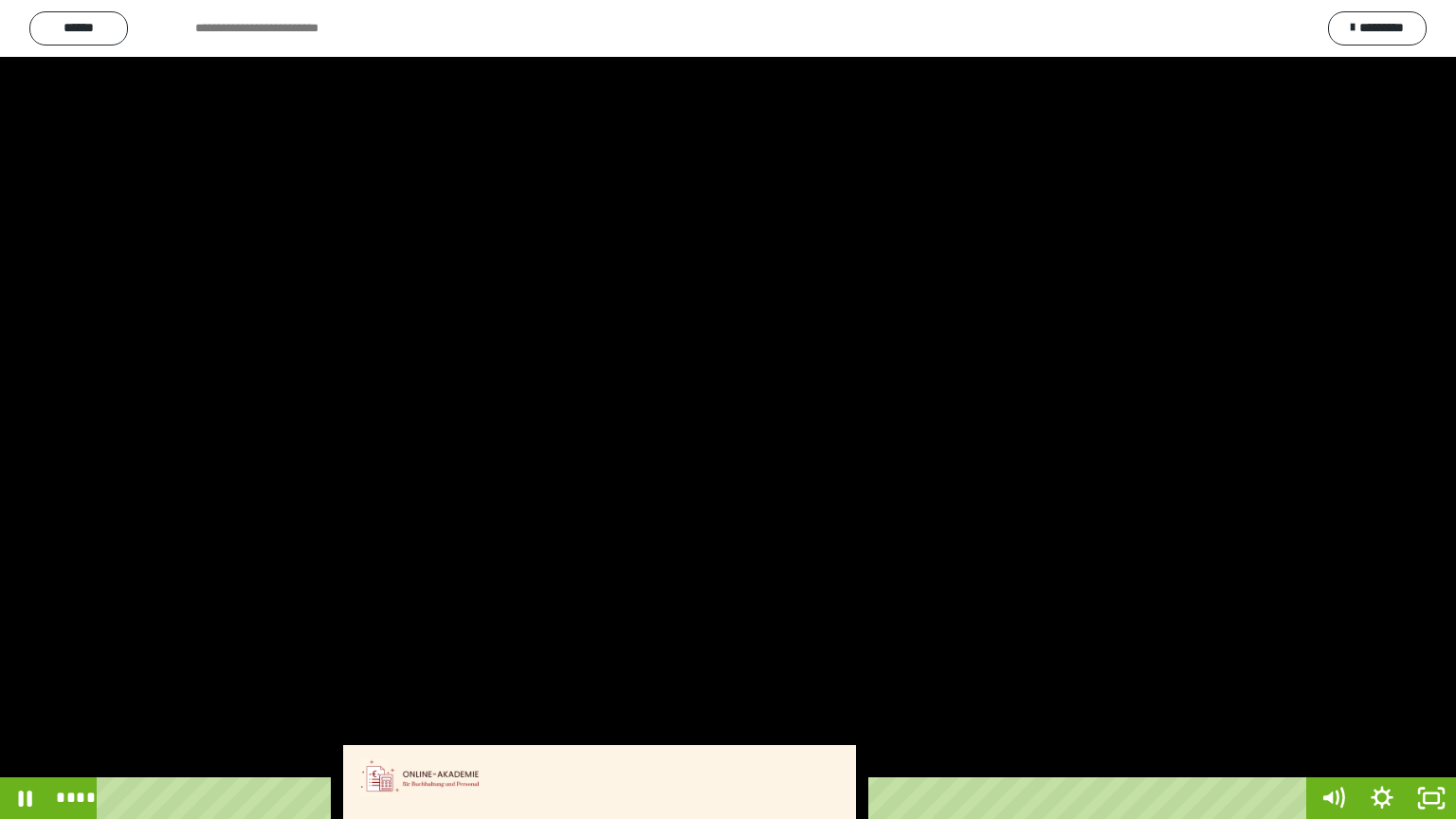 click at bounding box center [728, 410] 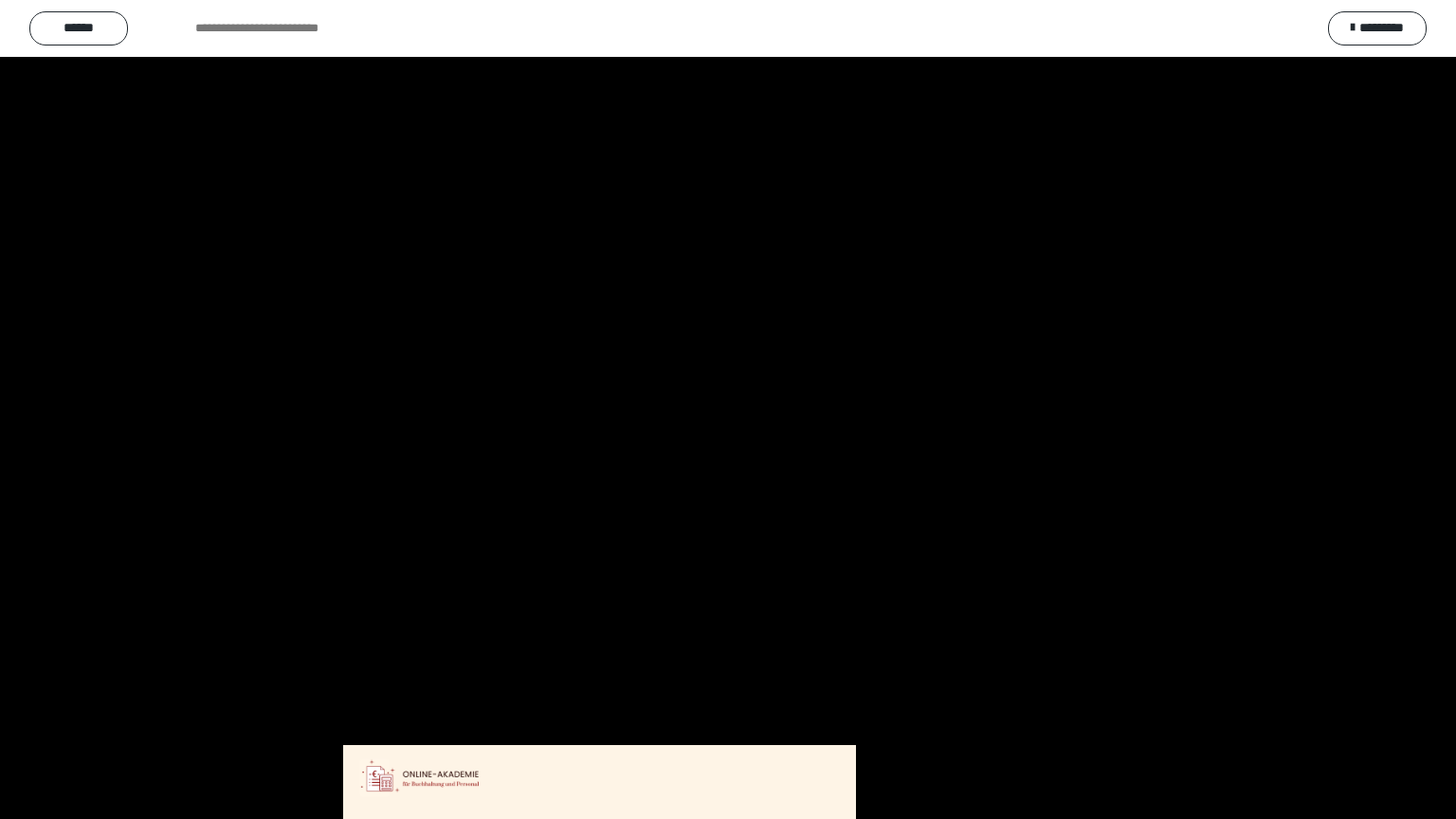click at bounding box center [728, 410] 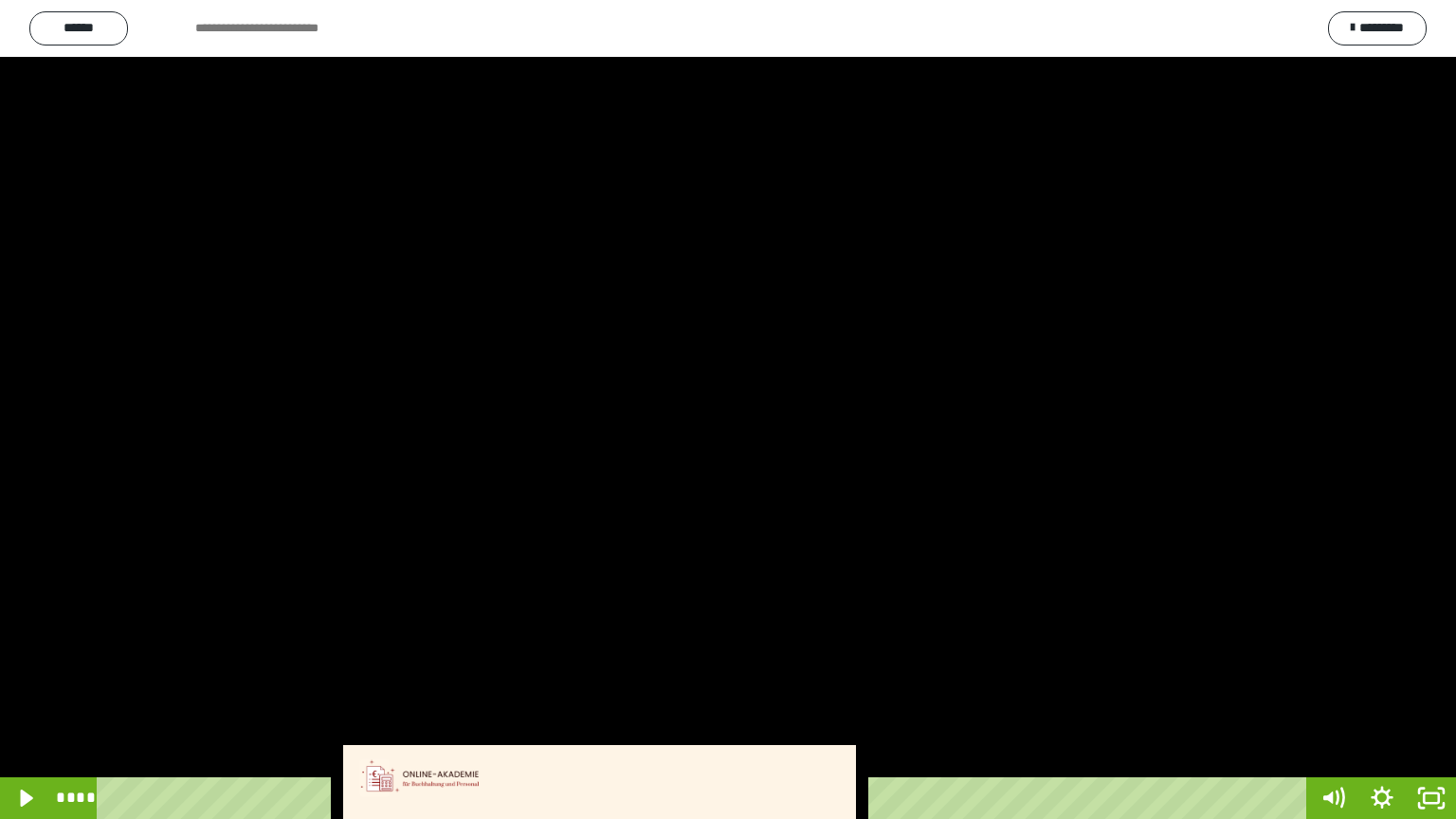 click at bounding box center (728, 410) 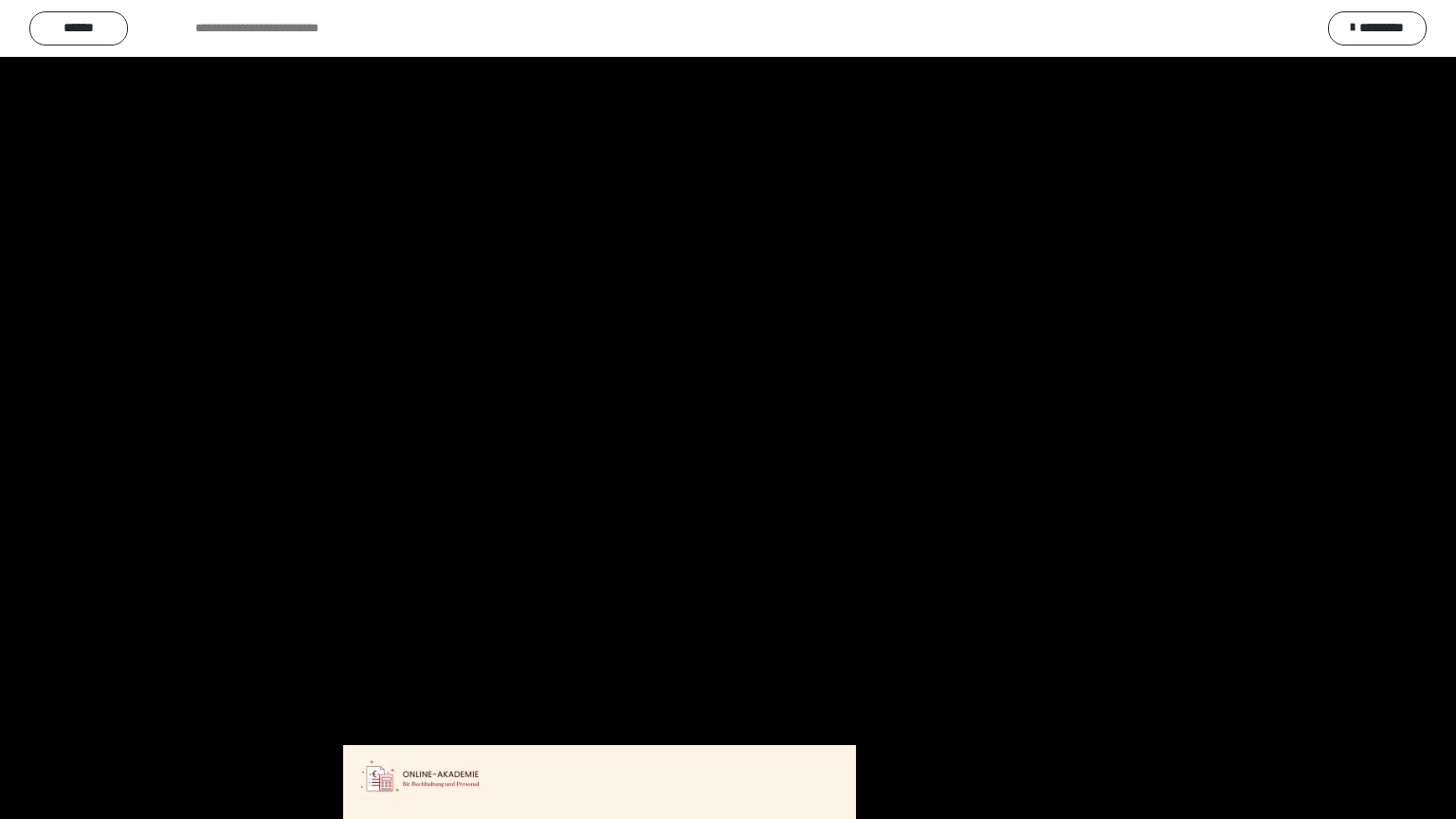 click at bounding box center (728, 410) 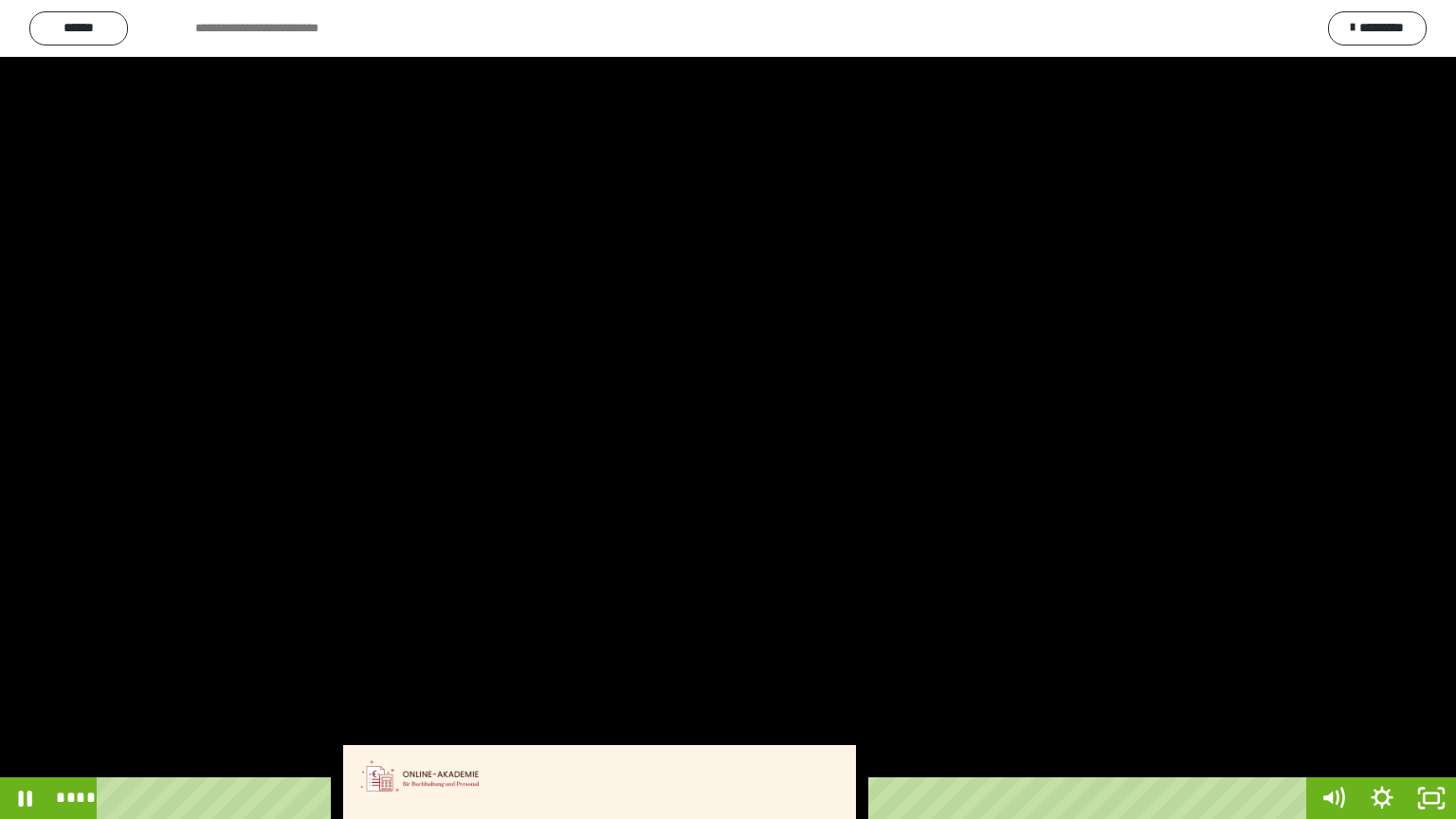 click at bounding box center (728, 410) 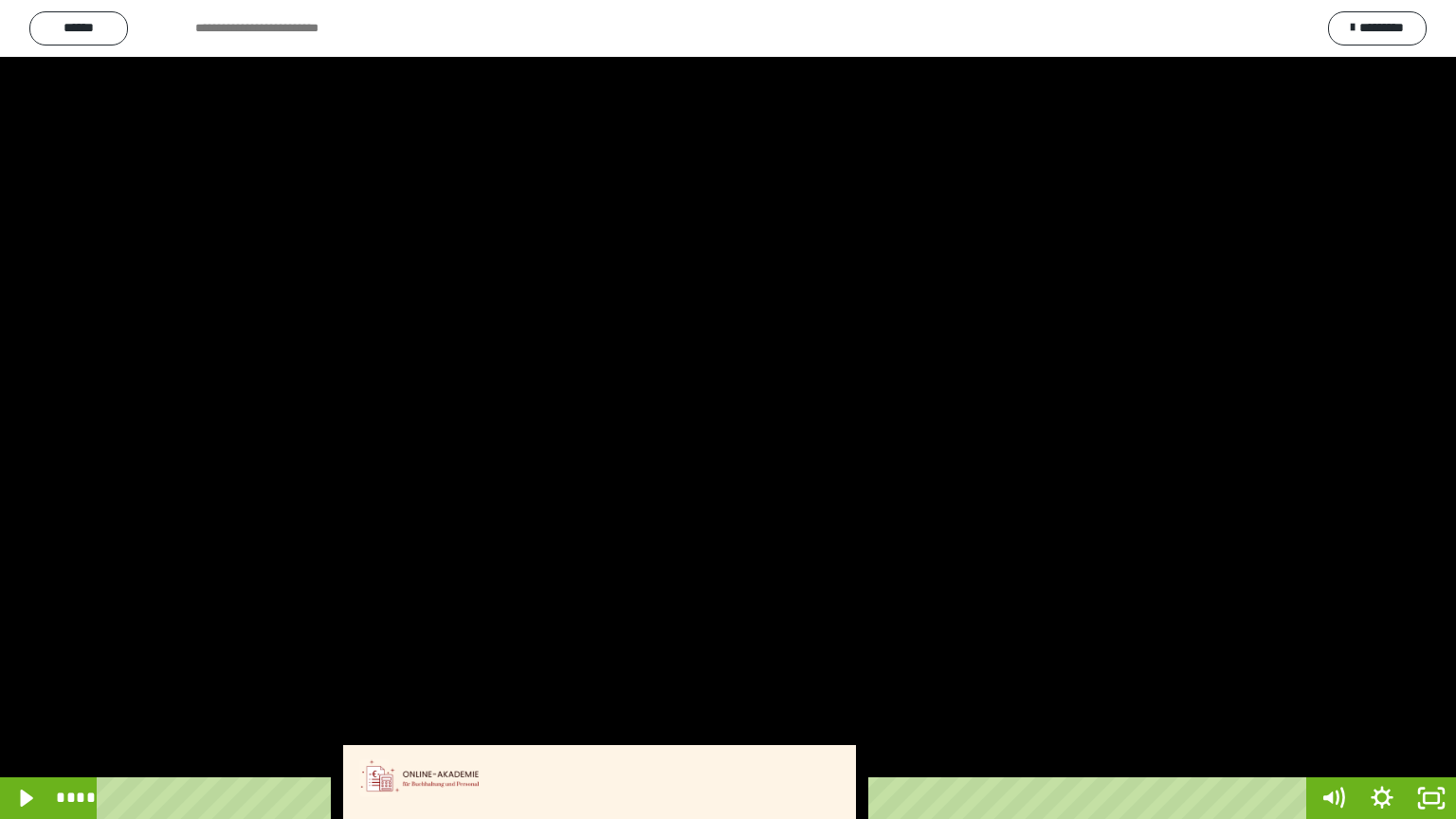 click at bounding box center (728, 410) 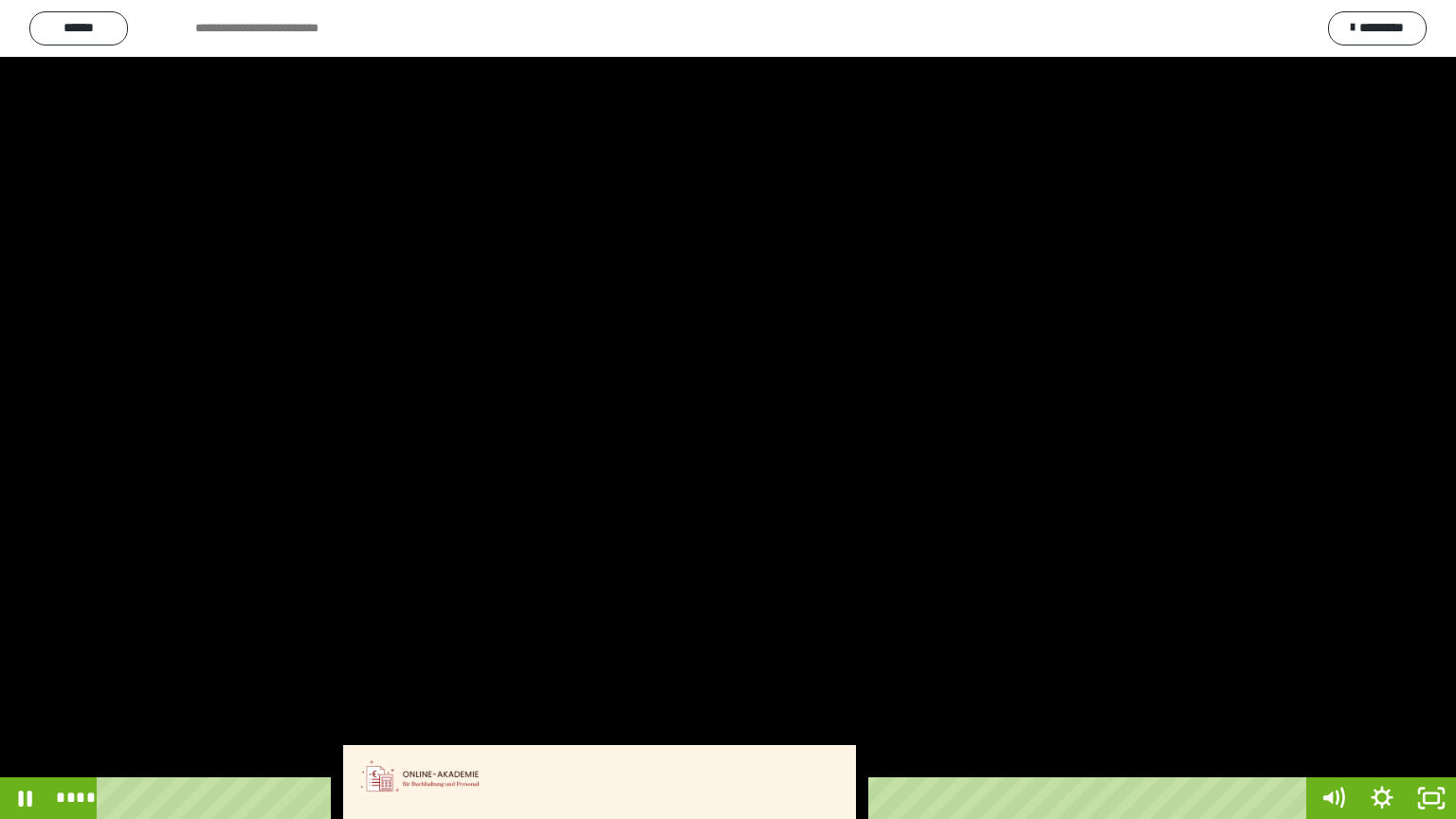 click at bounding box center (728, 410) 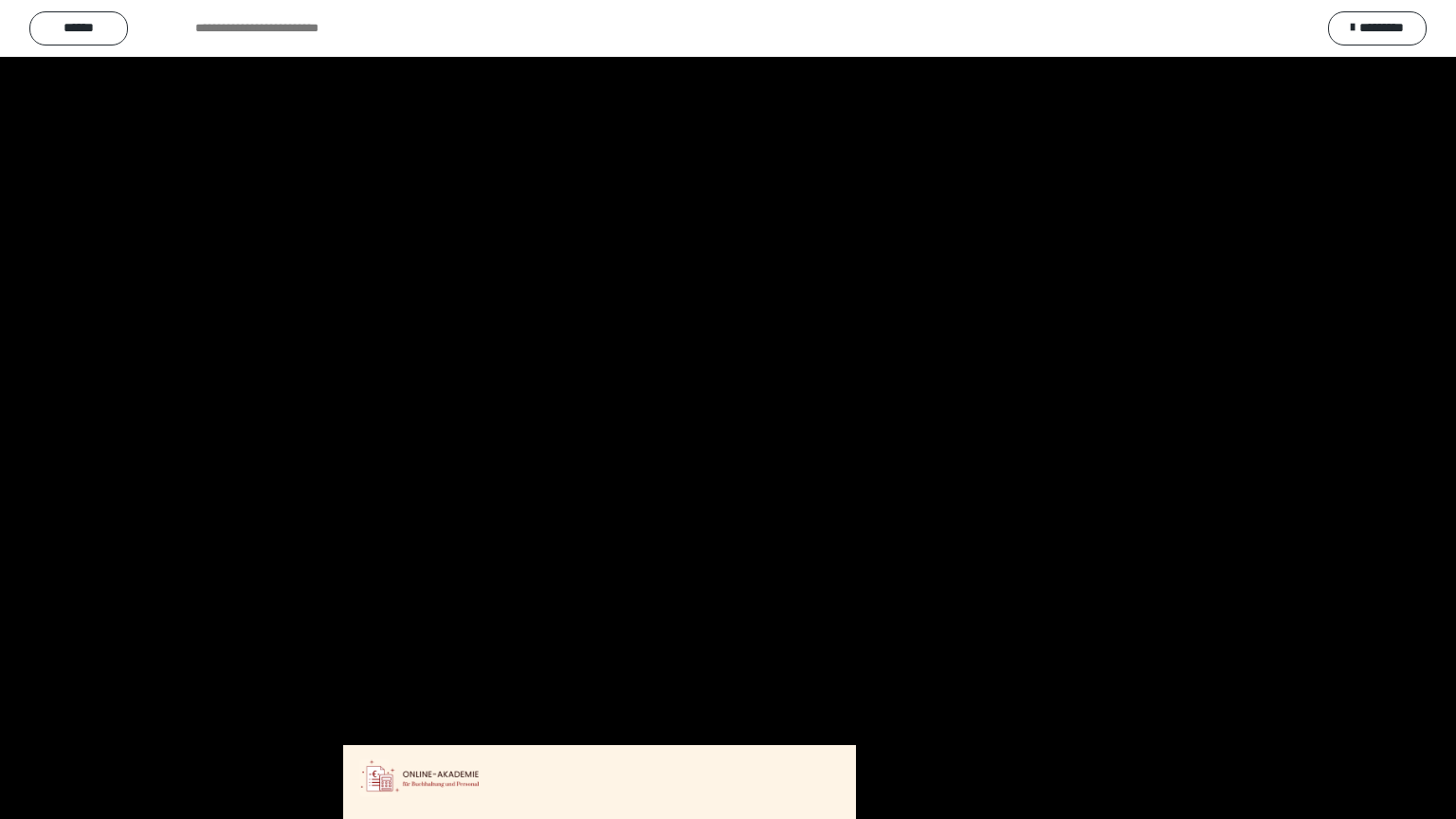 click at bounding box center (728, 410) 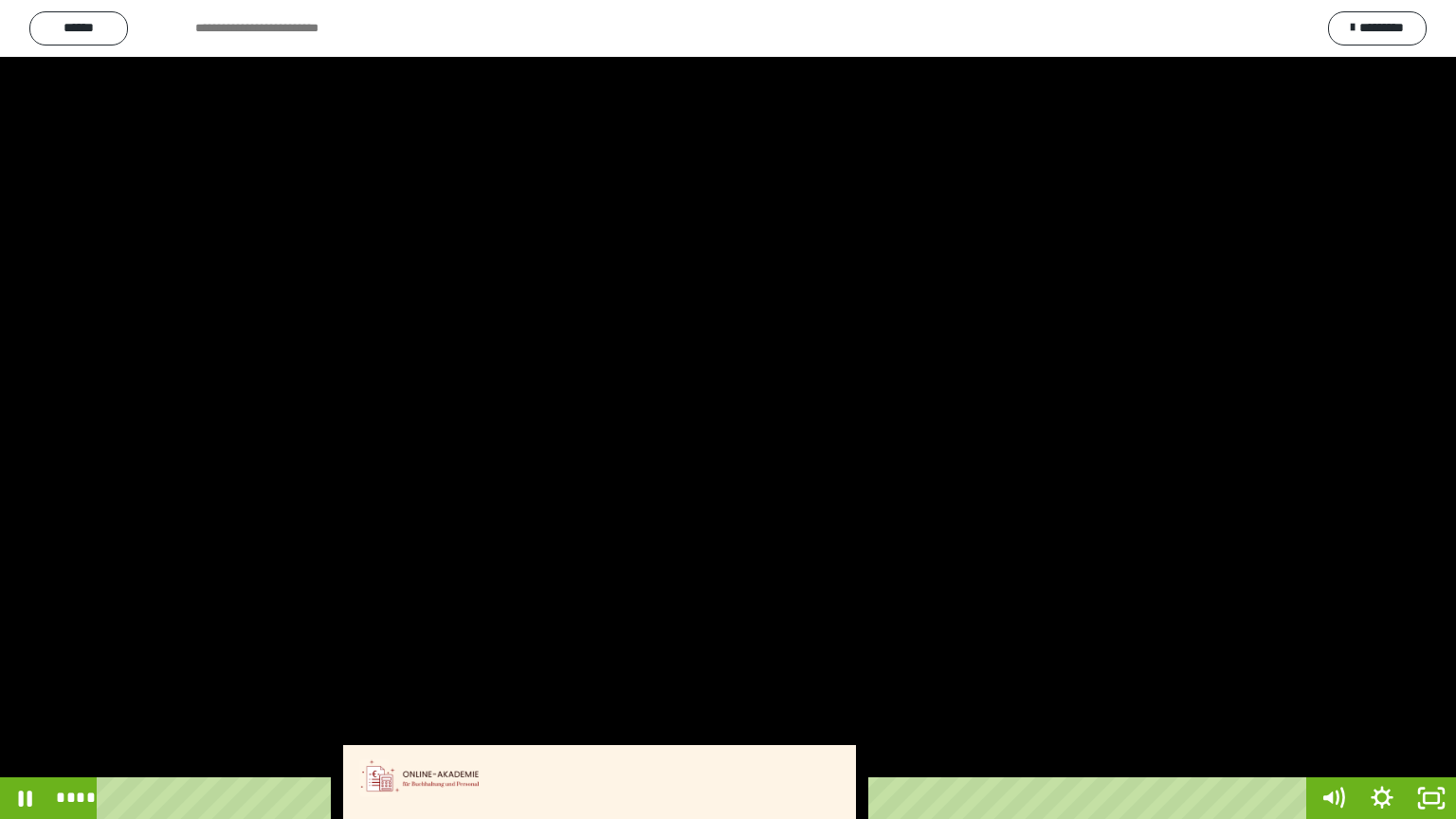 click at bounding box center (728, 410) 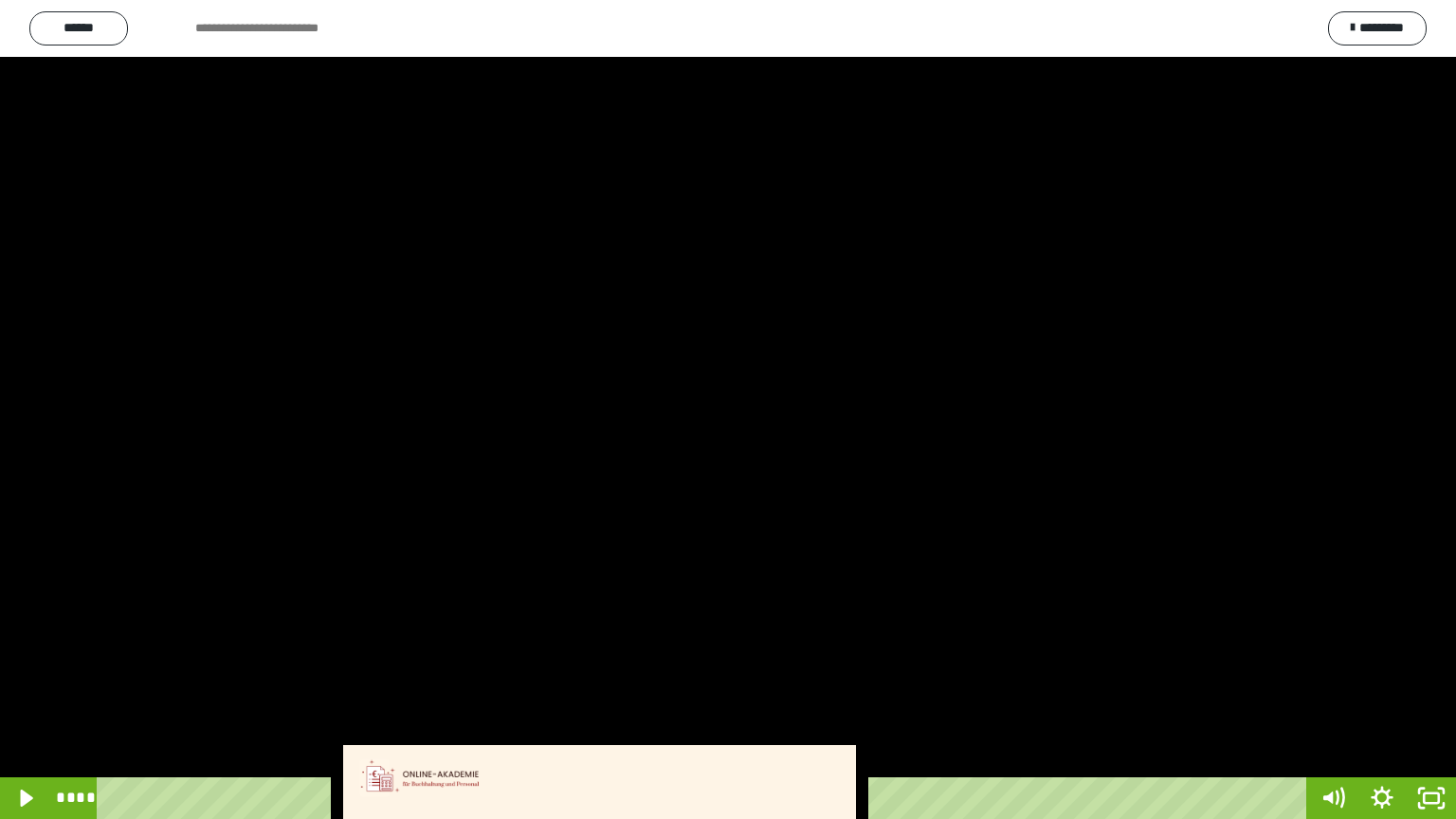 click at bounding box center [728, 410] 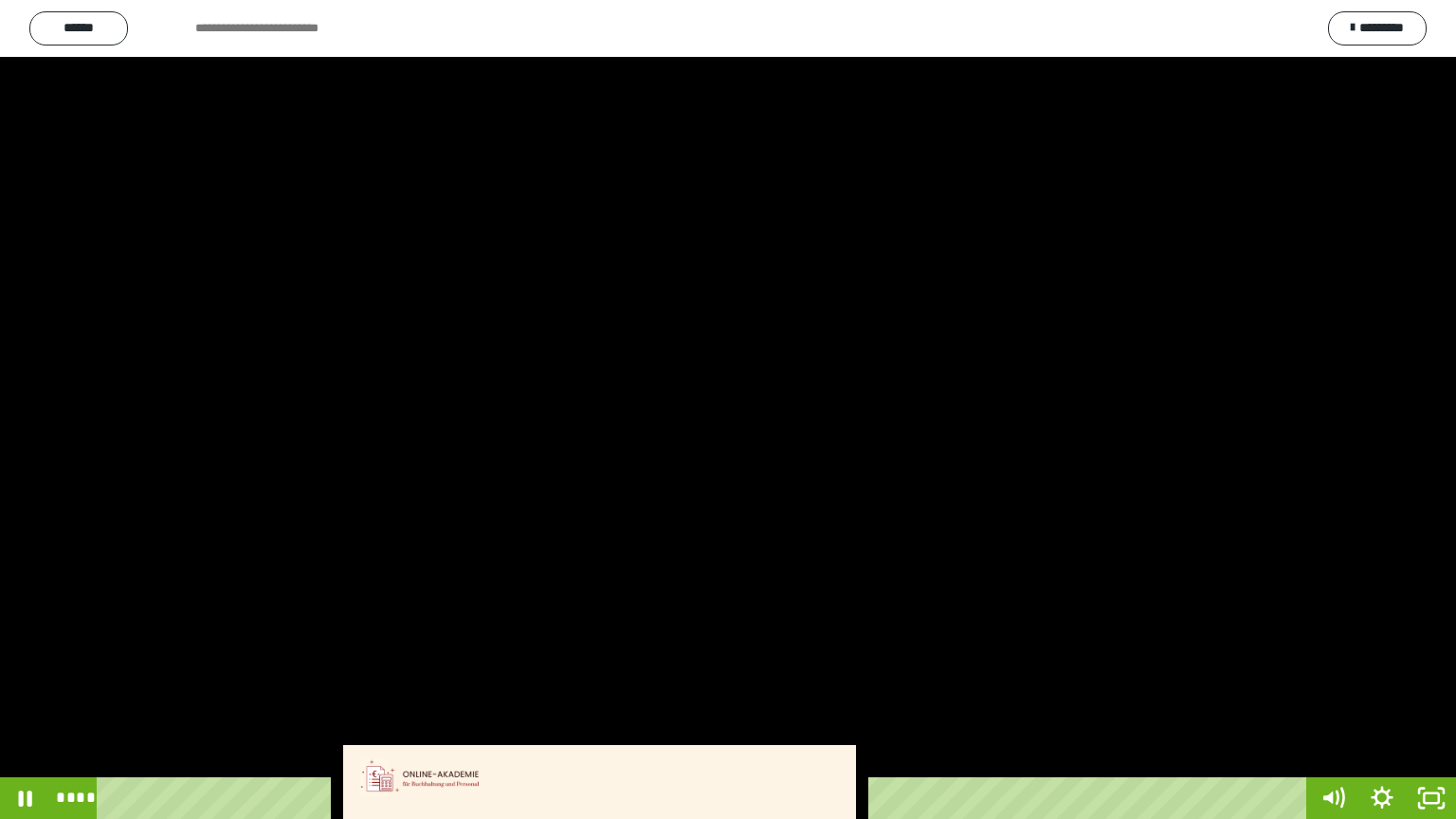 click at bounding box center [728, 410] 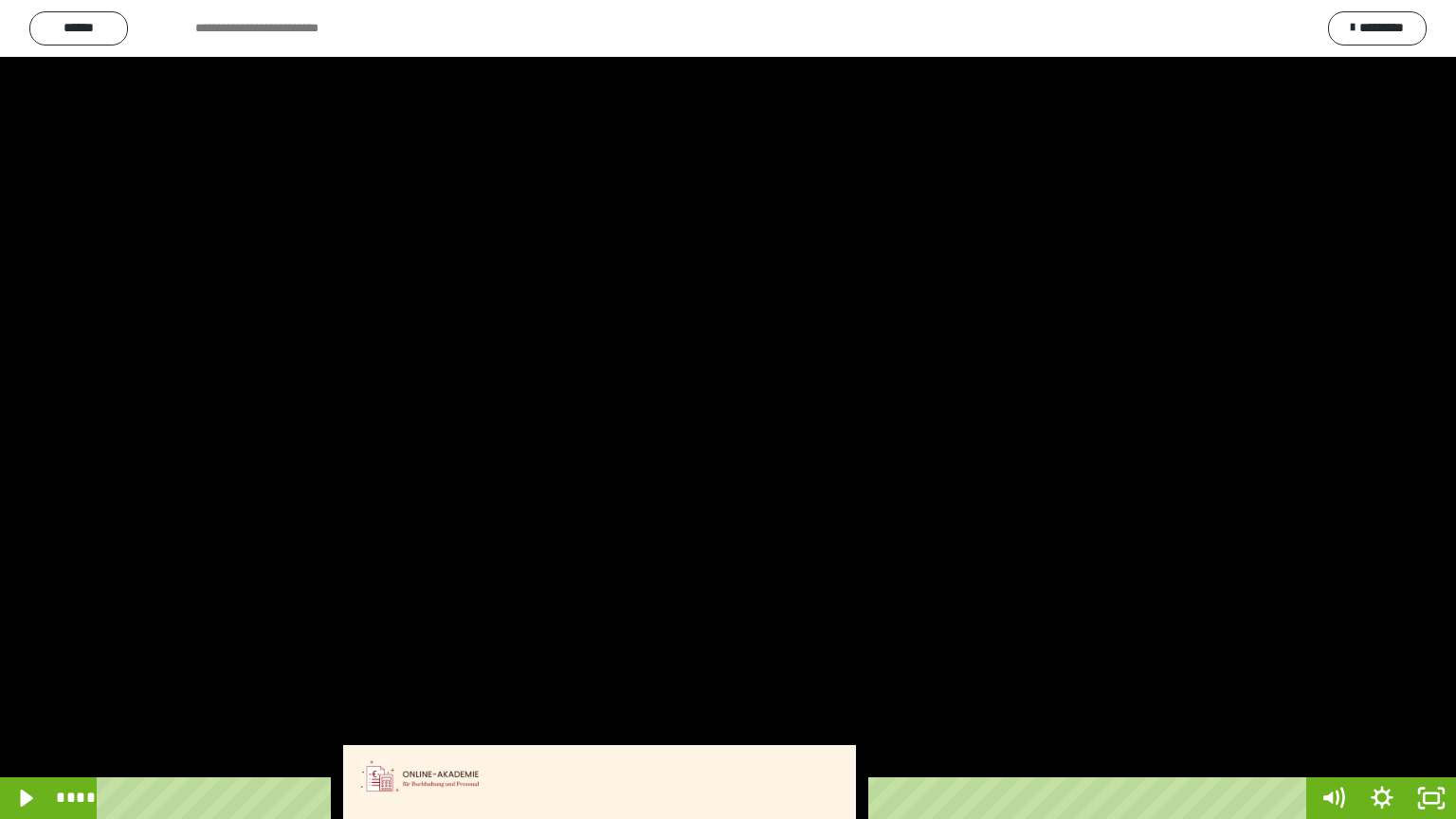 click at bounding box center (728, 410) 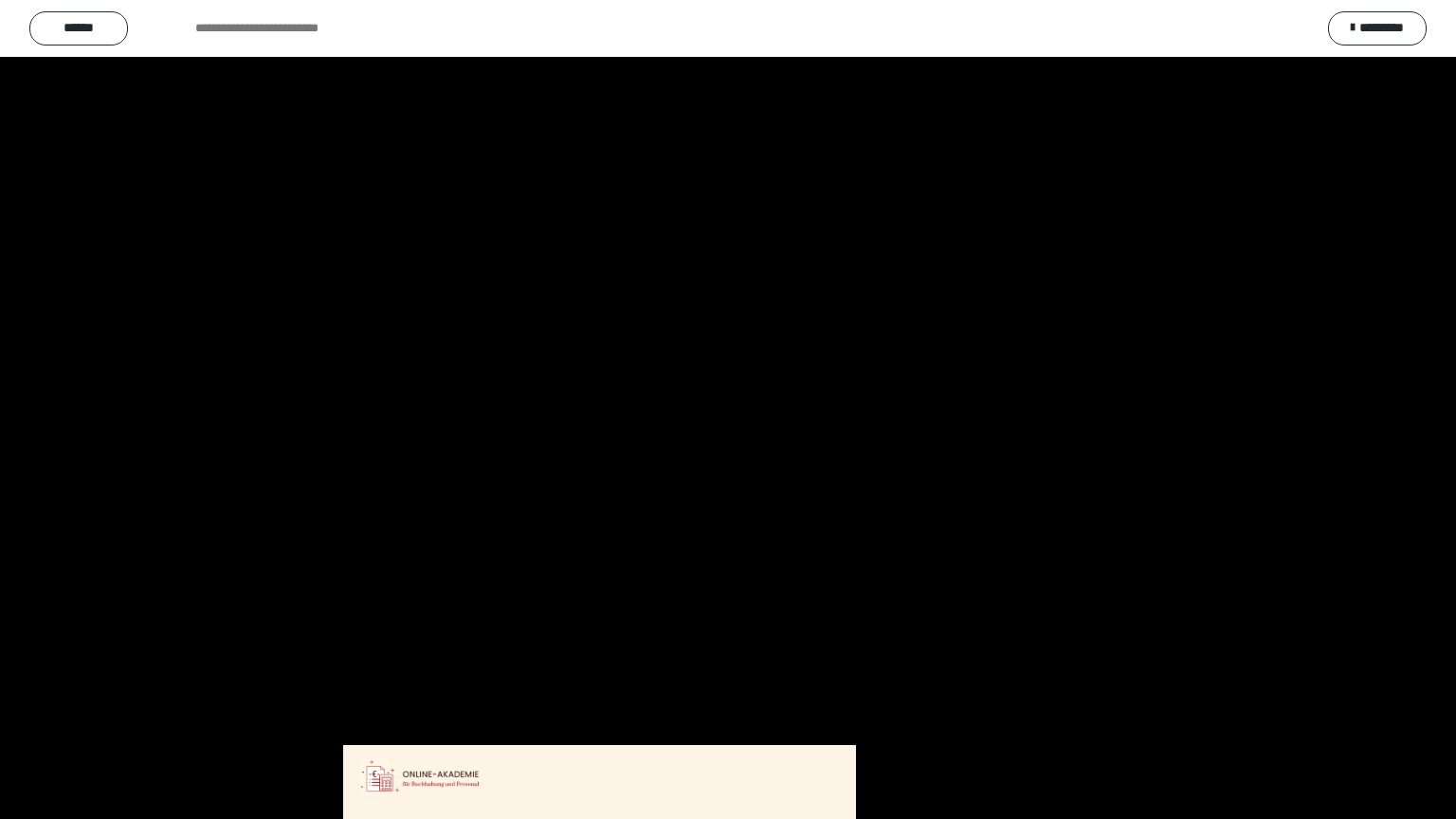 click at bounding box center [728, 410] 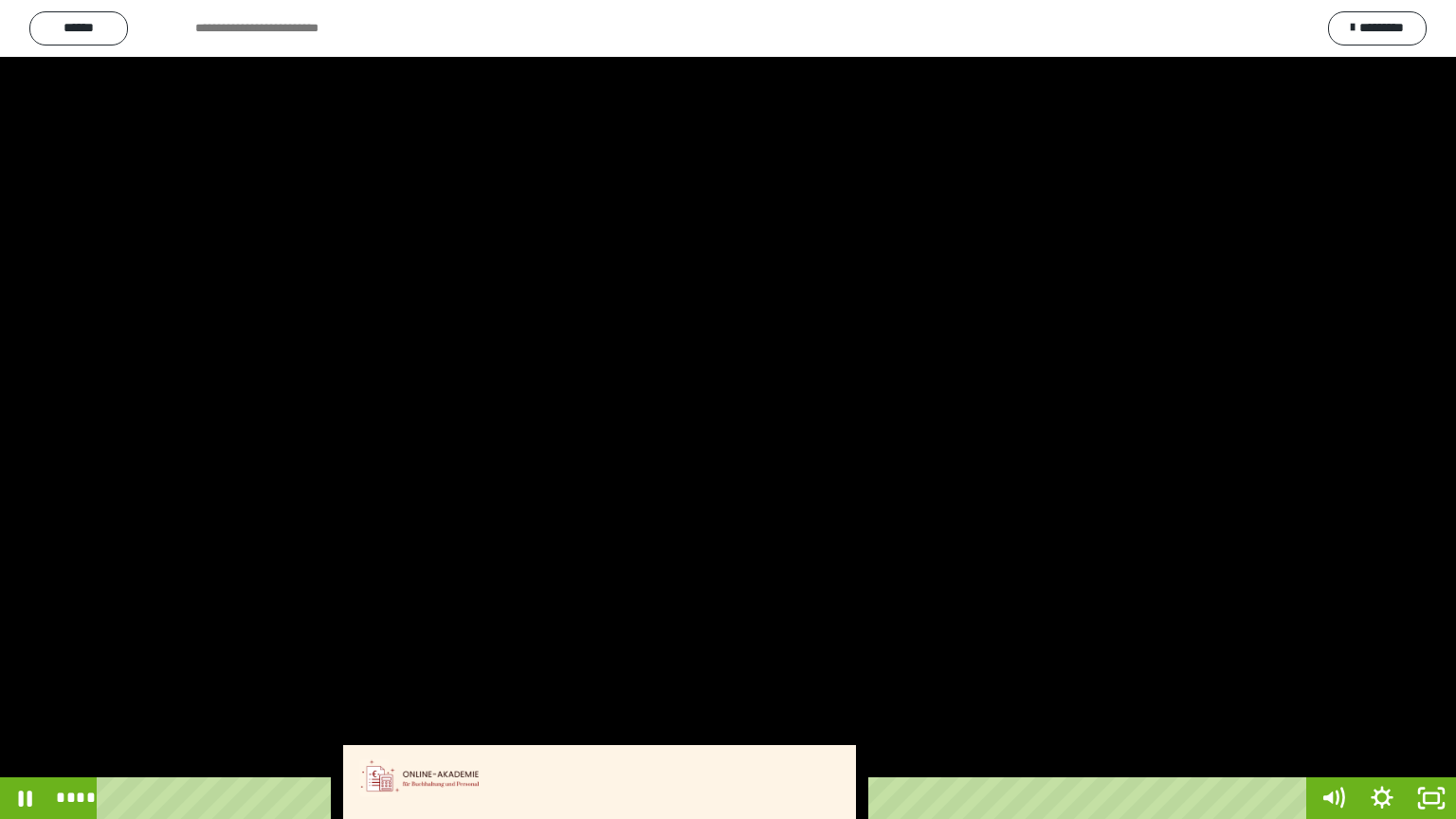 click at bounding box center [728, 410] 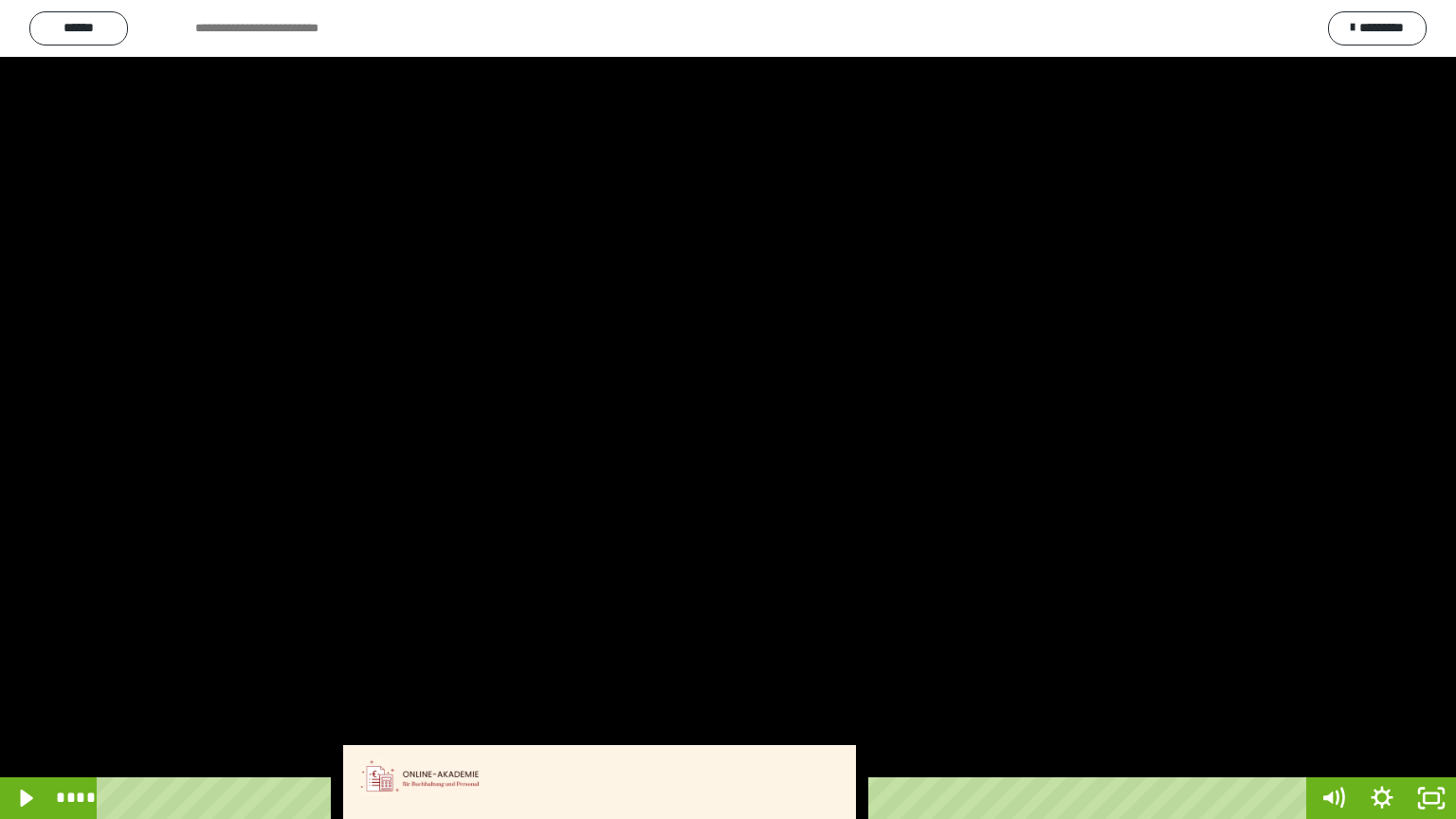 click at bounding box center (728, 410) 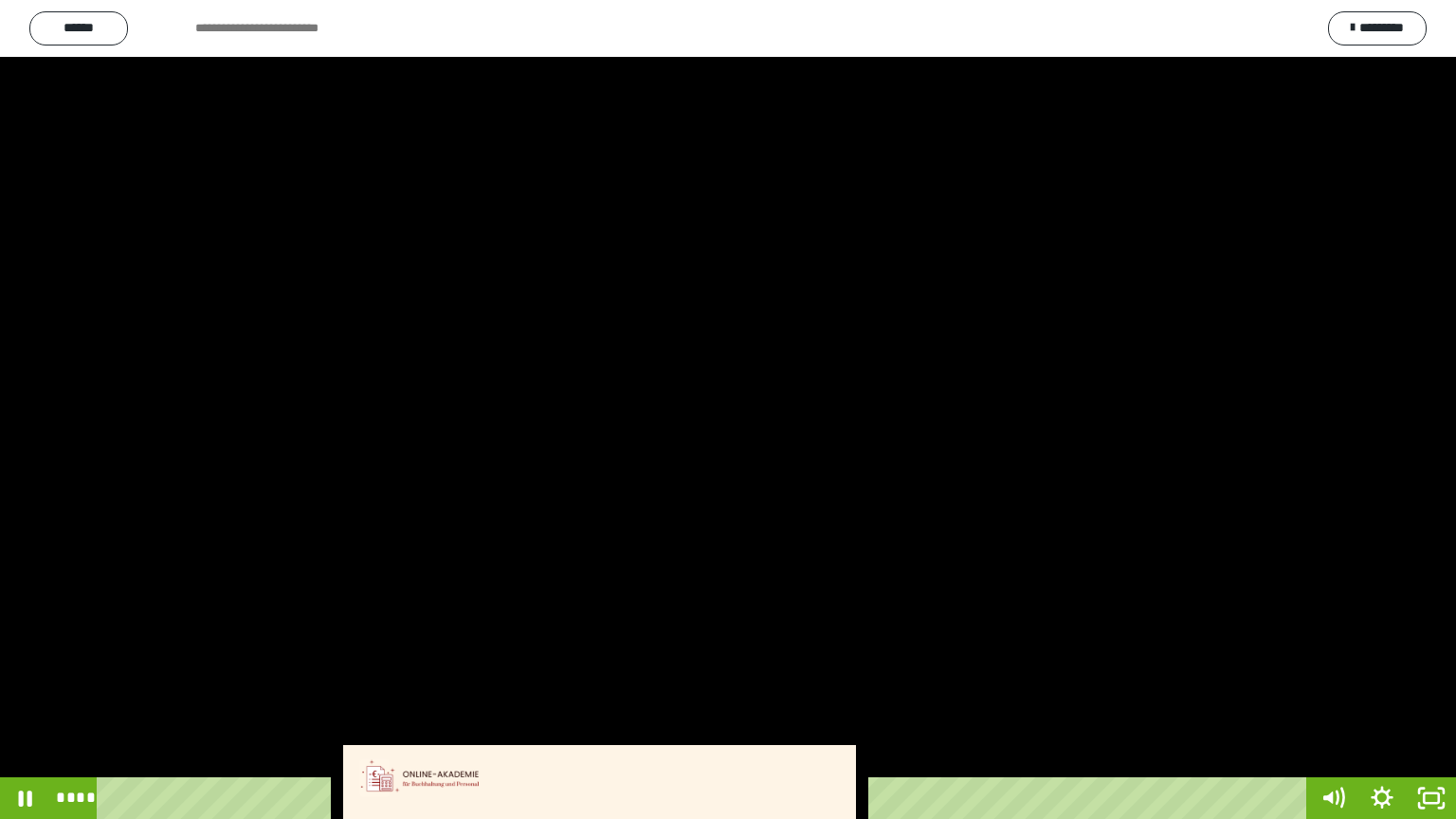 click at bounding box center (728, 410) 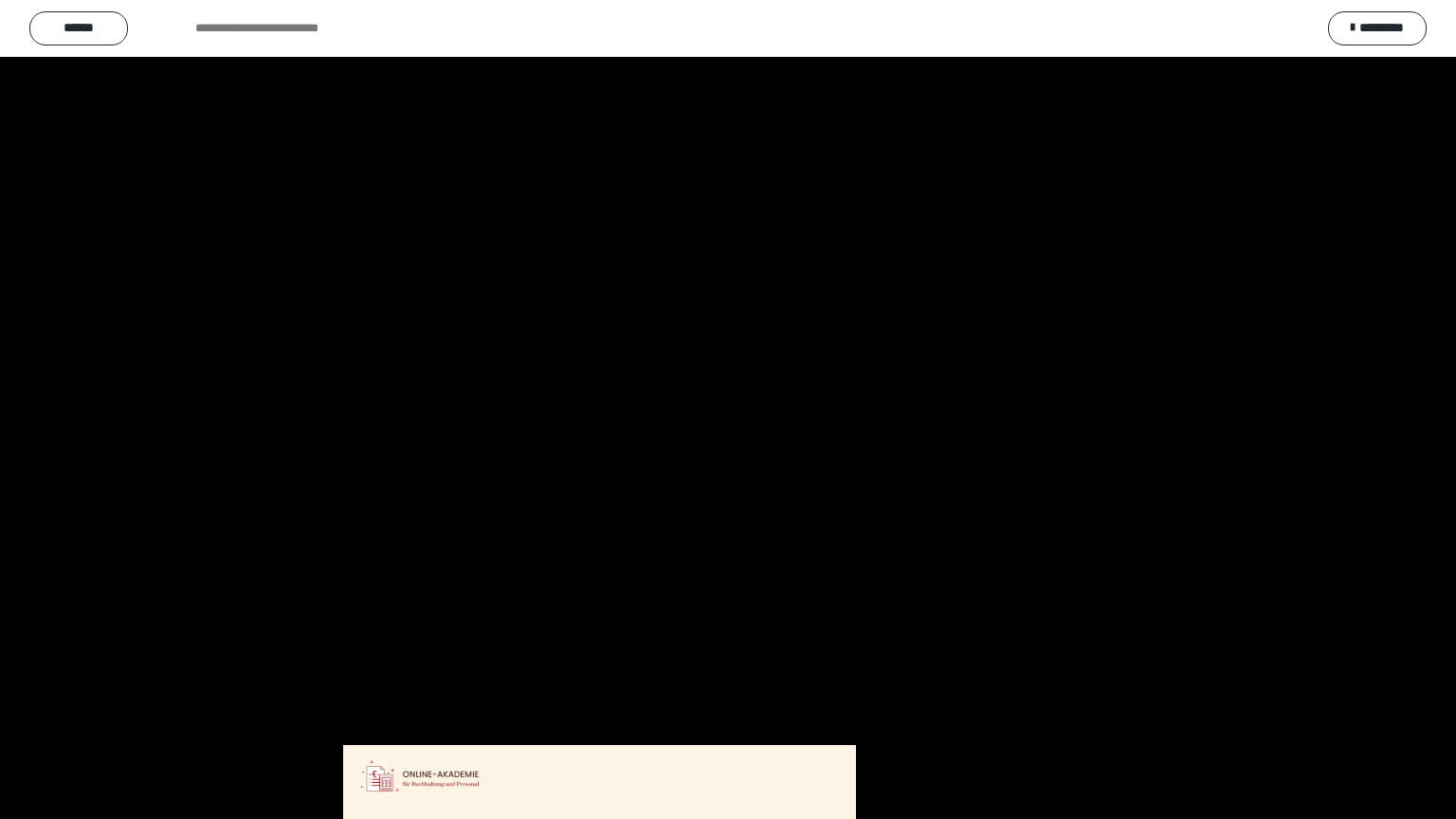 click at bounding box center [728, 410] 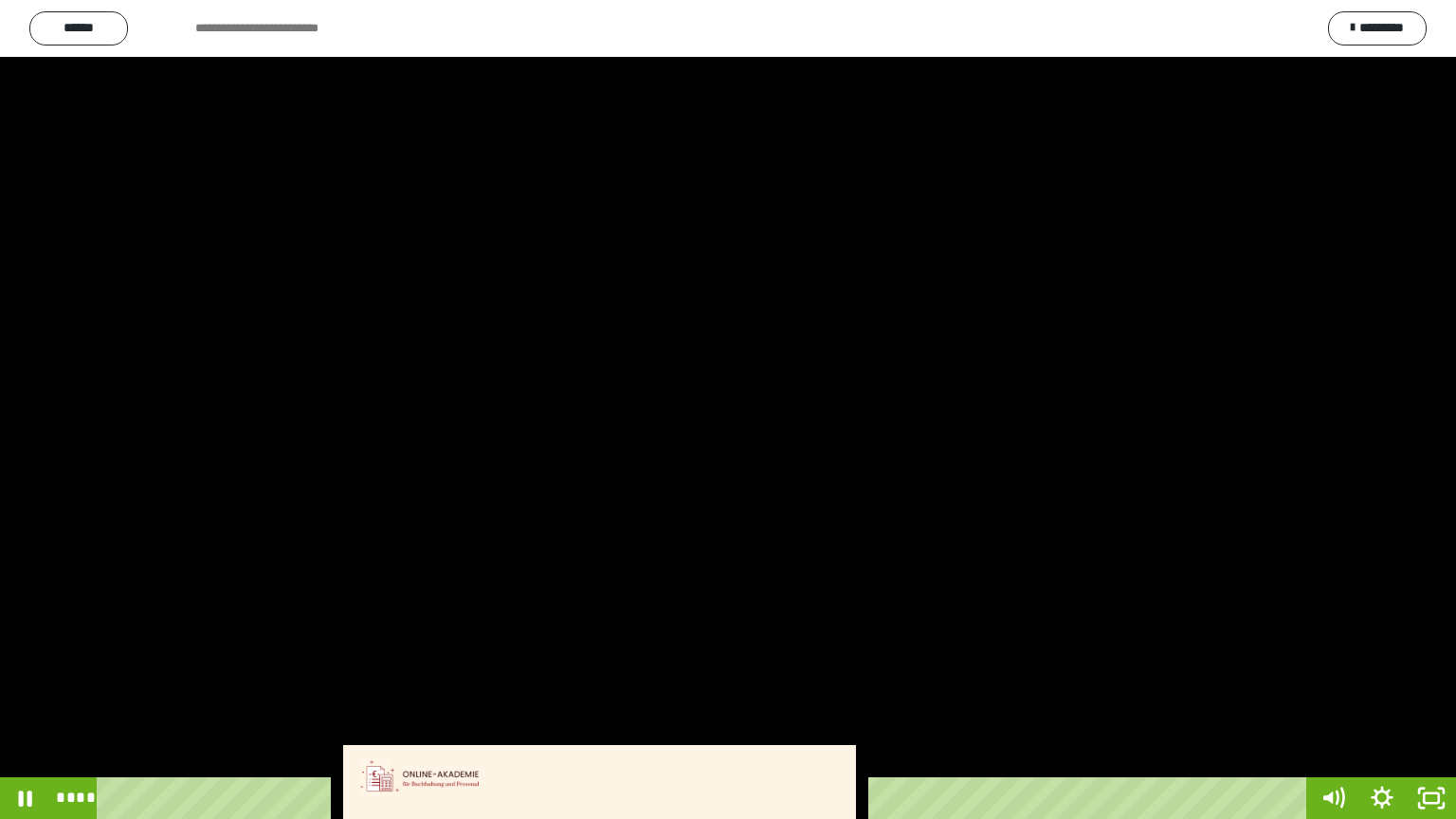 click at bounding box center (728, 410) 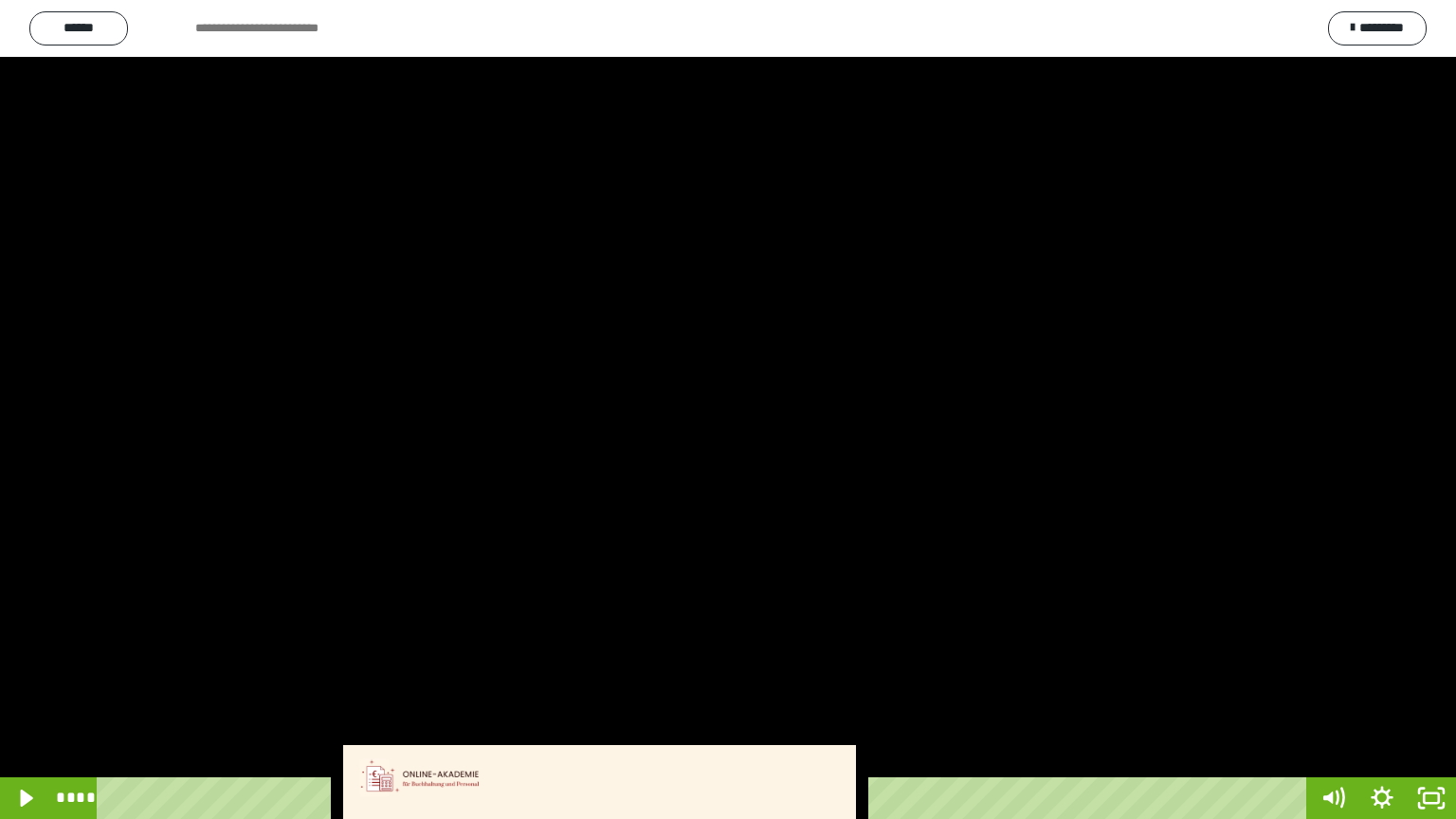 click at bounding box center [728, 410] 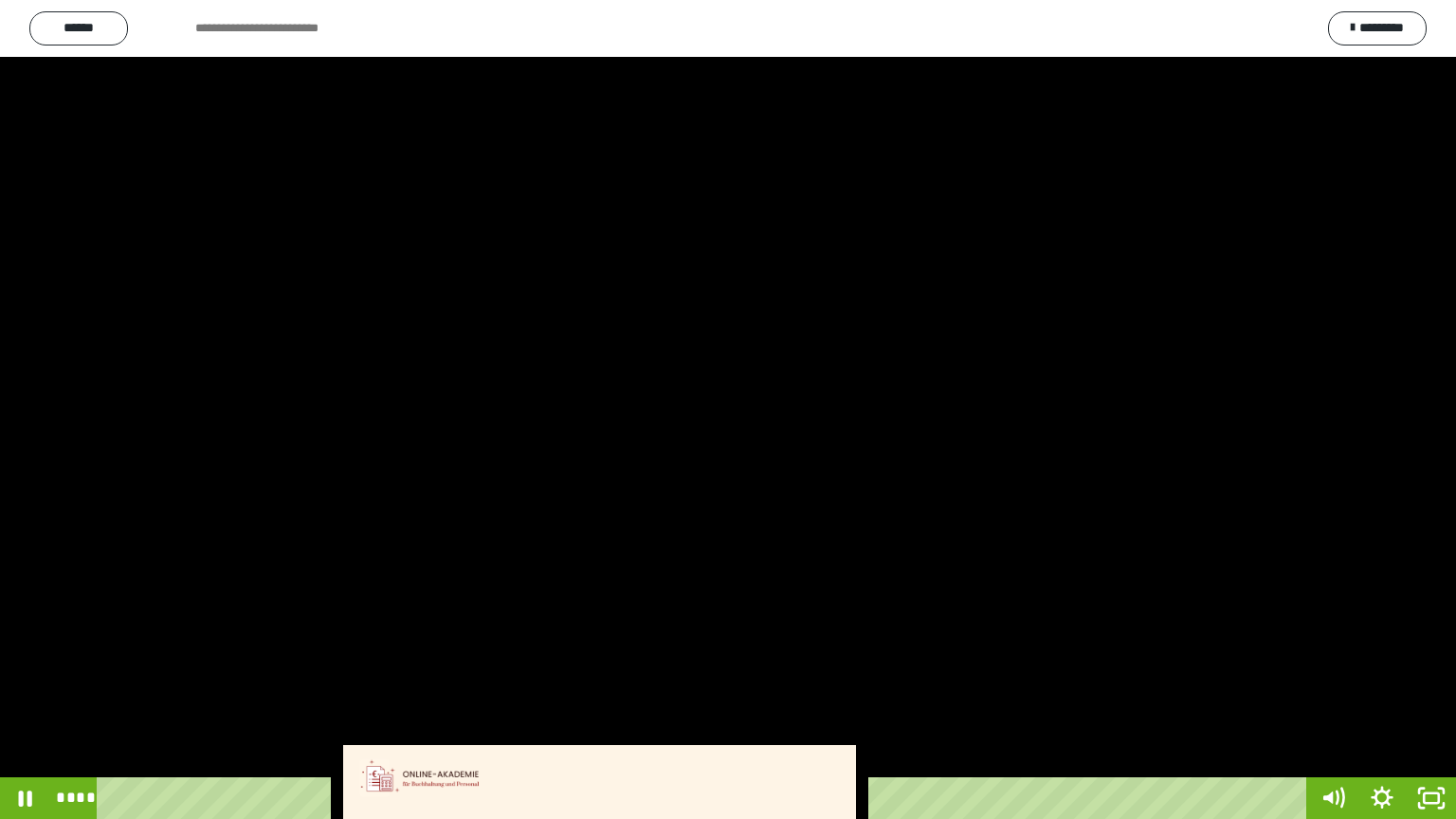 click at bounding box center (728, 410) 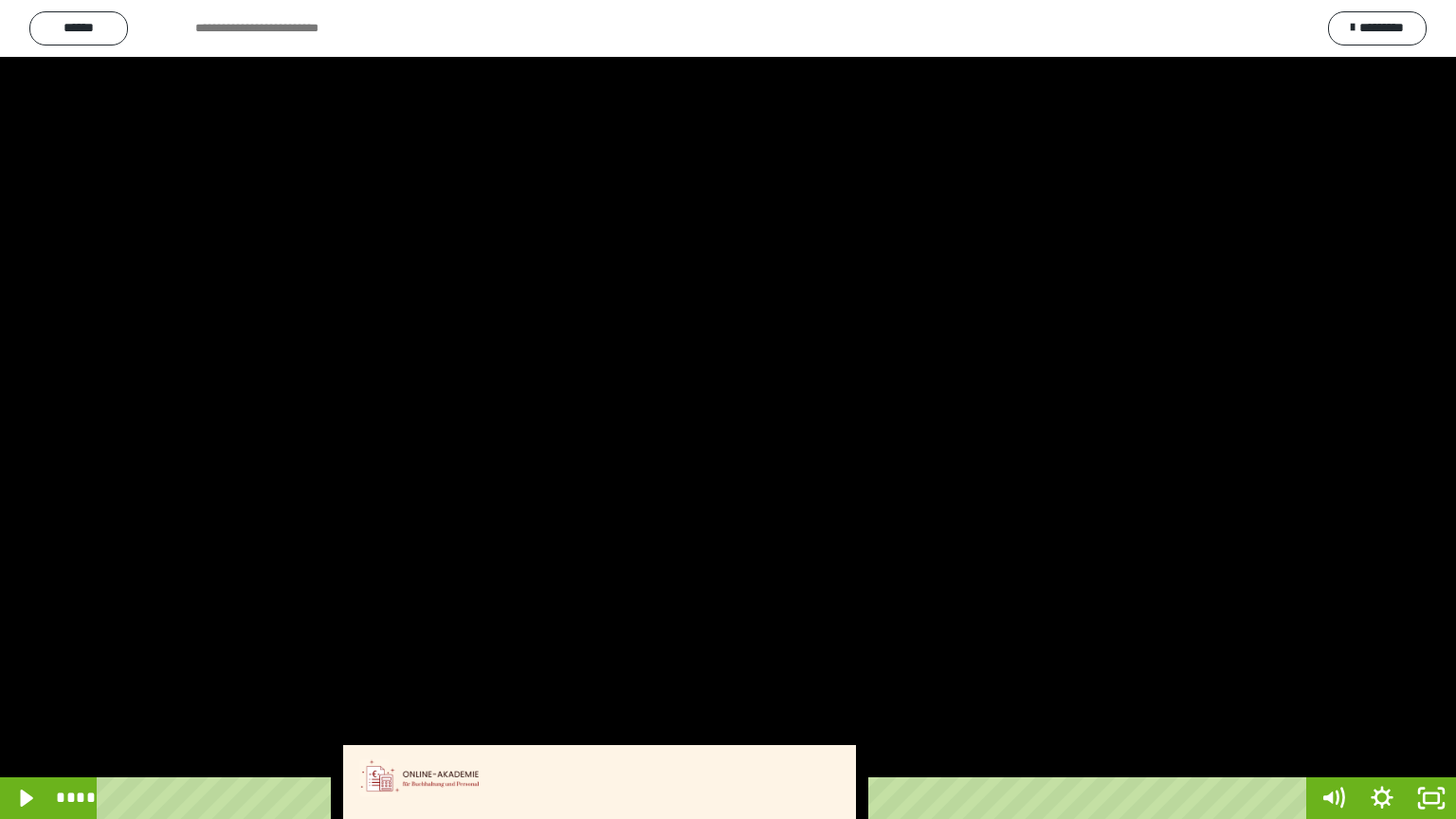 click at bounding box center [728, 410] 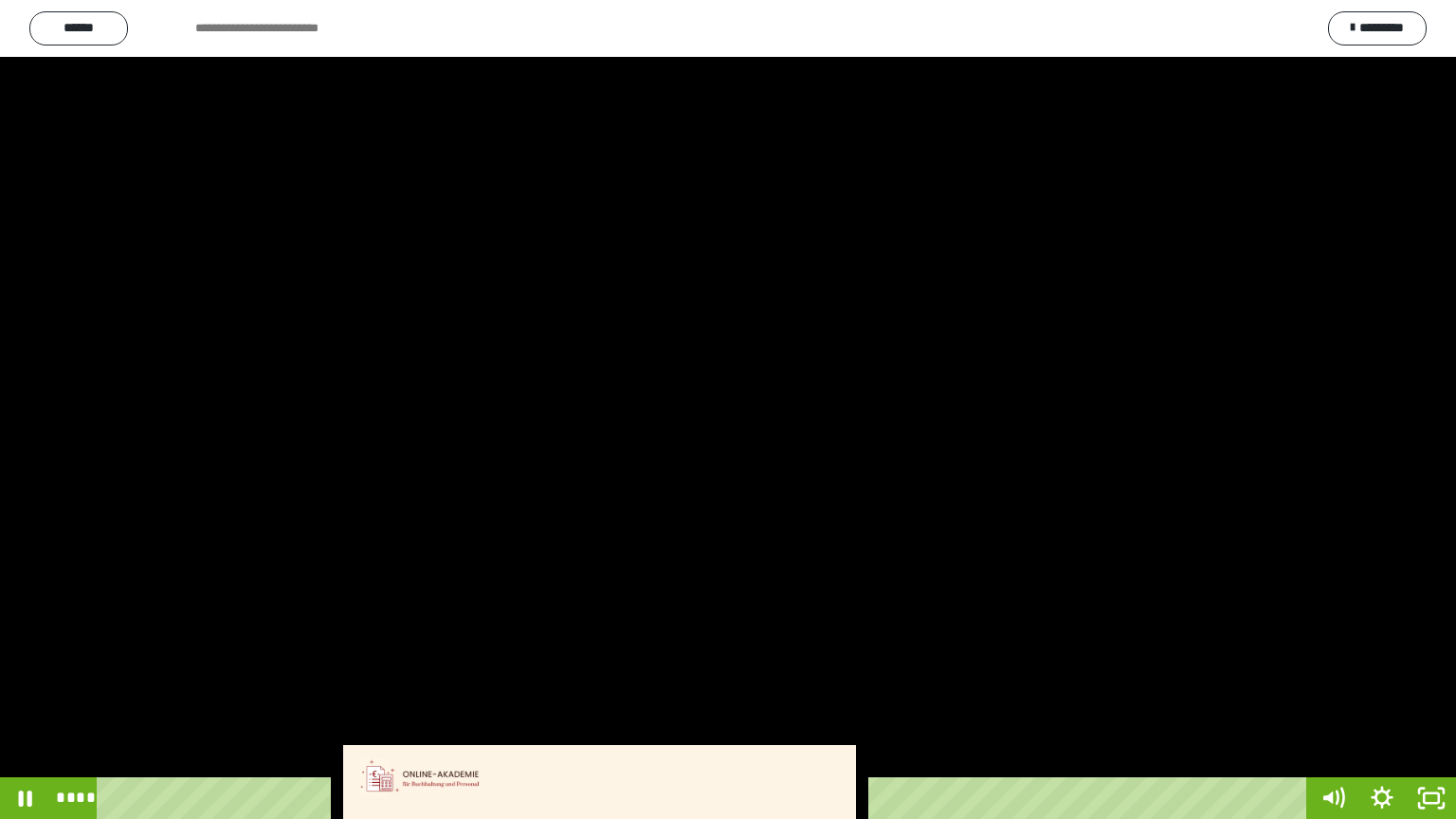 click at bounding box center [728, 410] 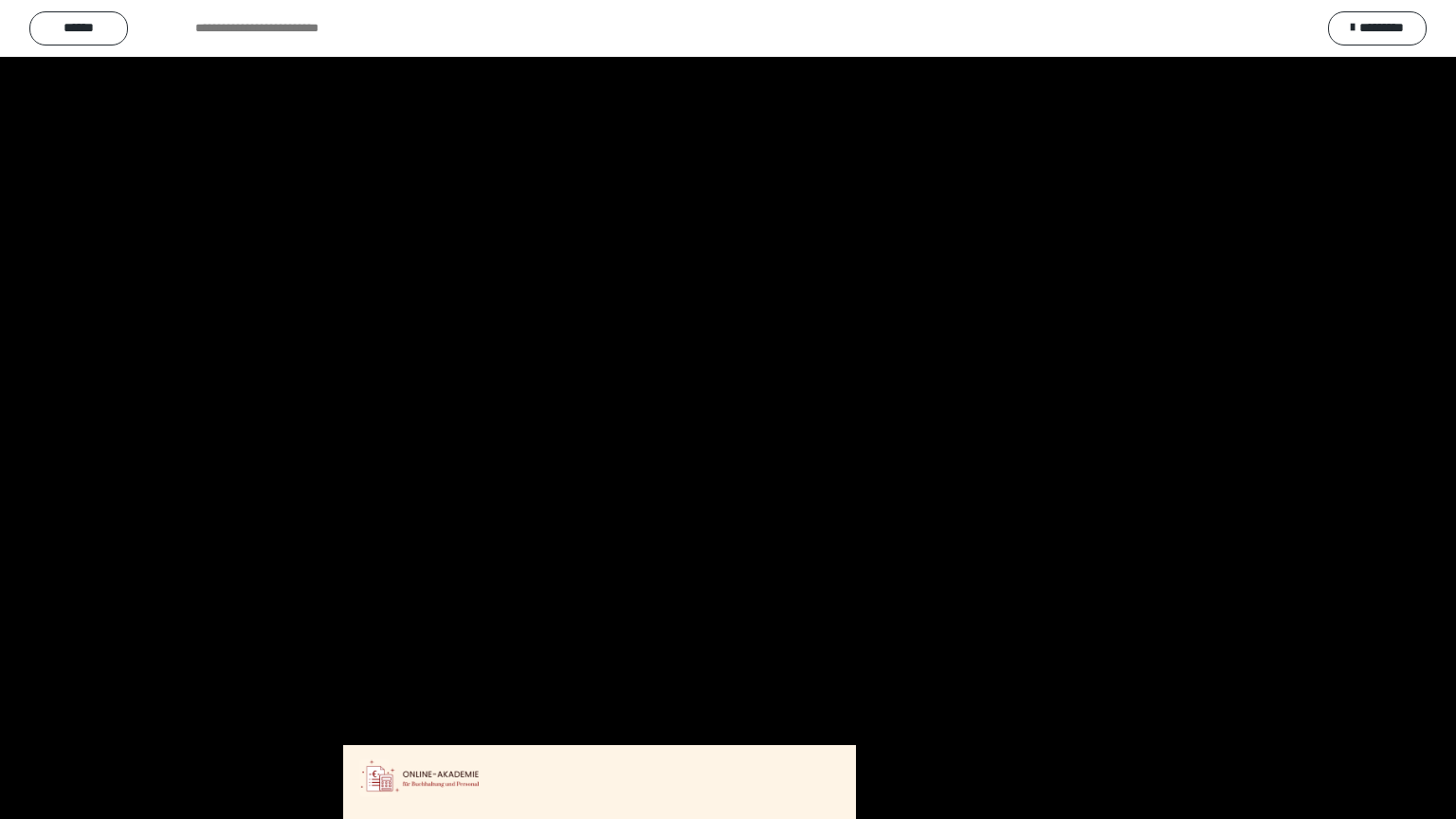 click at bounding box center [728, 410] 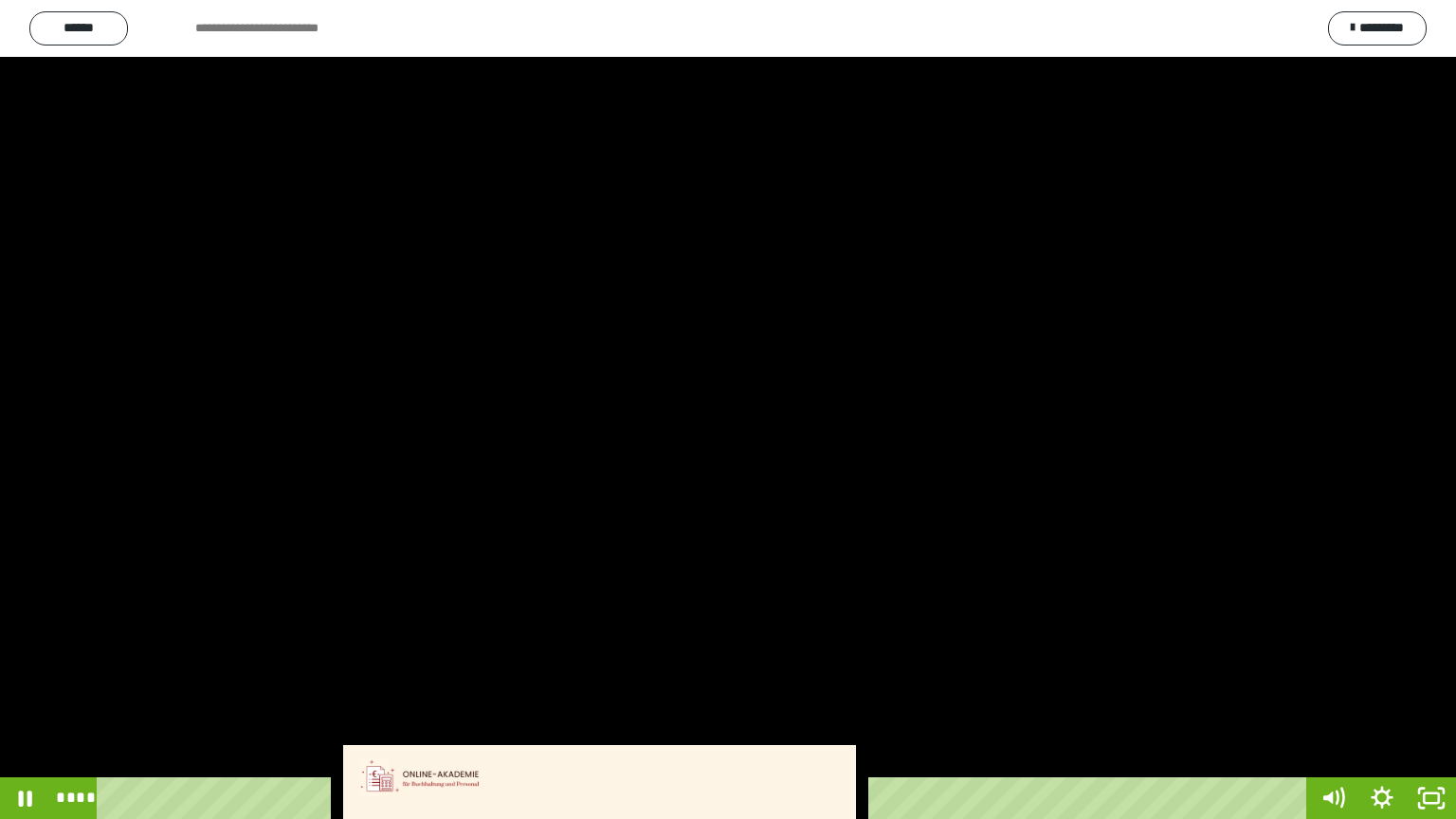 click at bounding box center (728, 410) 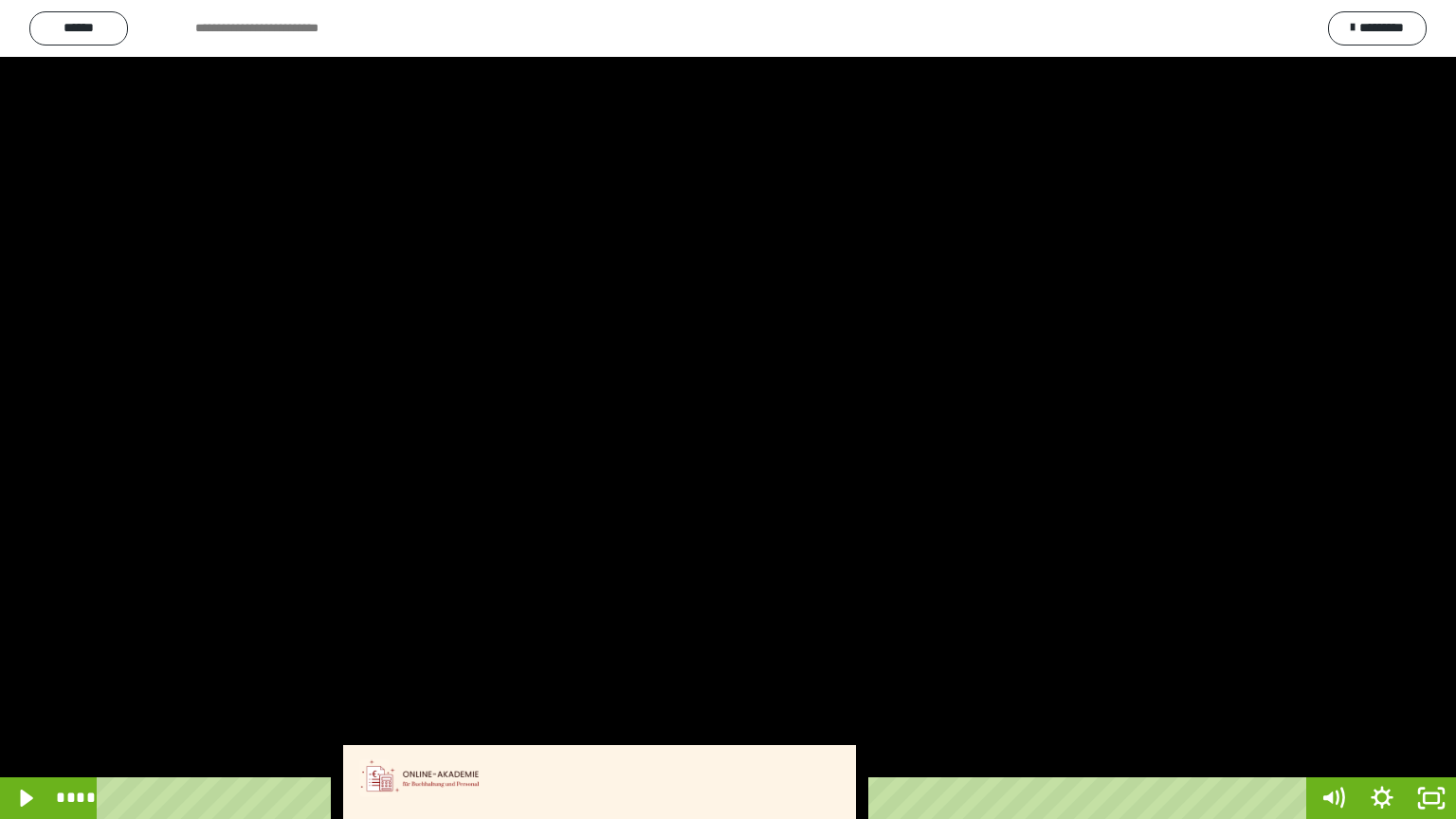 click at bounding box center (728, 410) 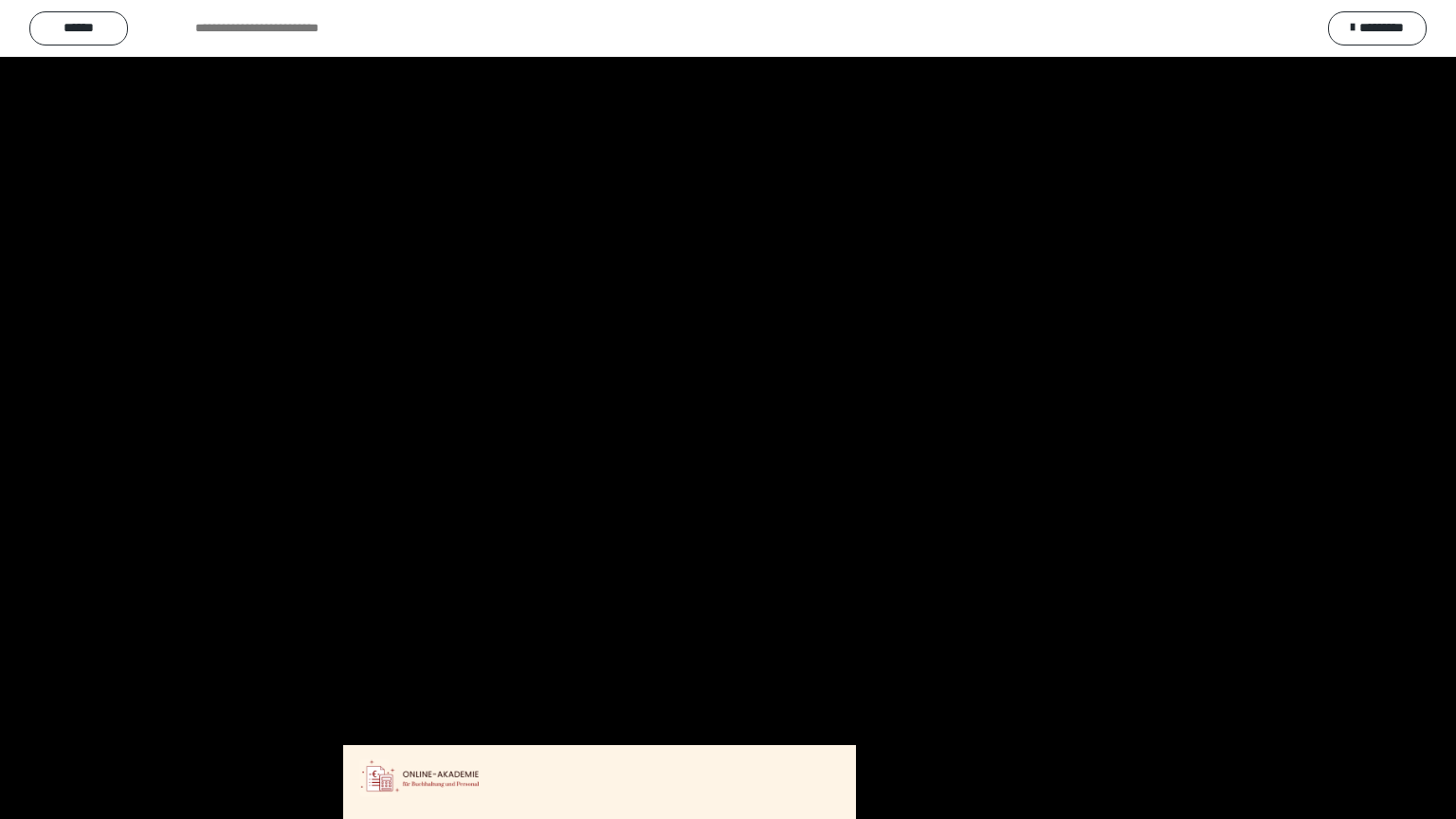 click at bounding box center (728, 410) 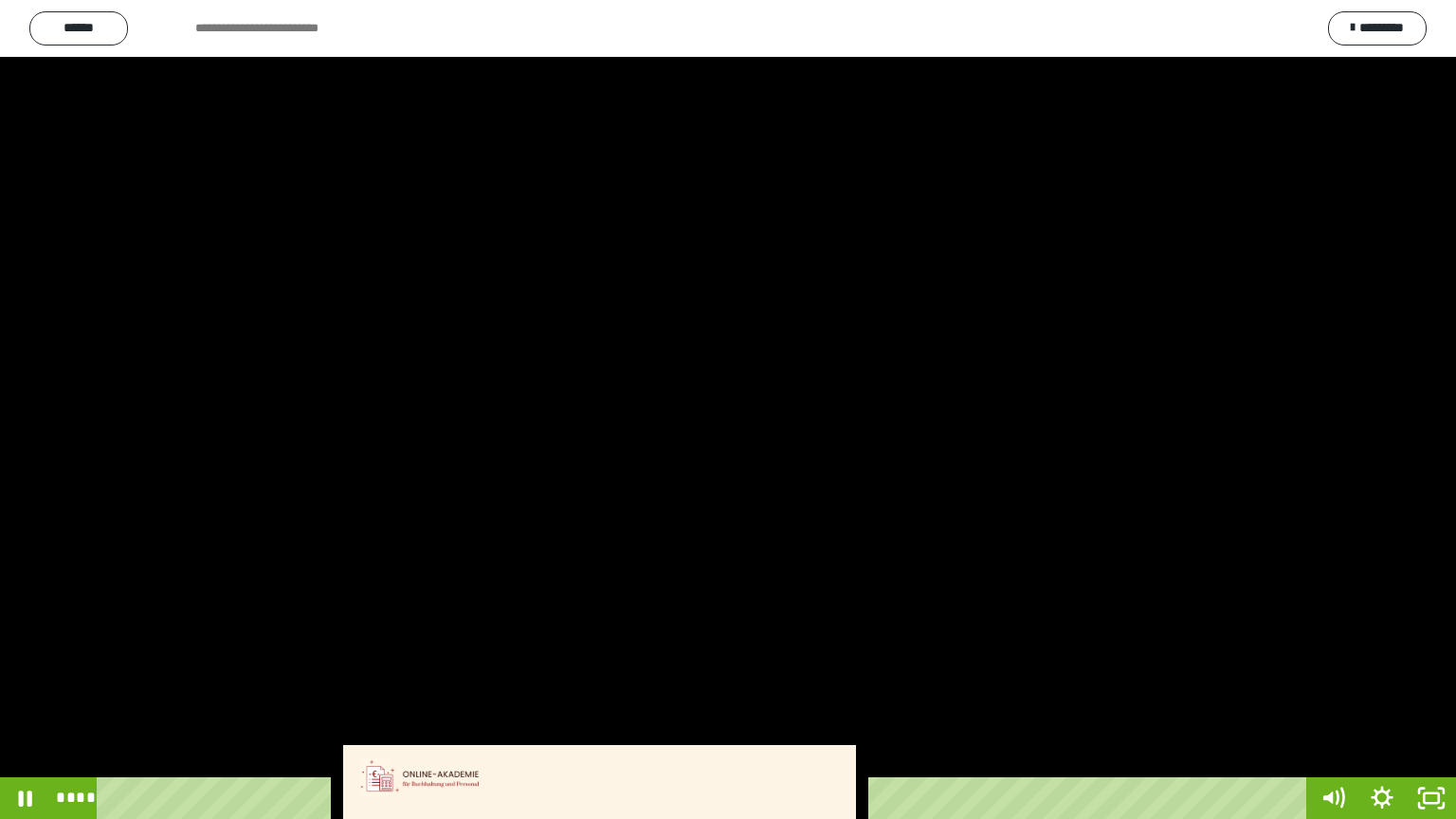 click at bounding box center [728, 410] 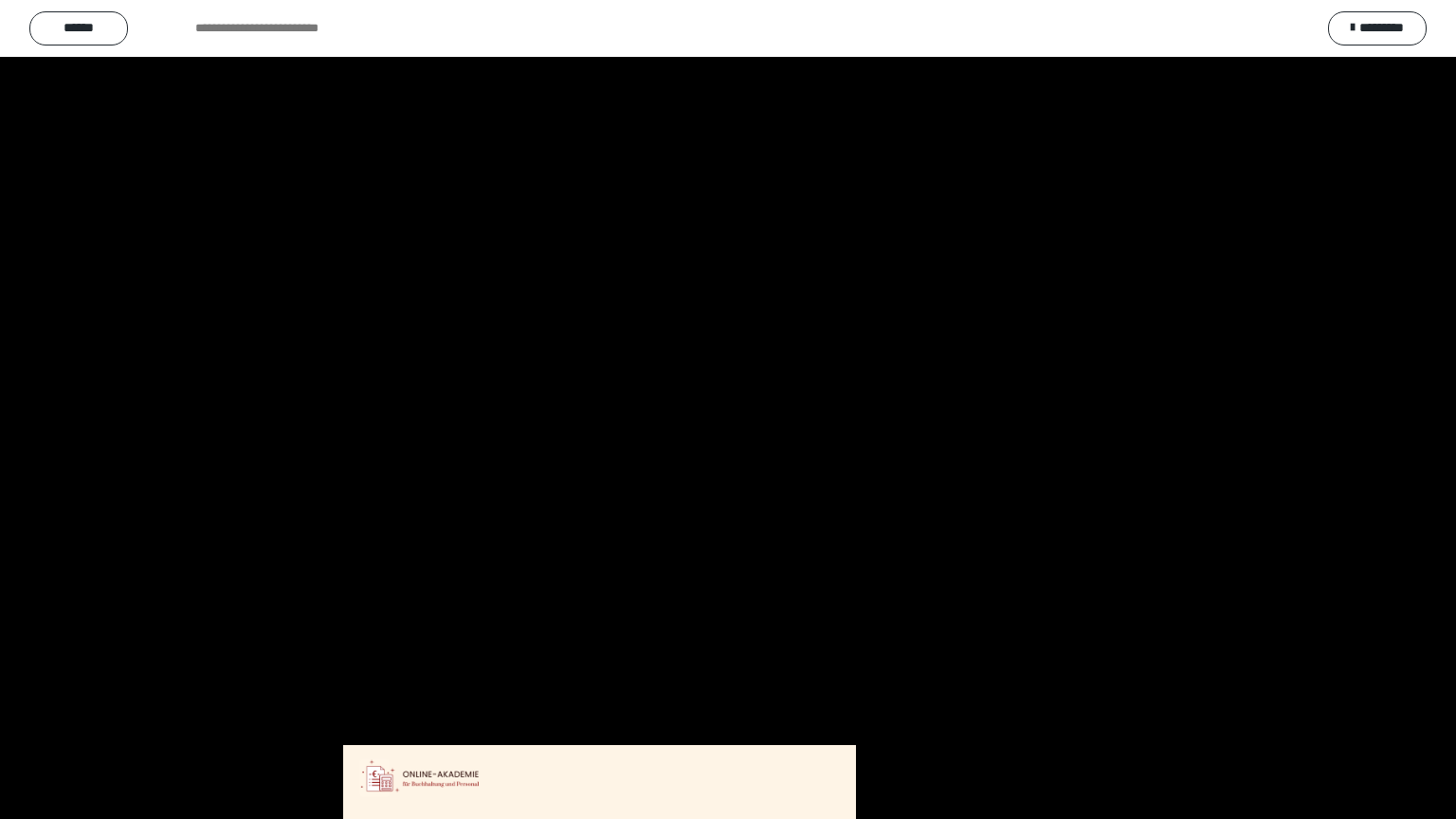 click at bounding box center (728, 410) 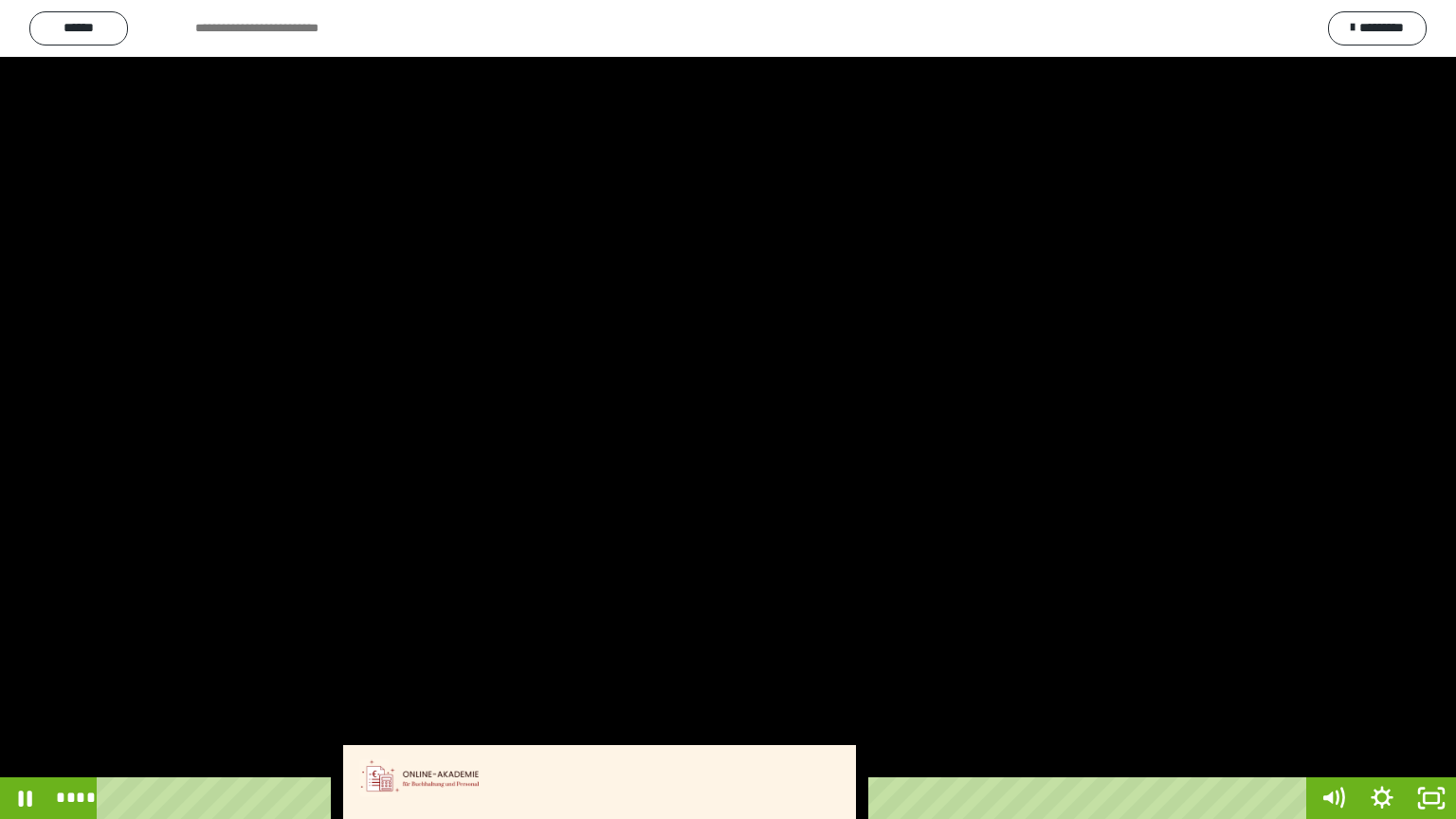 click at bounding box center (728, 410) 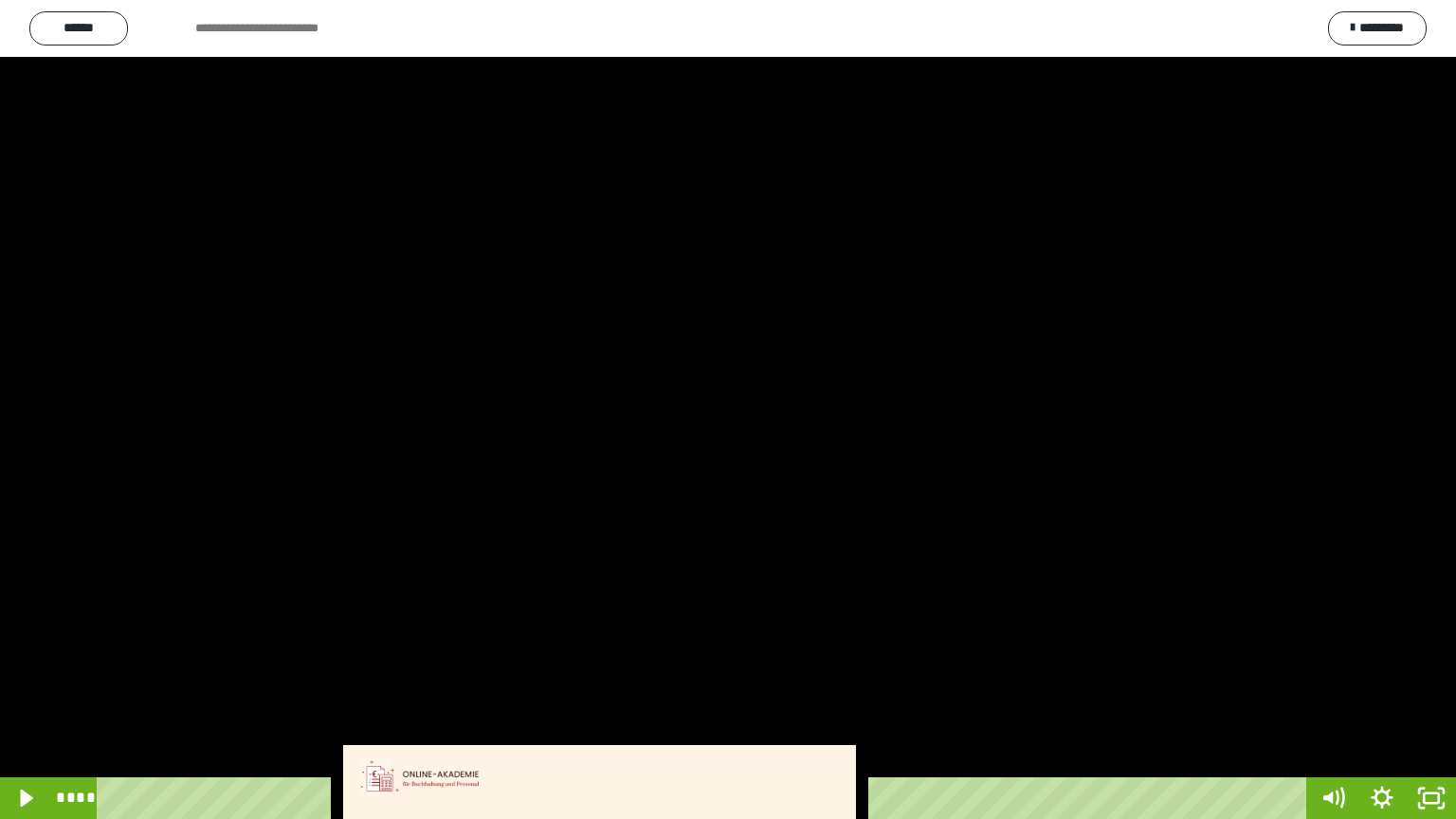 click at bounding box center (728, 410) 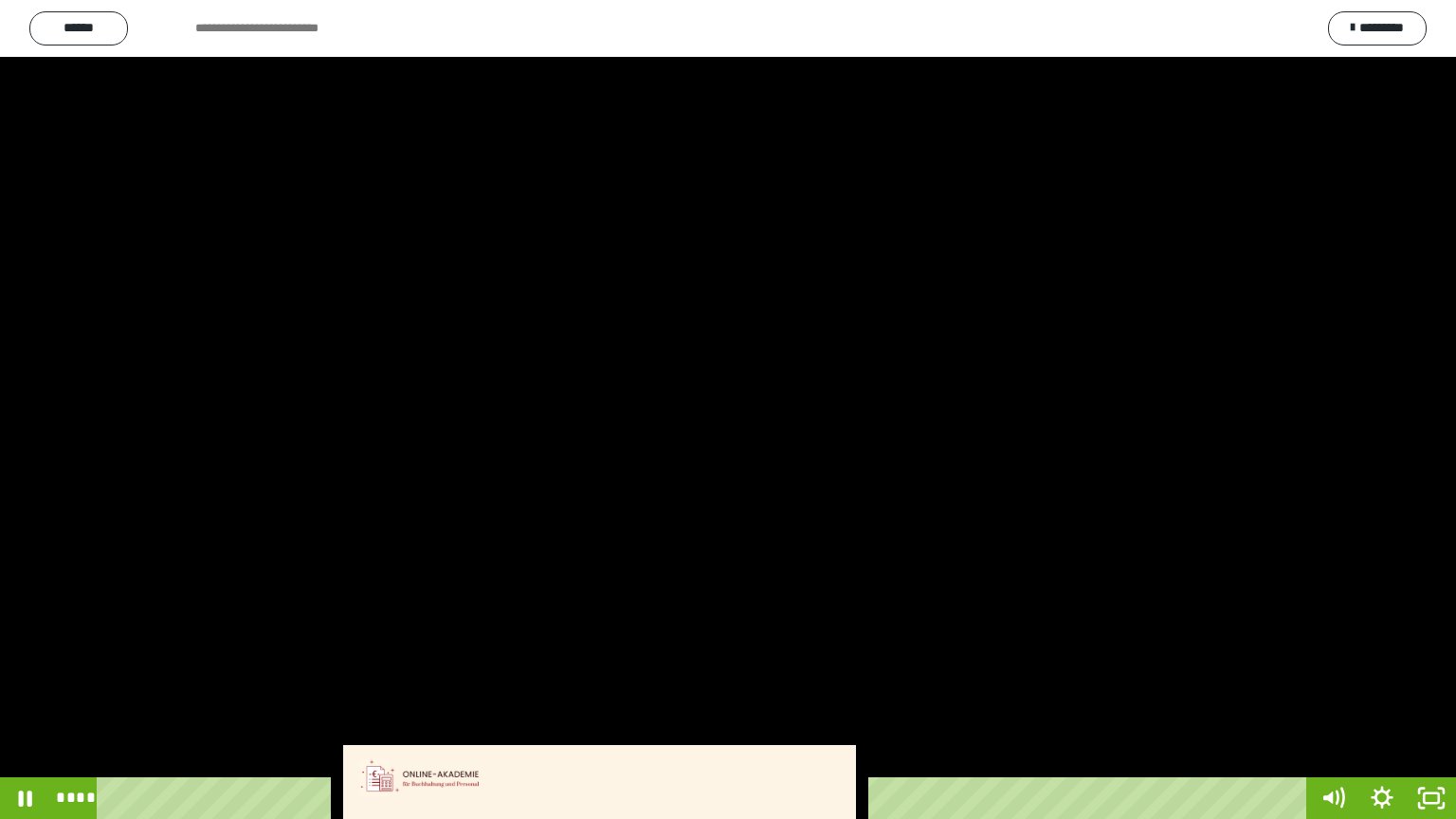 click at bounding box center (728, 410) 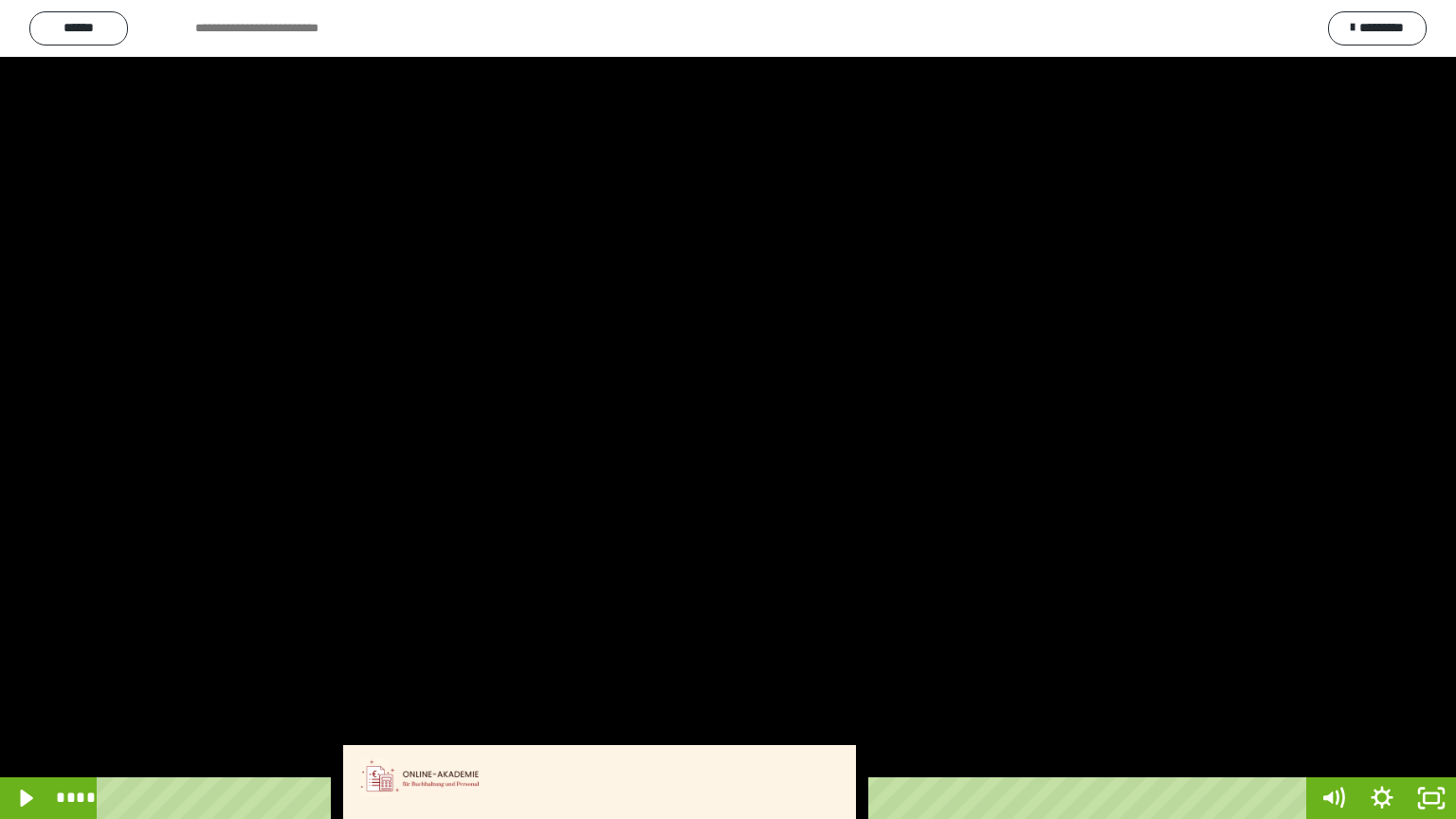 click at bounding box center [728, 410] 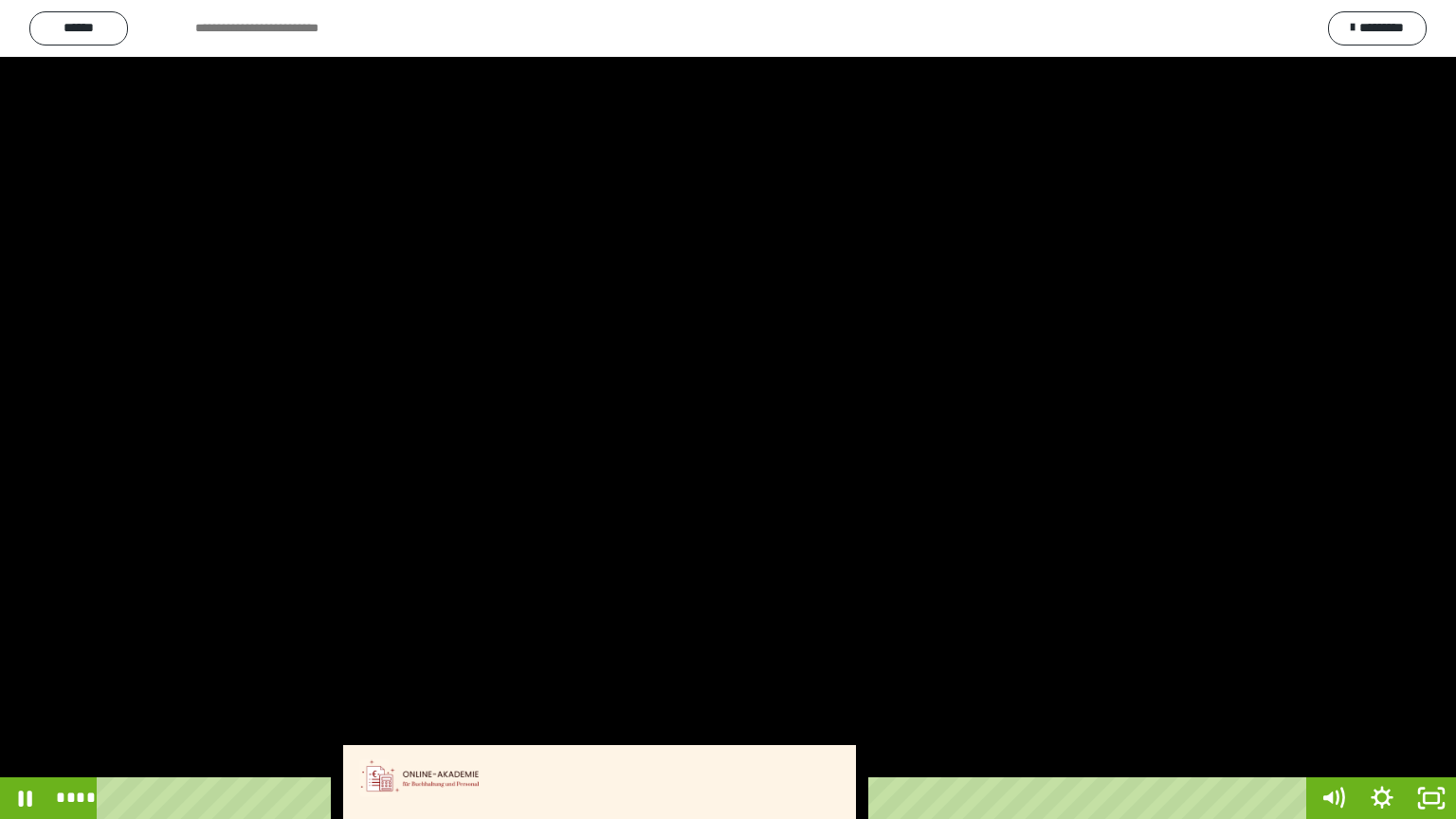 click at bounding box center (728, 410) 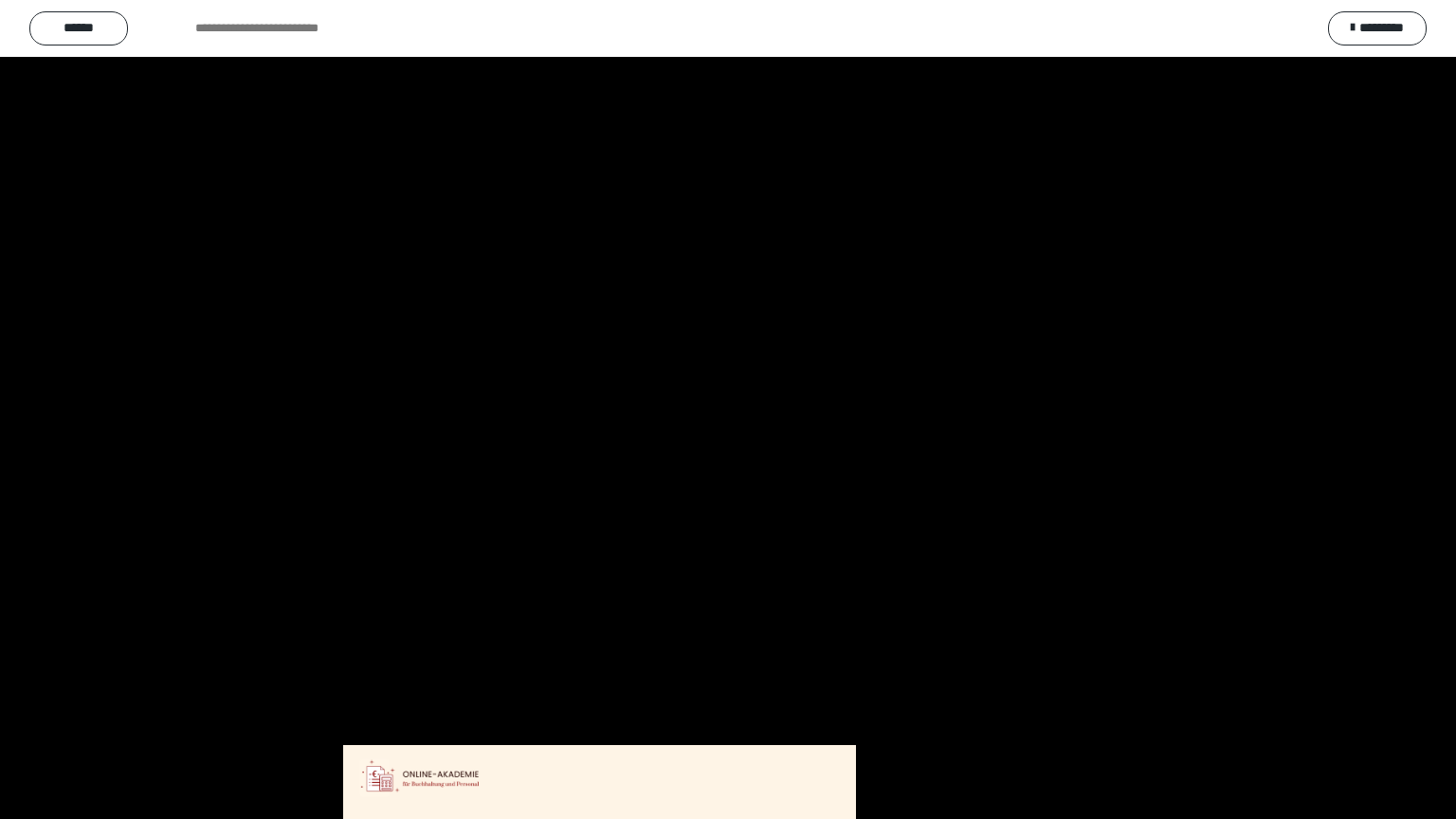click at bounding box center [728, 410] 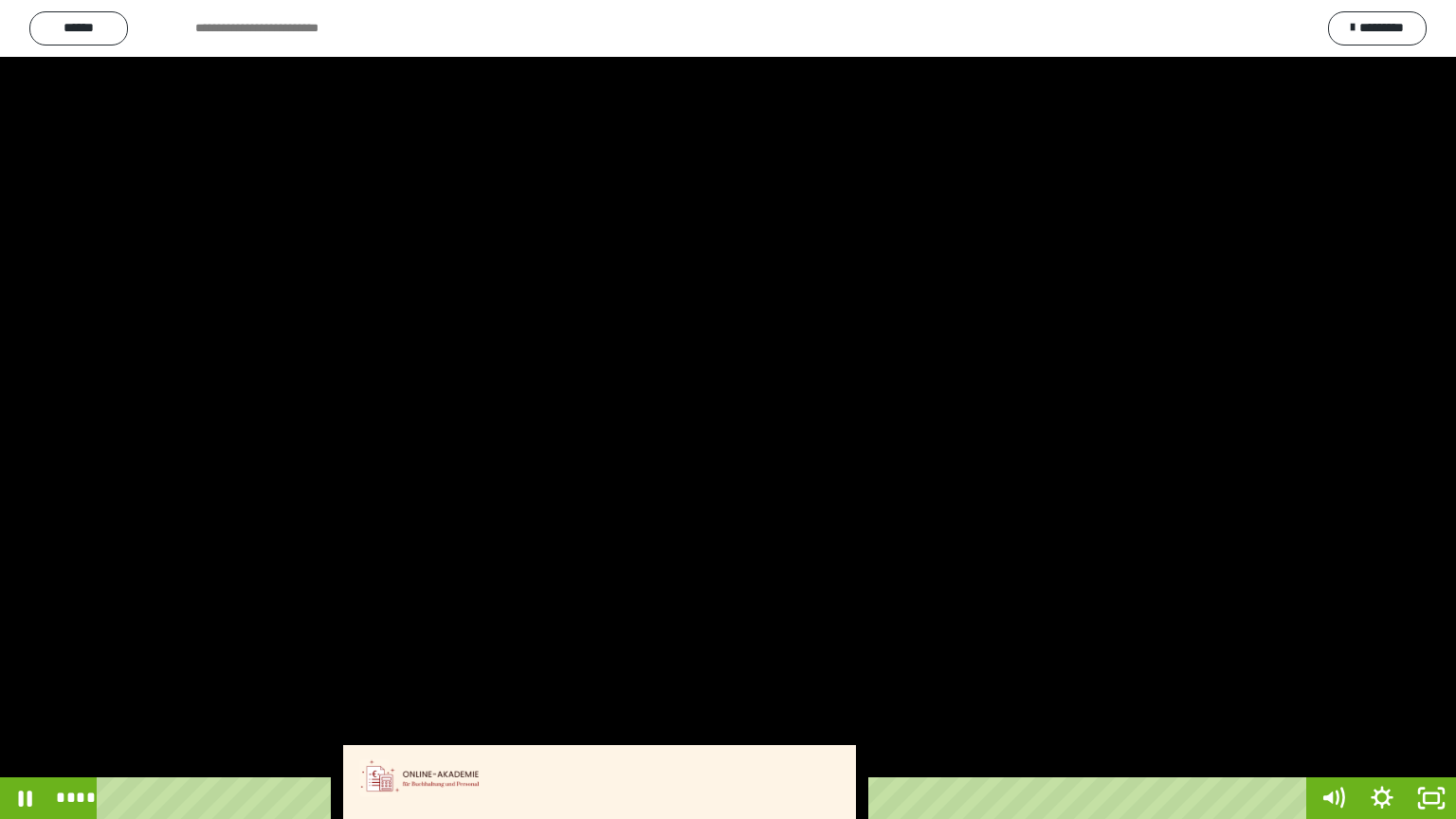 click at bounding box center [728, 410] 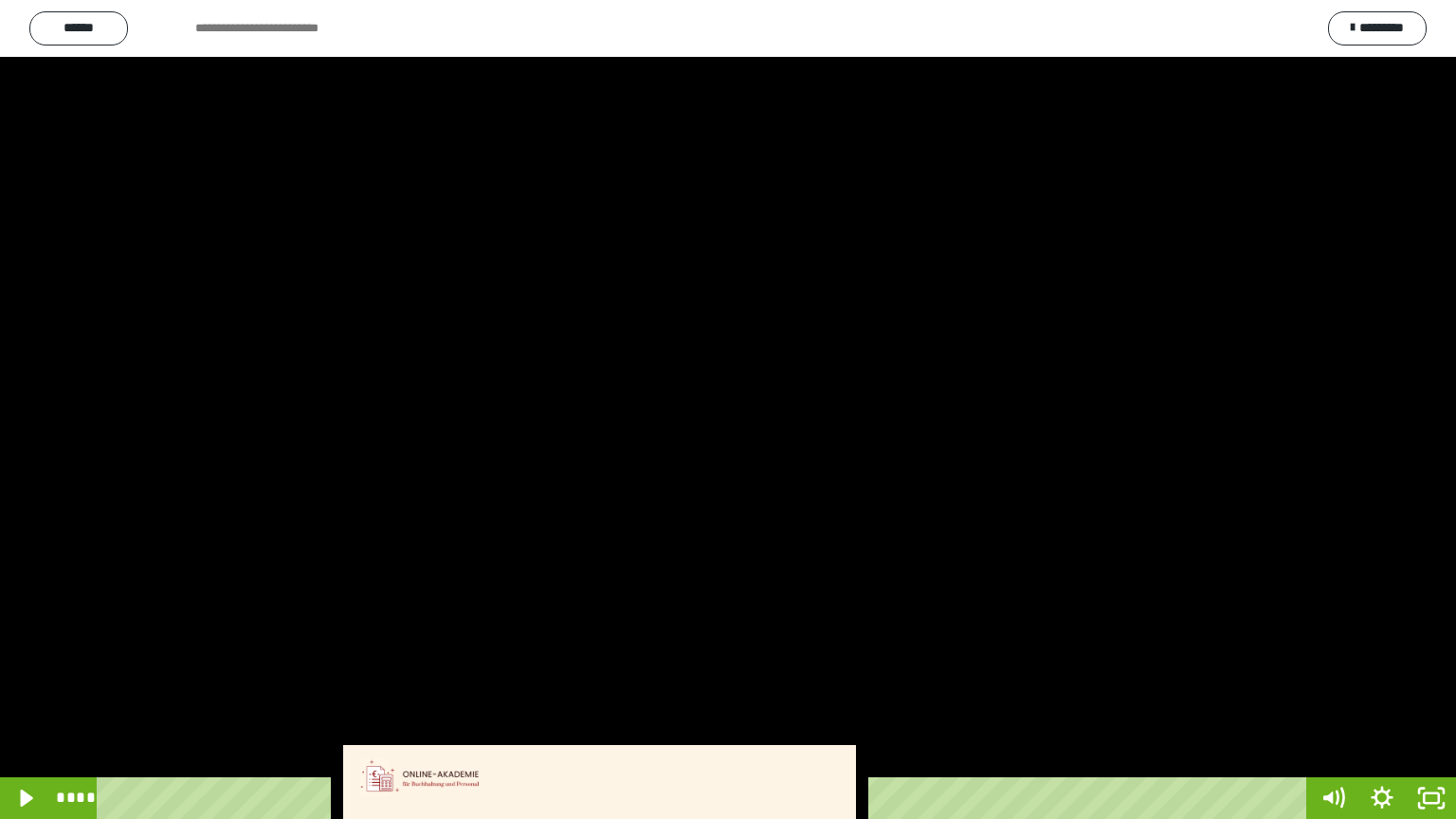 click at bounding box center [728, 410] 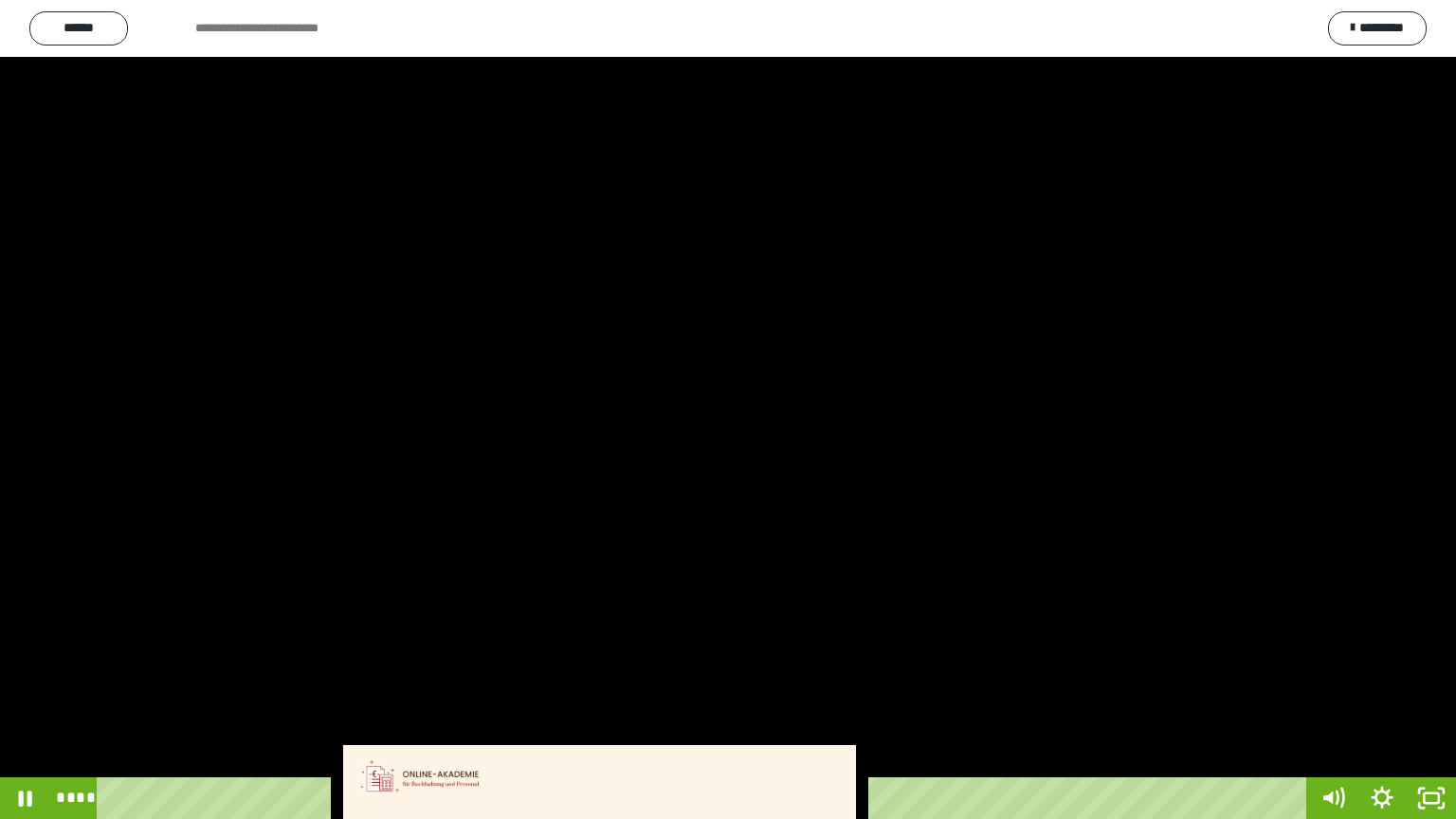click at bounding box center [728, 410] 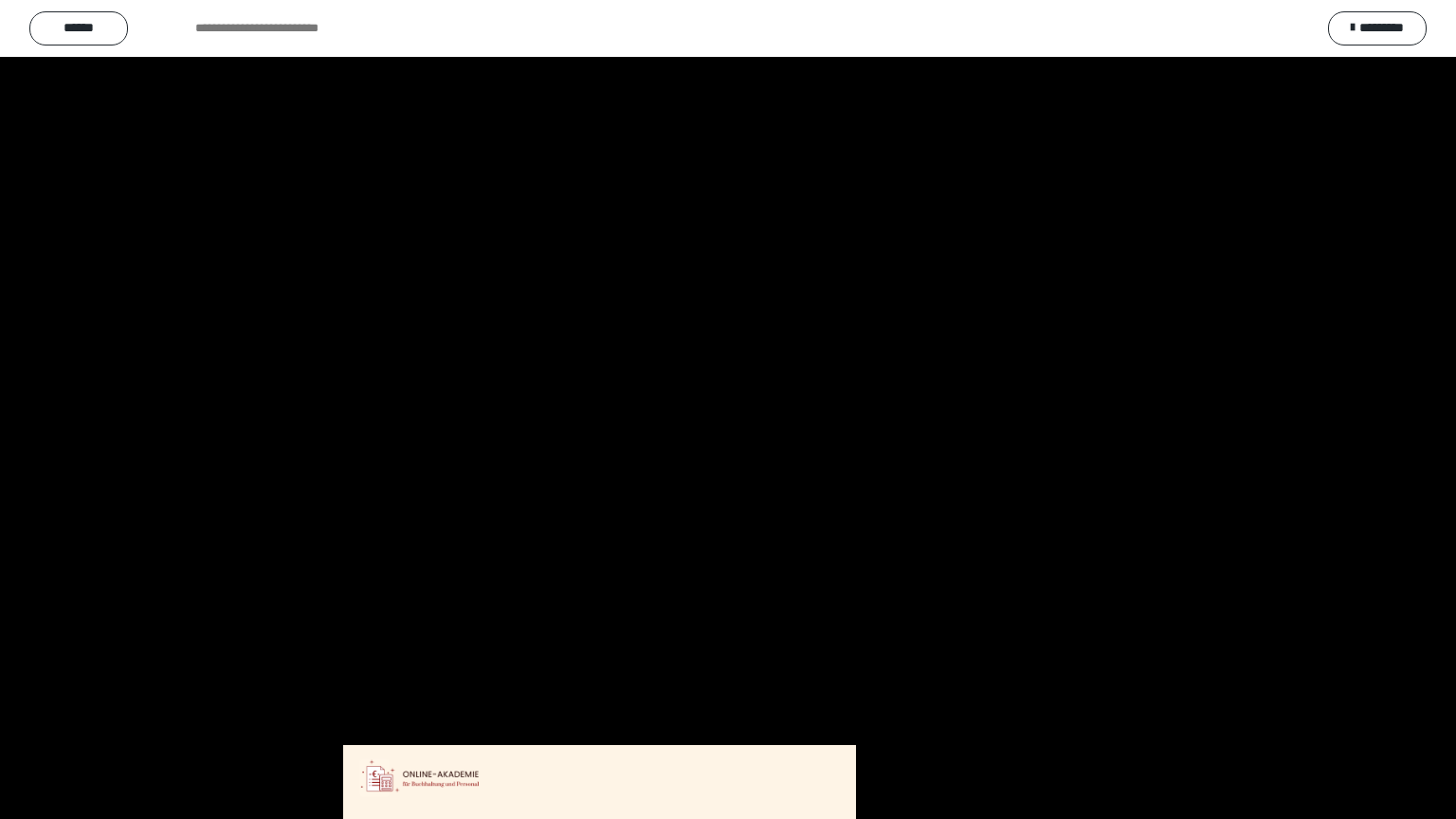click at bounding box center (728, 410) 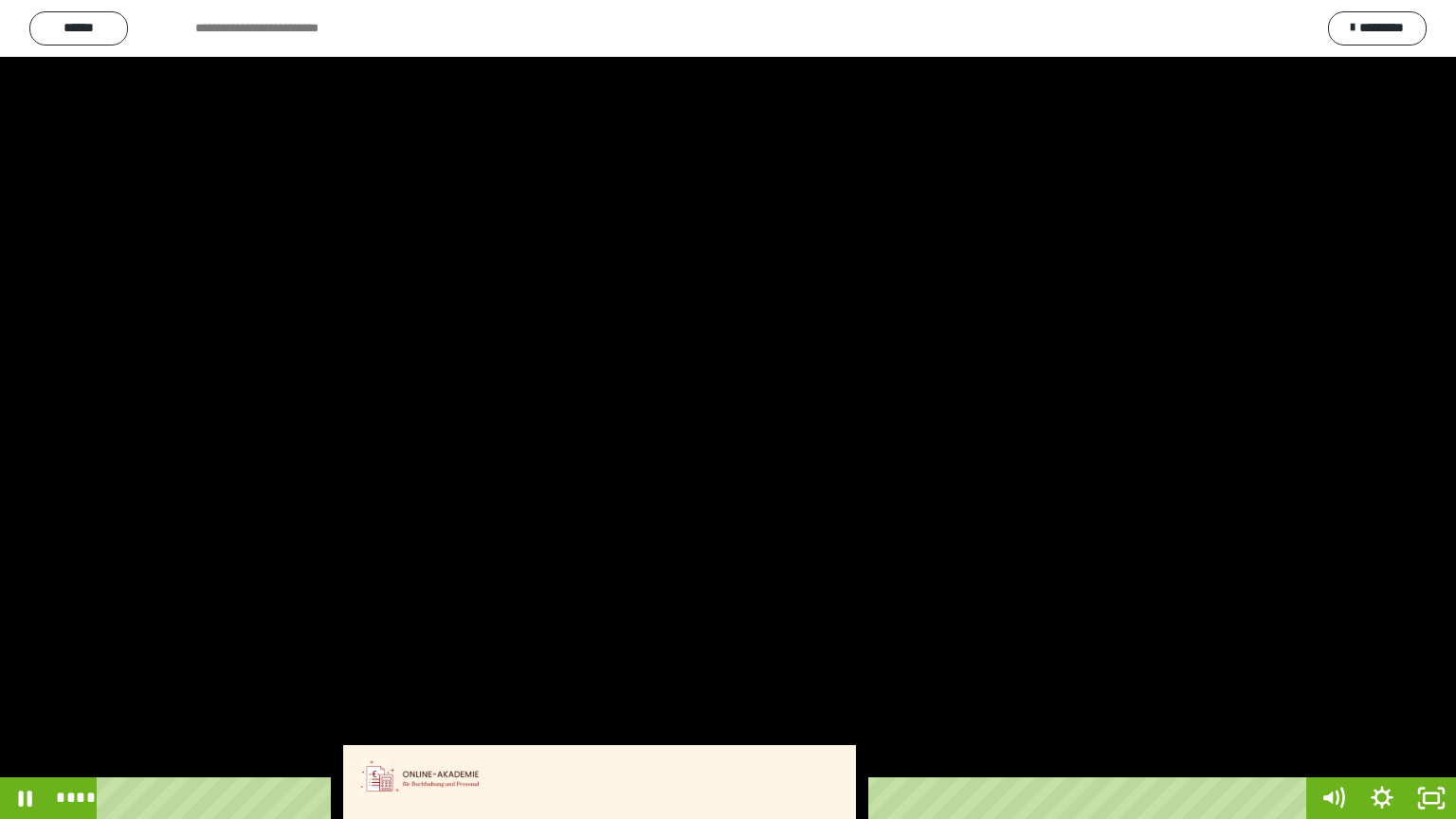 click at bounding box center [728, 410] 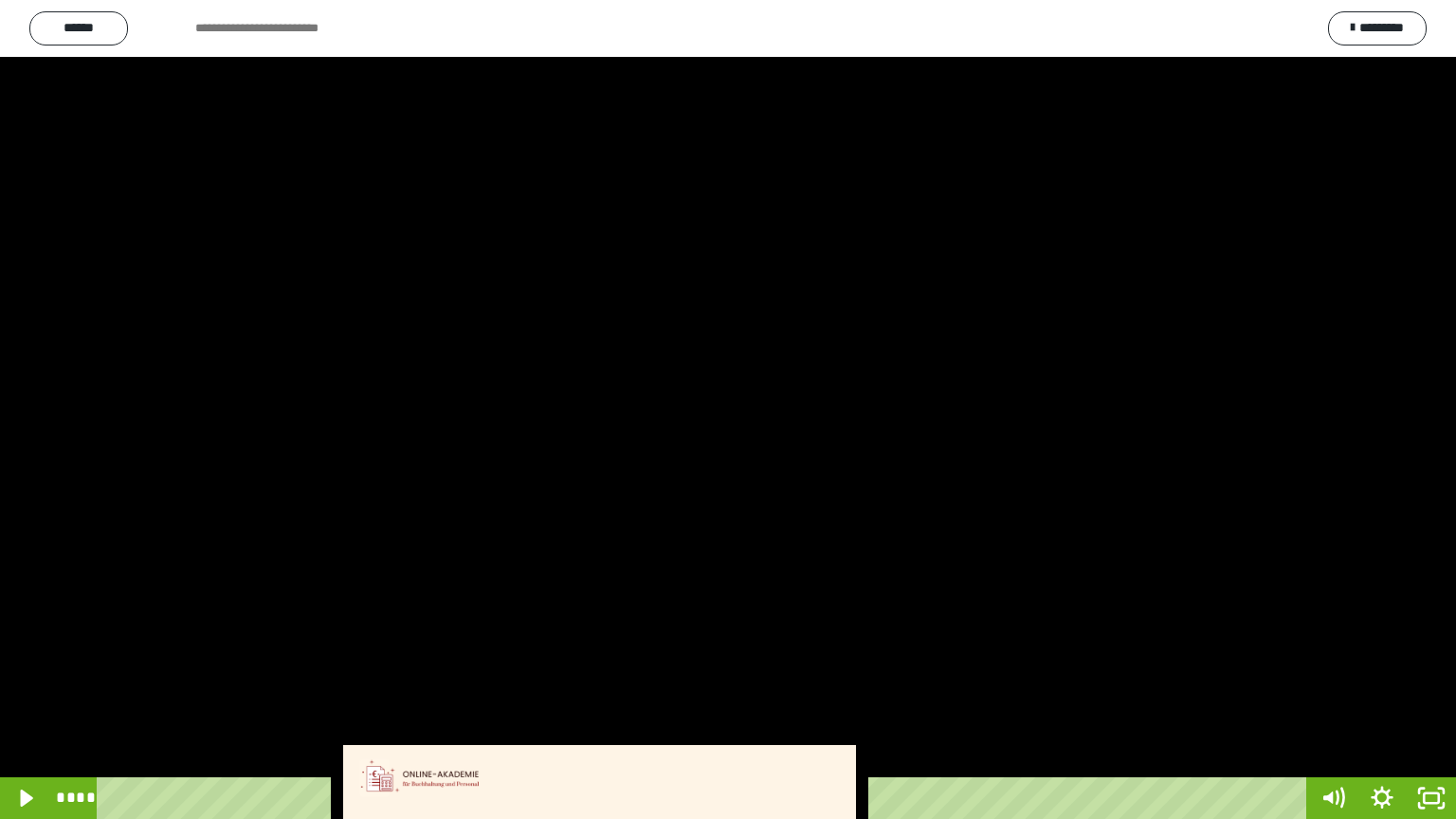 click at bounding box center [728, 410] 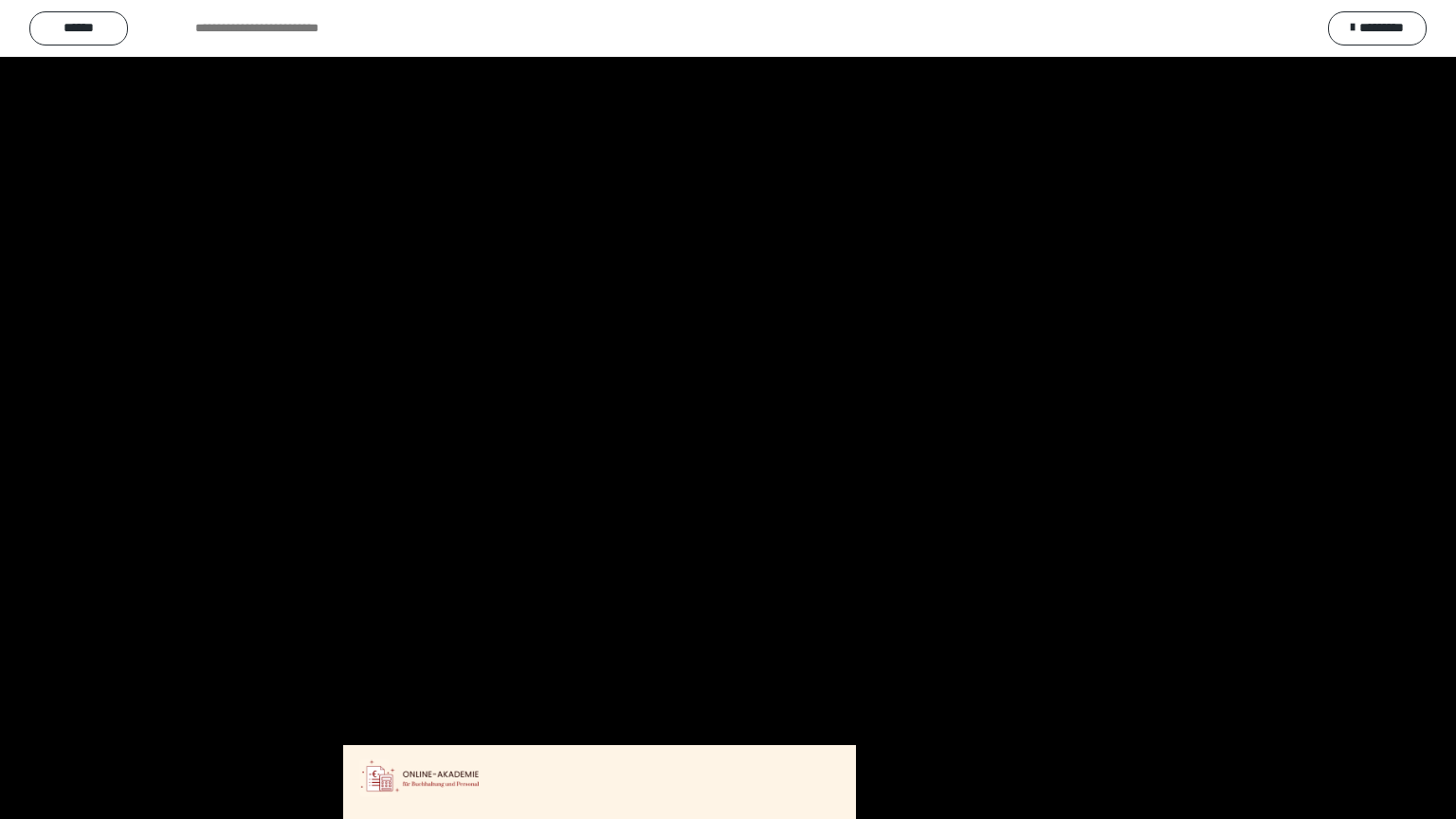 click at bounding box center [728, 410] 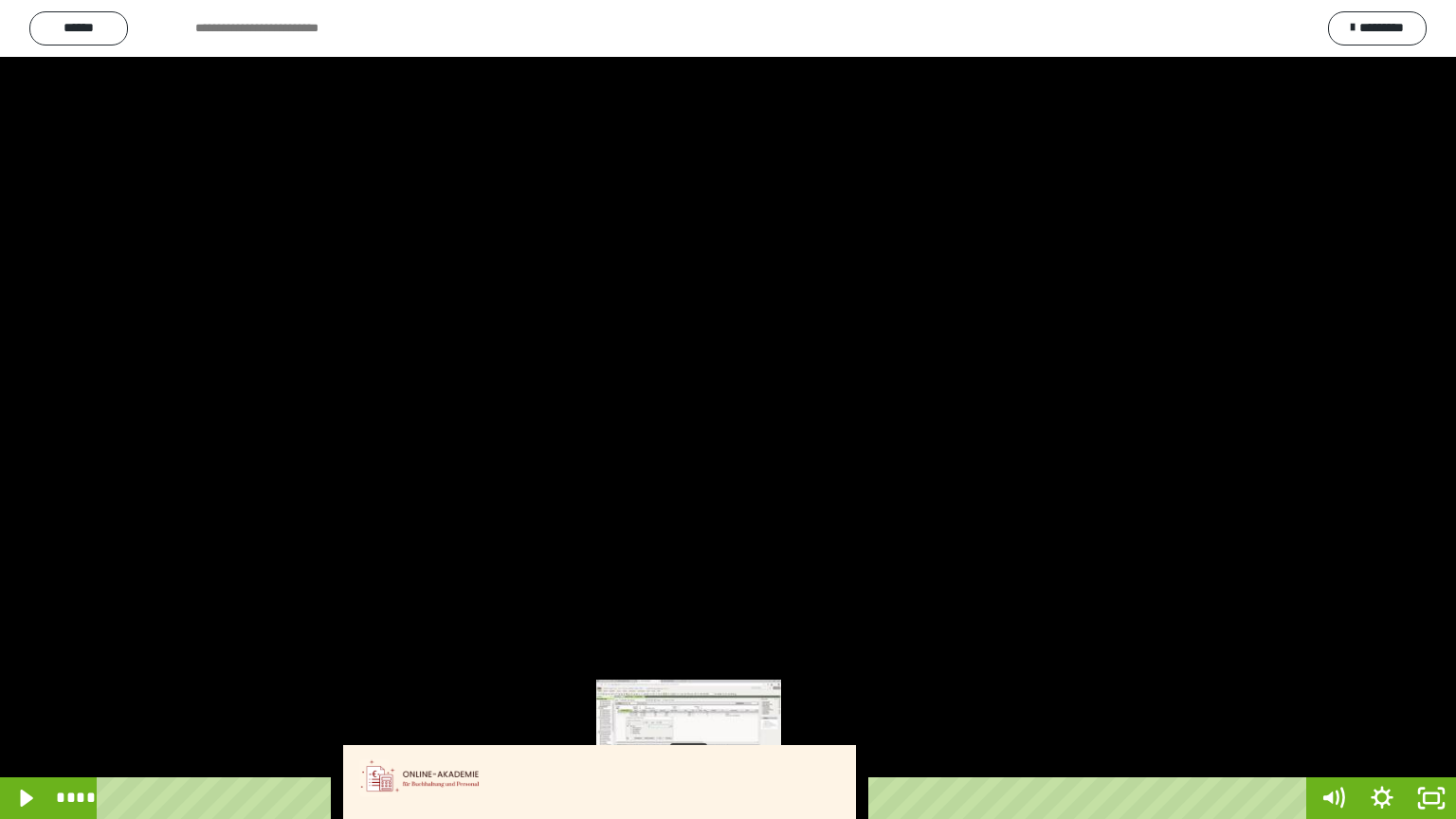 click on "****" at bounding box center (705, 798) 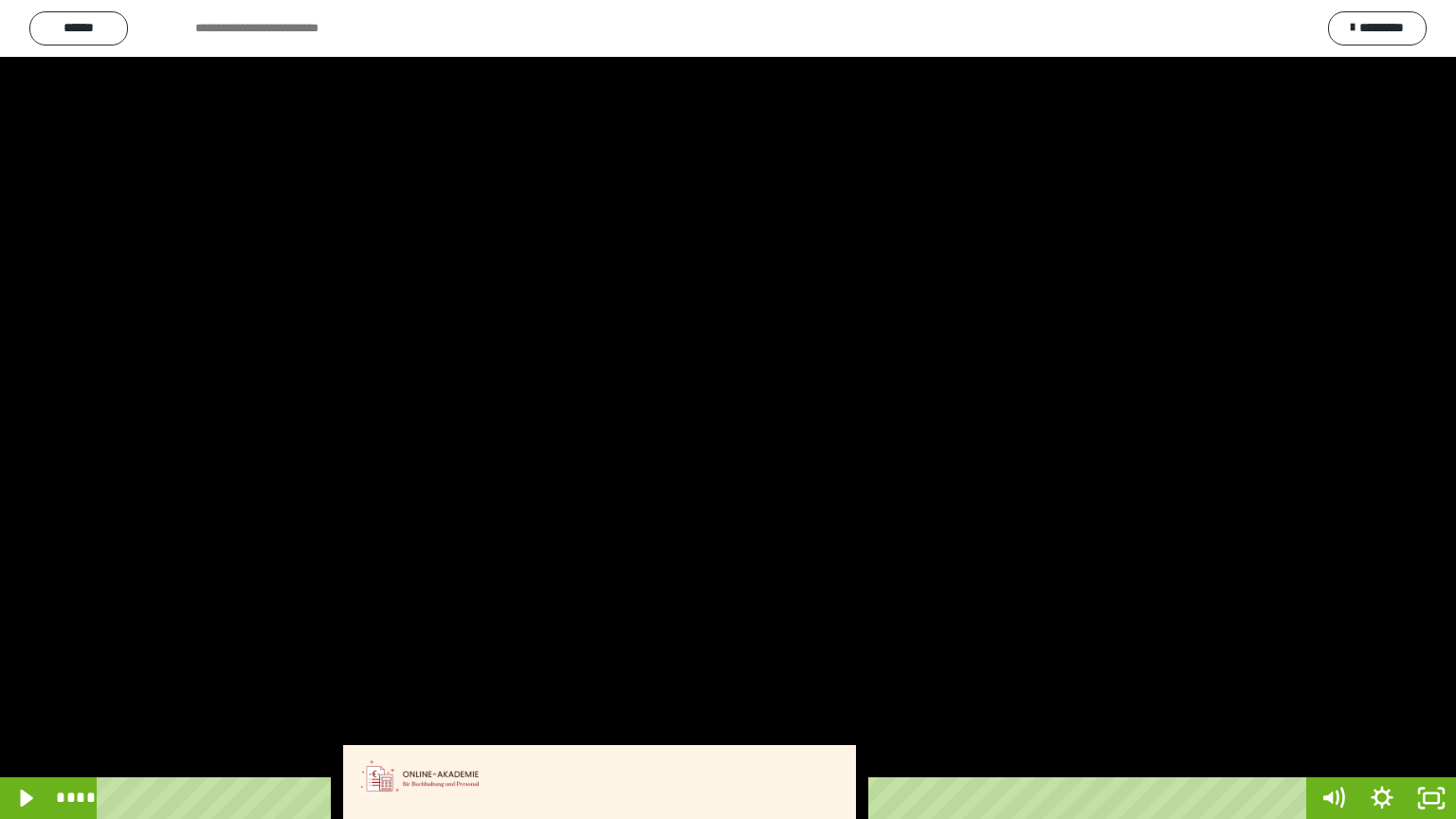click at bounding box center [728, 410] 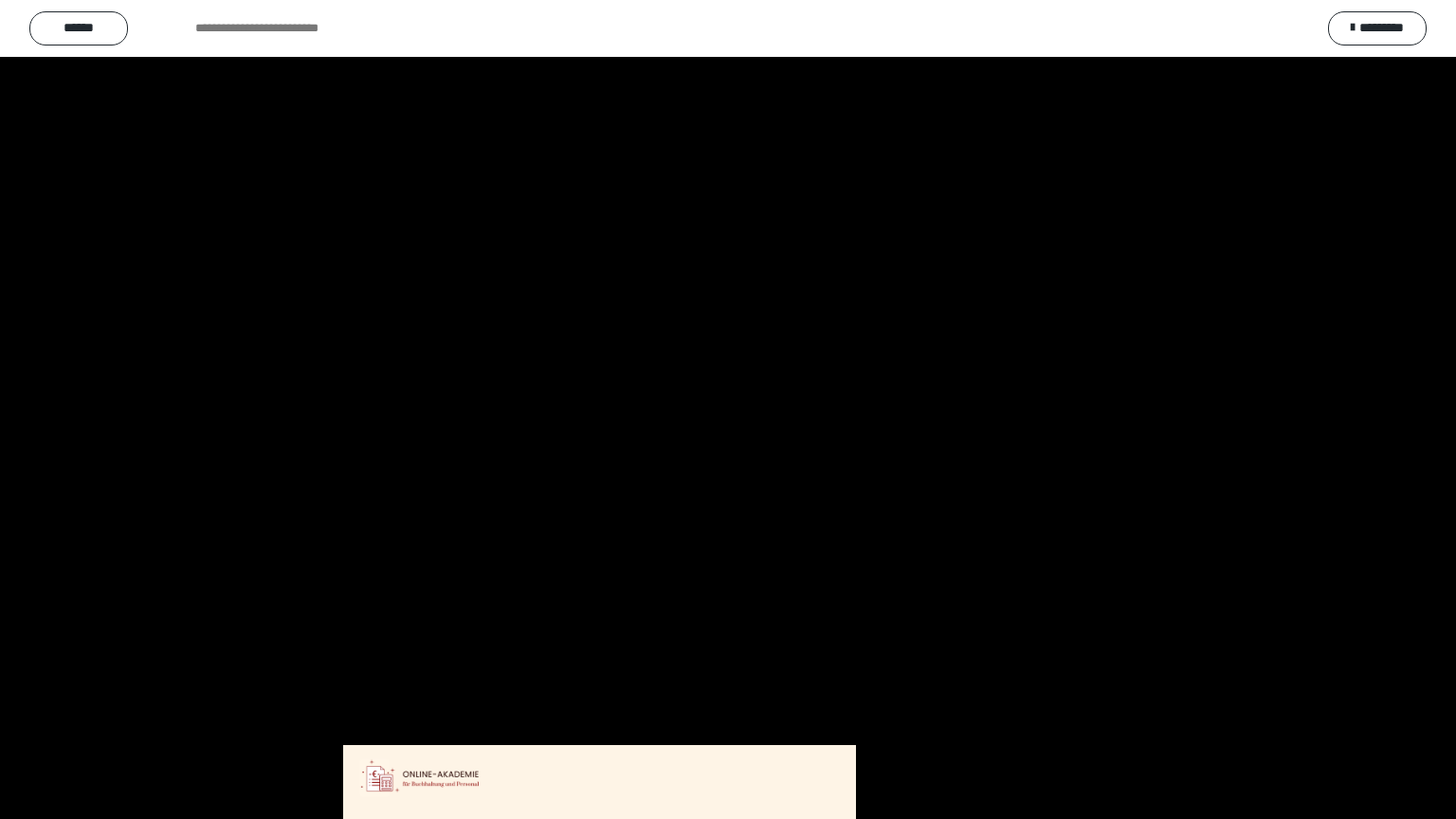 click at bounding box center [728, 410] 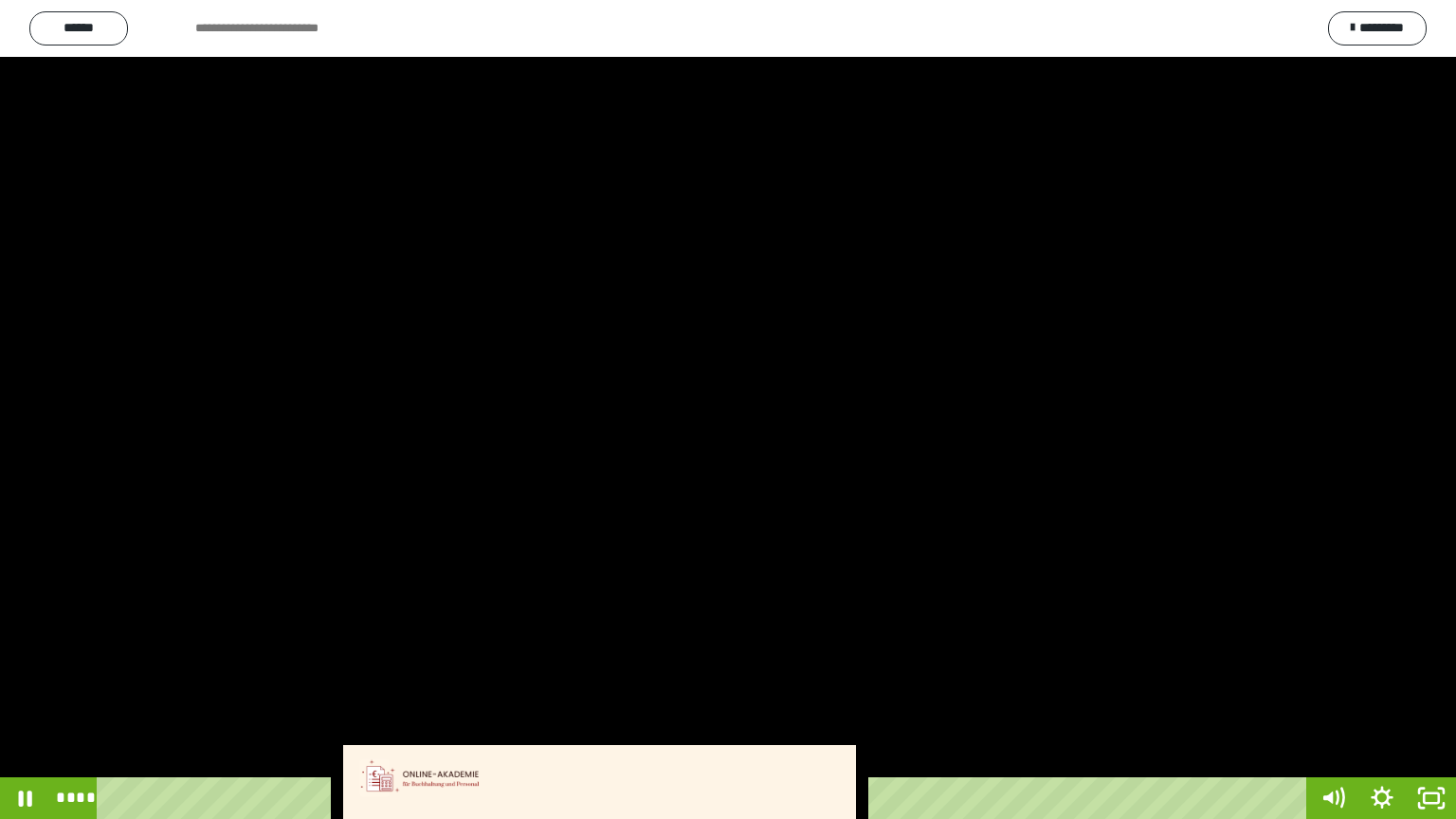 click at bounding box center (728, 410) 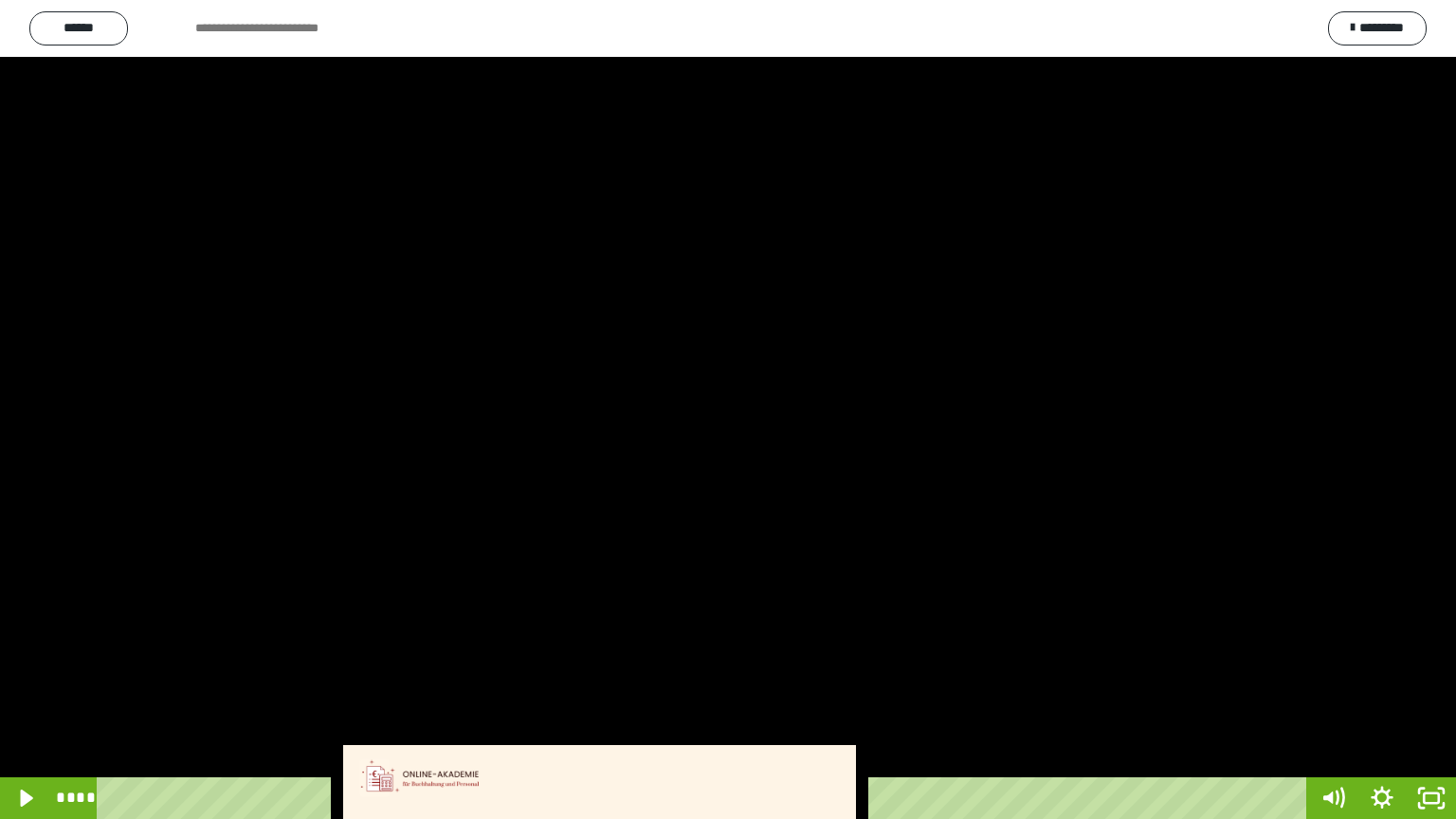 click at bounding box center (728, 410) 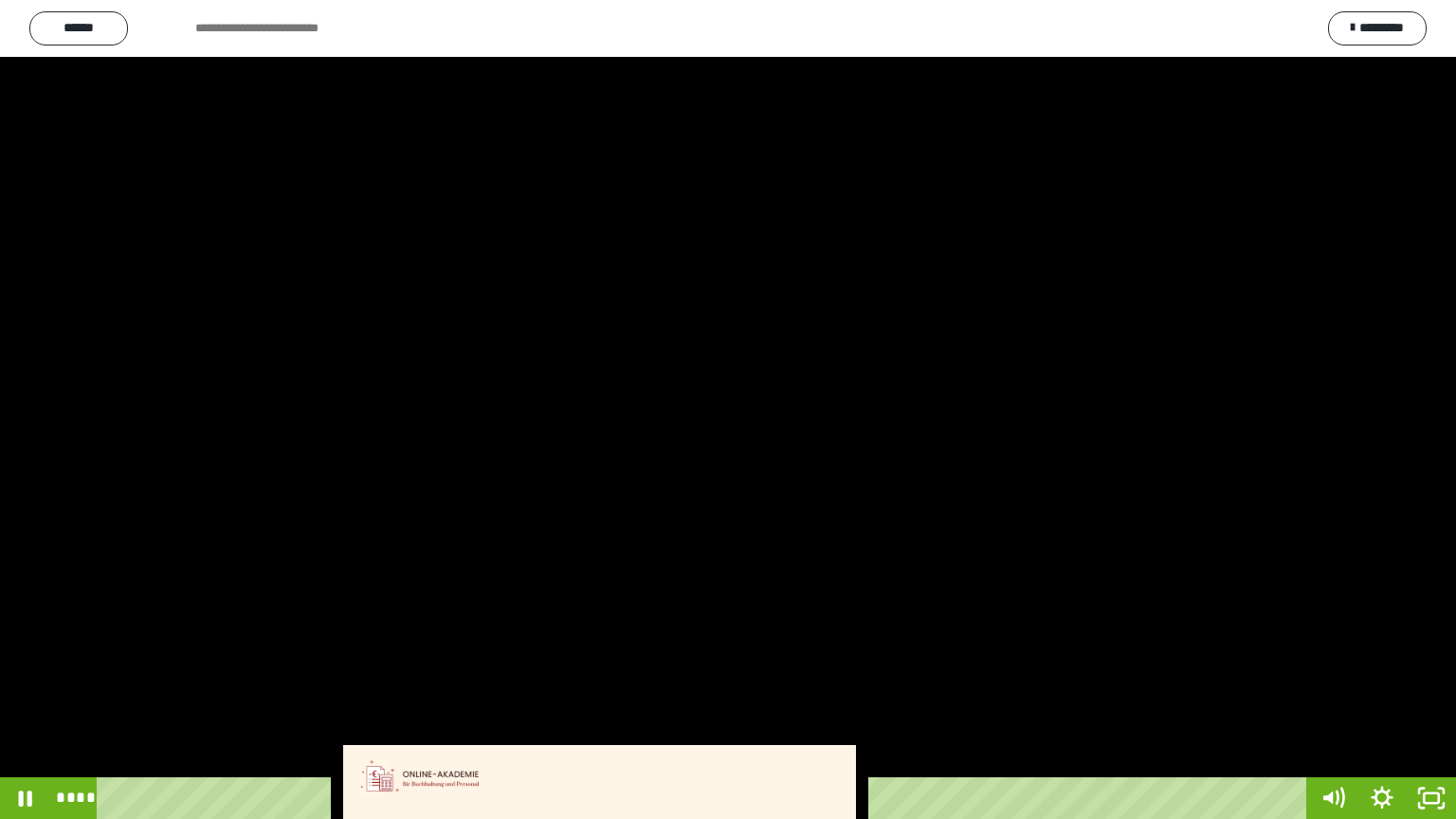 click at bounding box center (728, 410) 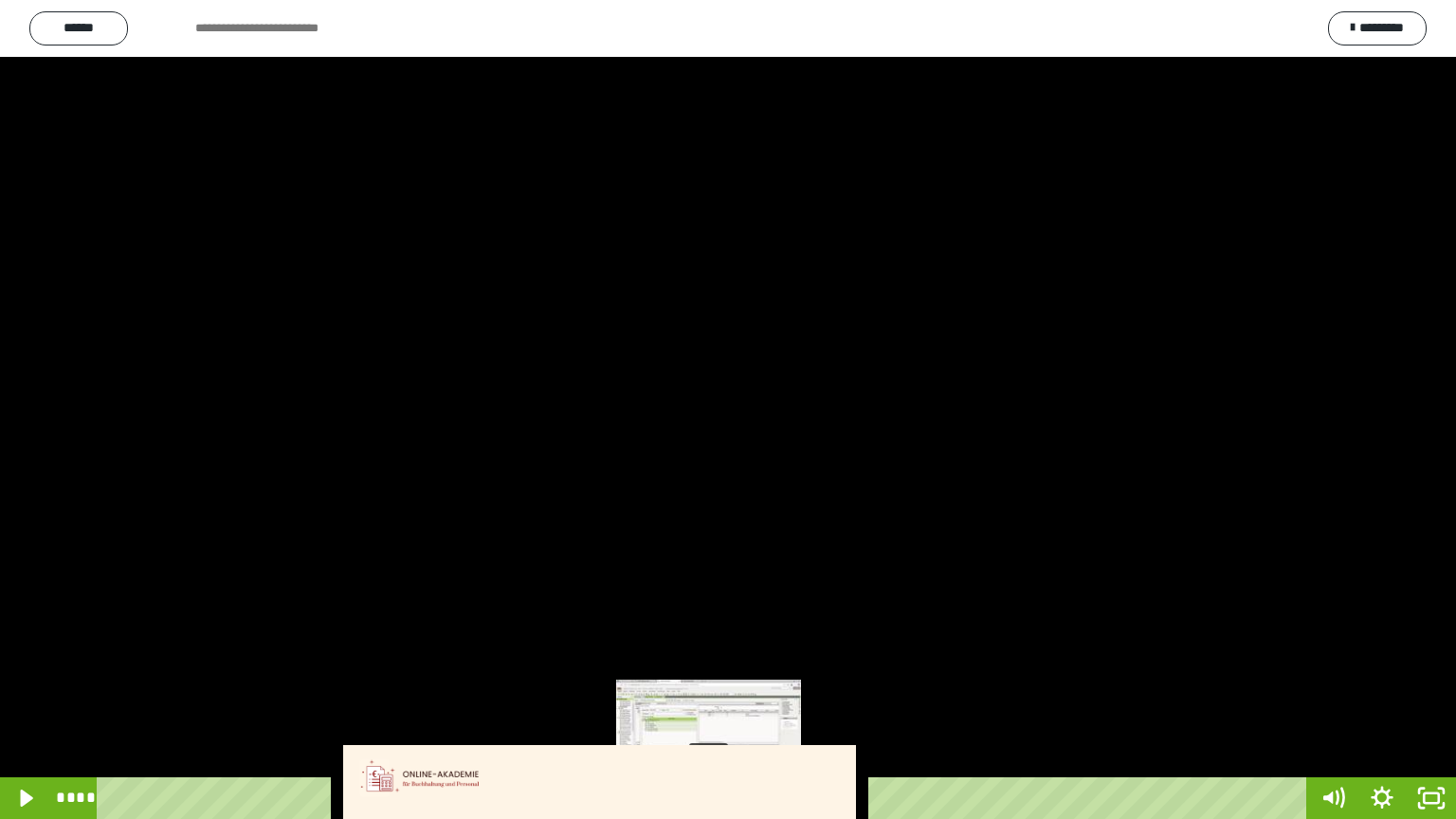 click at bounding box center [708, 798] 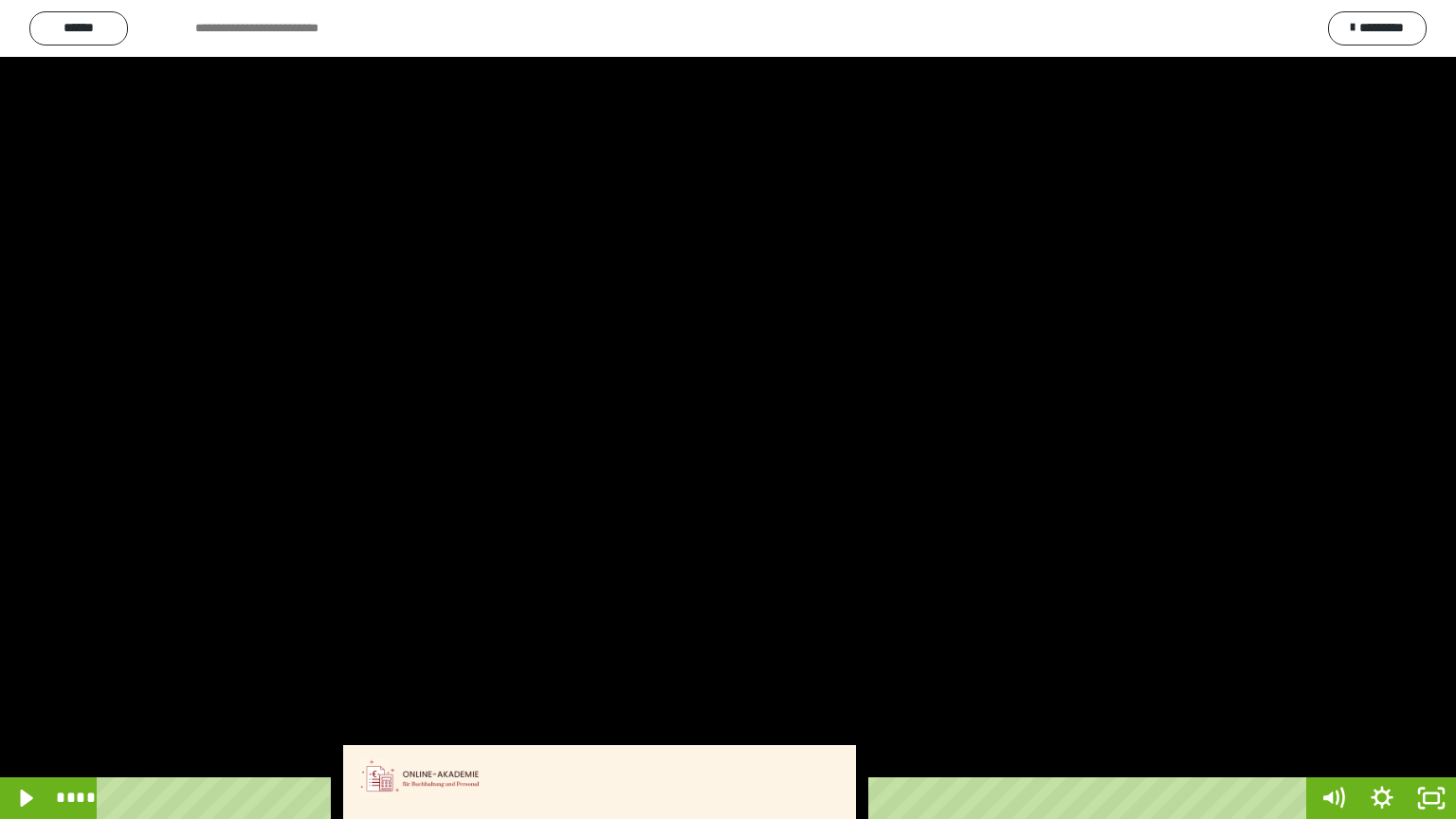 click at bounding box center [728, 410] 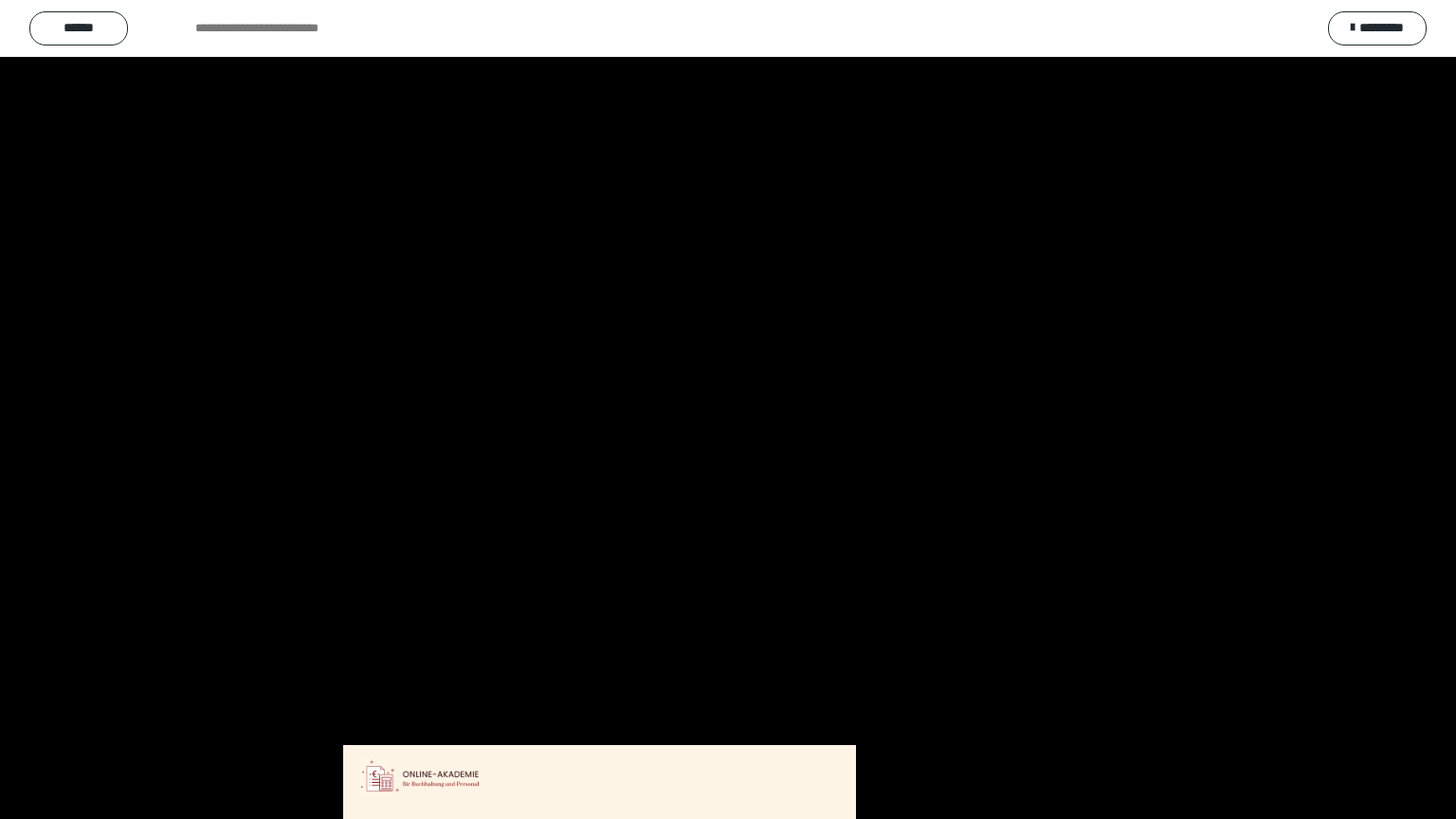 click at bounding box center (728, 410) 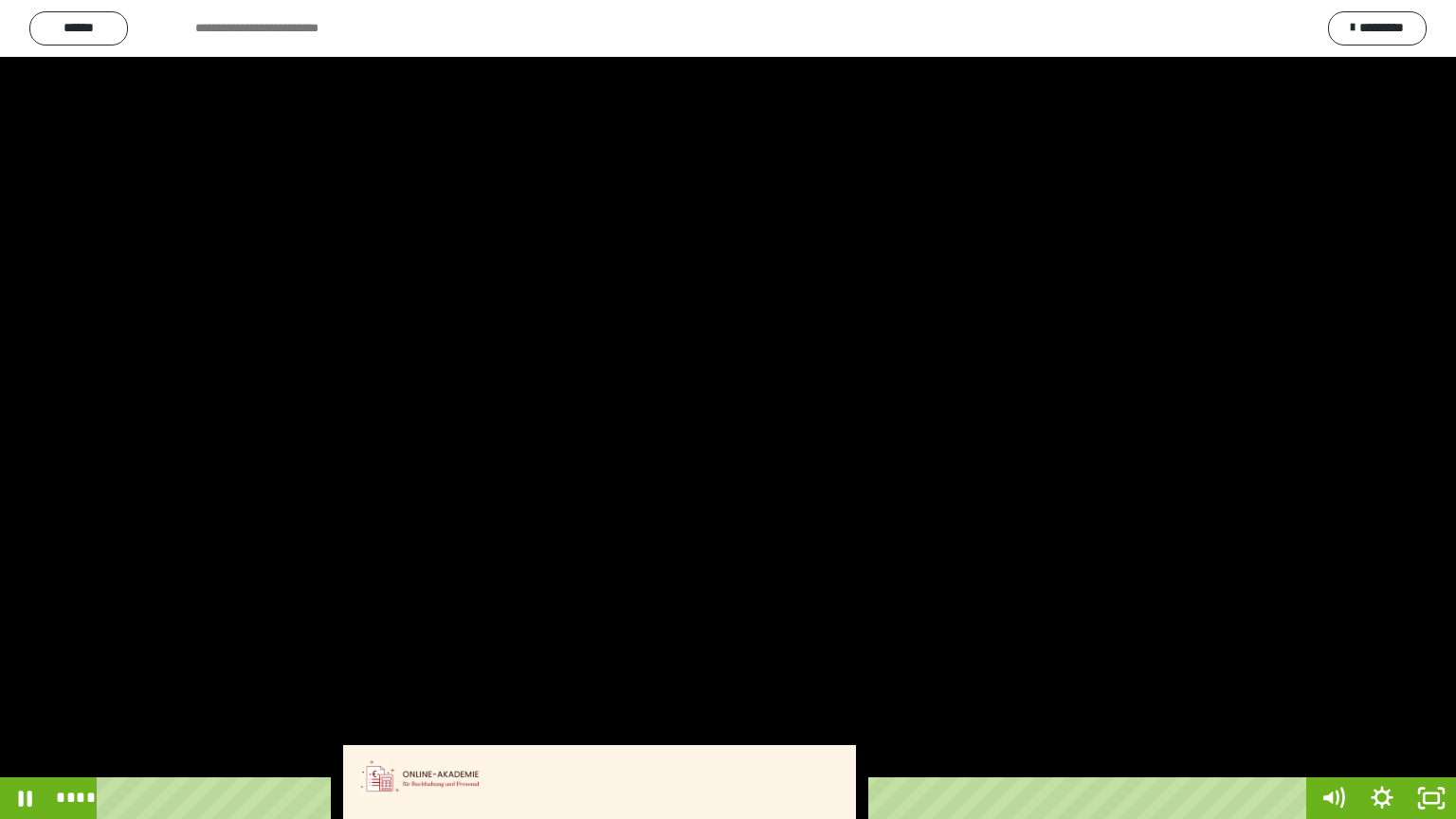 click at bounding box center (728, 410) 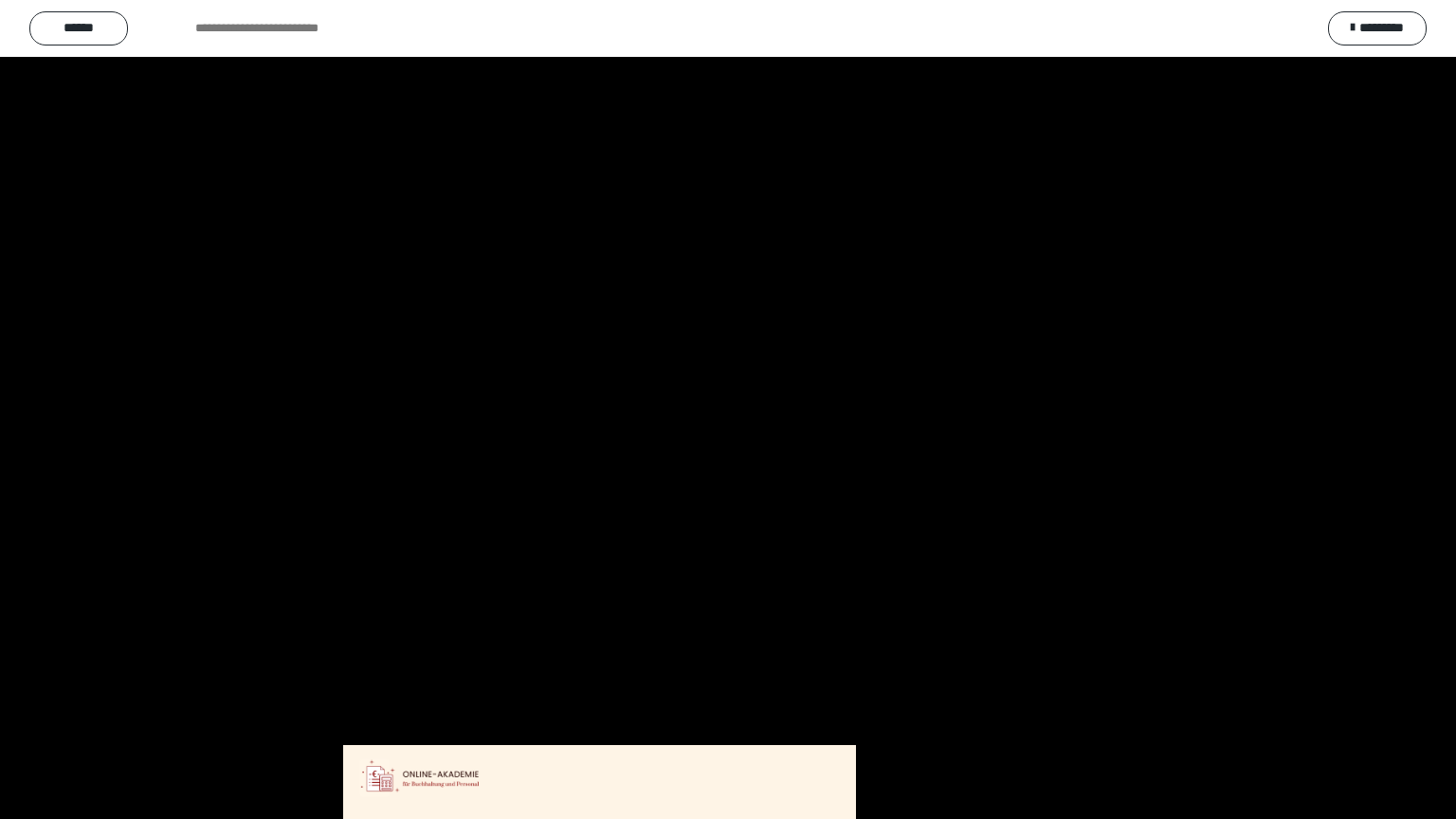 click at bounding box center [728, 410] 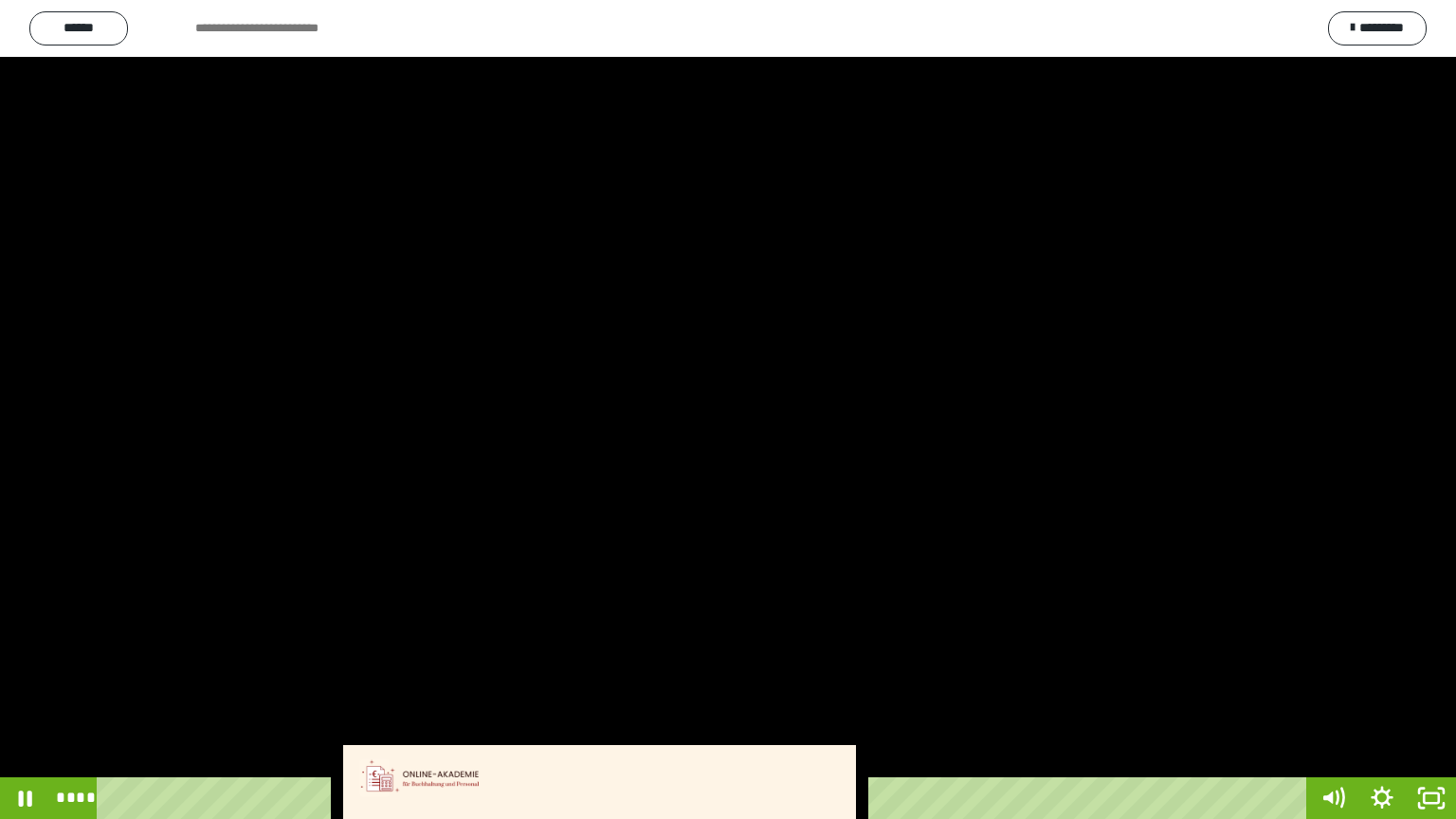 click at bounding box center [728, 410] 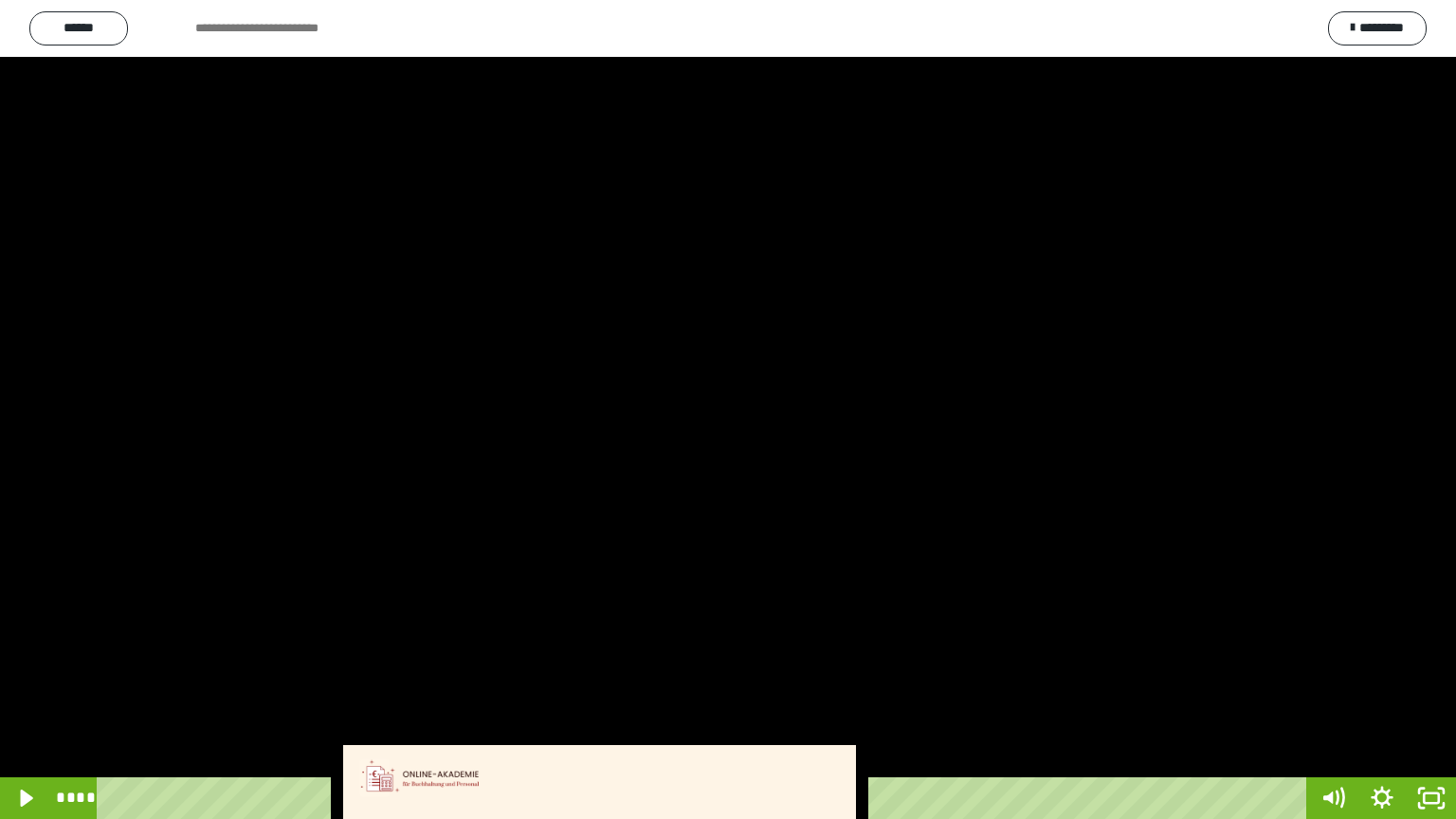 click at bounding box center (728, 410) 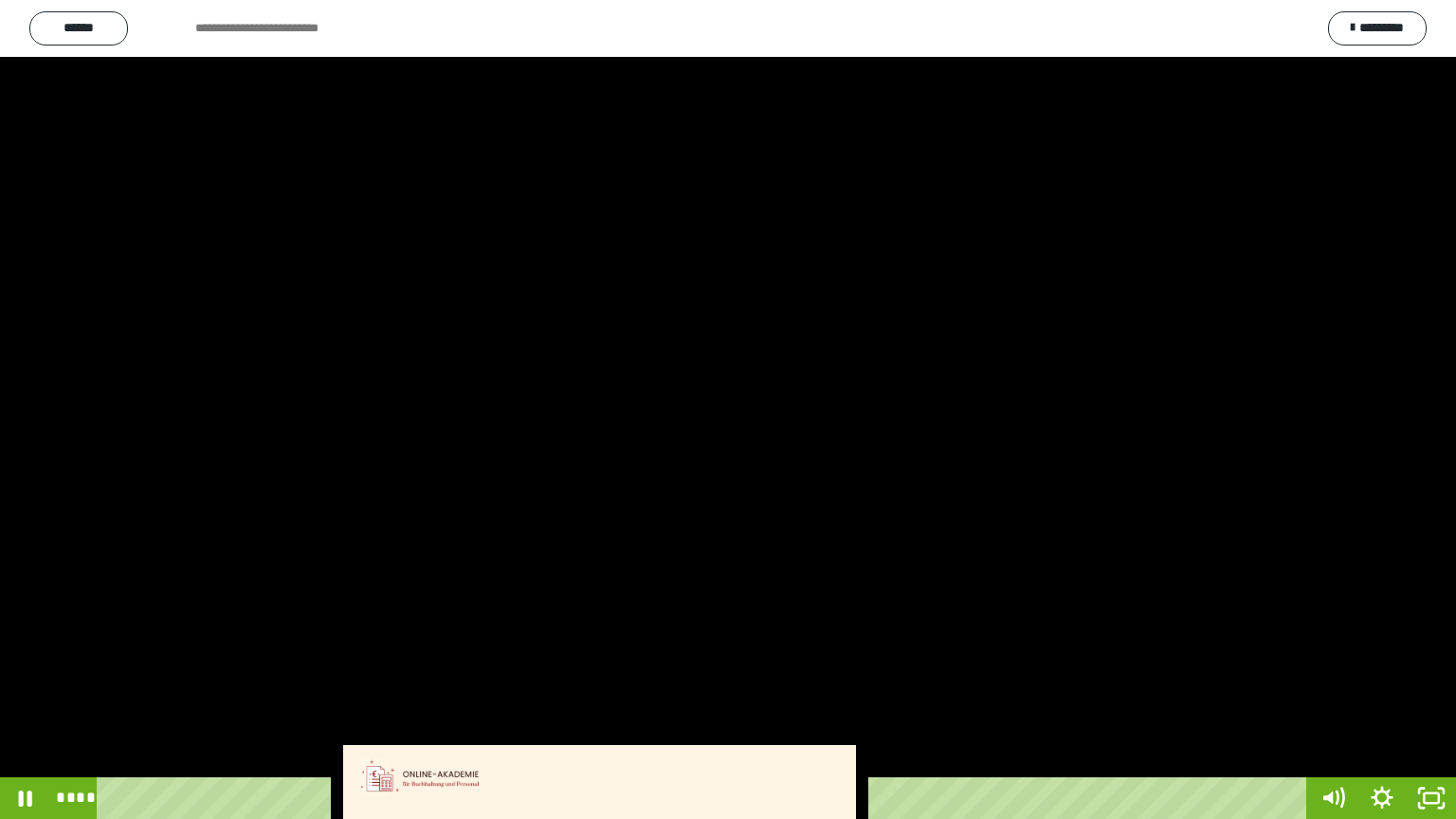click at bounding box center (728, 410) 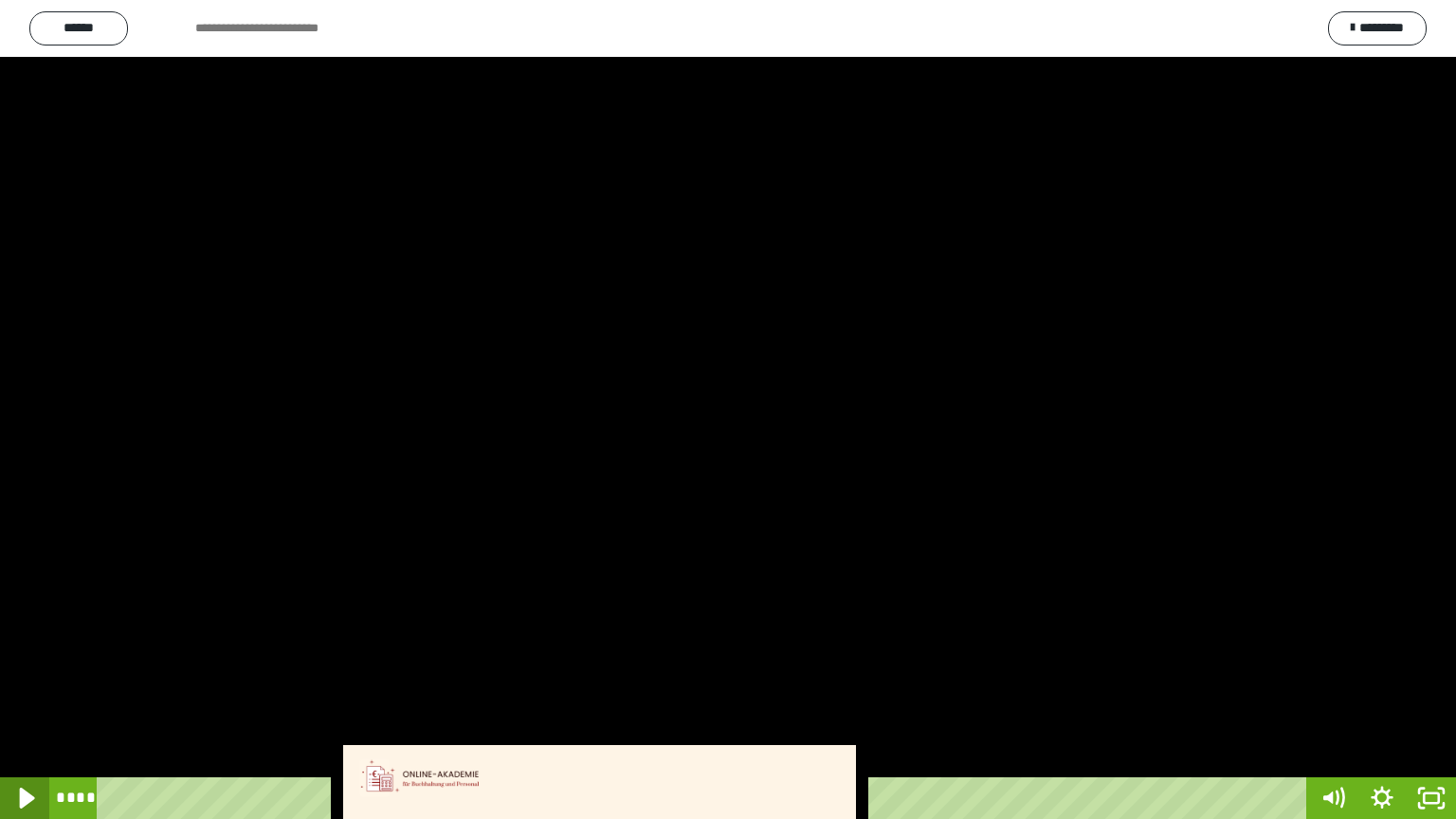 click 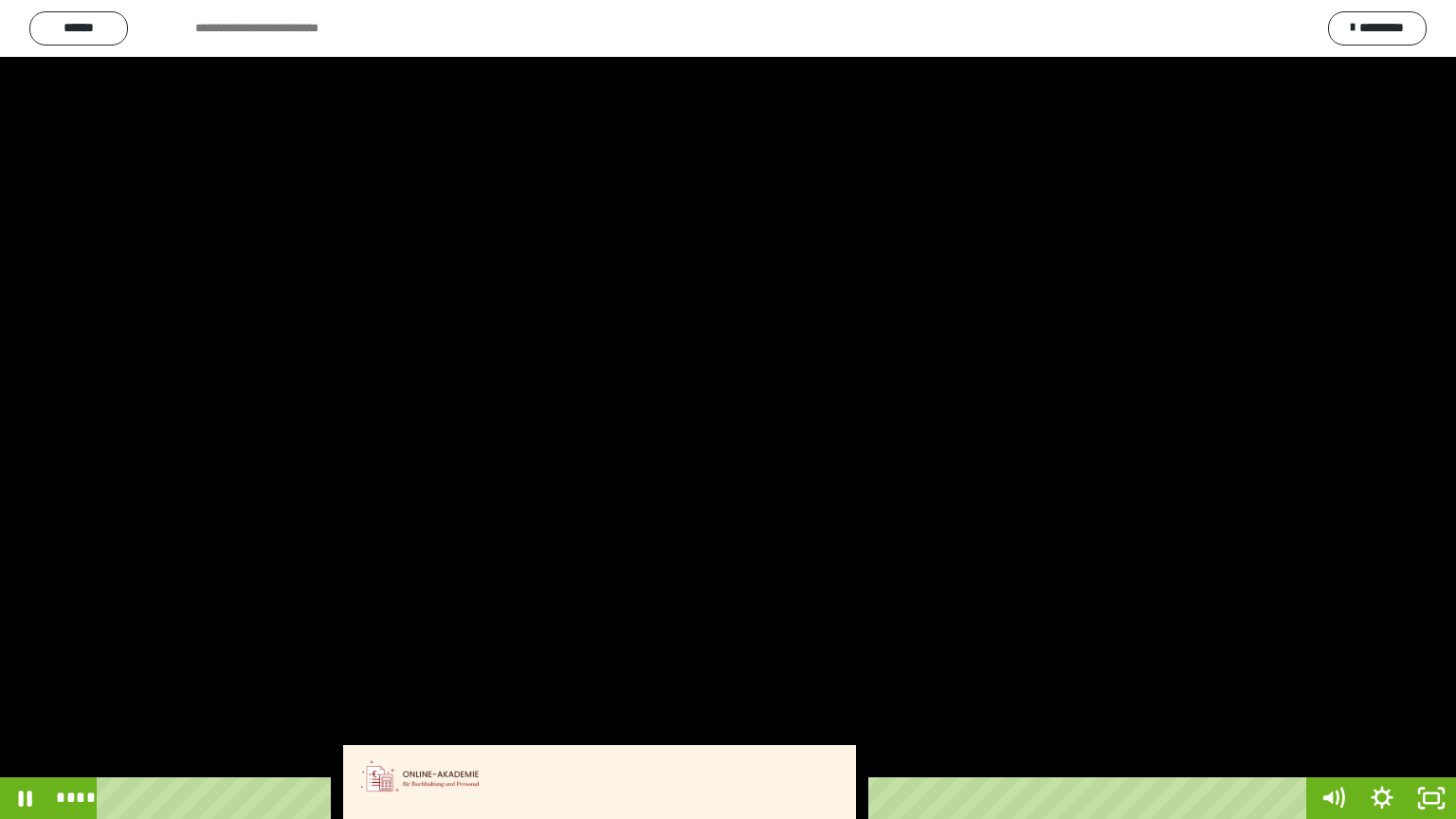 click at bounding box center [728, 410] 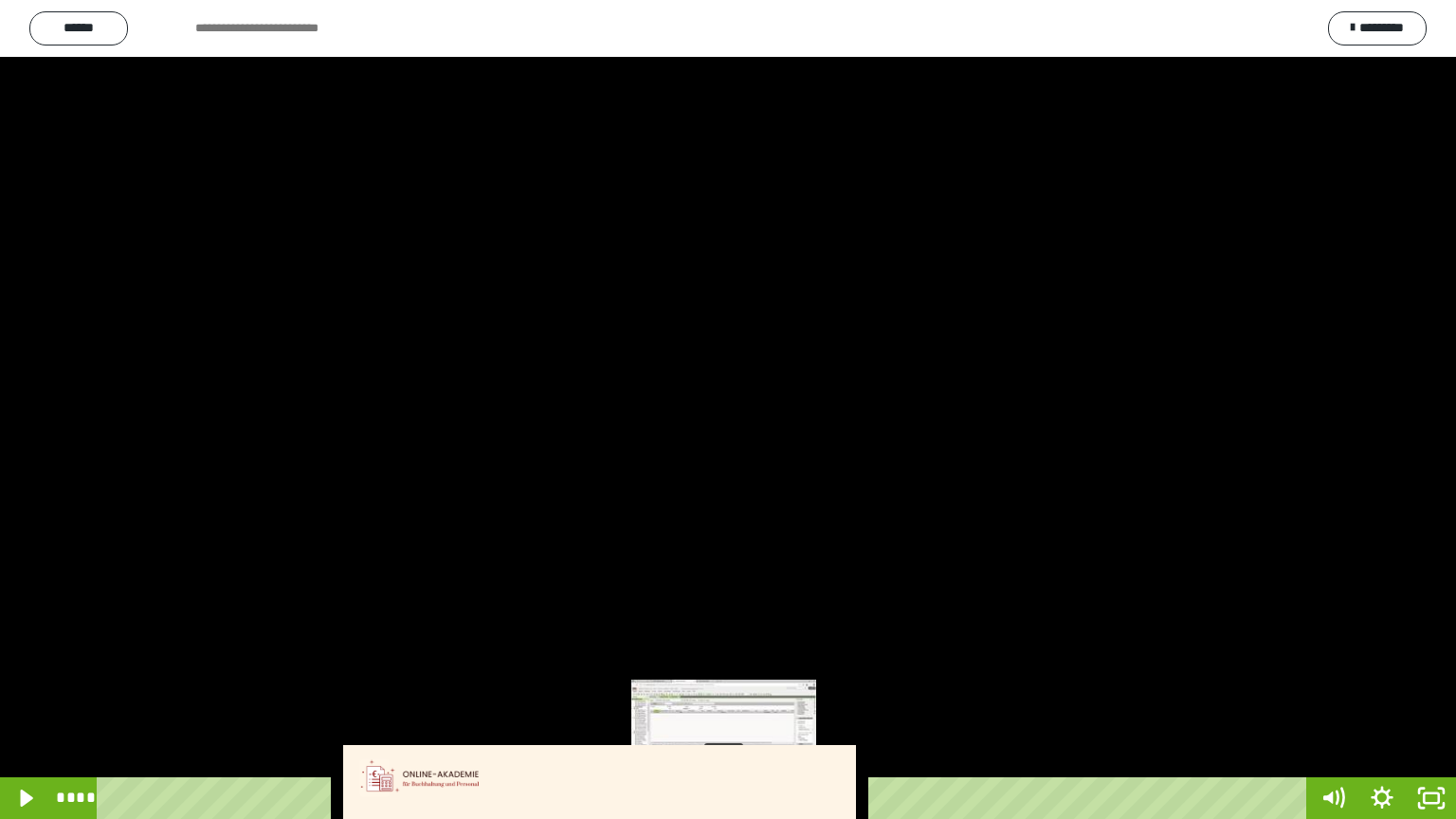 click on "****" at bounding box center (705, 798) 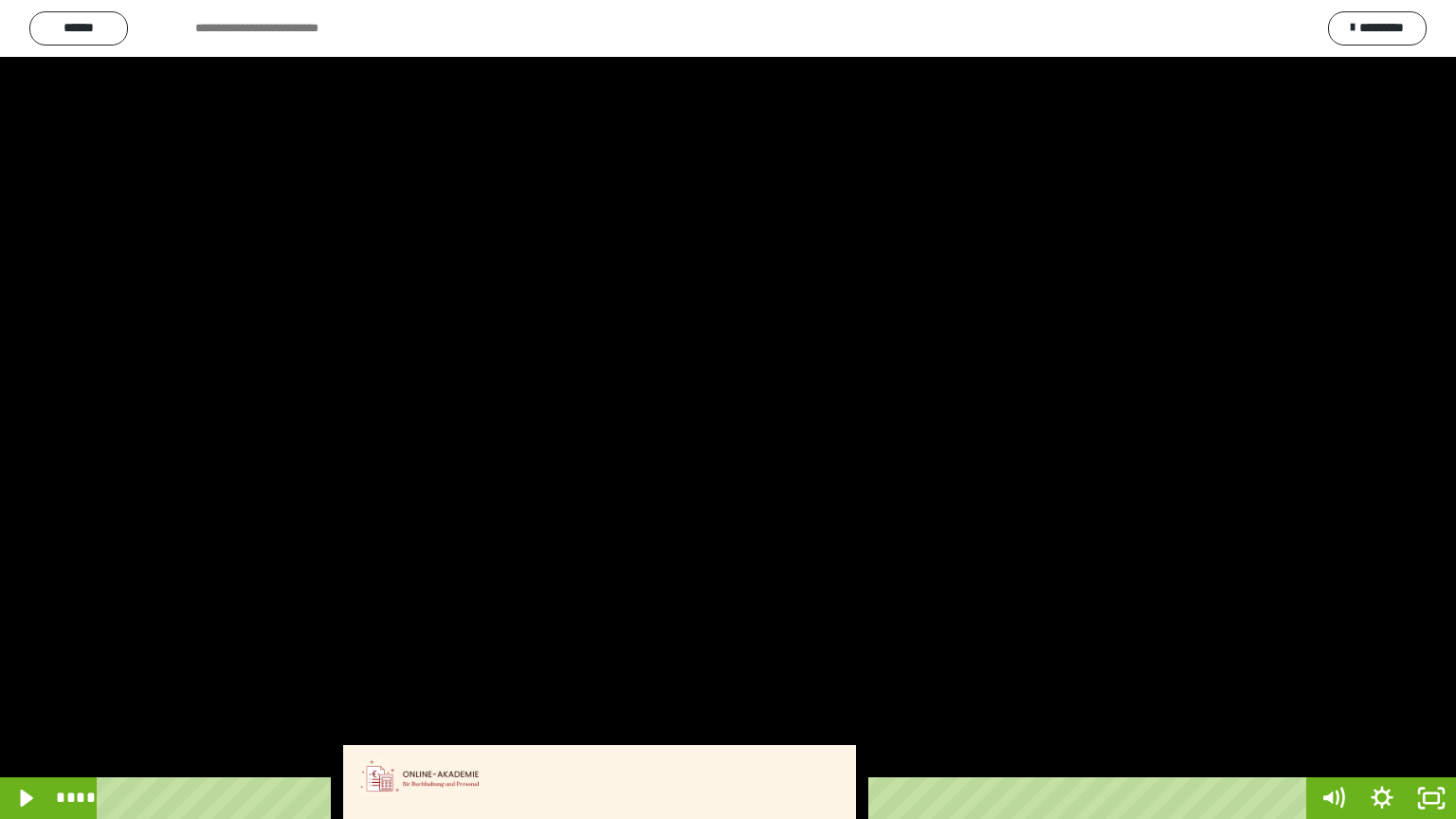 click at bounding box center [728, 410] 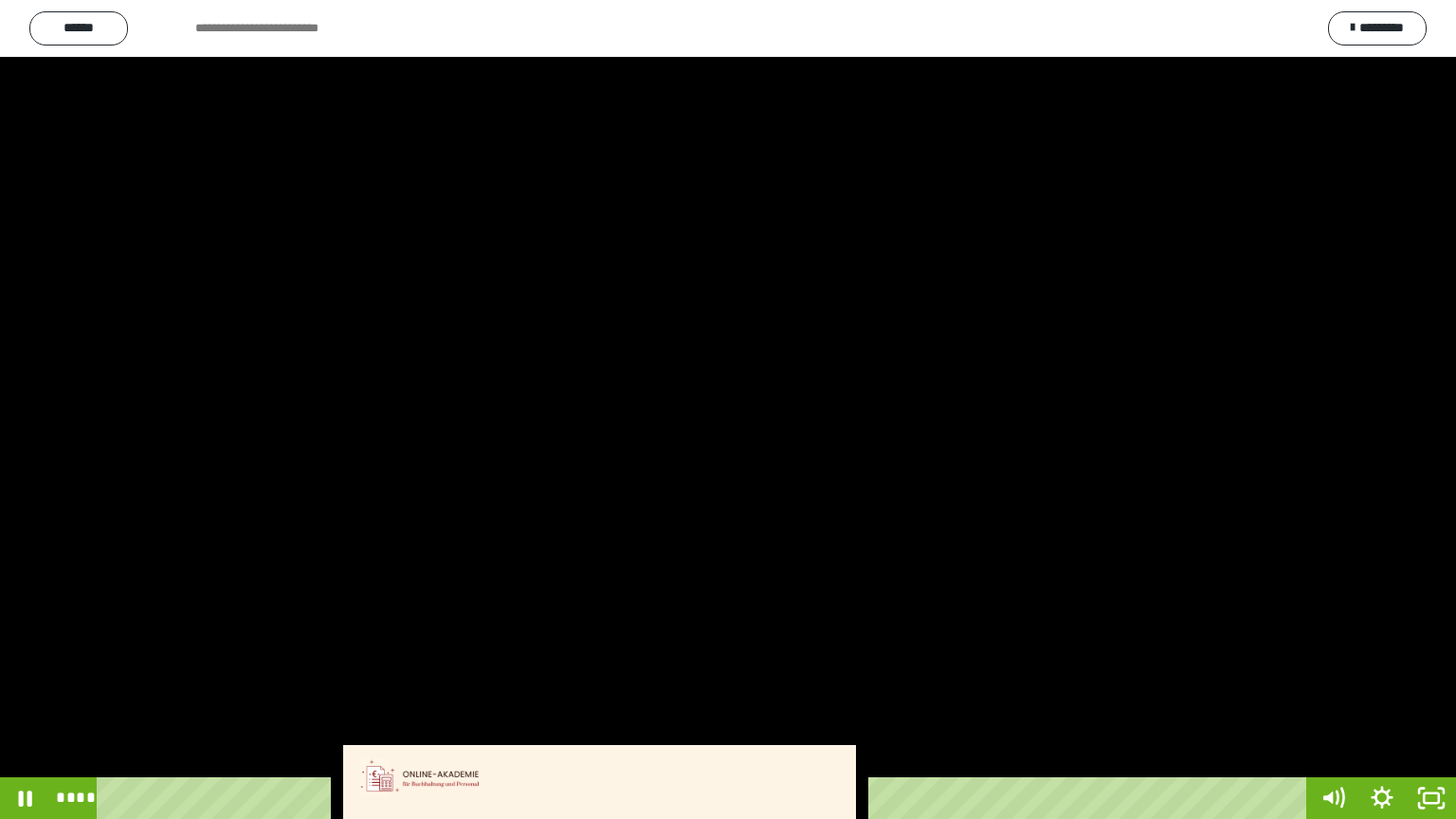 click at bounding box center (728, 410) 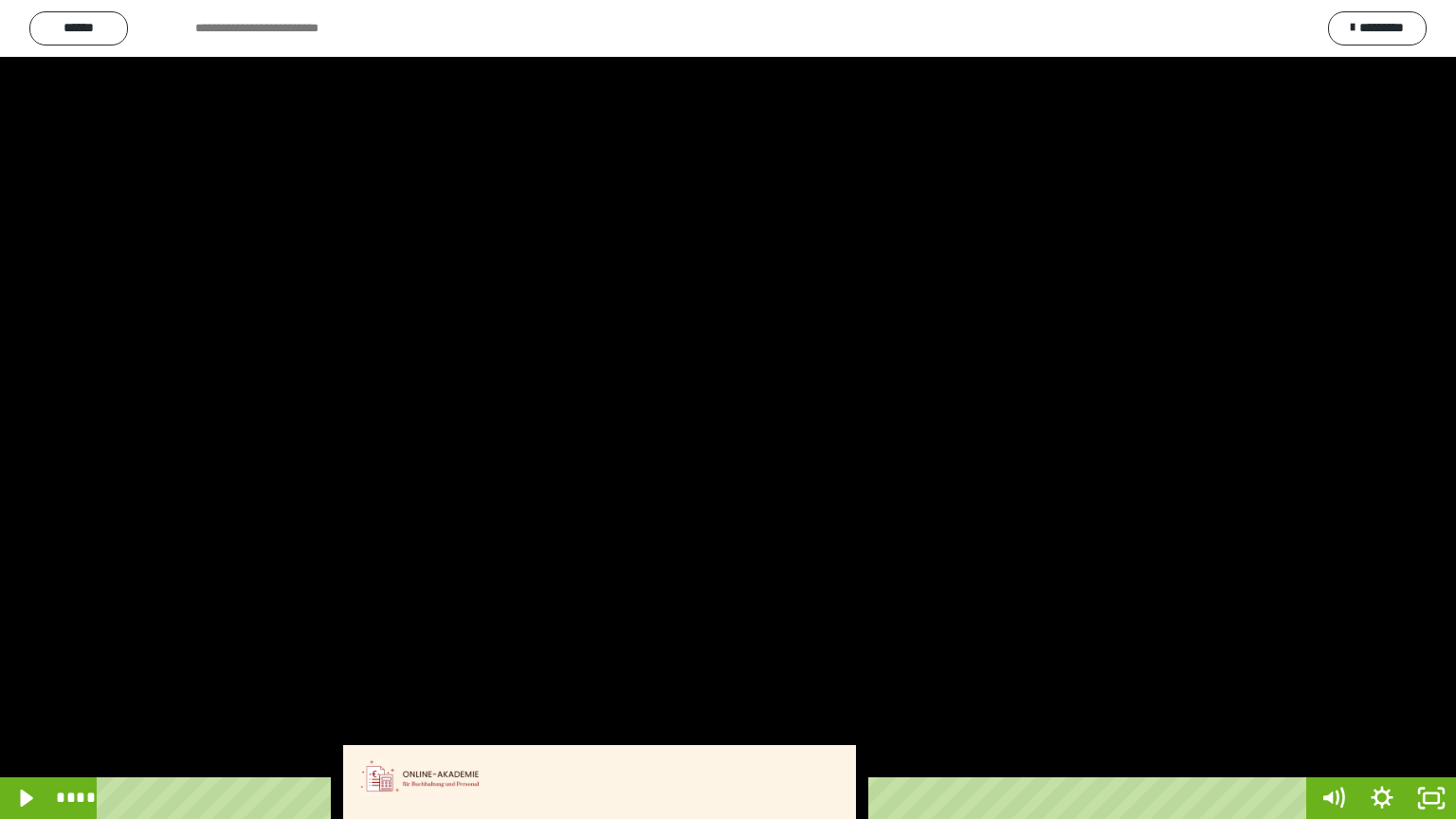 click at bounding box center (728, 410) 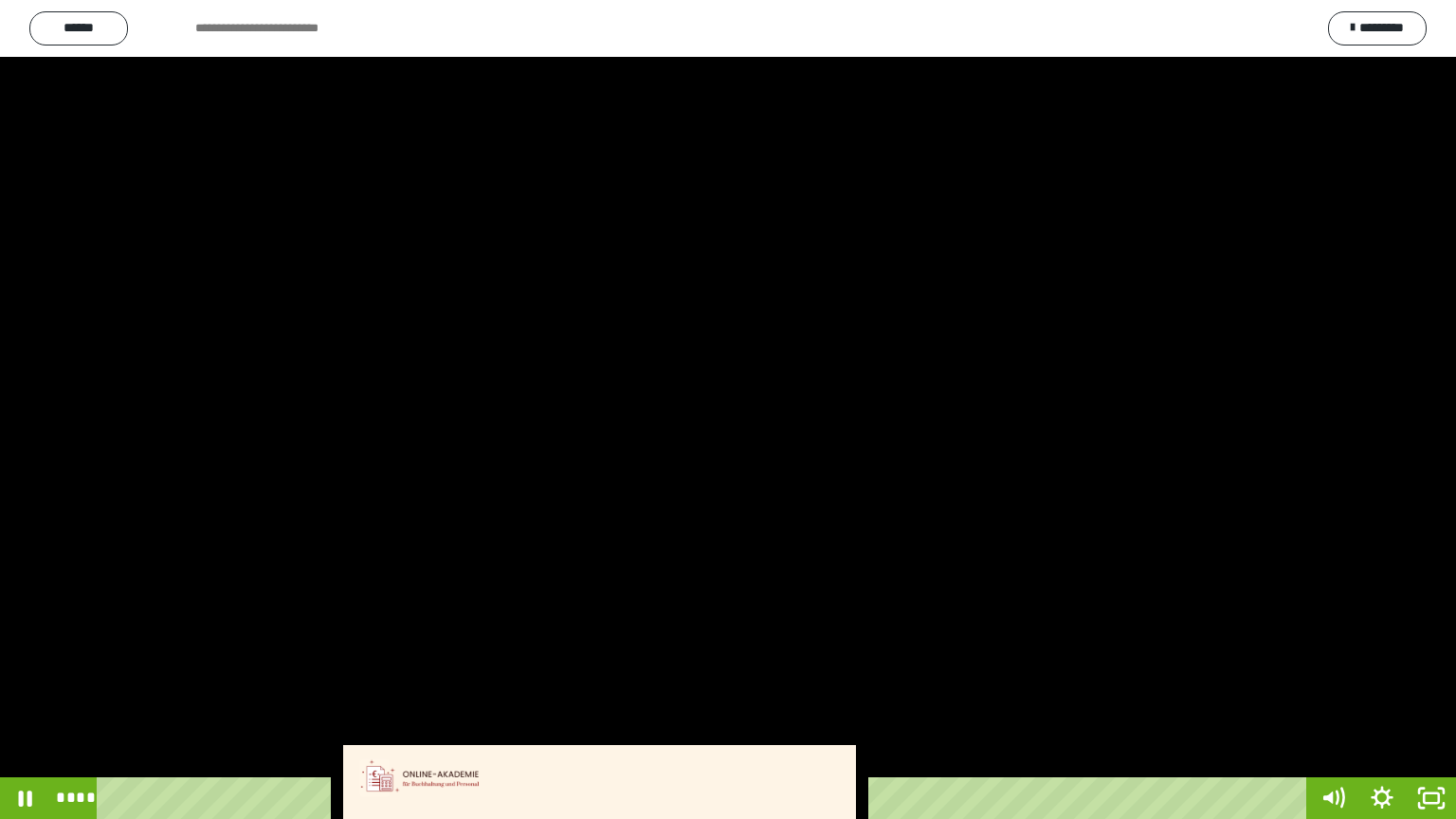 click at bounding box center (728, 410) 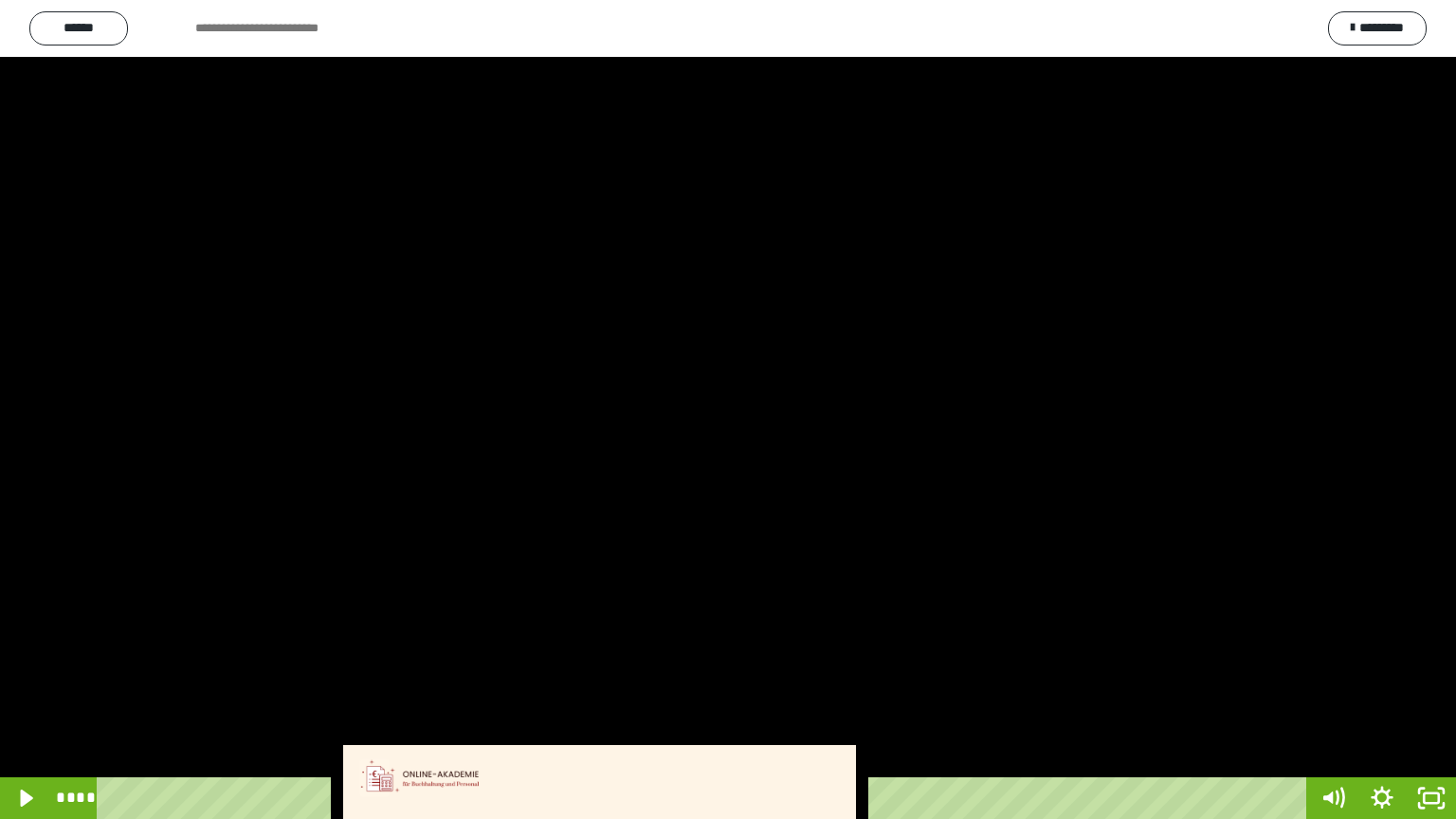 click at bounding box center [728, 410] 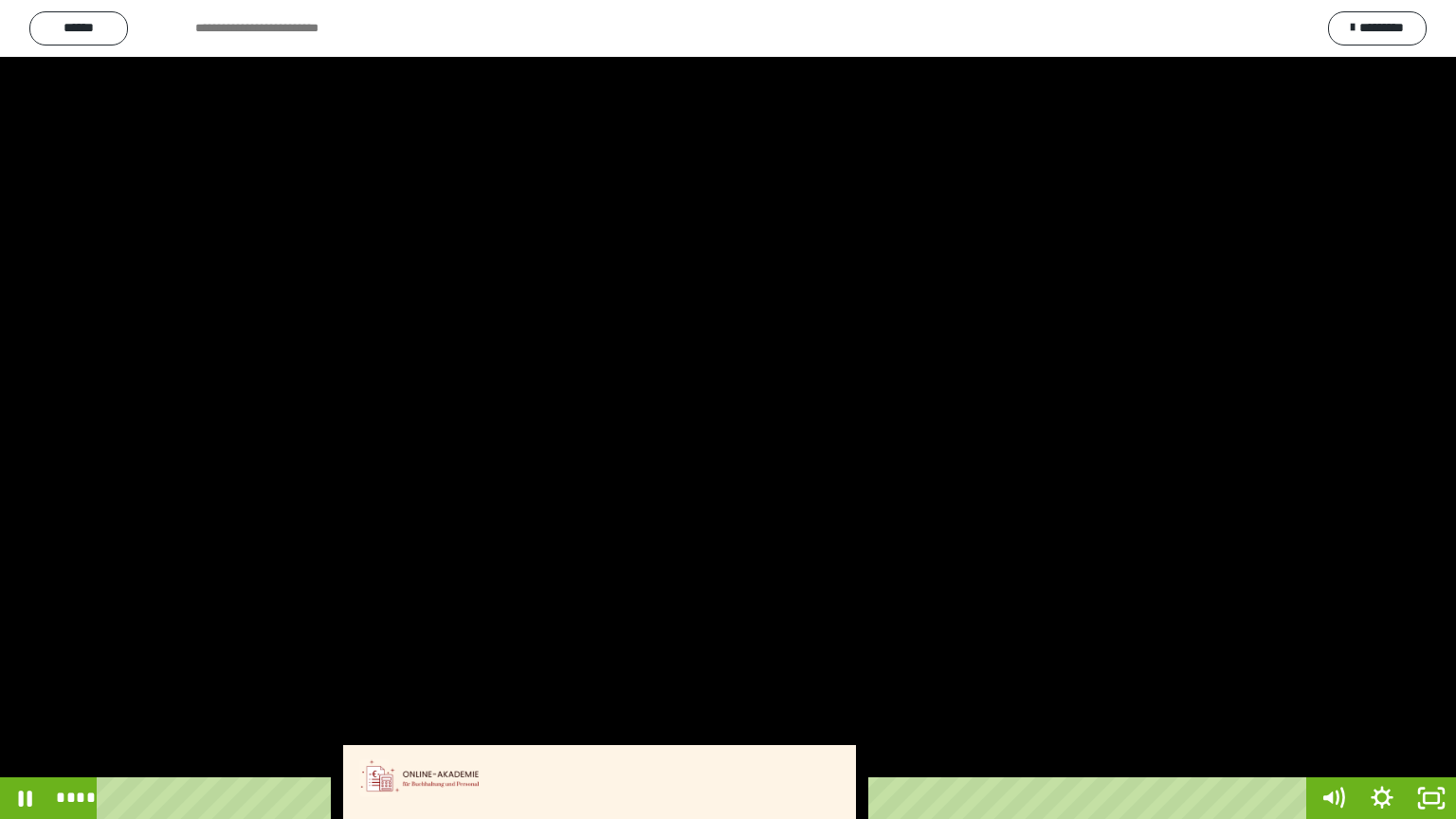 click at bounding box center (728, 410) 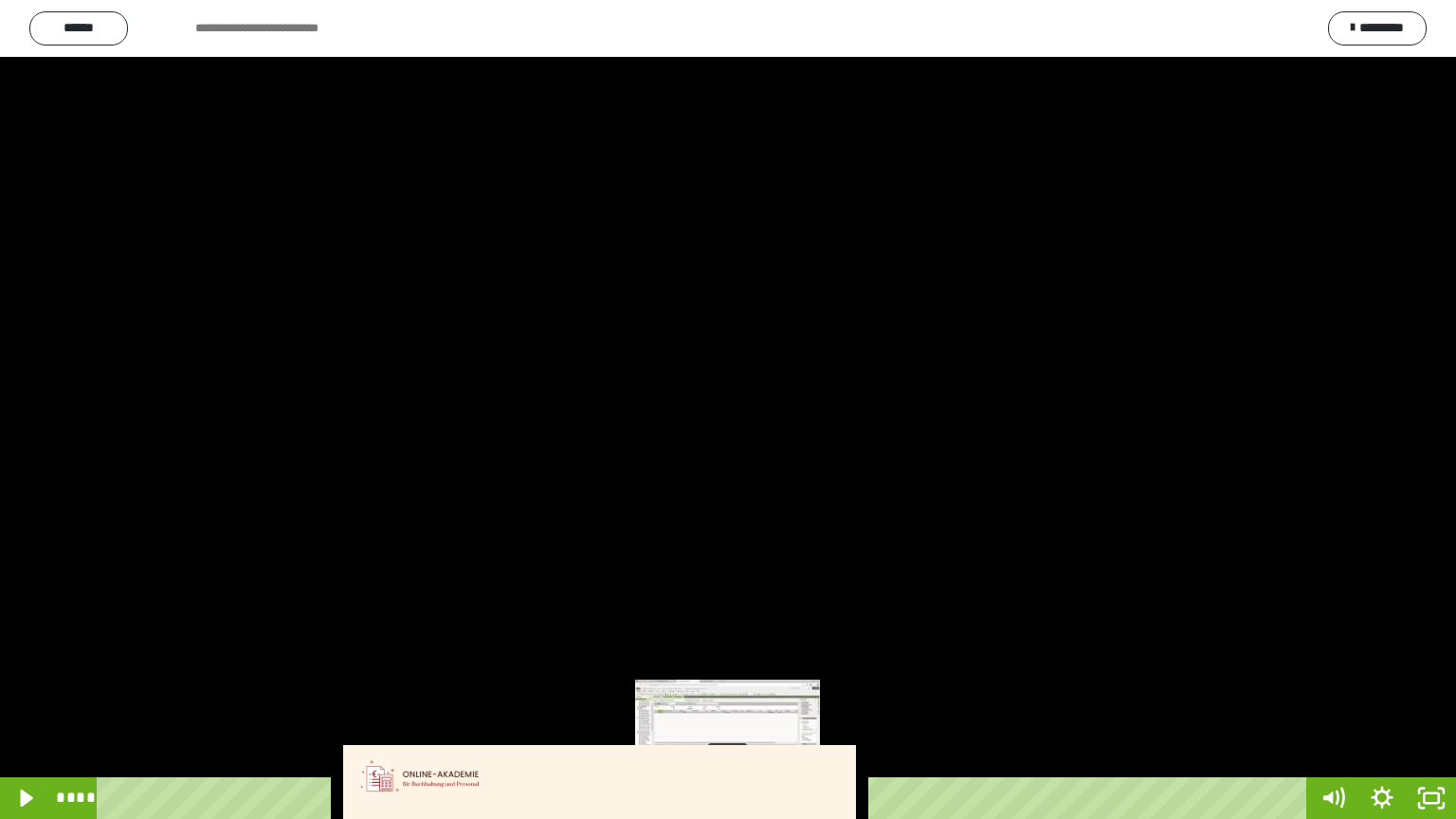 click at bounding box center (727, 798) 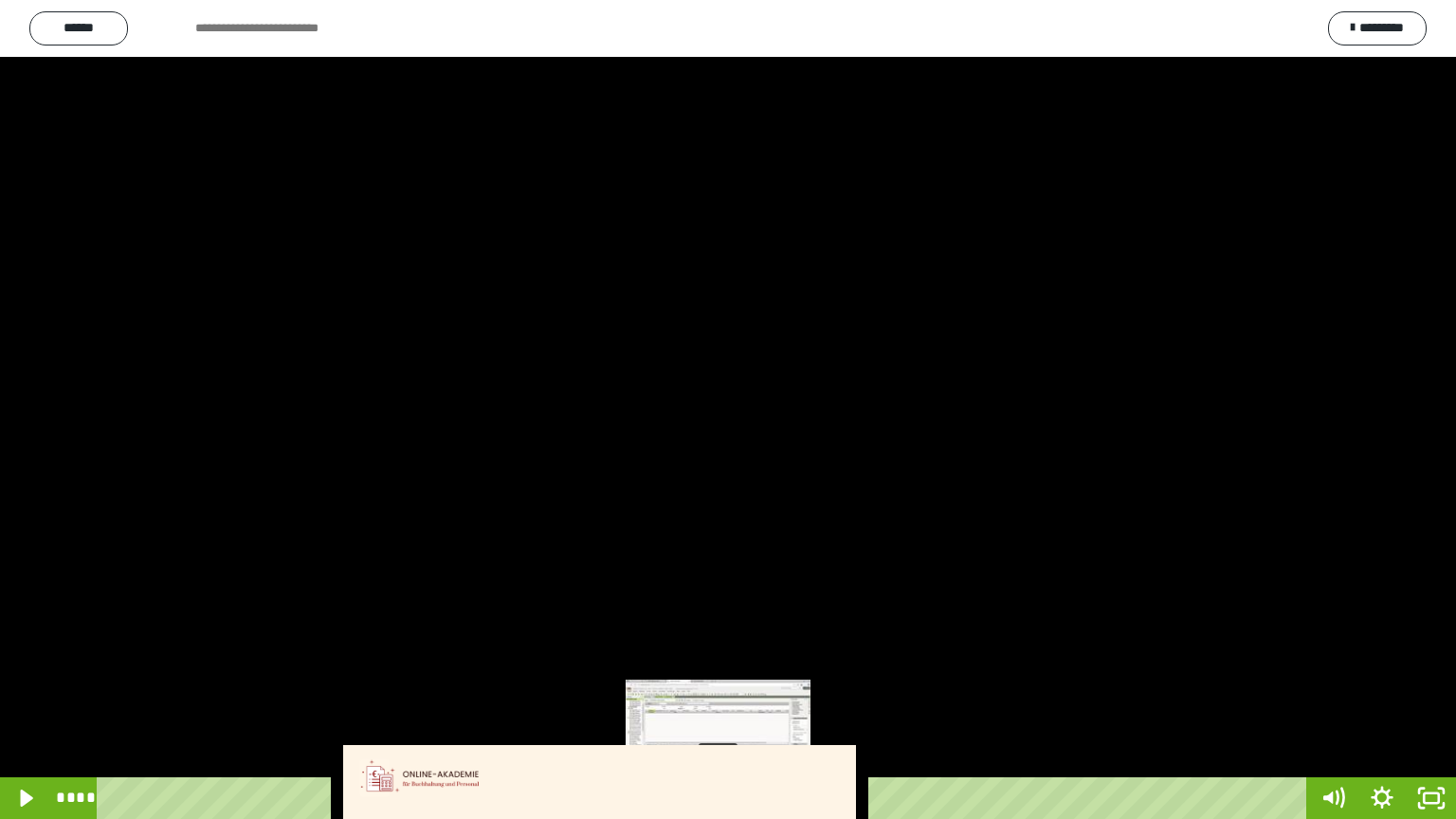 click on "****" at bounding box center [705, 798] 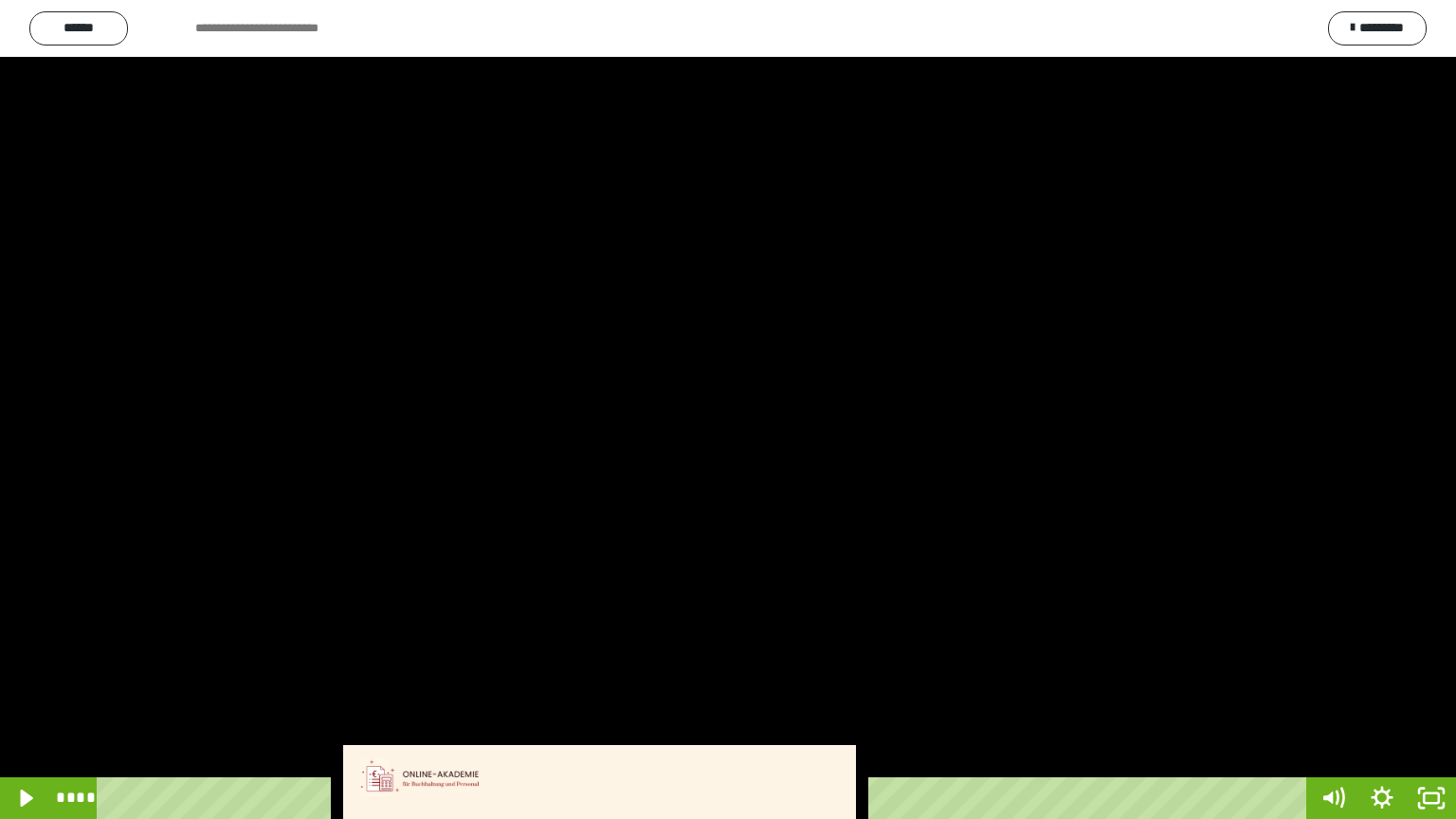 click at bounding box center (728, 410) 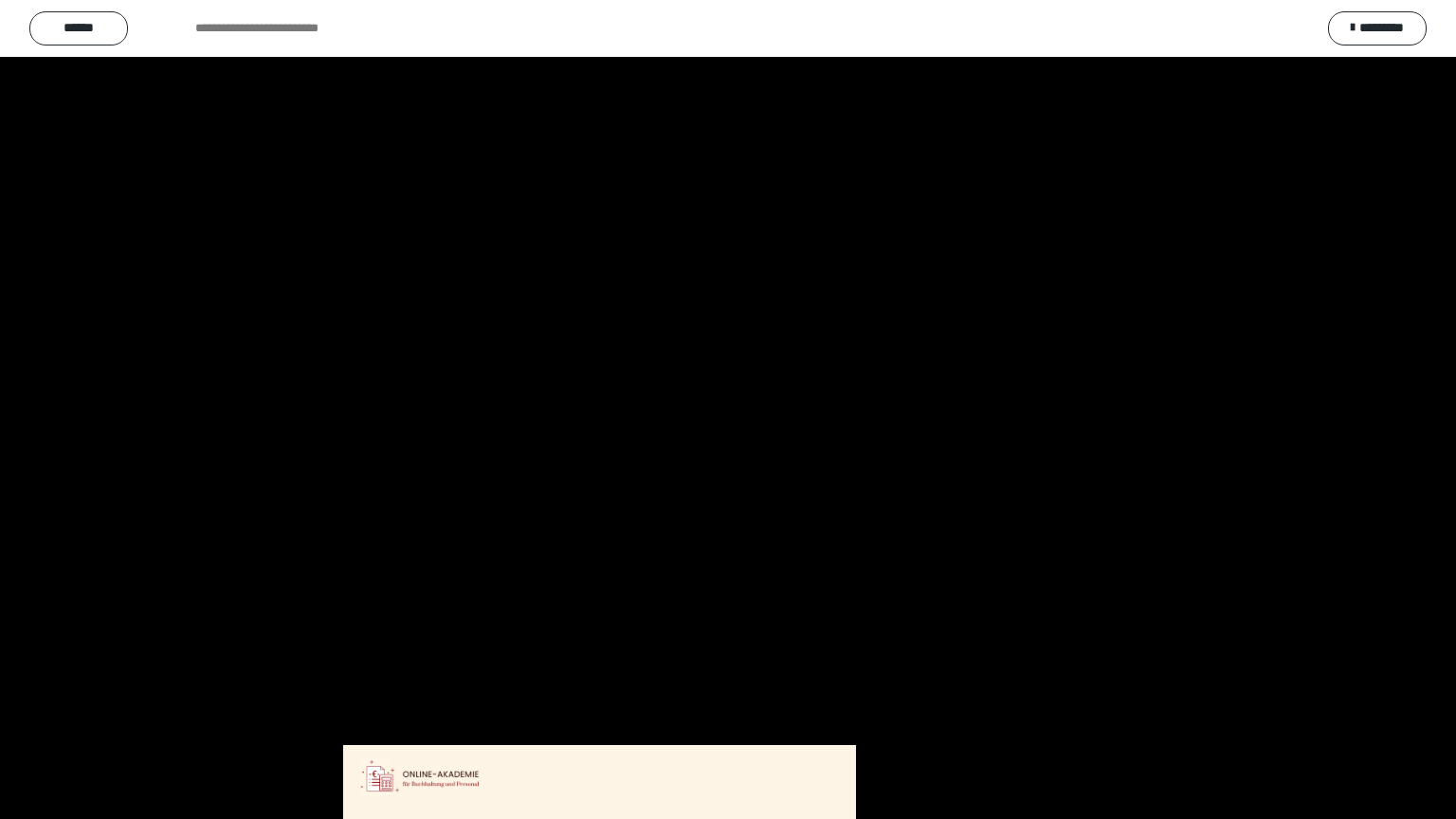 click at bounding box center (728, 410) 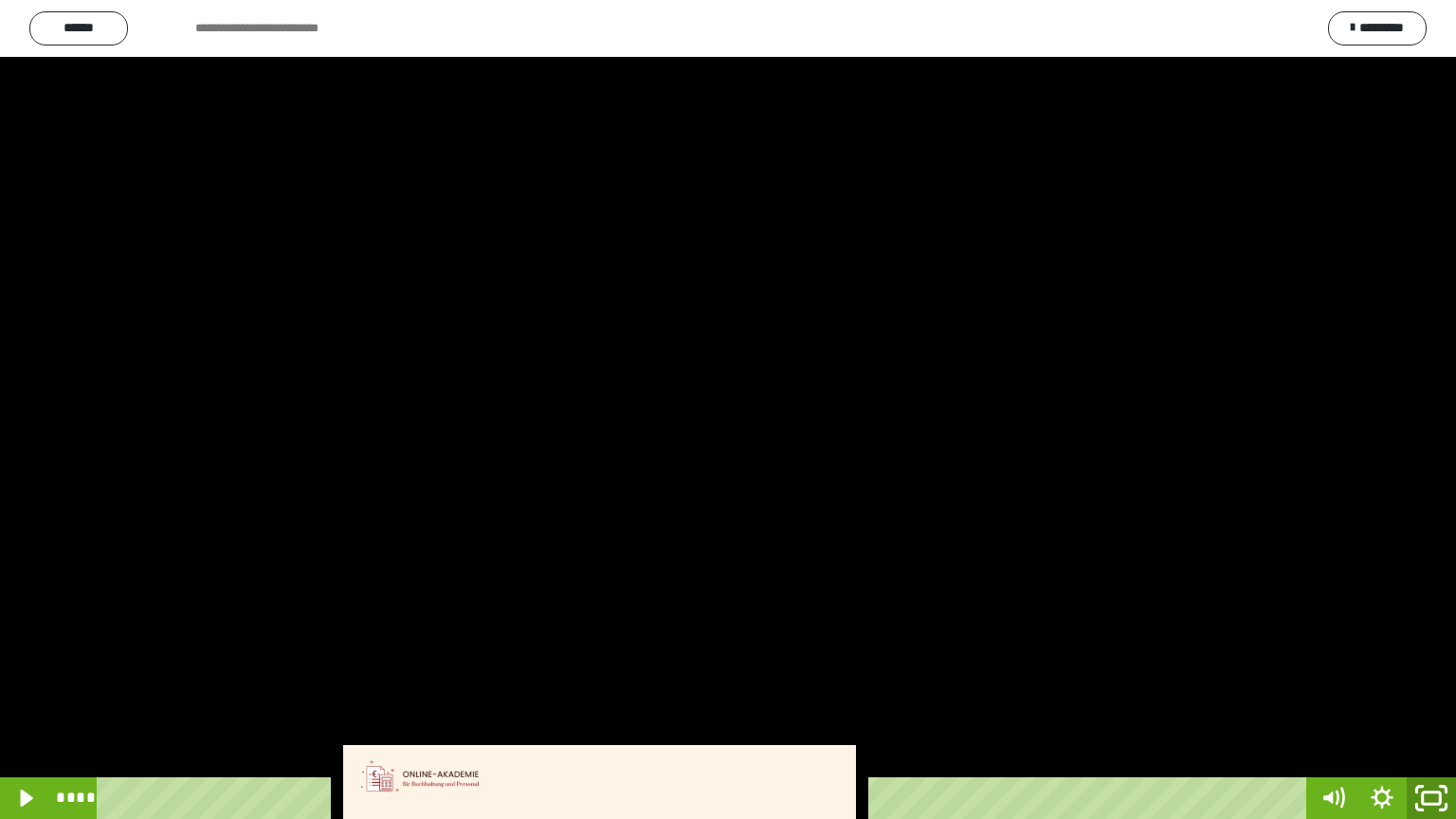 click 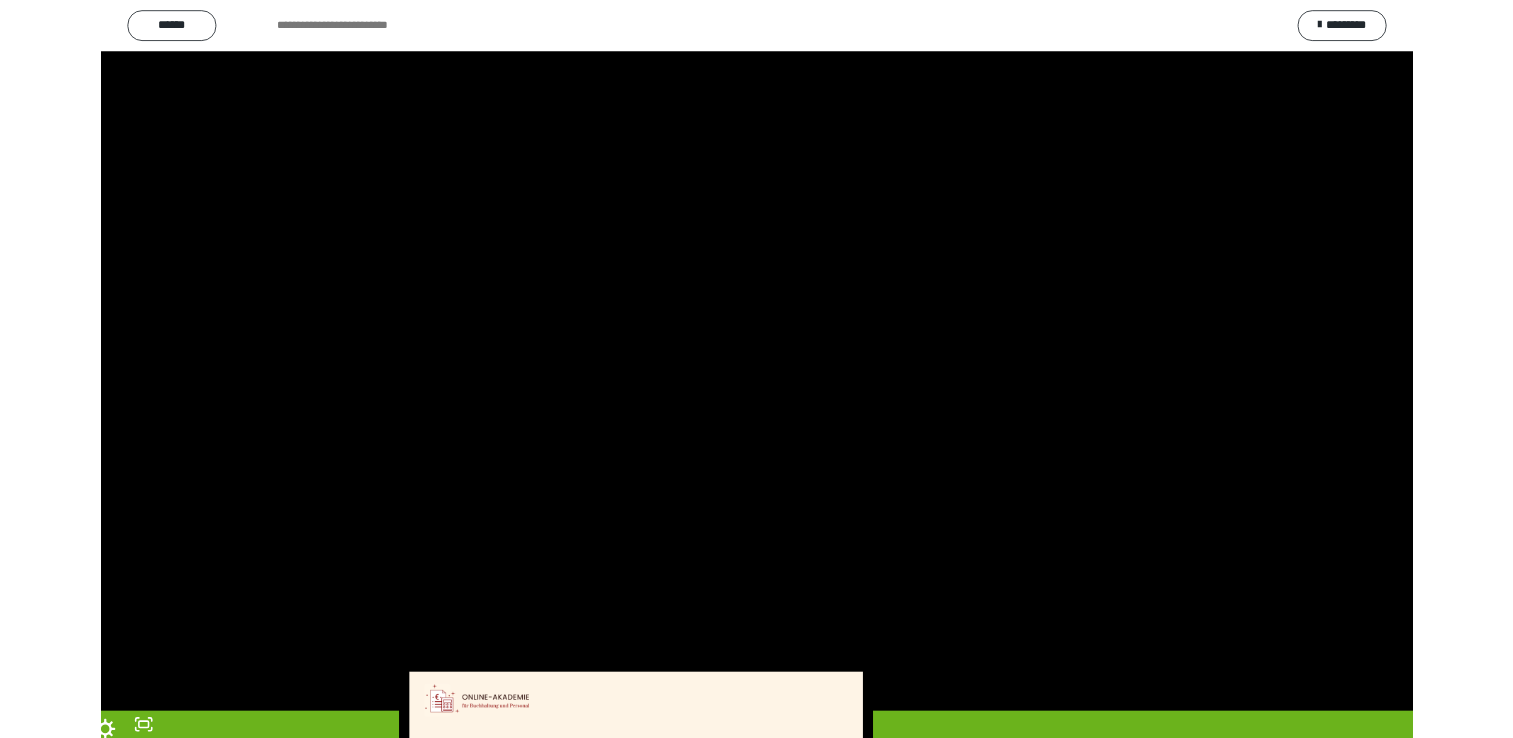 scroll, scrollTop: 3819, scrollLeft: 0, axis: vertical 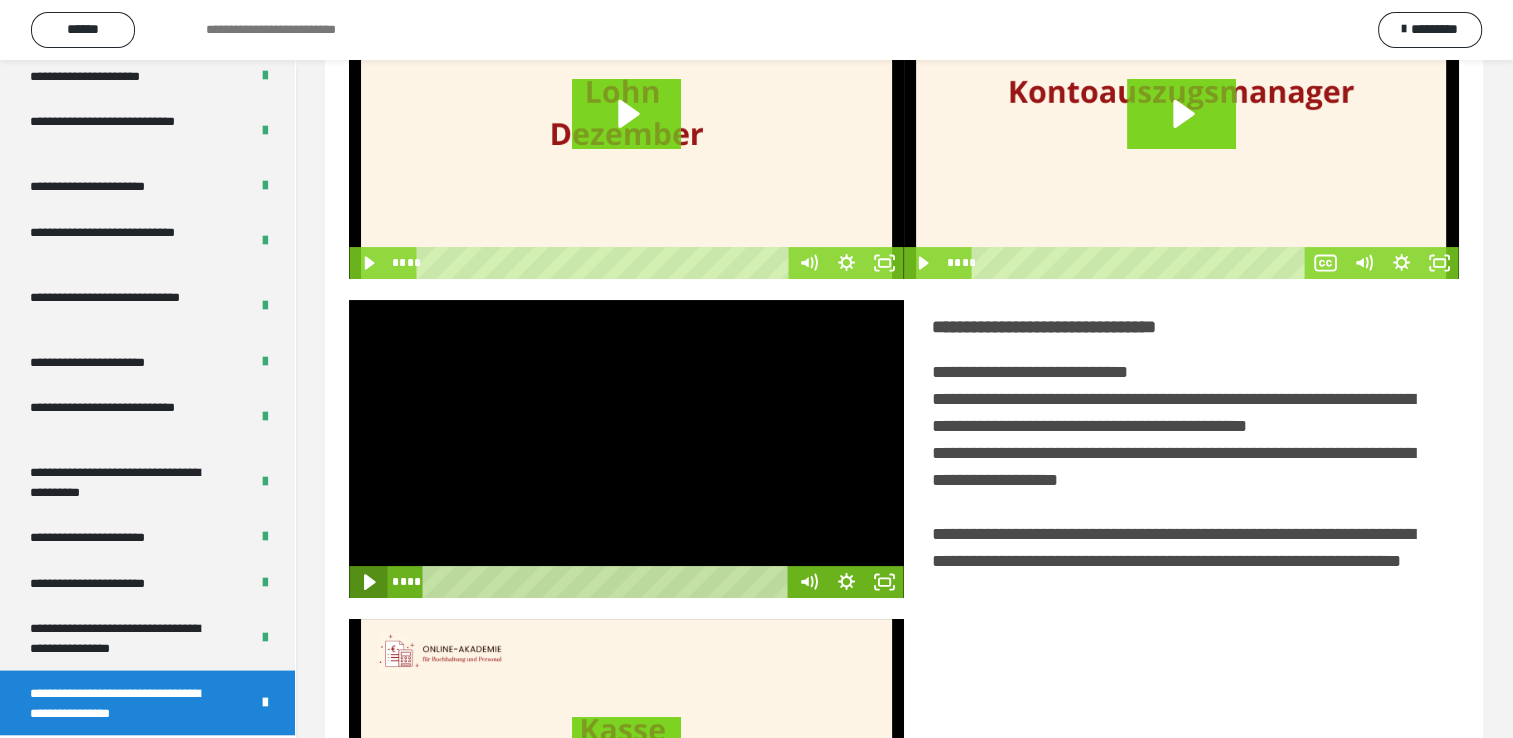 click 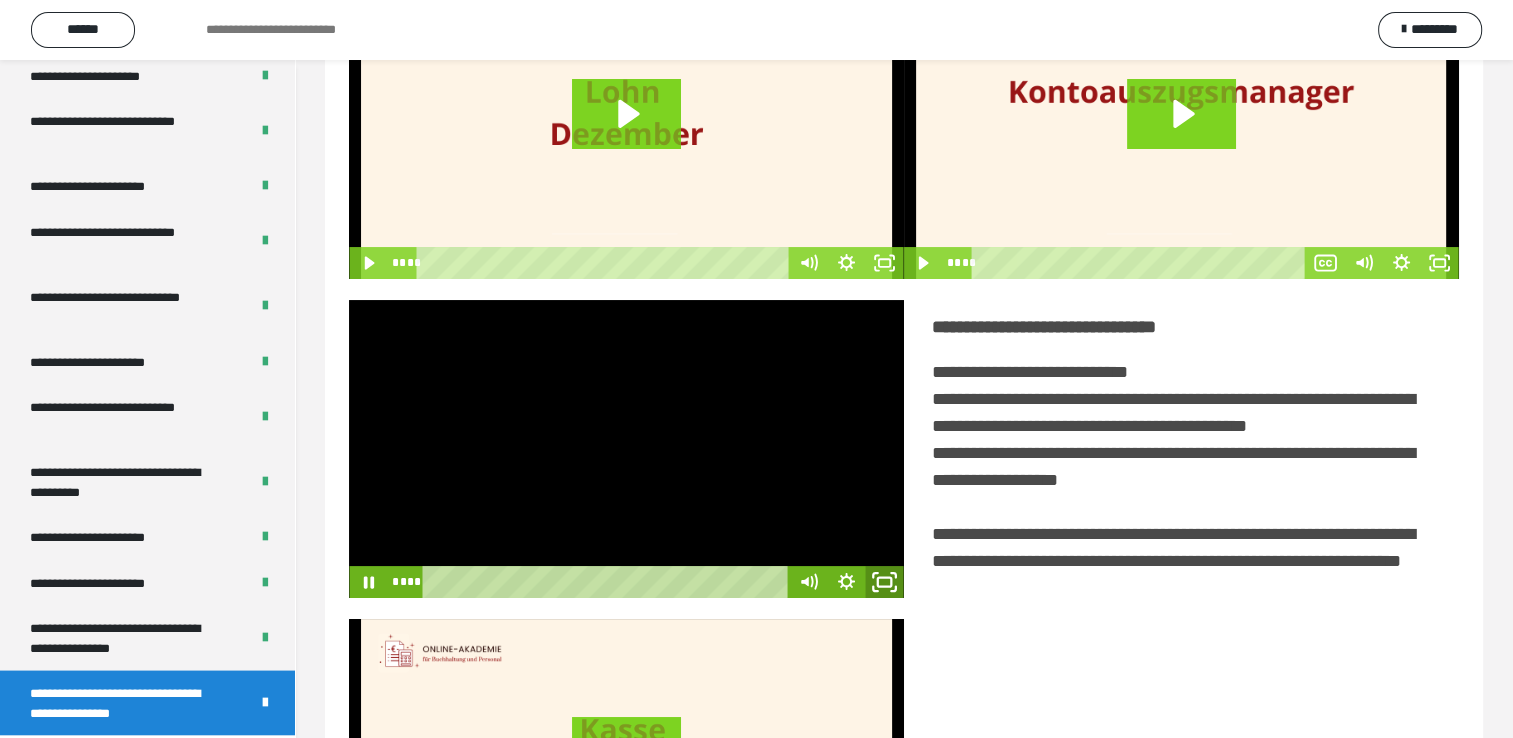 click 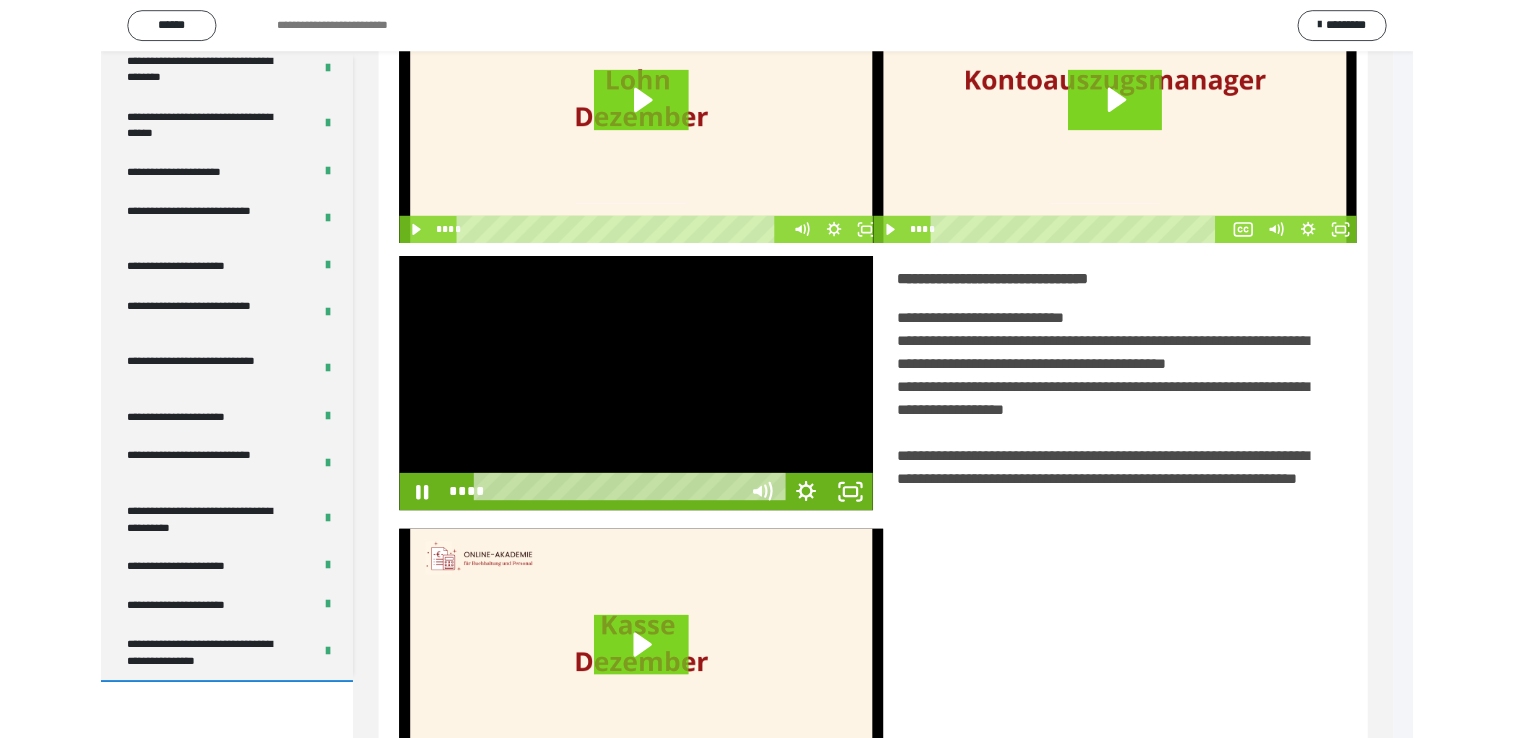 scroll, scrollTop: 3693, scrollLeft: 0, axis: vertical 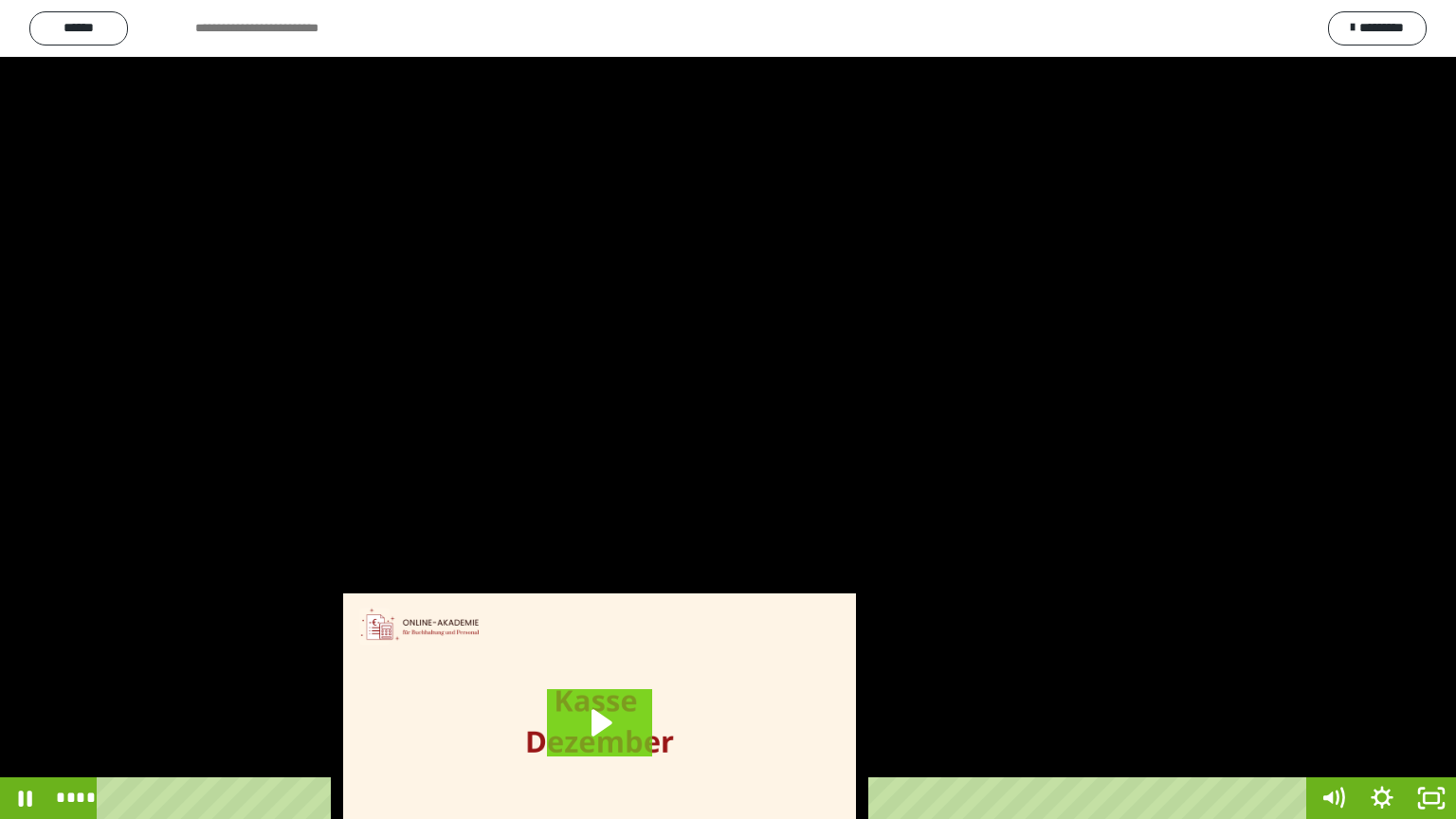 click on "****" at bounding box center (705, 798) 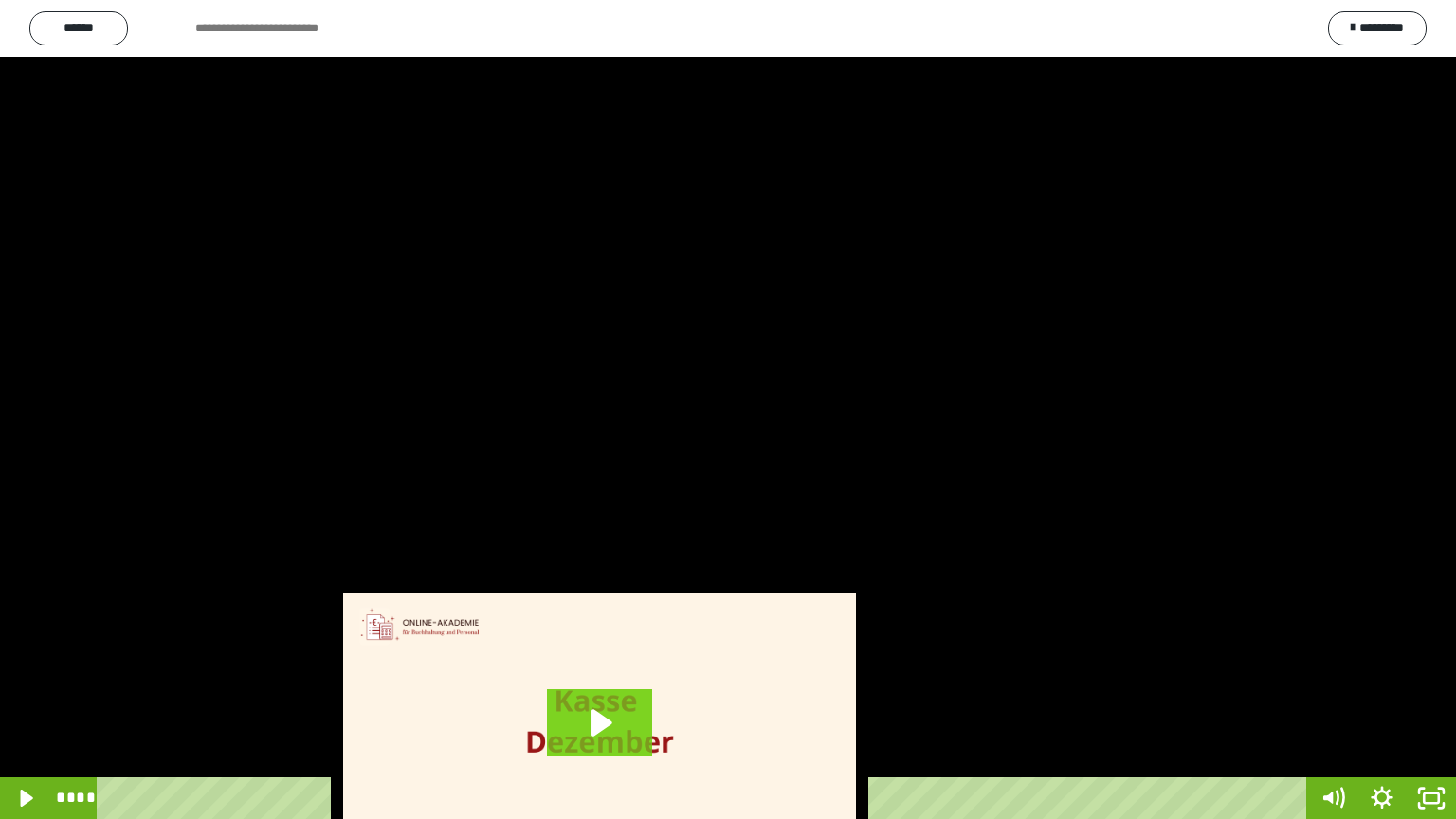 click on "****" at bounding box center [705, 798] 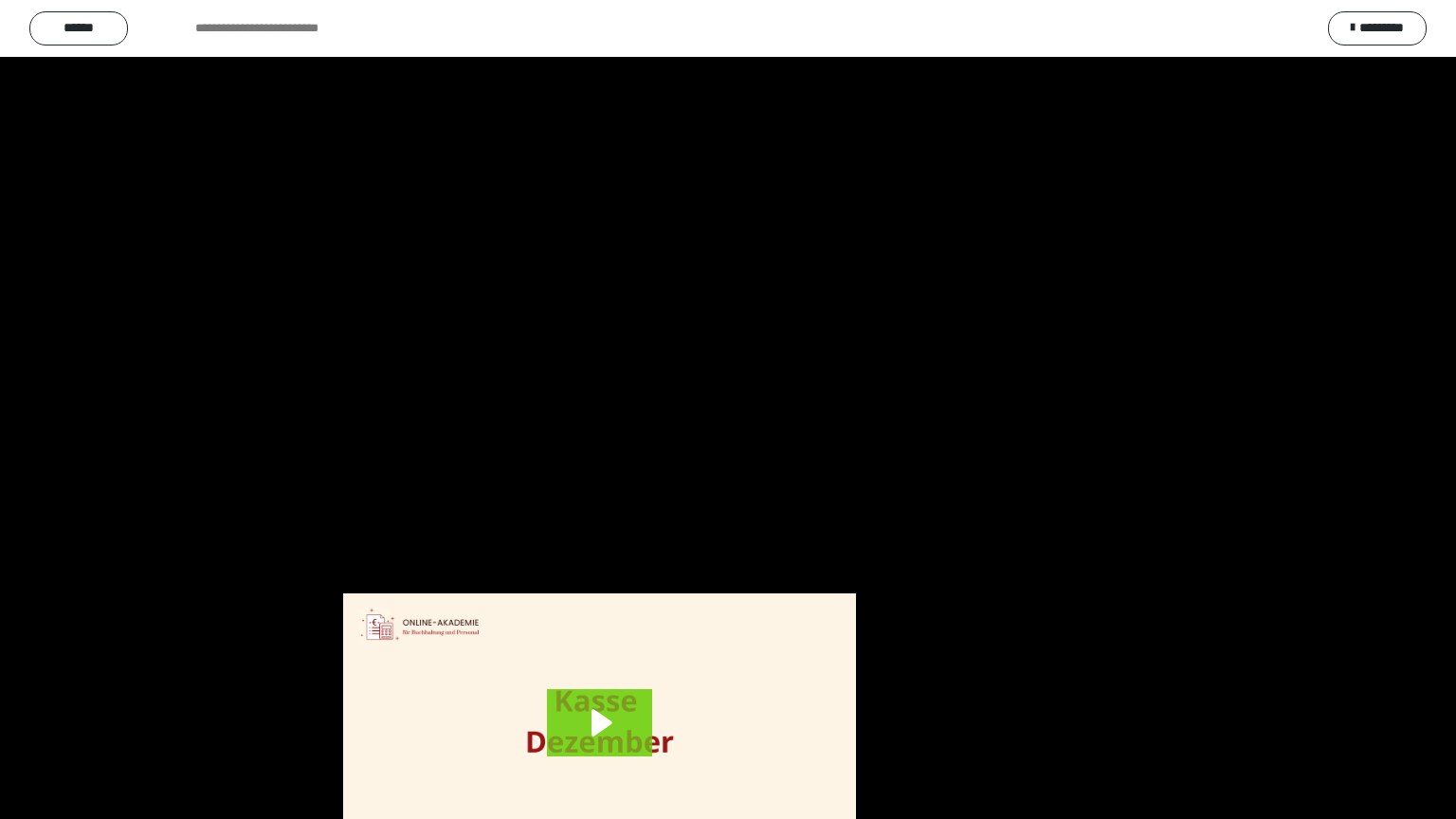 click at bounding box center [728, 410] 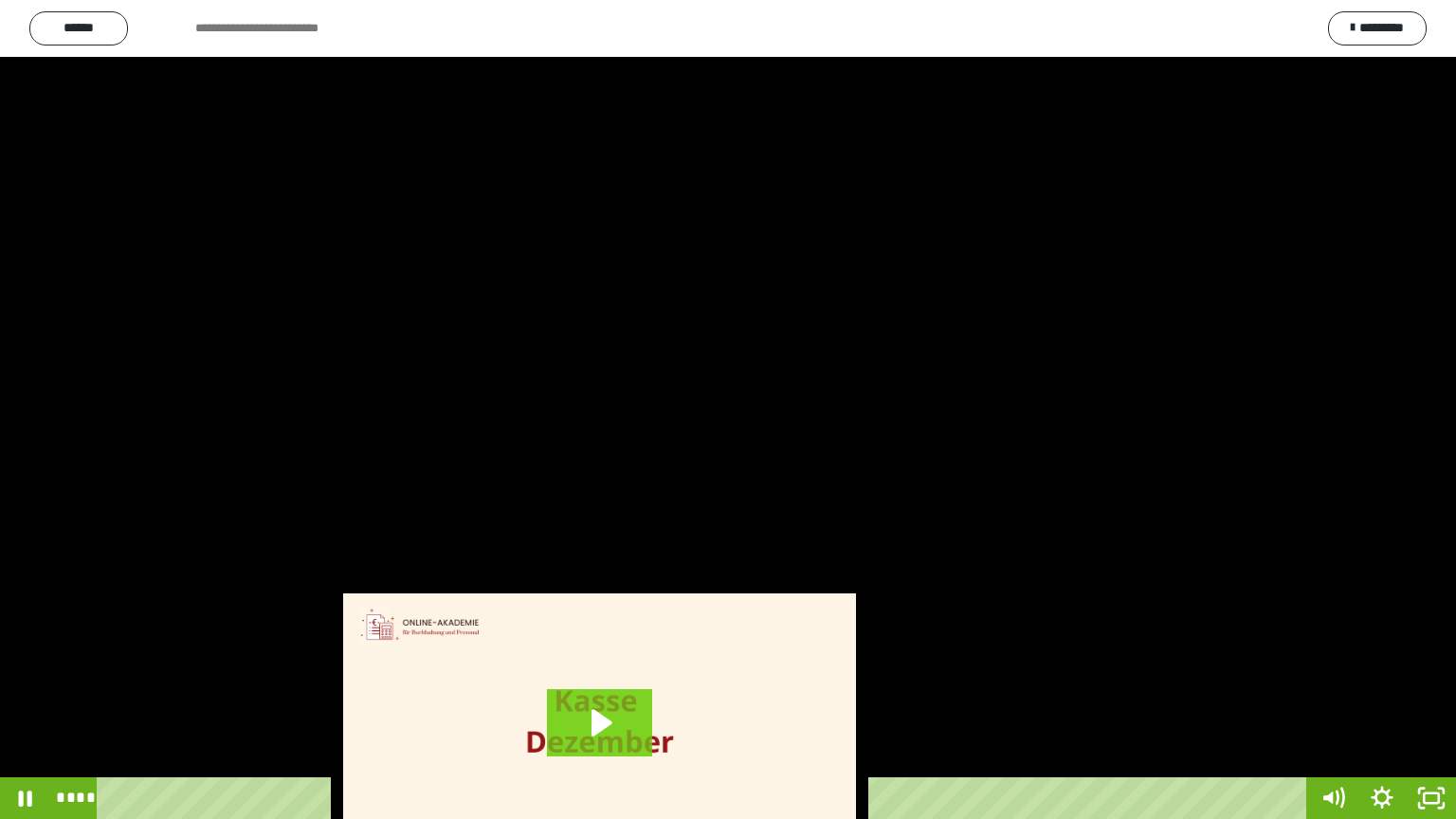 click on "****" at bounding box center (705, 798) 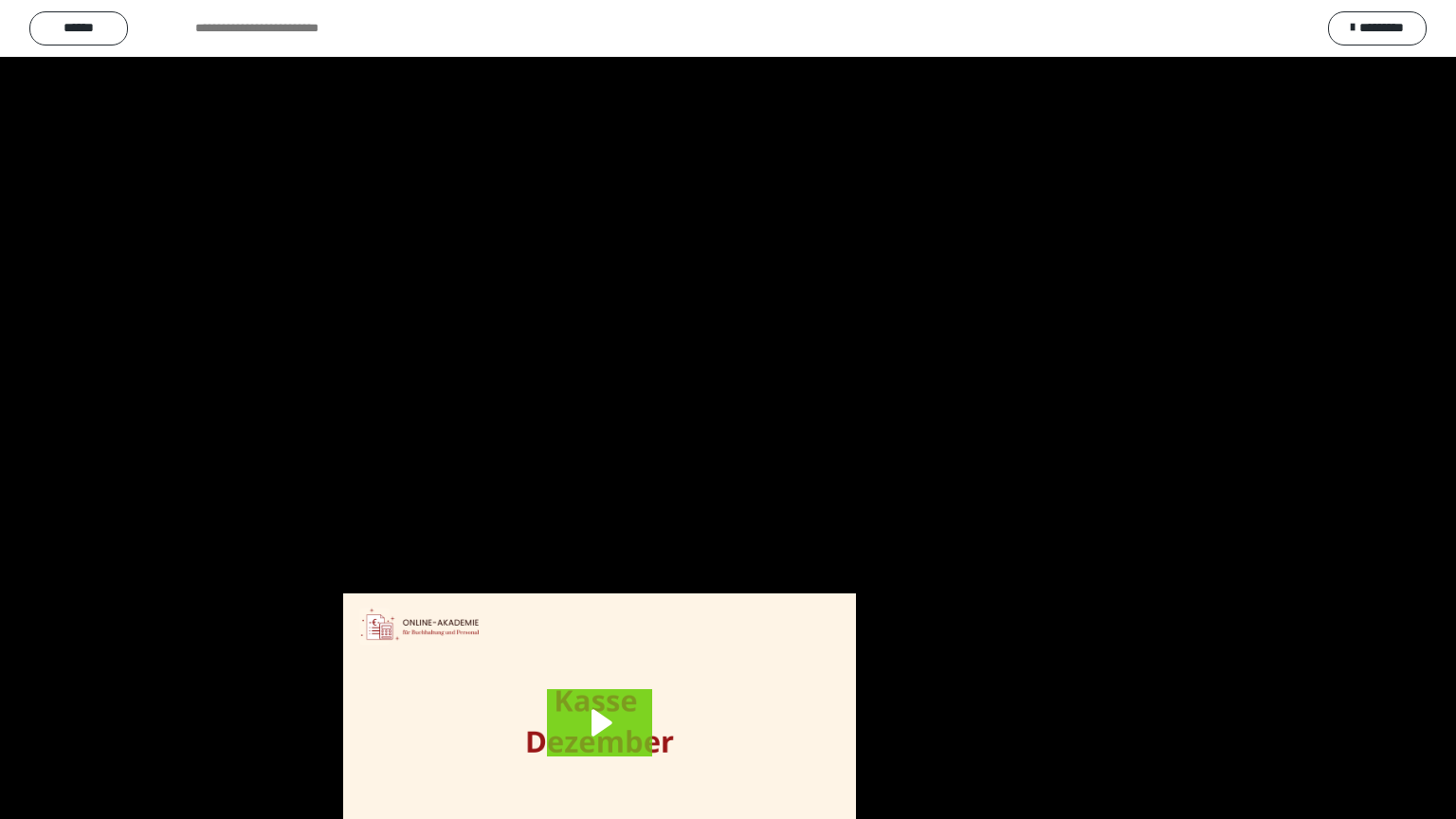 click at bounding box center (728, 410) 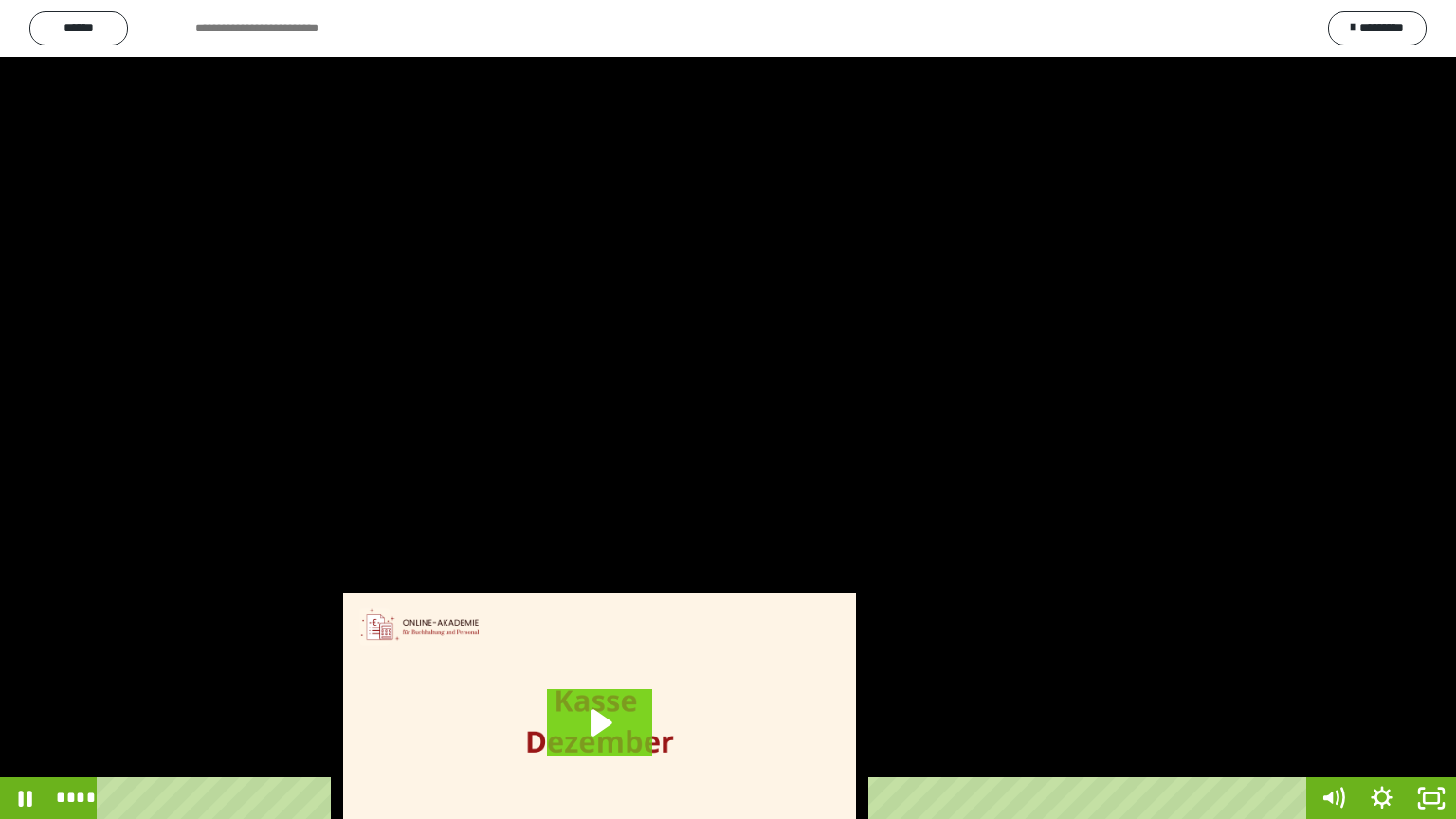 click at bounding box center (728, 410) 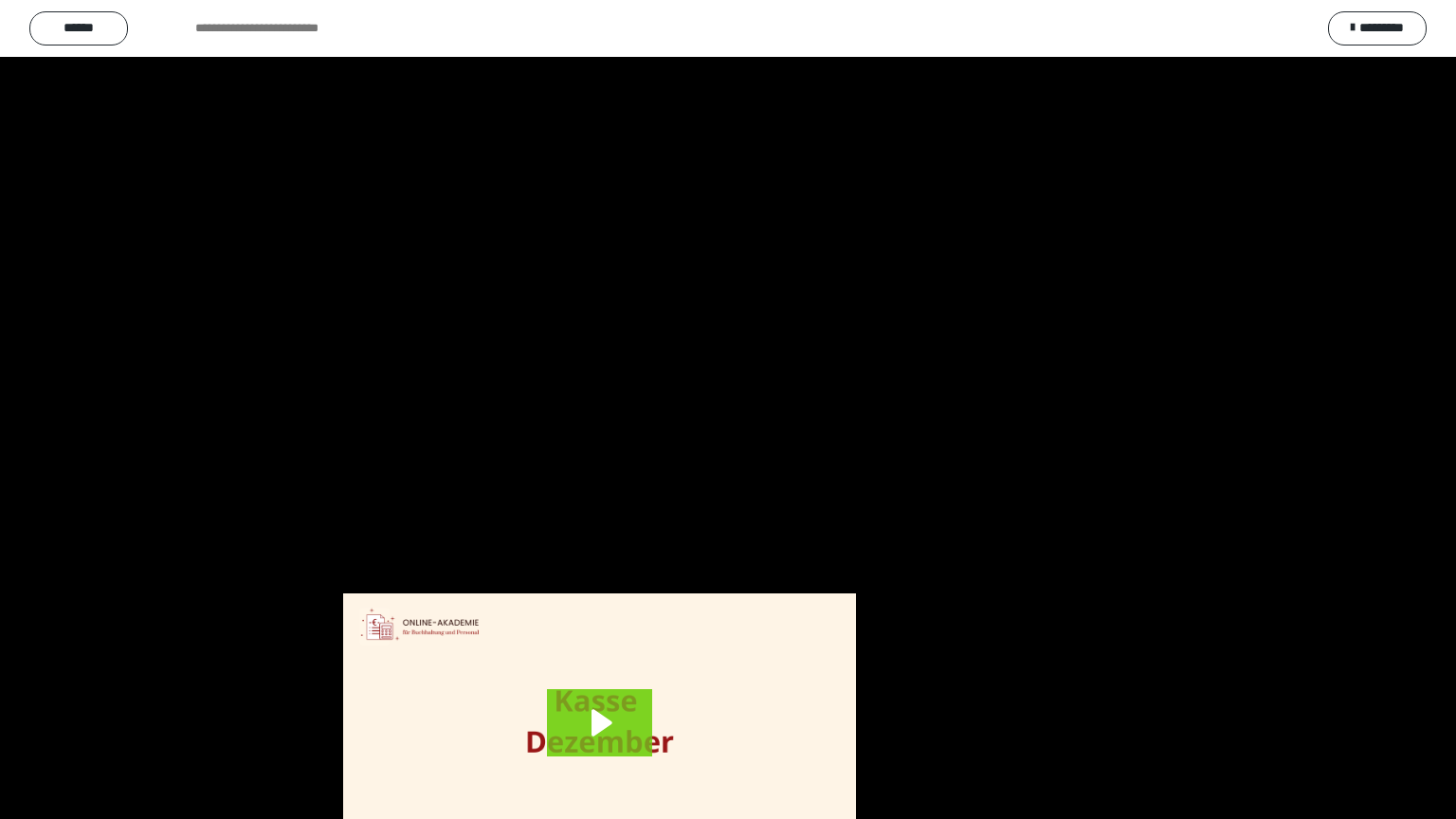 click at bounding box center [728, 410] 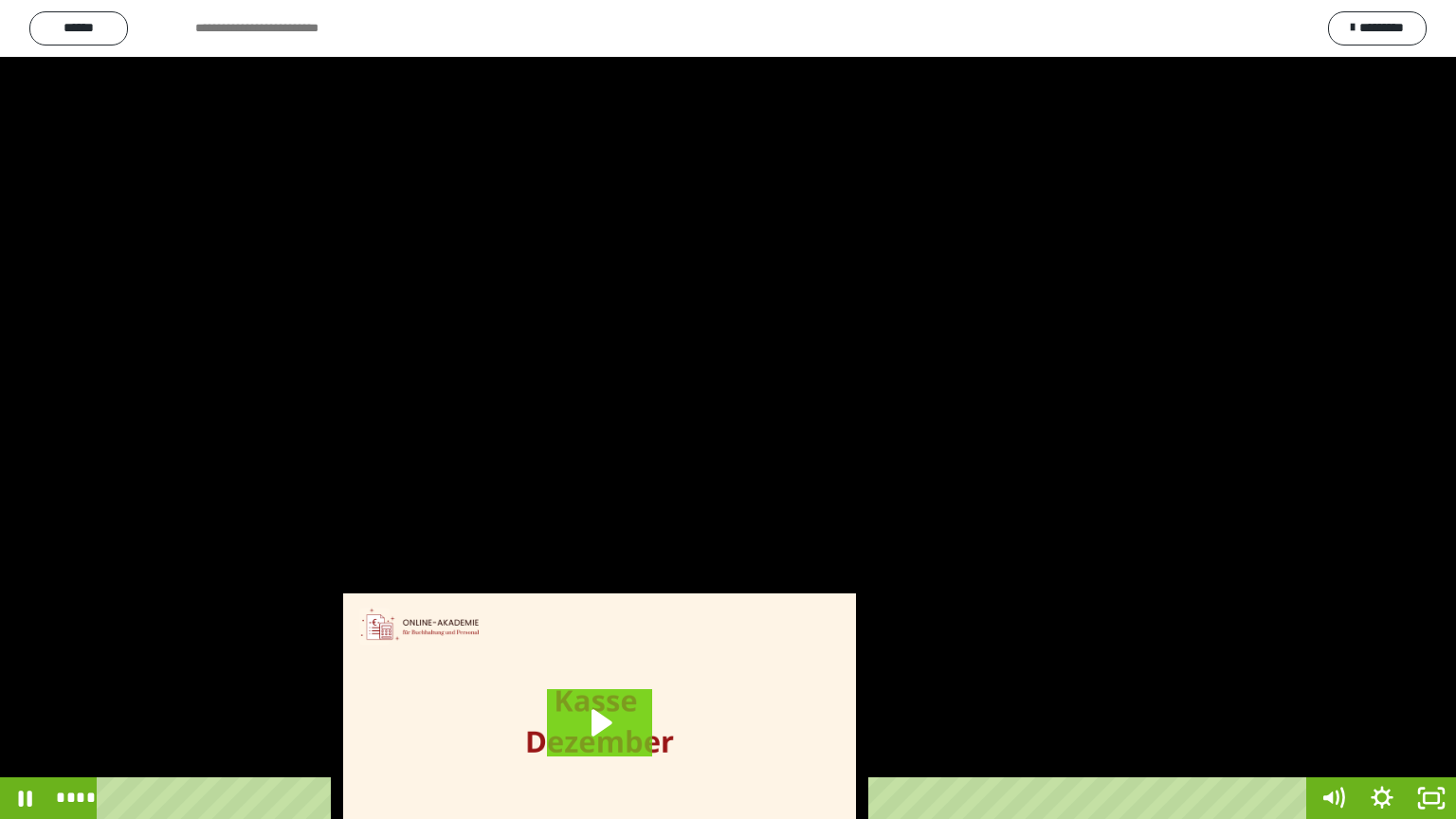 click at bounding box center [728, 410] 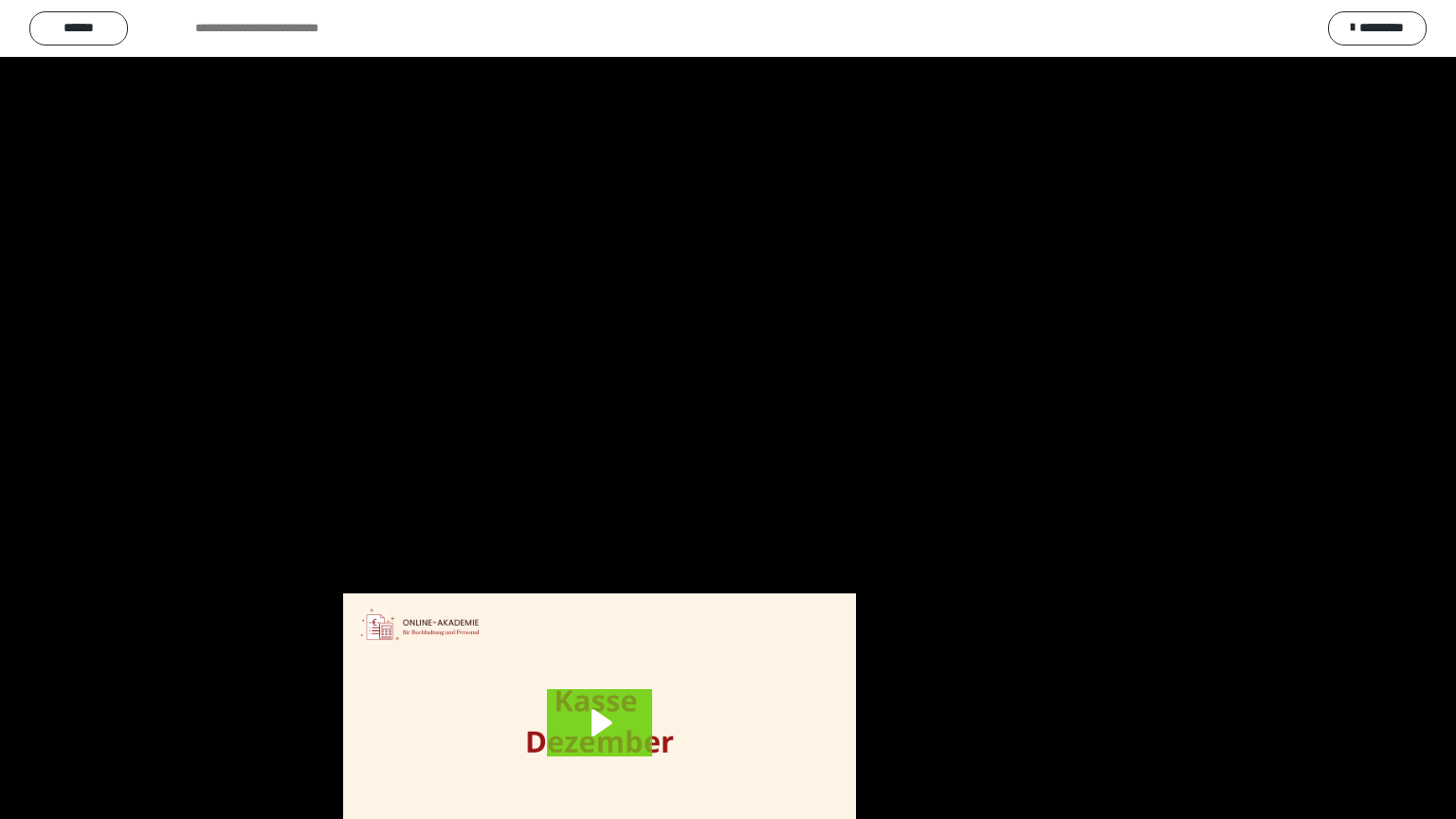 click at bounding box center (728, 410) 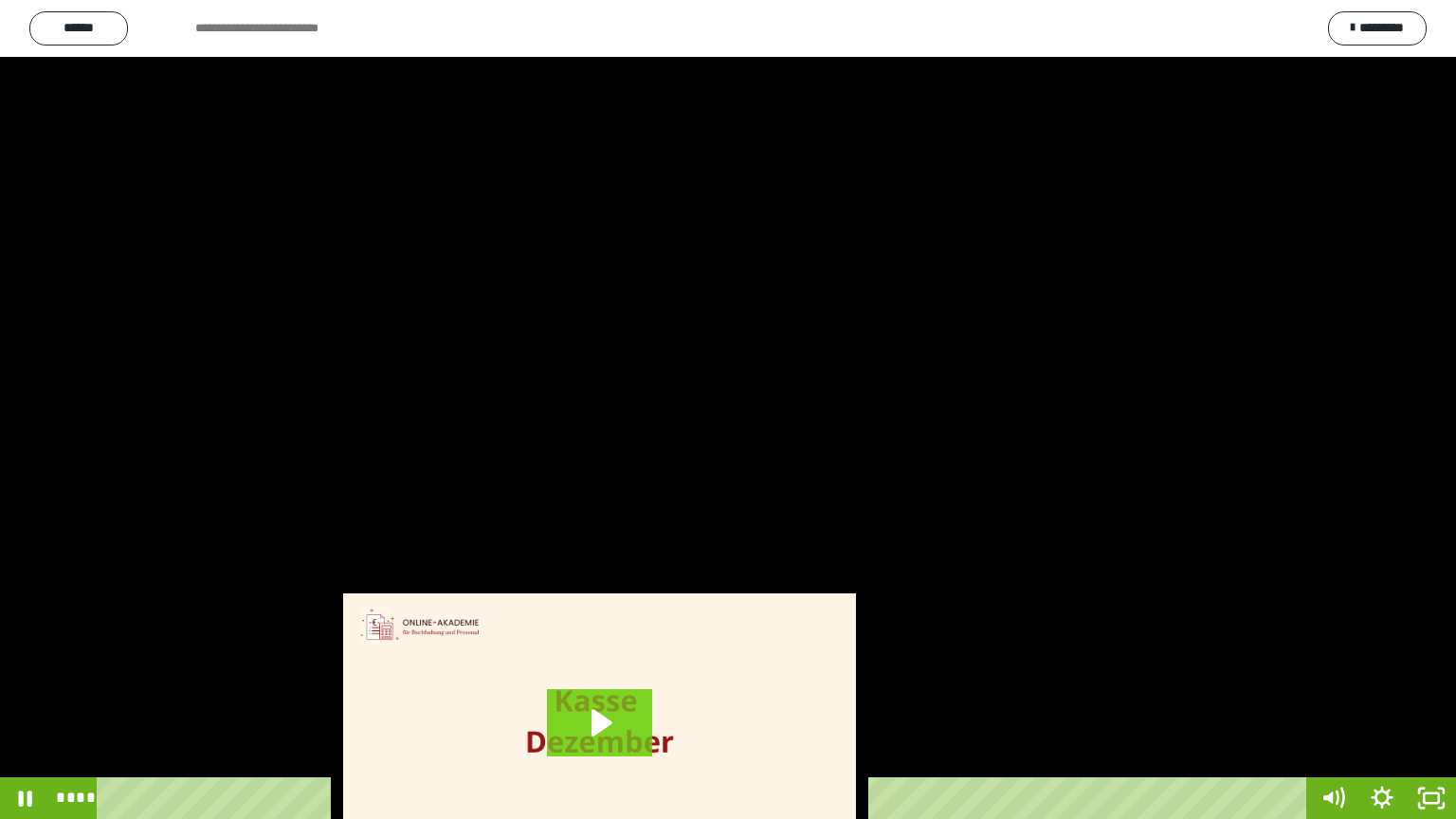 click at bounding box center (728, 410) 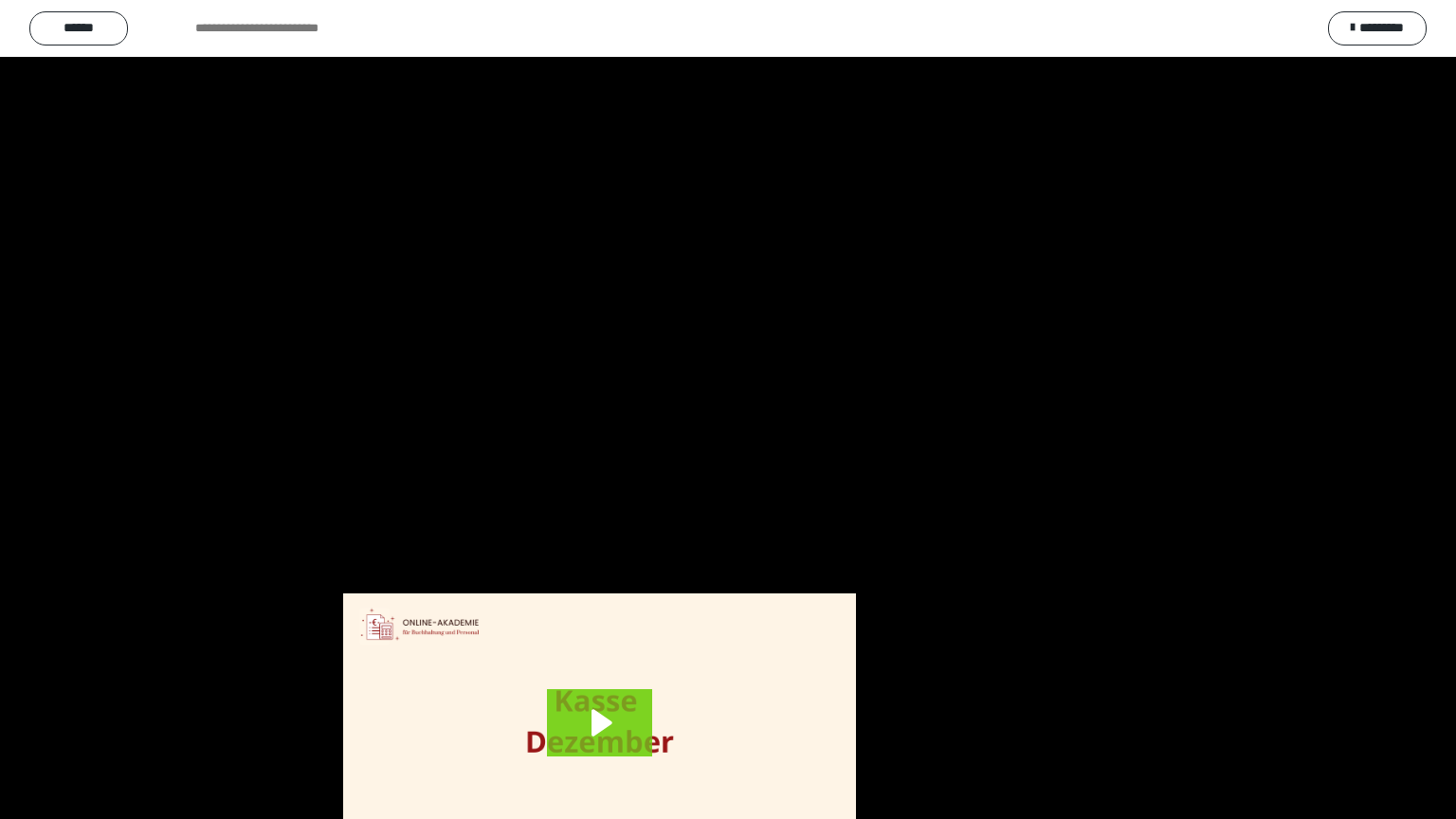 click at bounding box center (728, 410) 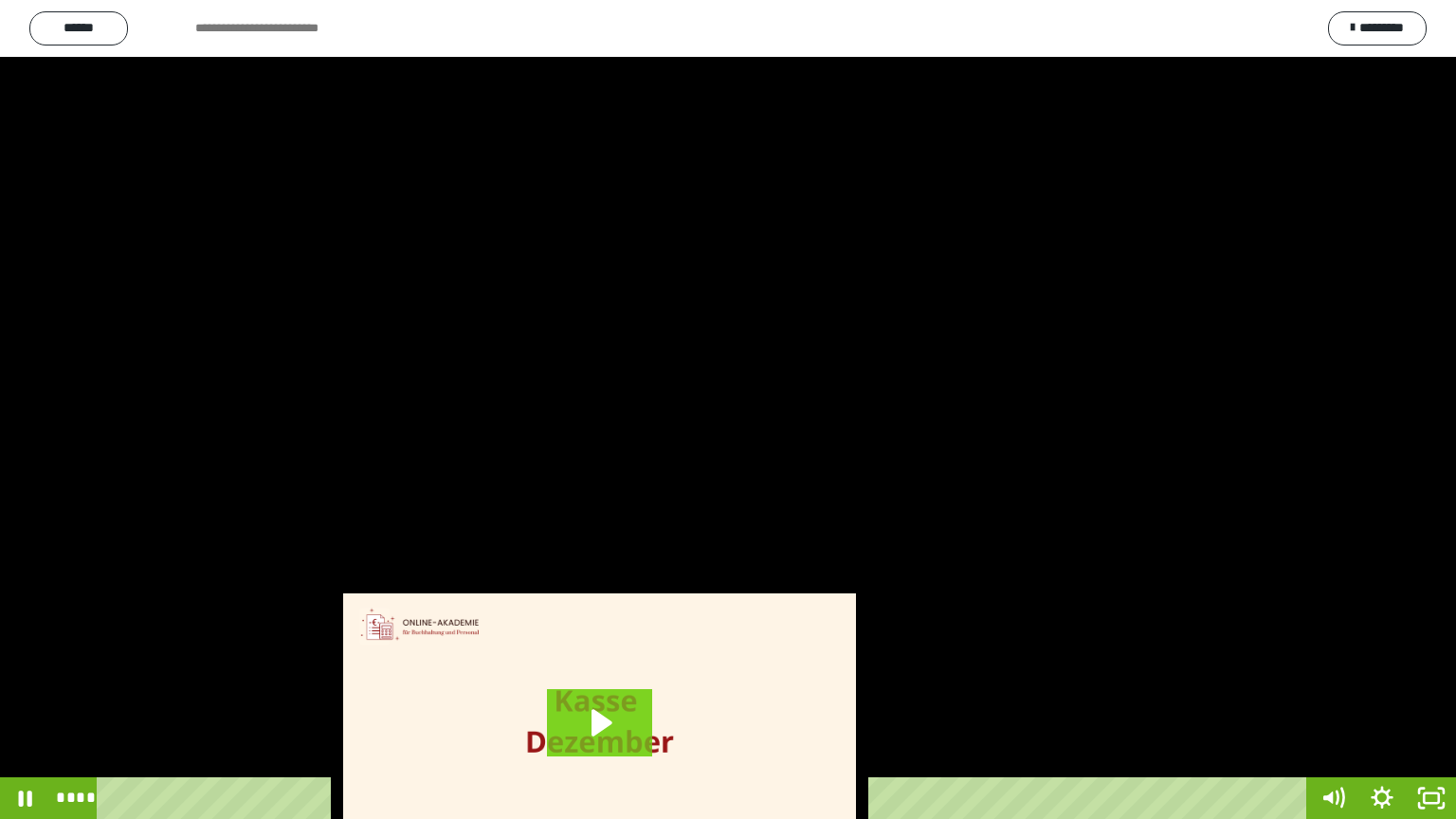 click at bounding box center [728, 410] 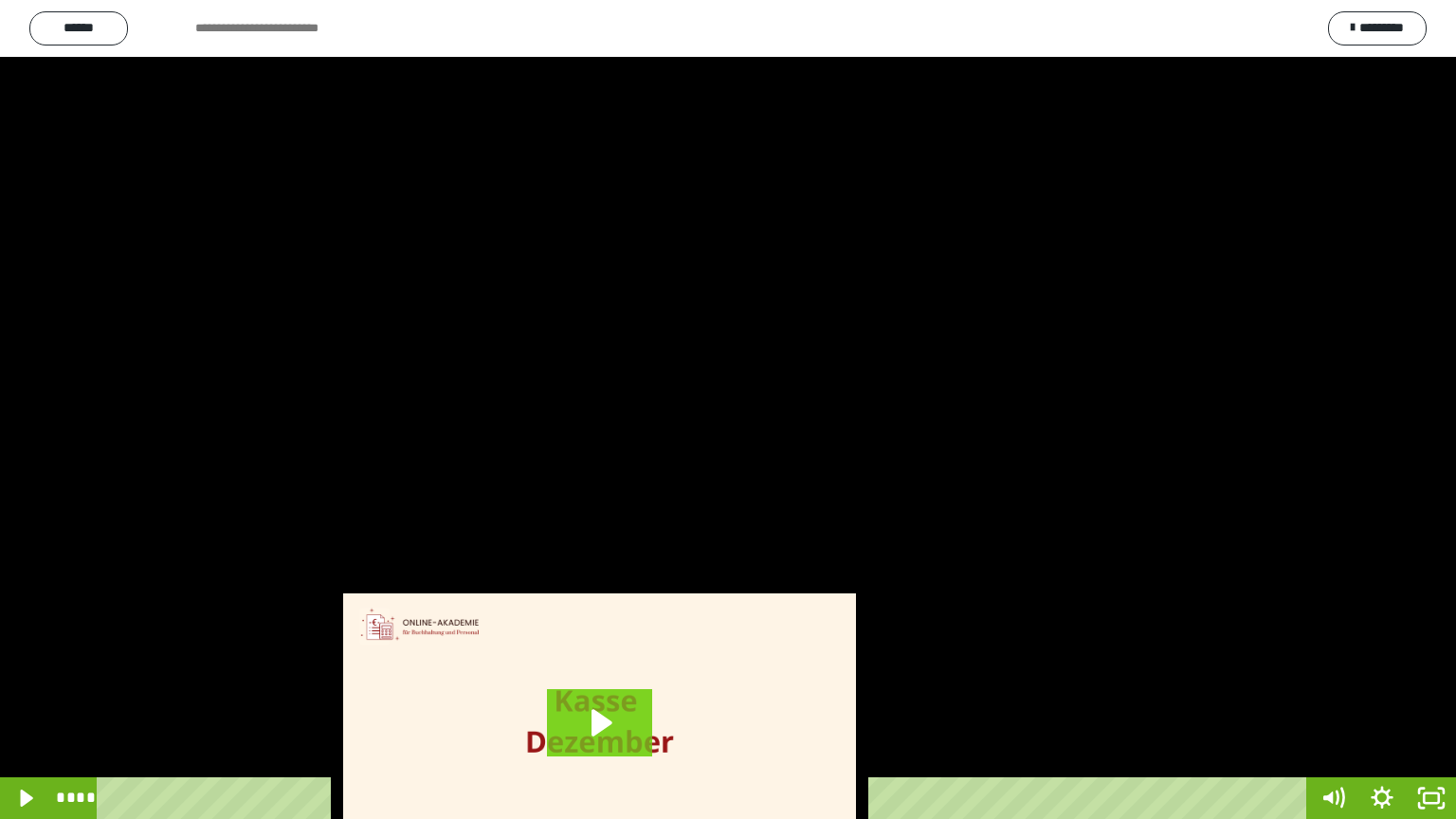 click at bounding box center (728, 410) 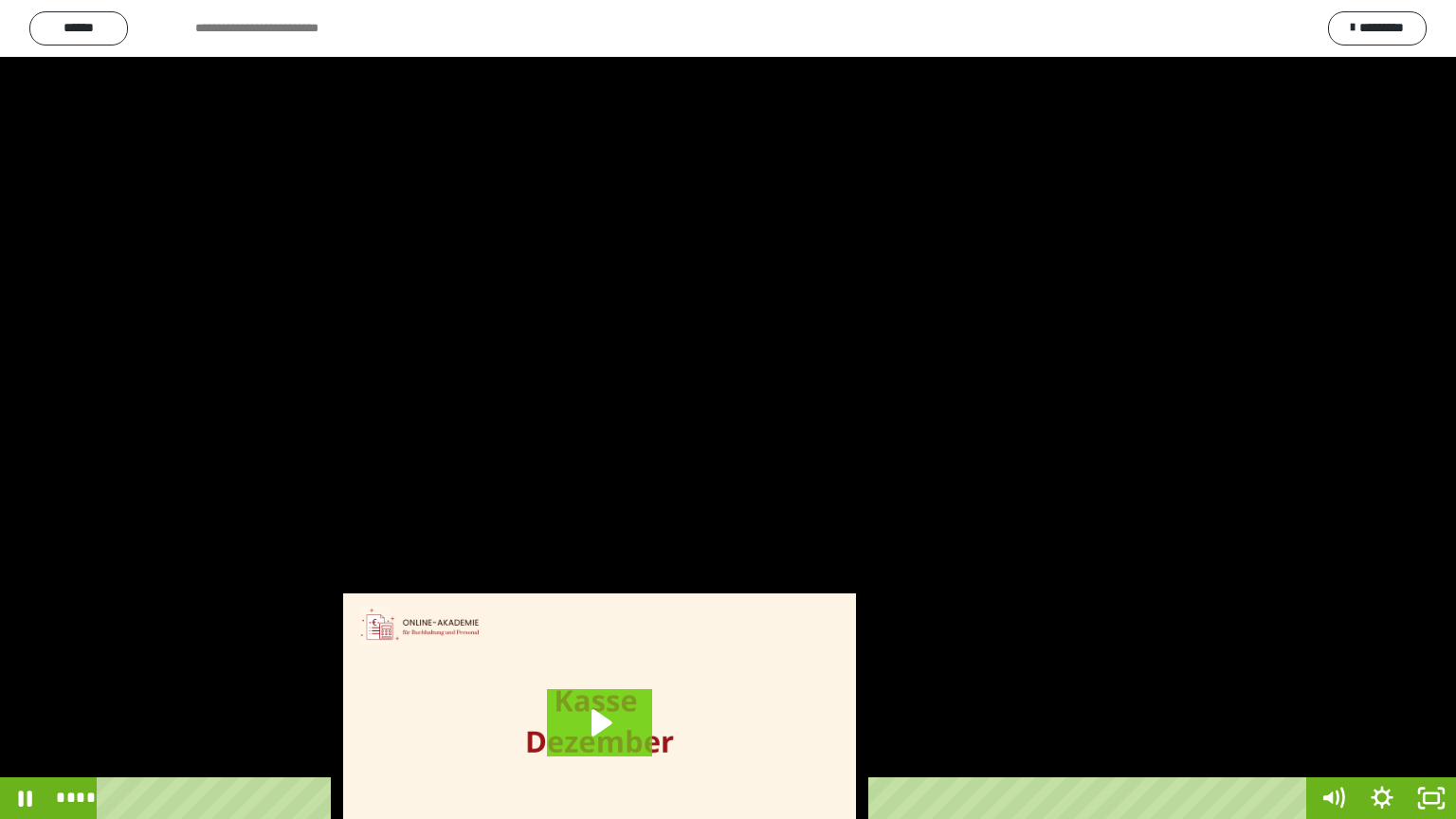 click at bounding box center (728, 410) 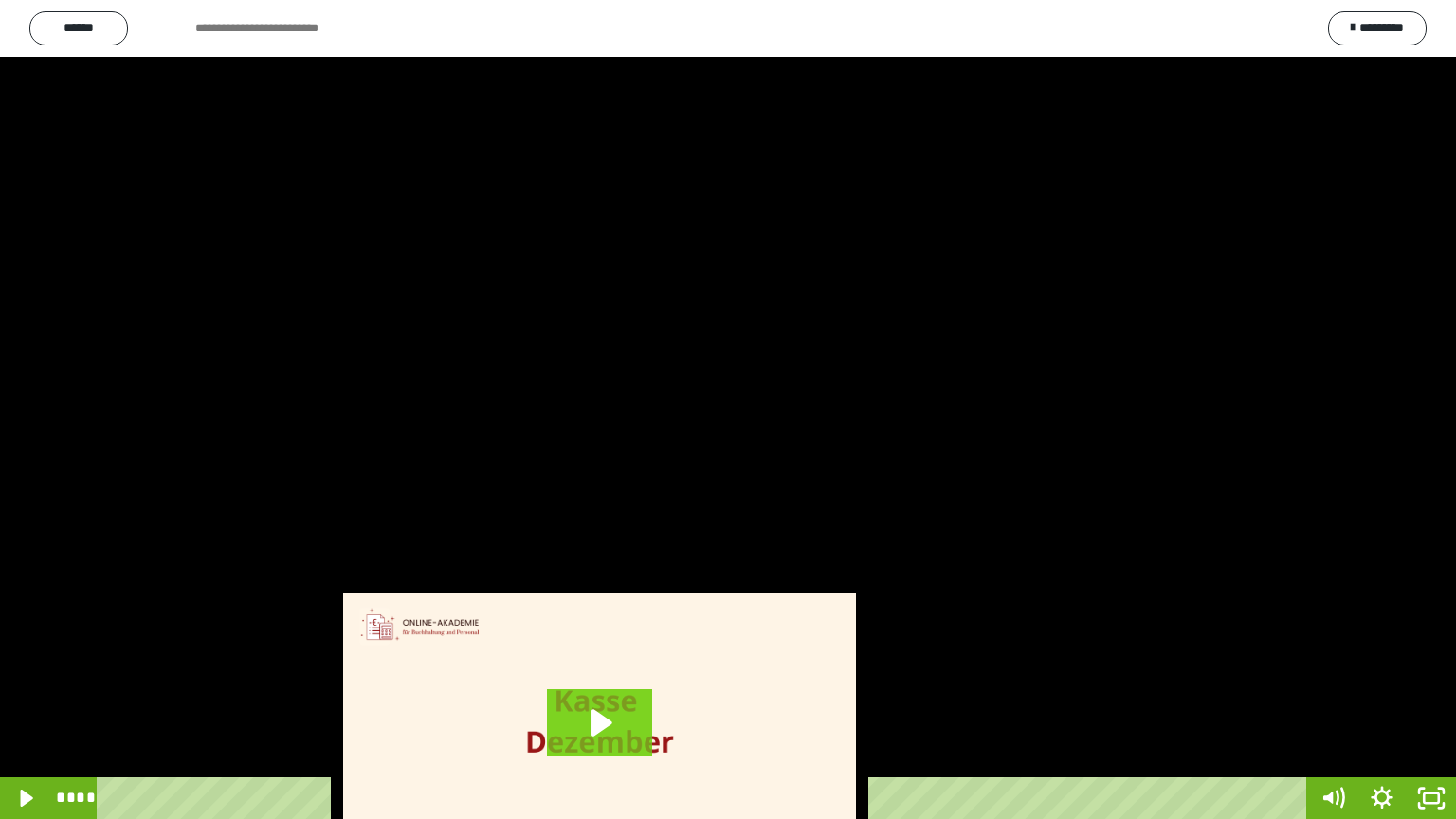 click at bounding box center (728, 410) 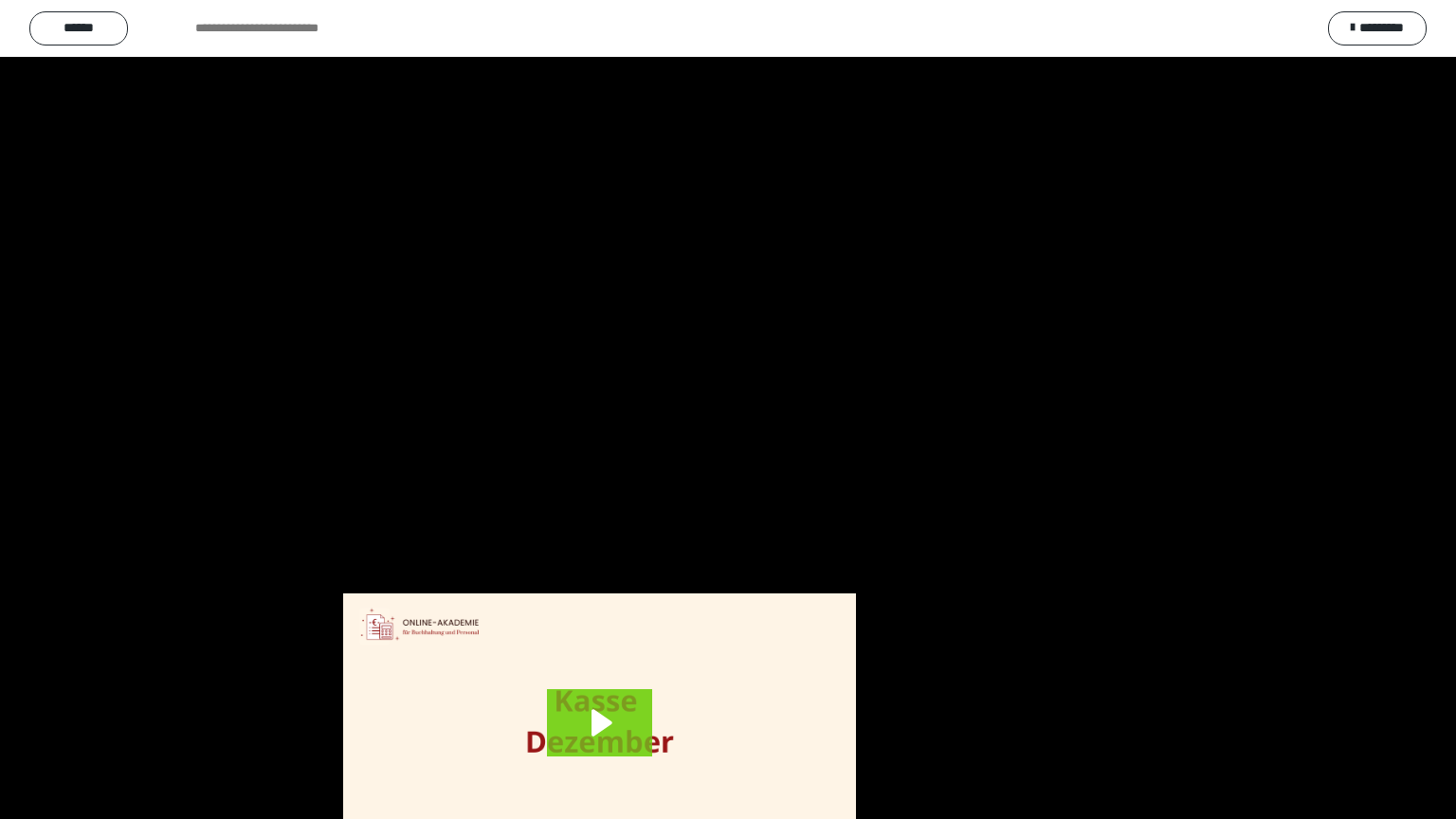click at bounding box center [728, 410] 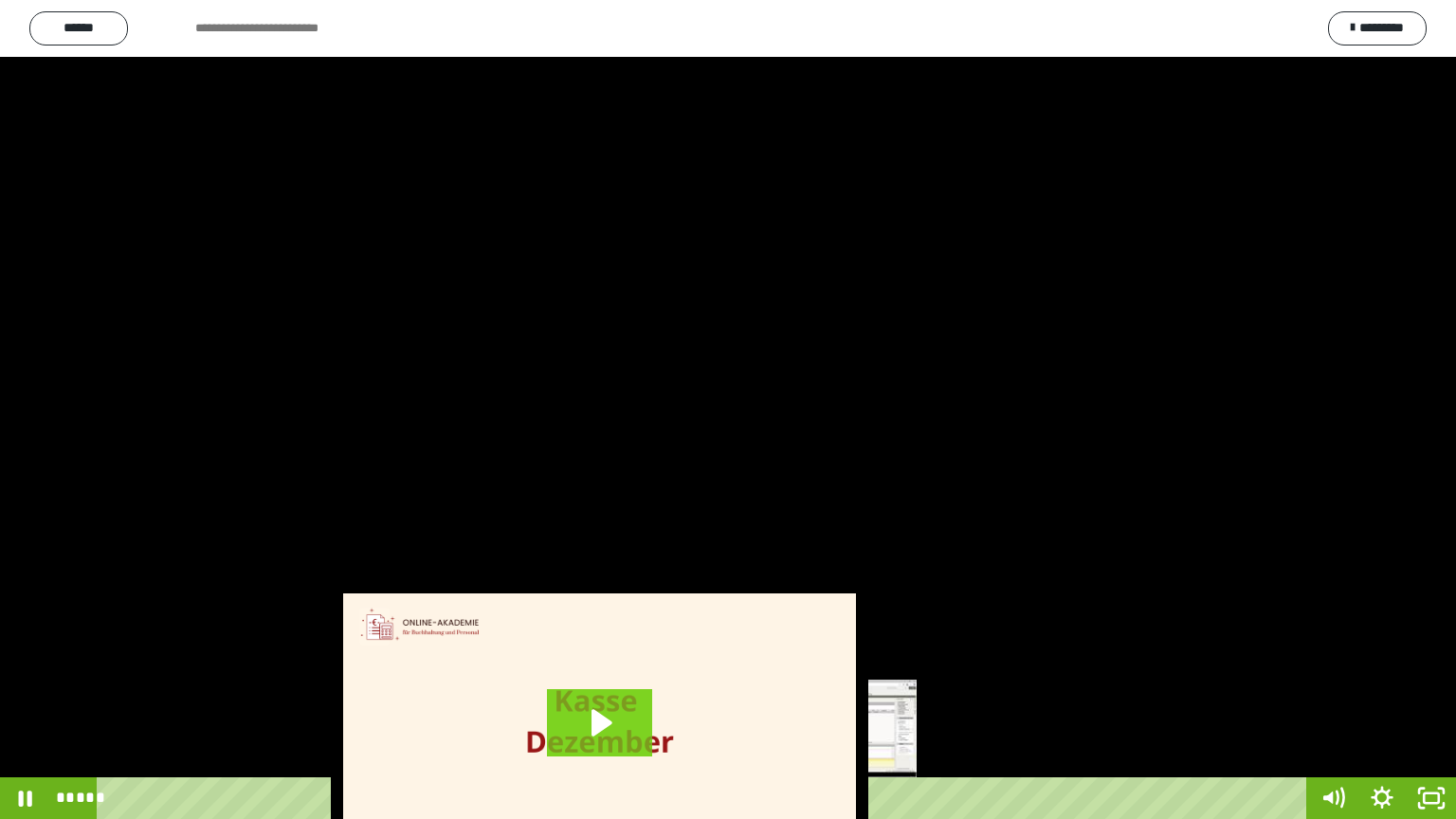 click on "*****" at bounding box center (705, 798) 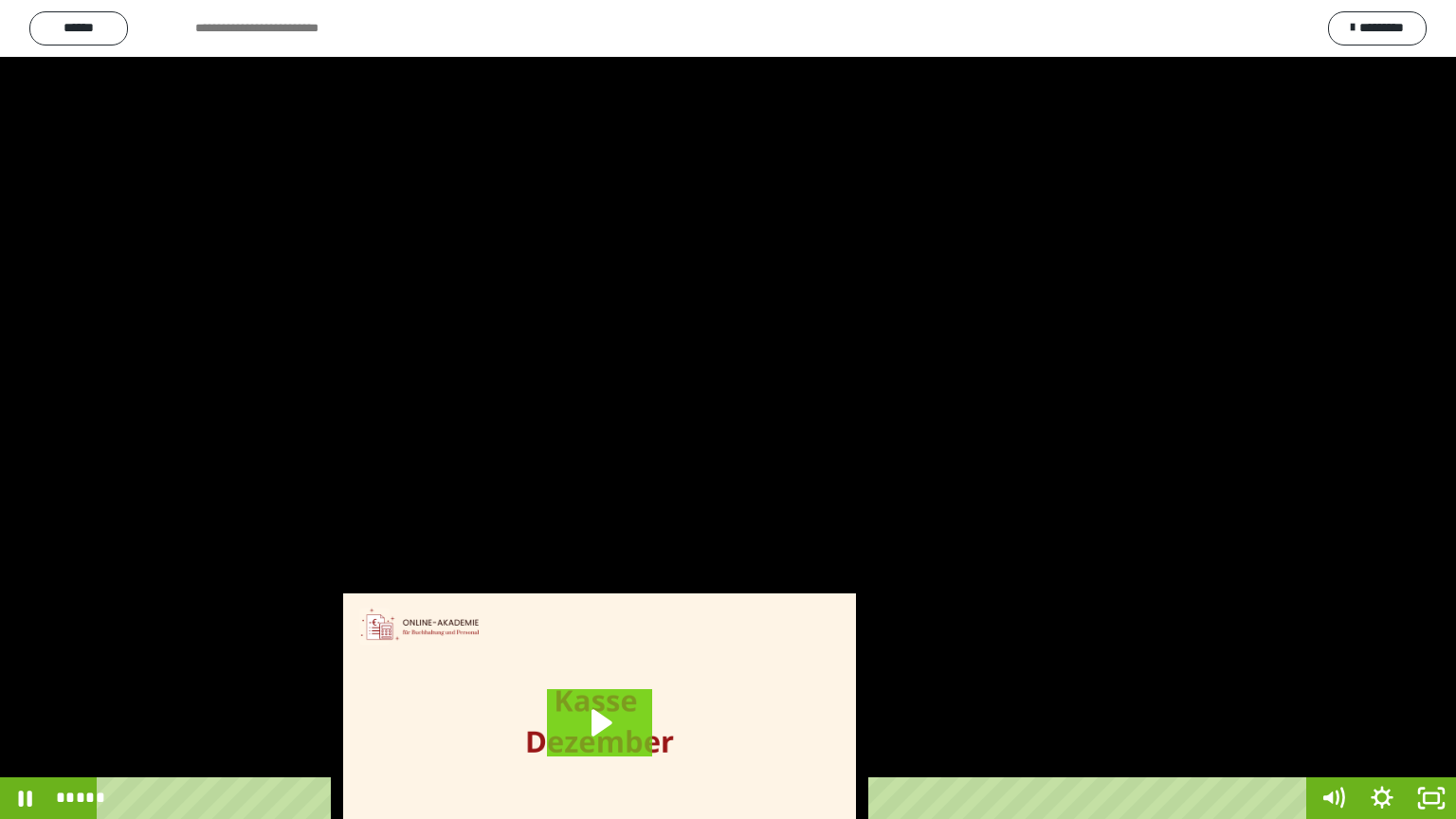 click at bounding box center (728, 410) 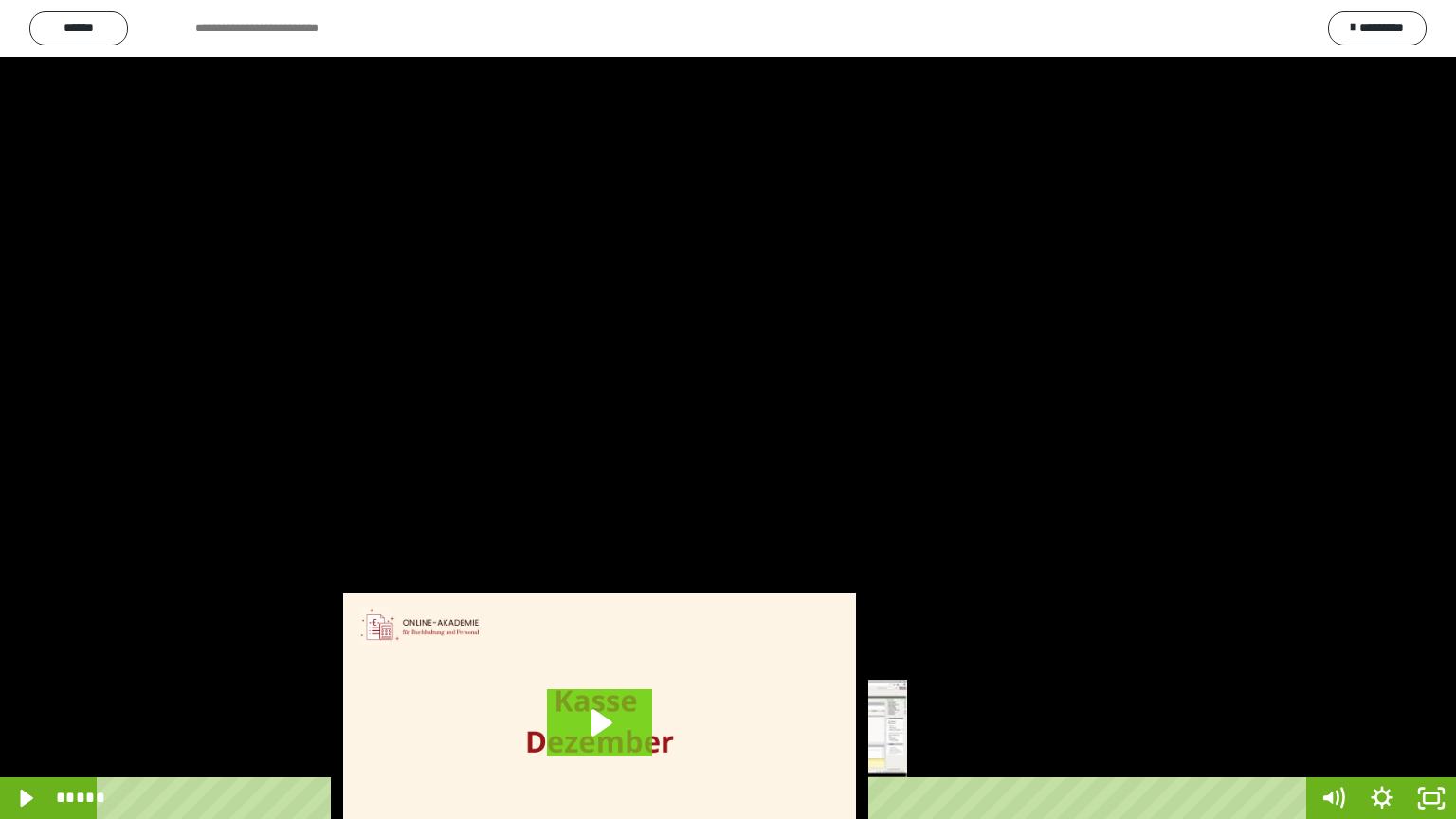 click on "*****" at bounding box center [705, 798] 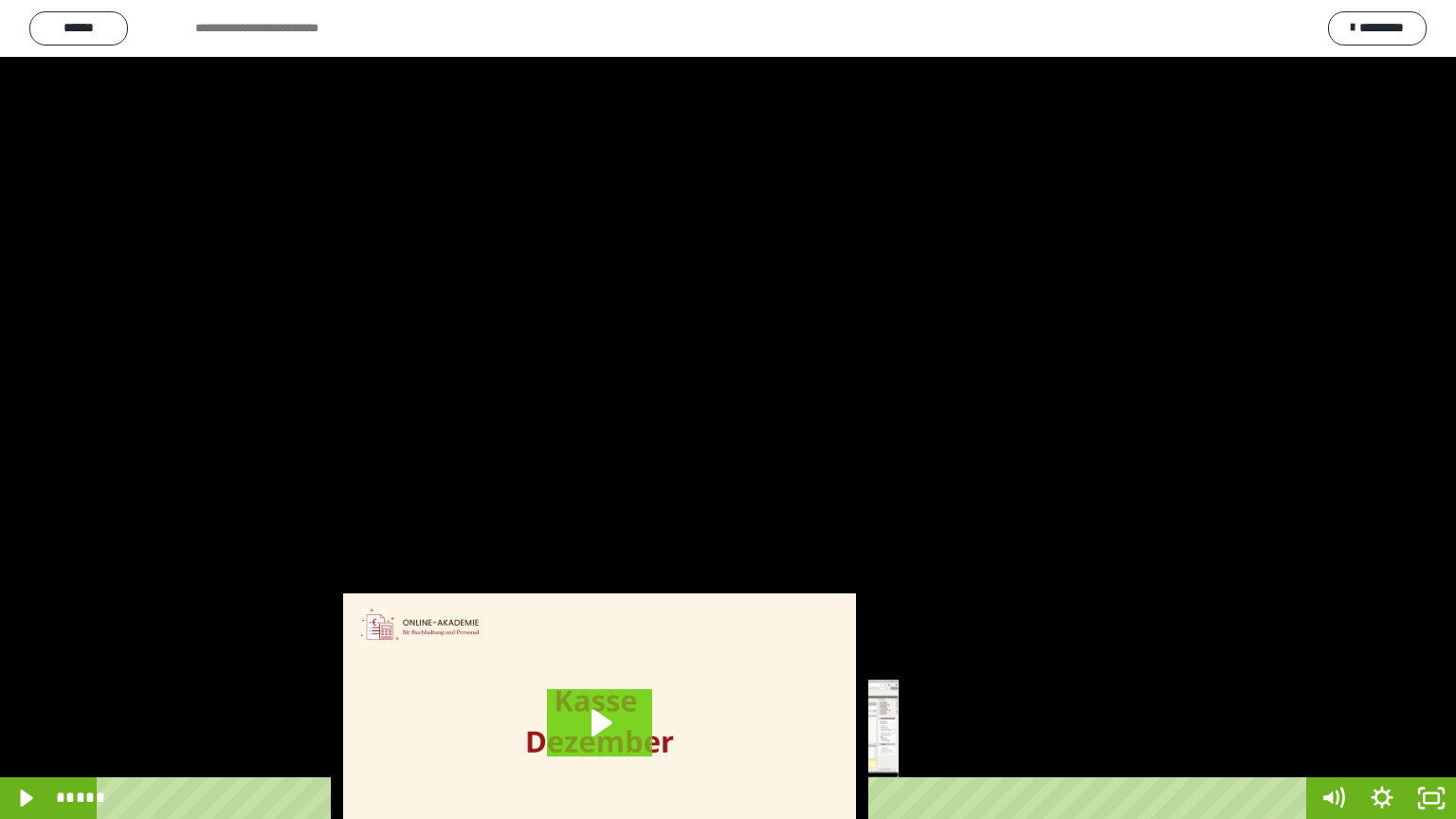 click on "*****" at bounding box center (705, 798) 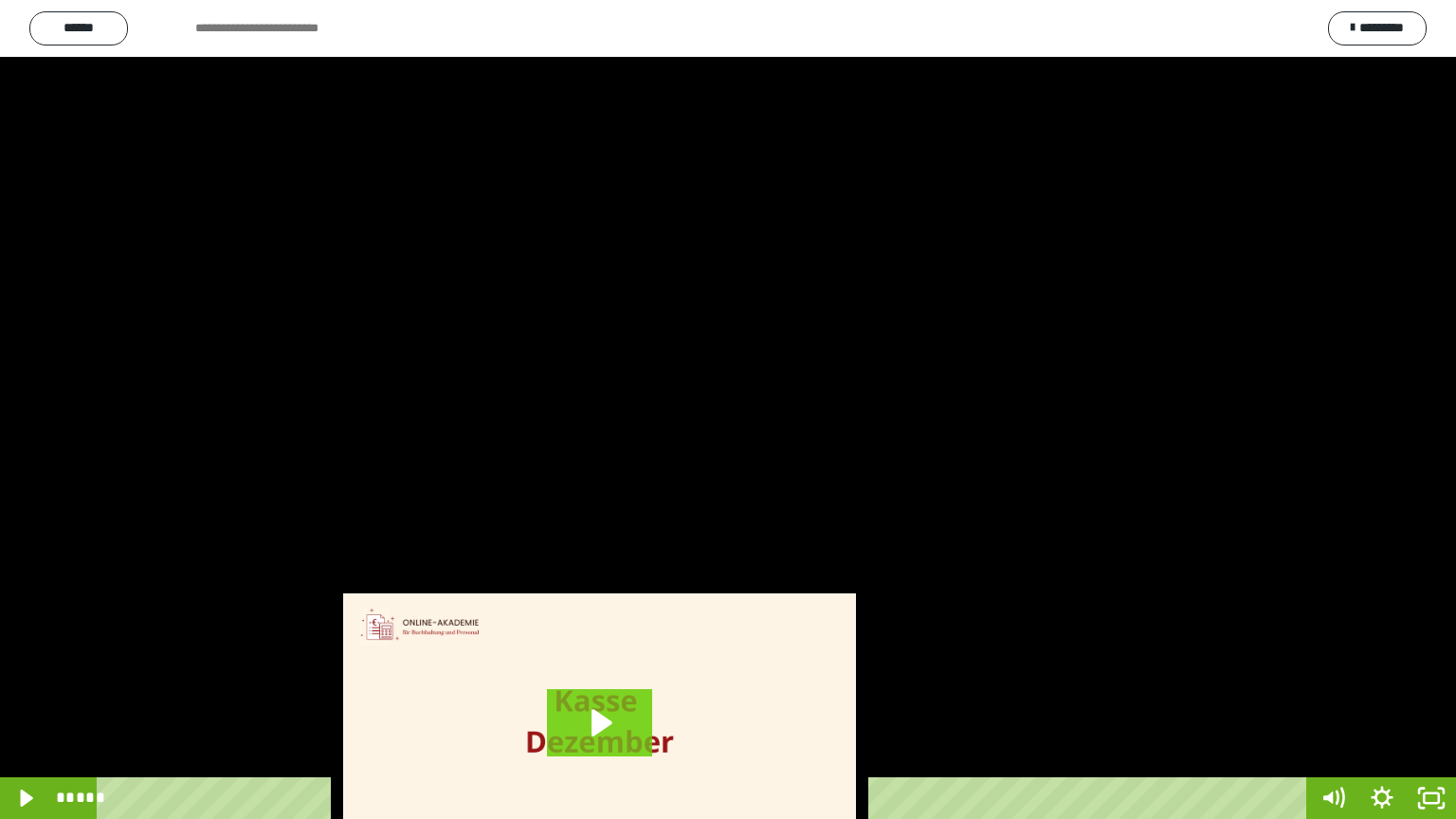 click at bounding box center [728, 410] 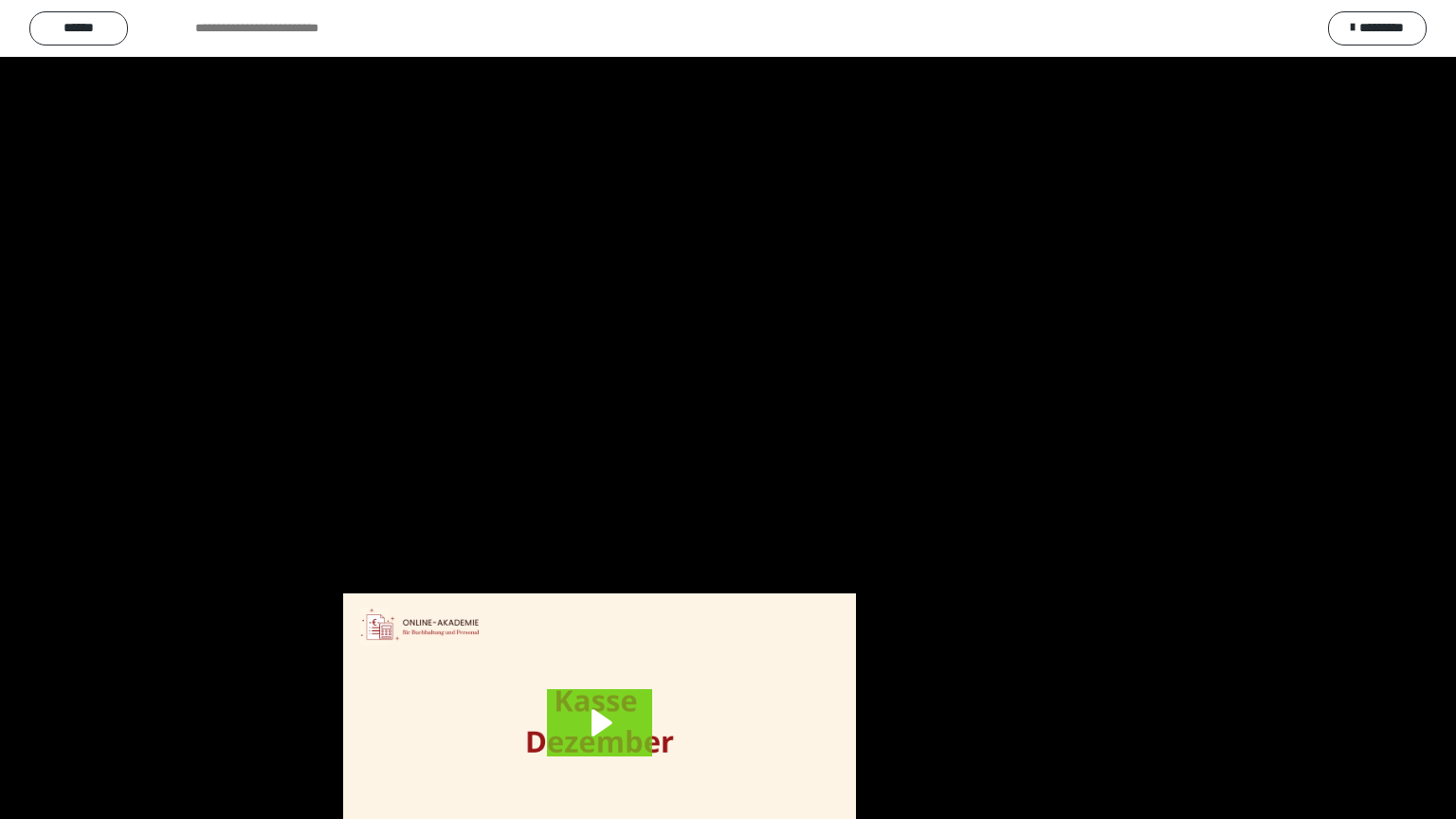click at bounding box center (728, 410) 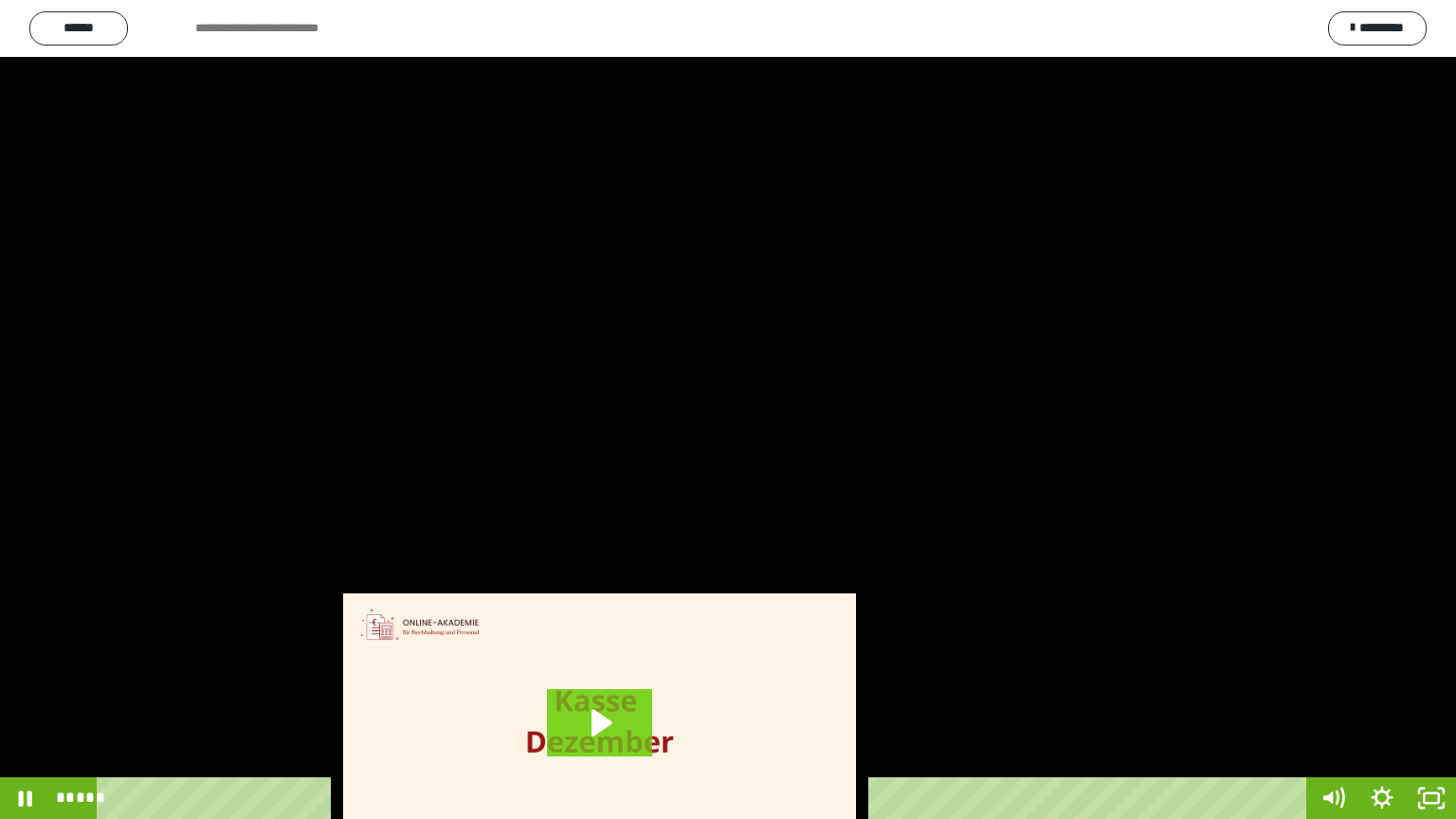 click at bounding box center [728, 410] 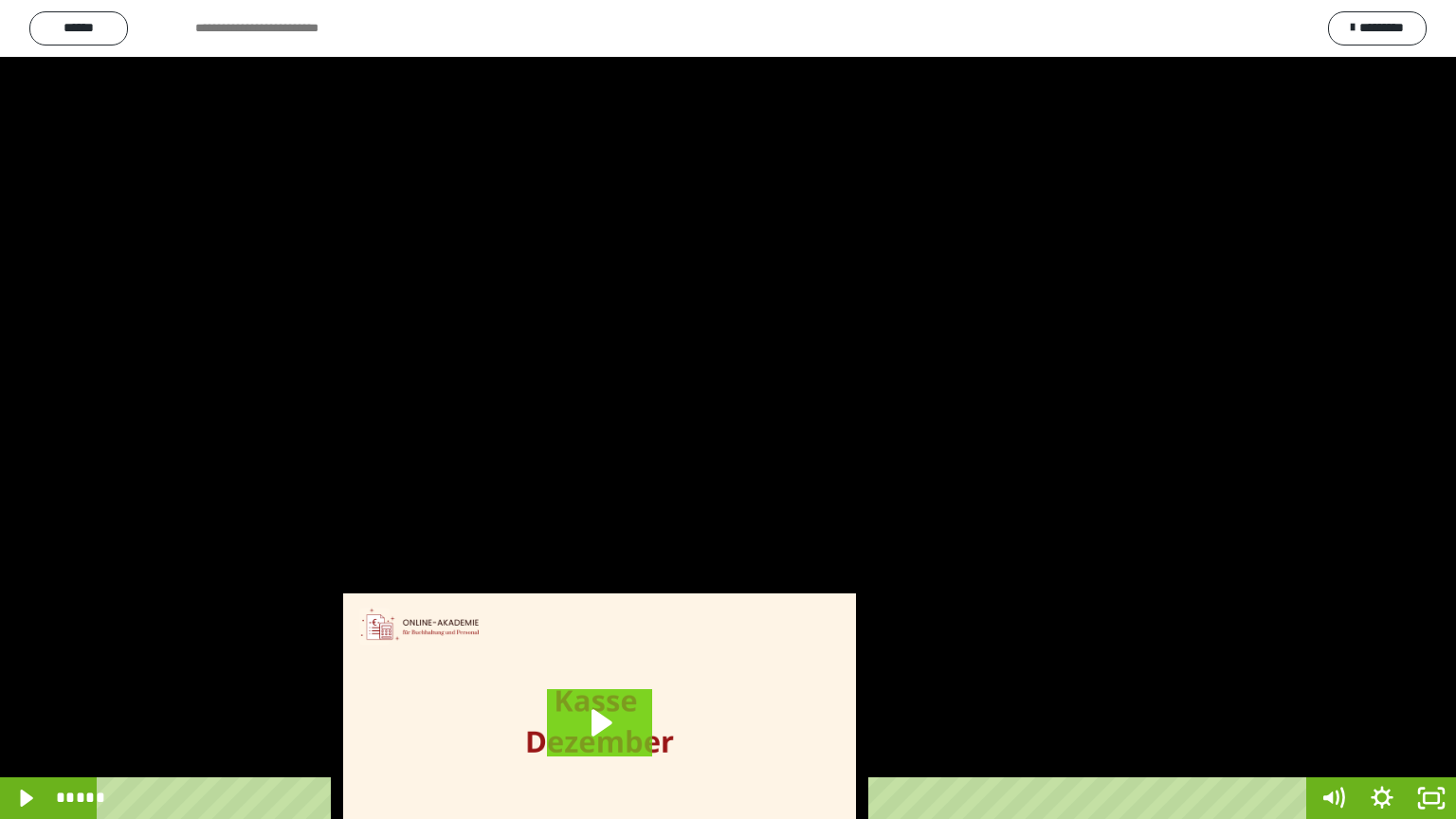 click at bounding box center [728, 410] 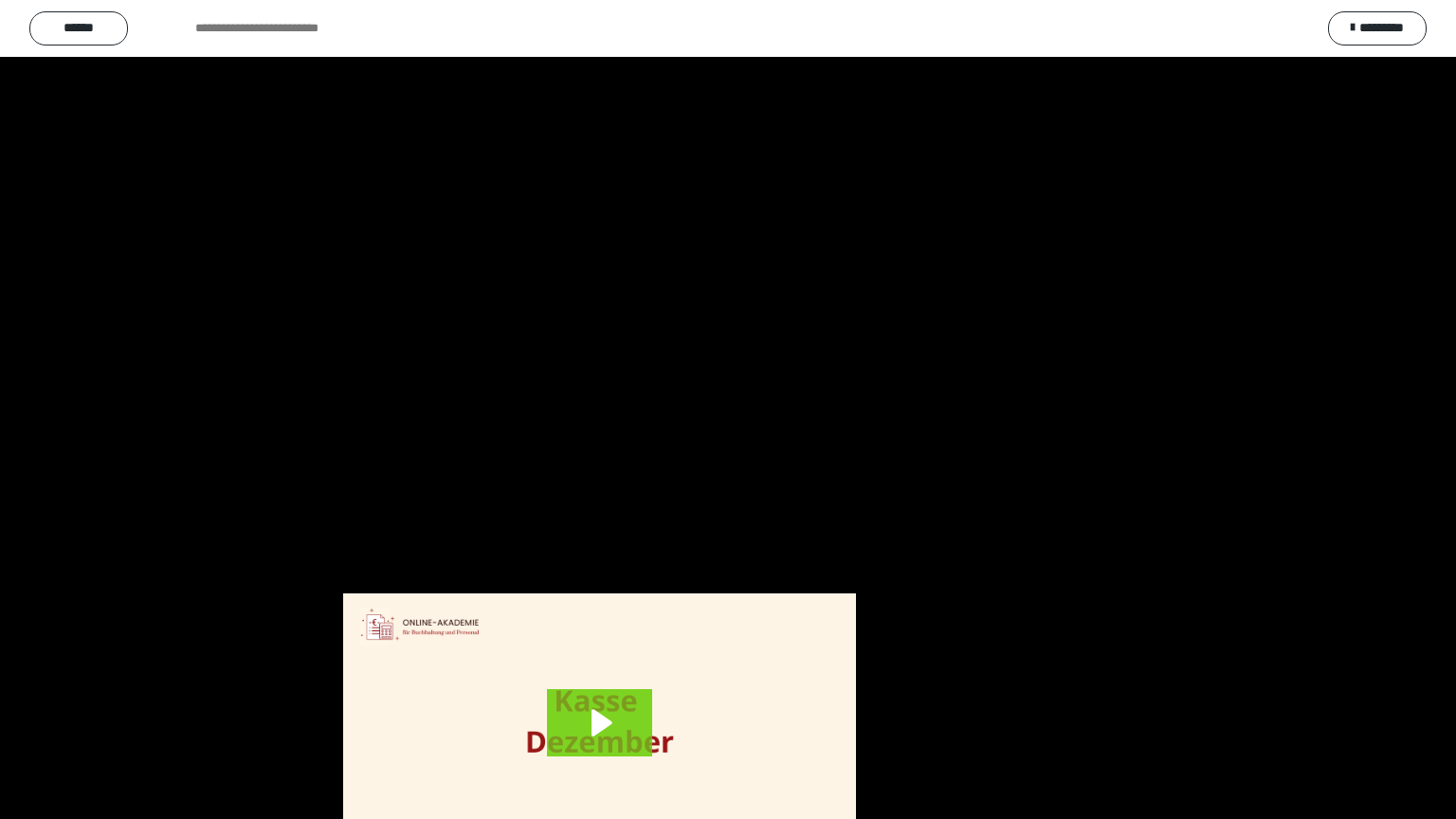 click at bounding box center [728, 410] 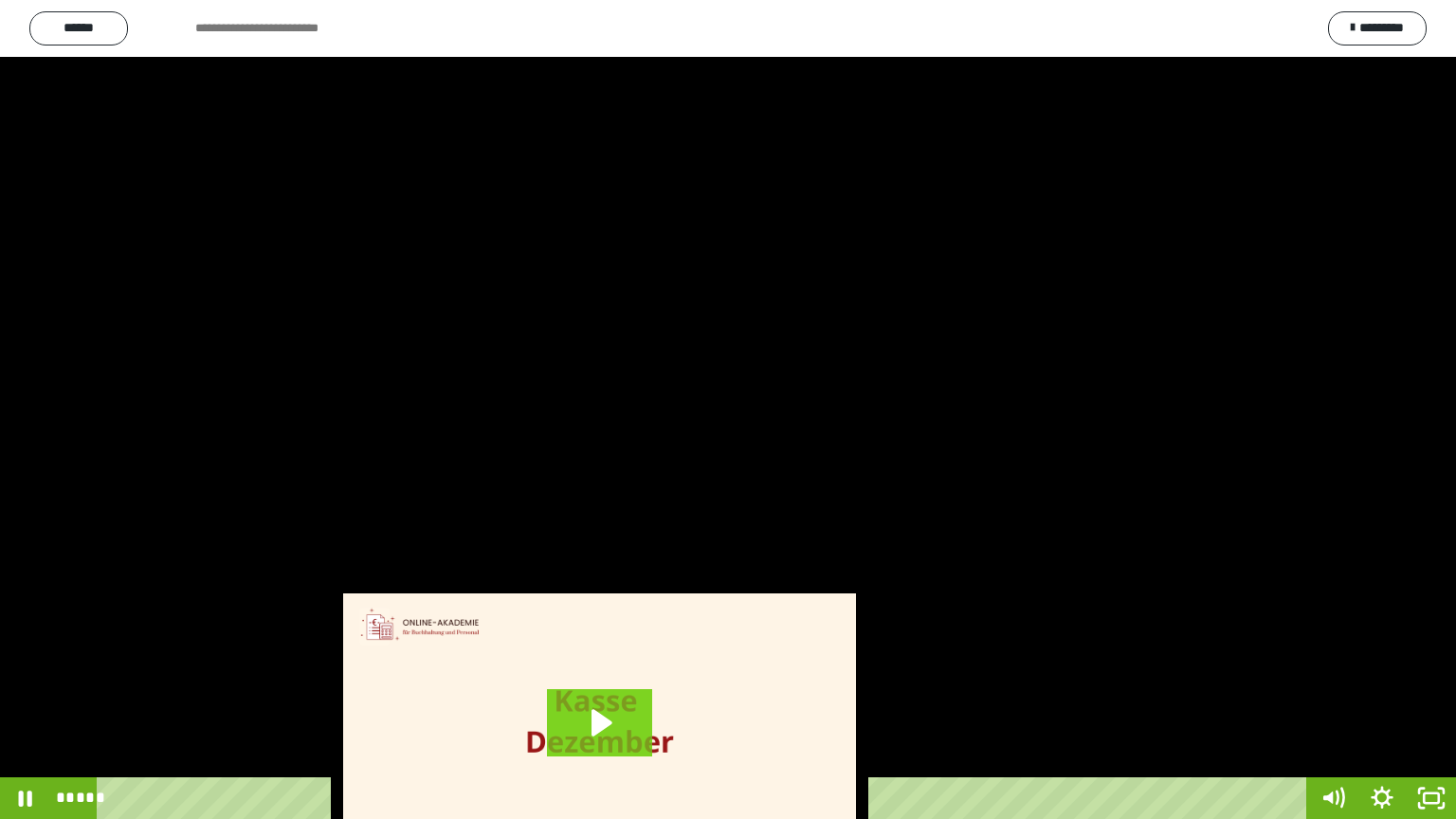 click at bounding box center [728, 410] 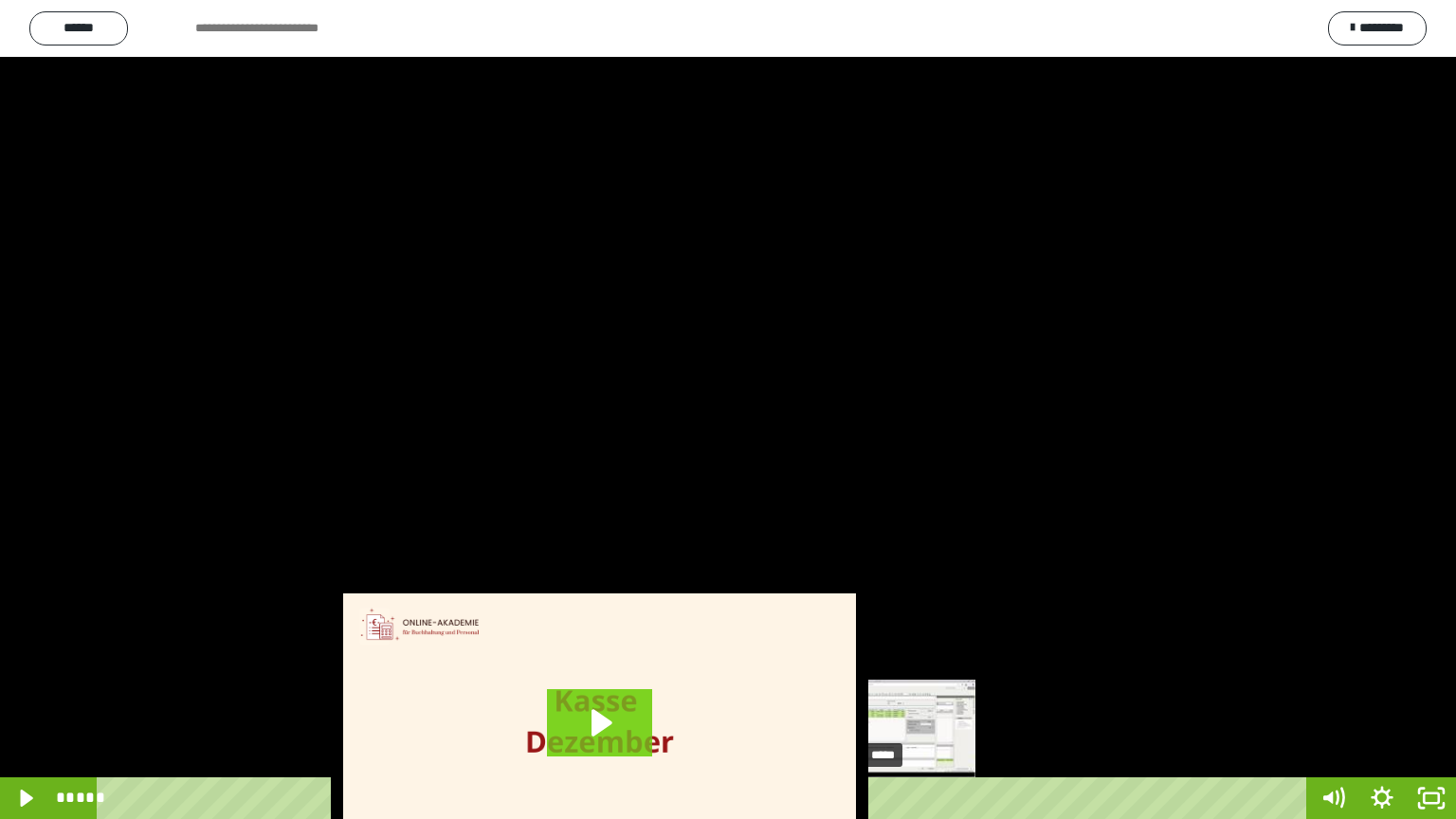 click on "*****" at bounding box center [705, 798] 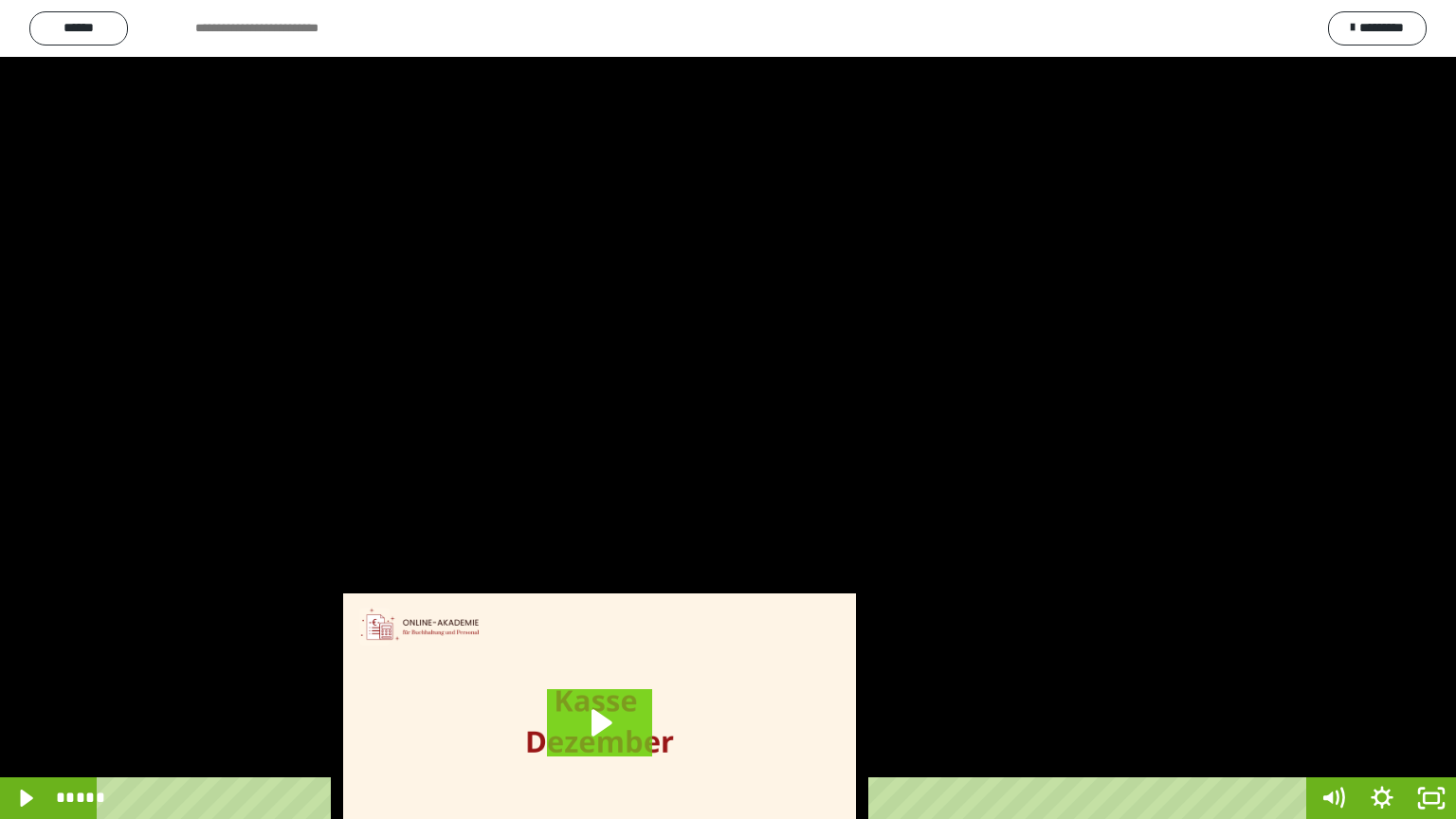 click at bounding box center (728, 410) 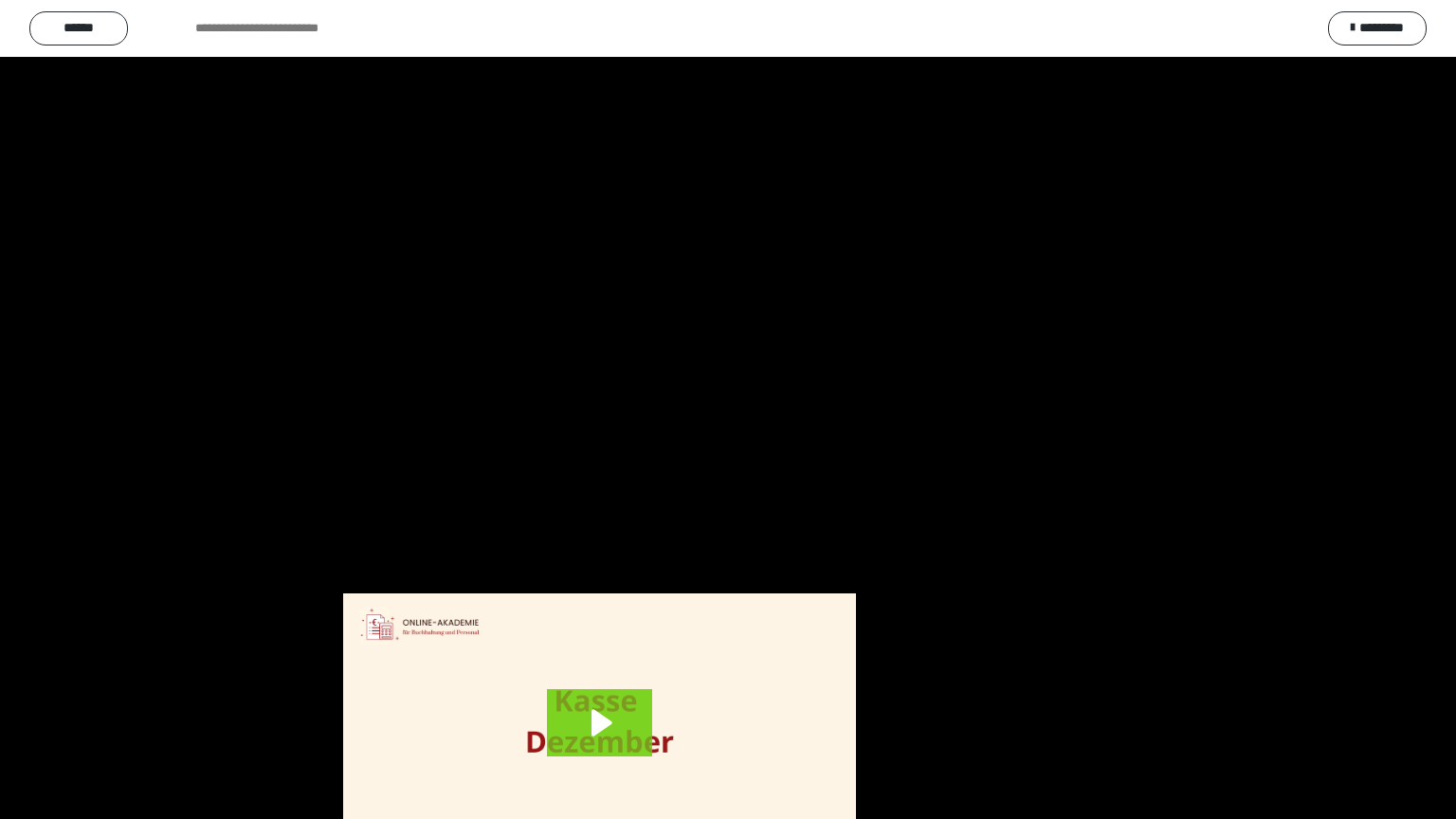 click at bounding box center (728, 410) 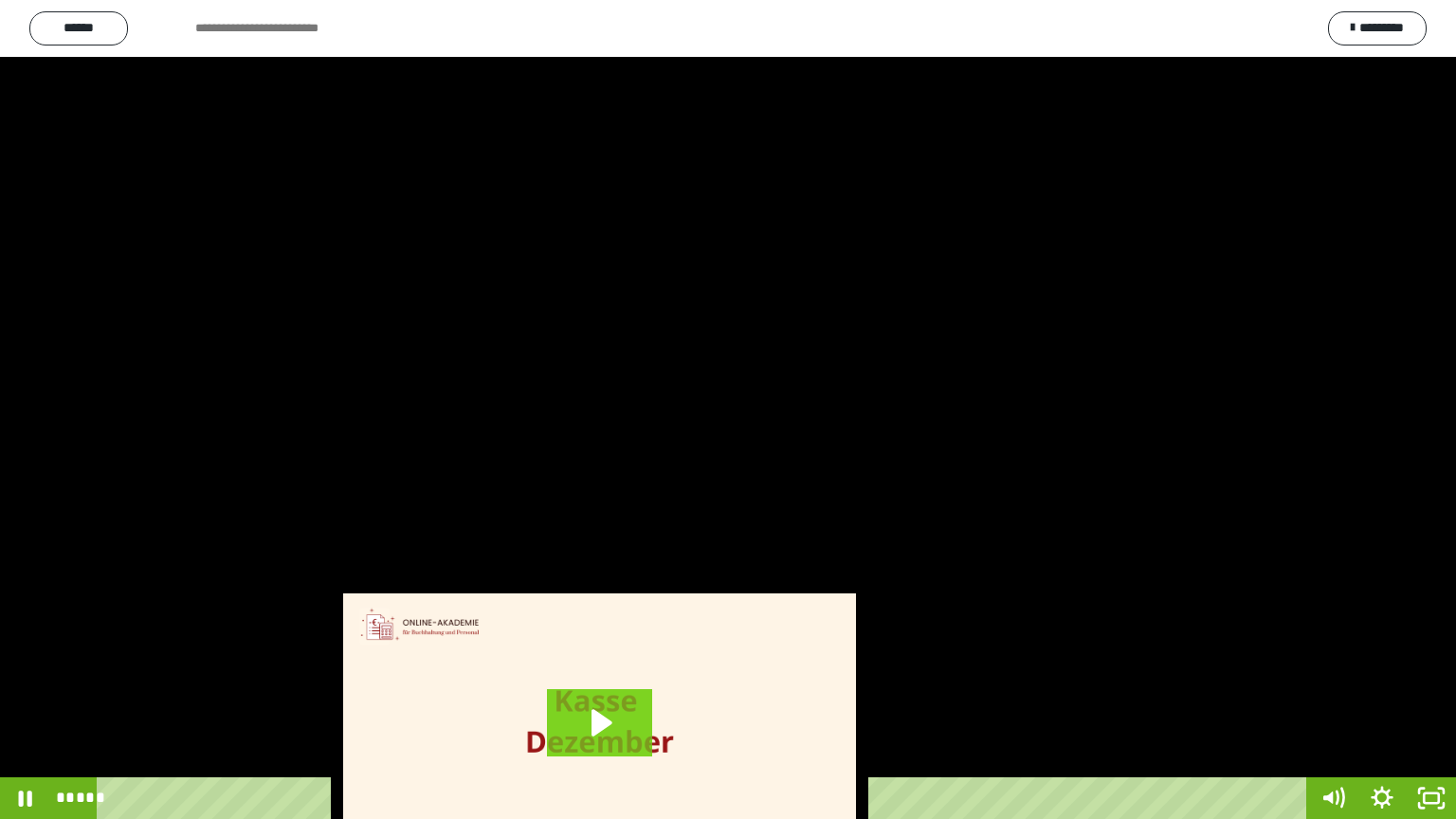 click at bounding box center (728, 410) 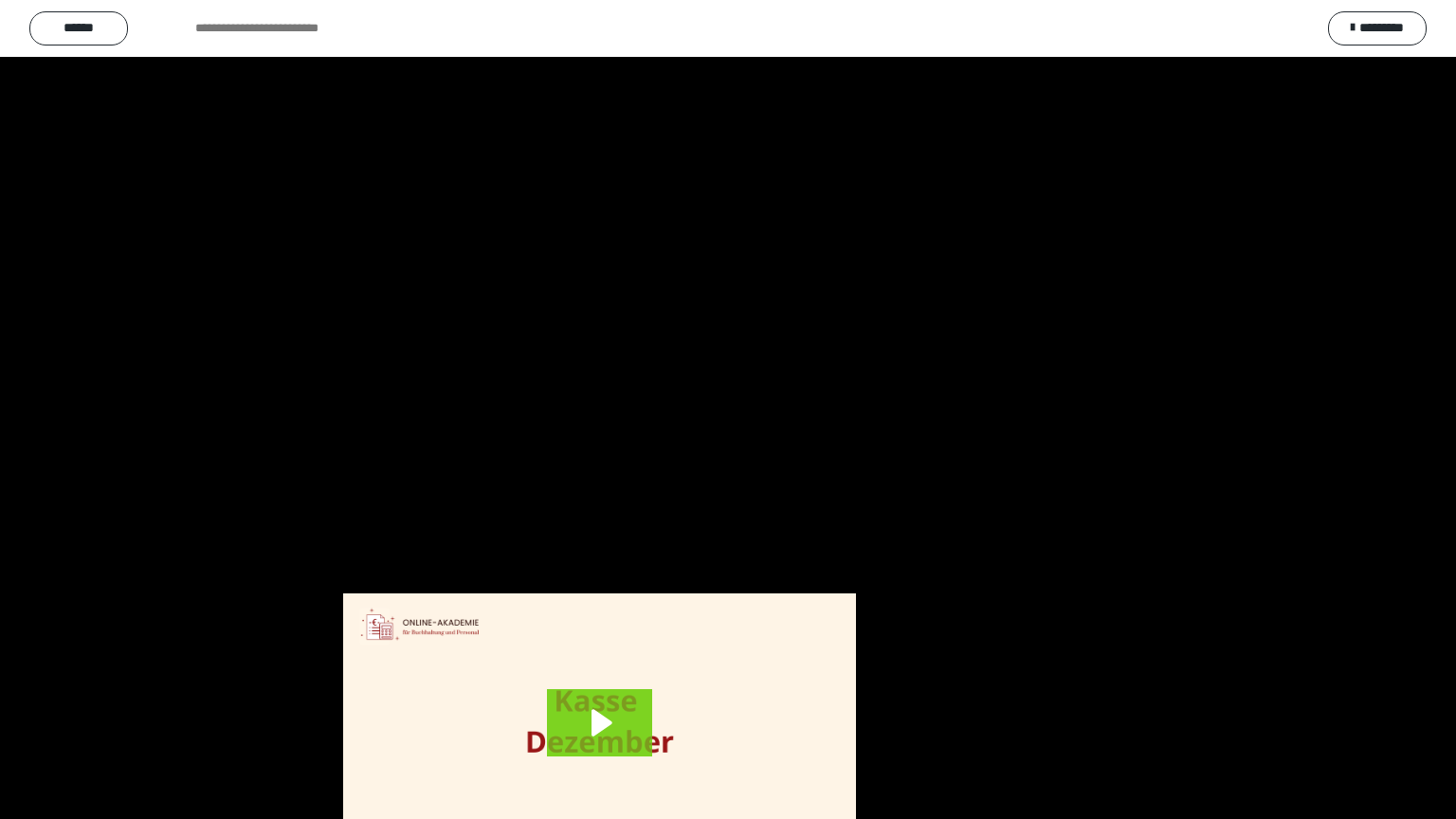 click at bounding box center [728, 410] 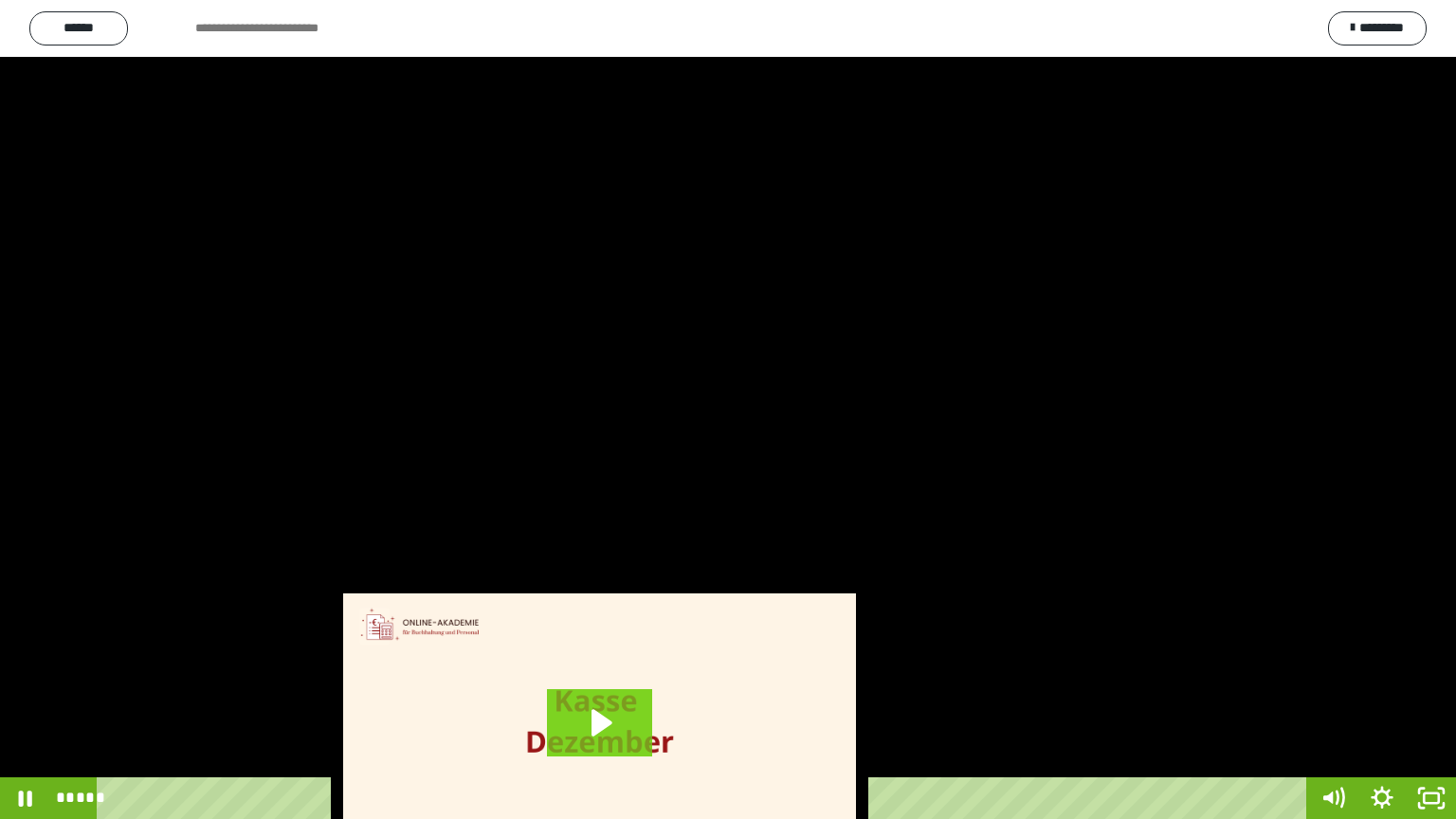 click at bounding box center (728, 410) 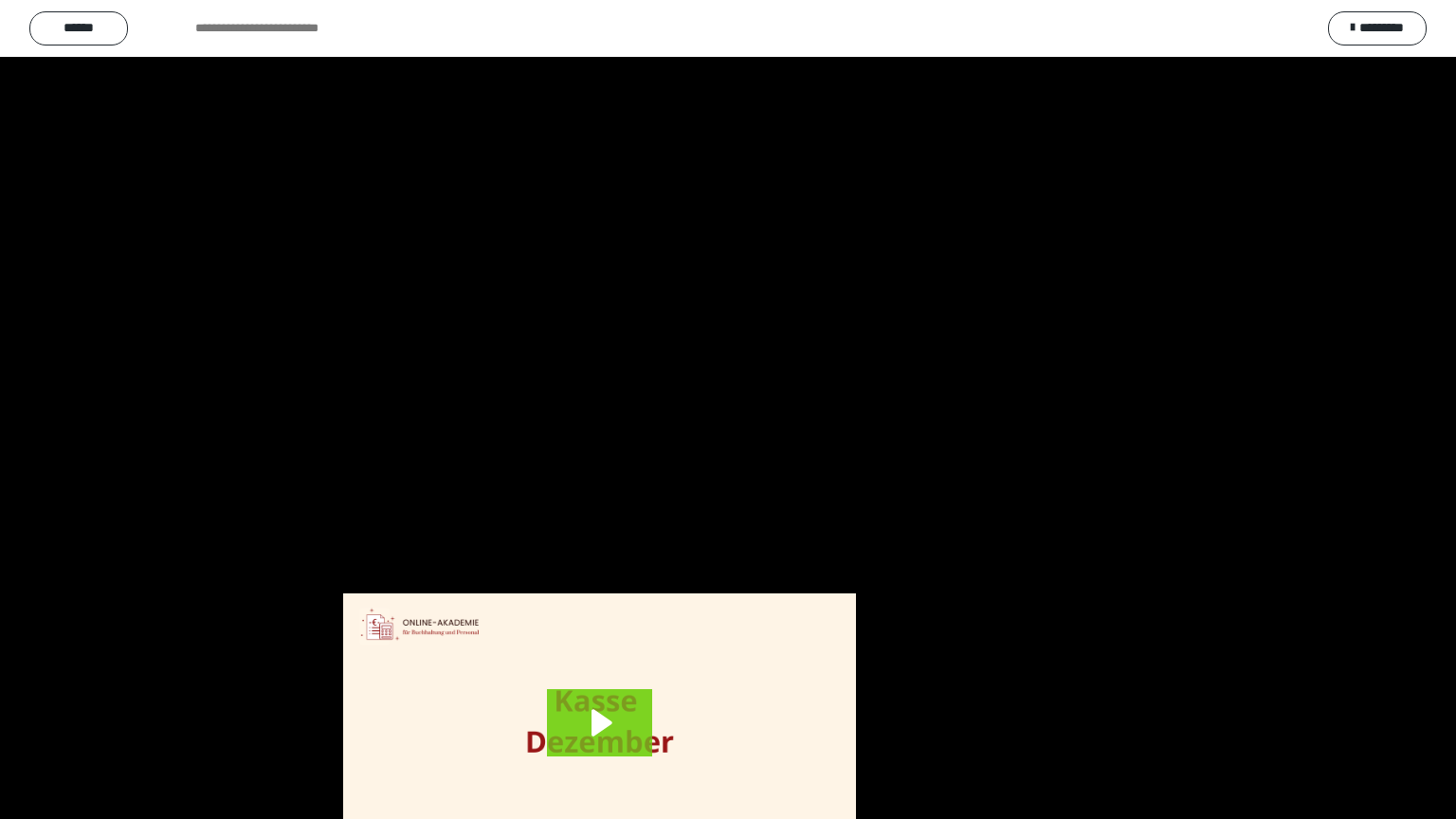 click at bounding box center (728, 410) 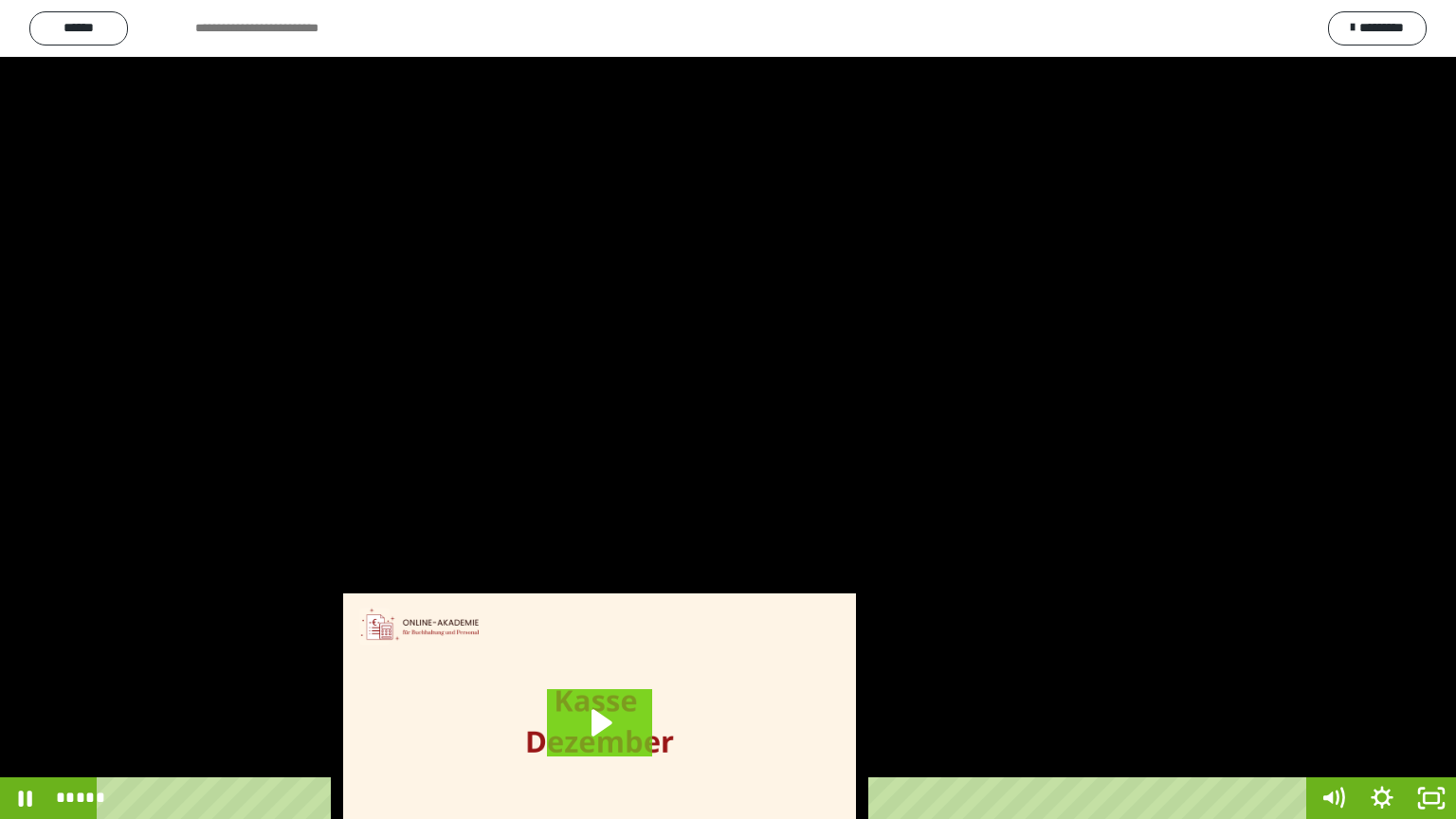 click at bounding box center [728, 410] 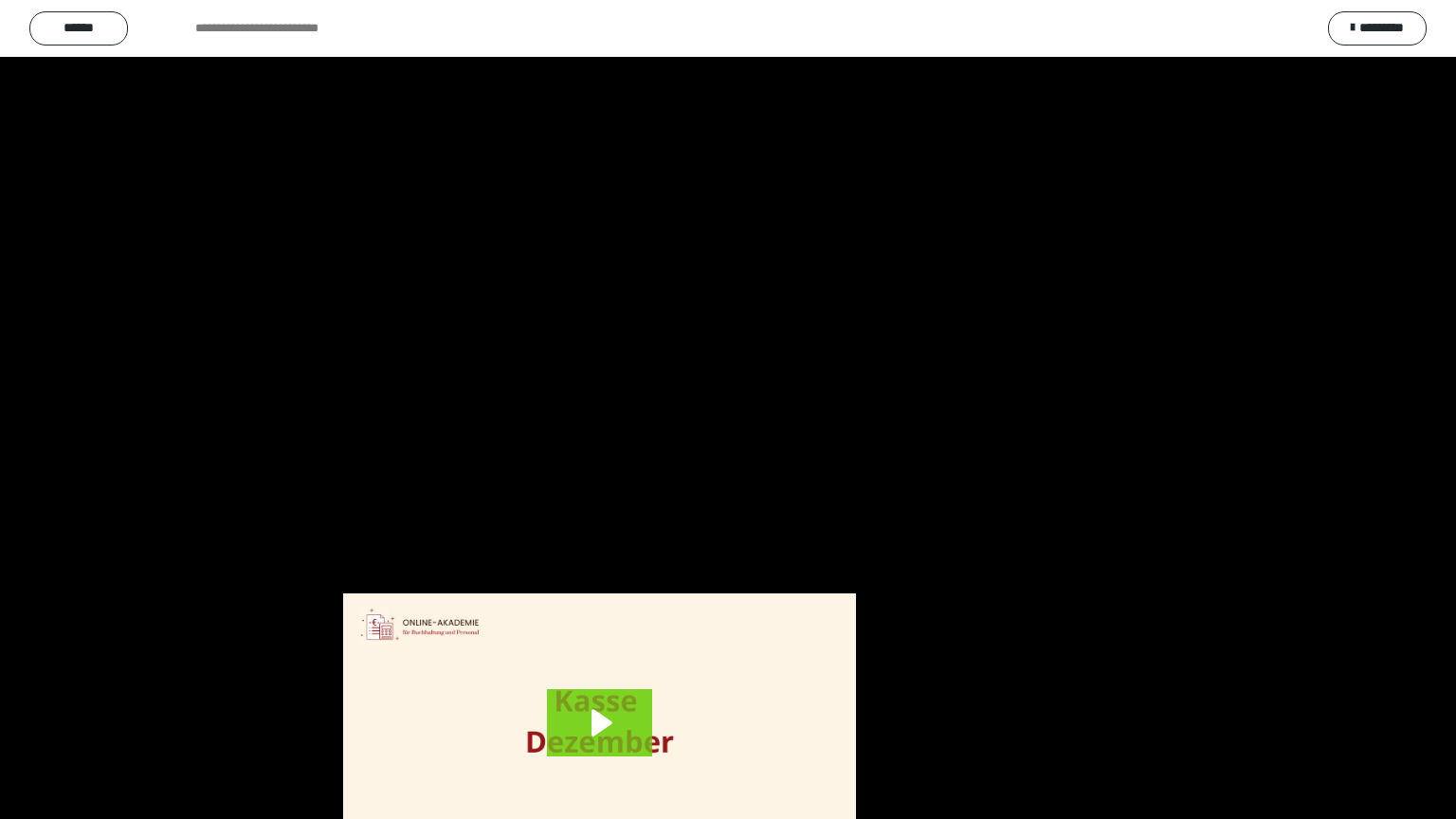 click at bounding box center (728, 410) 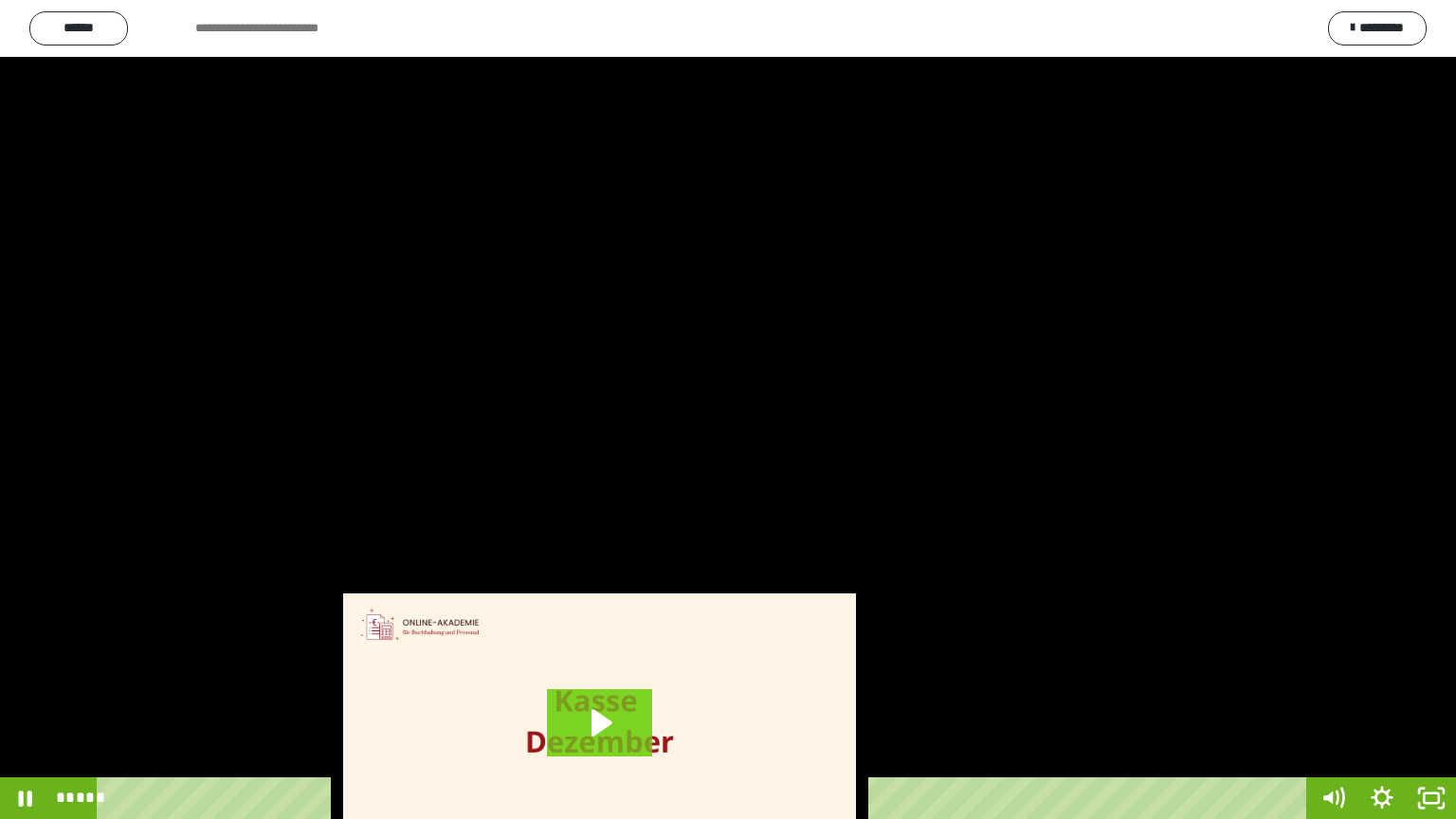 click at bounding box center (728, 410) 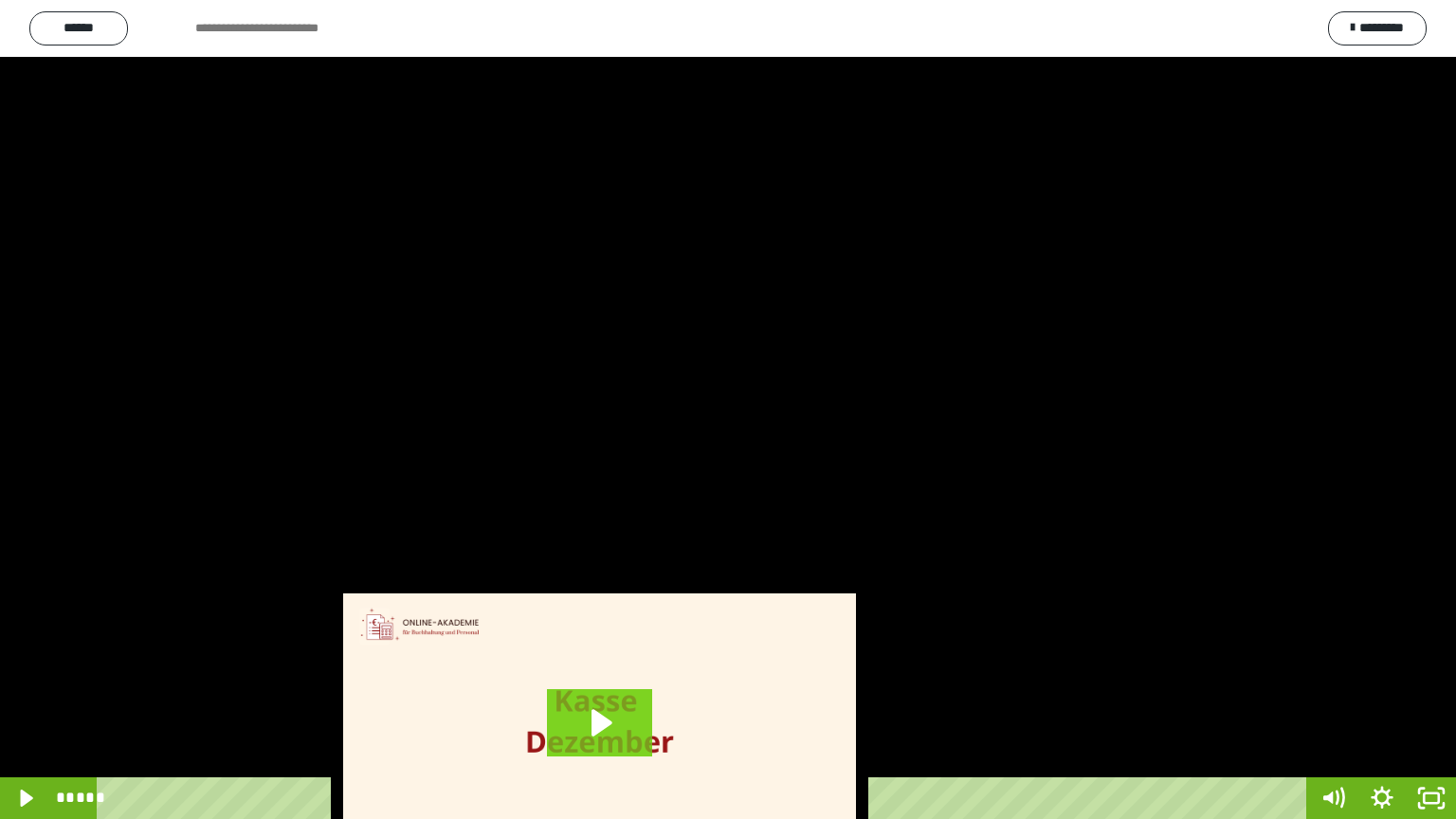 click at bounding box center [728, 410] 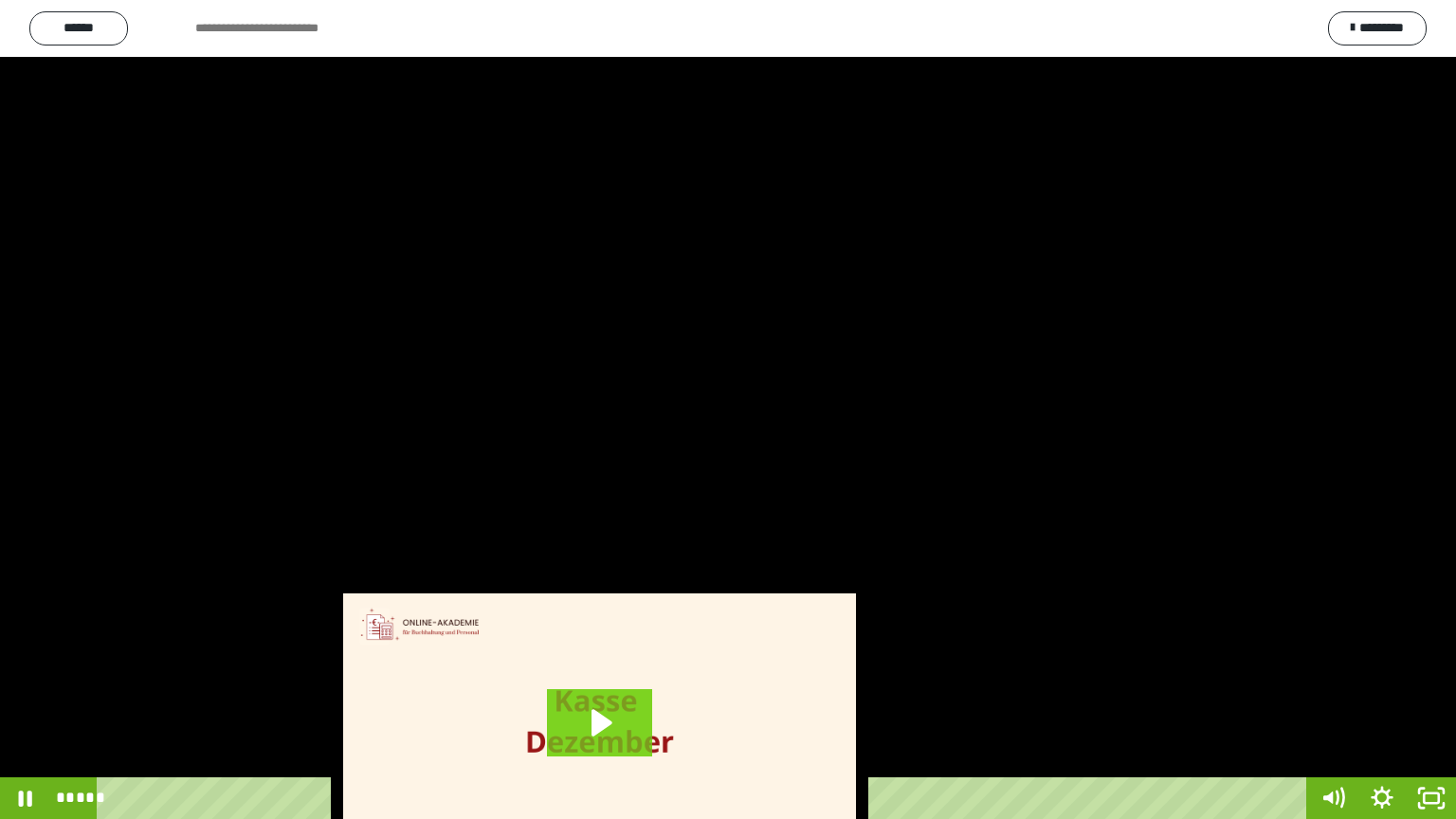click at bounding box center [728, 410] 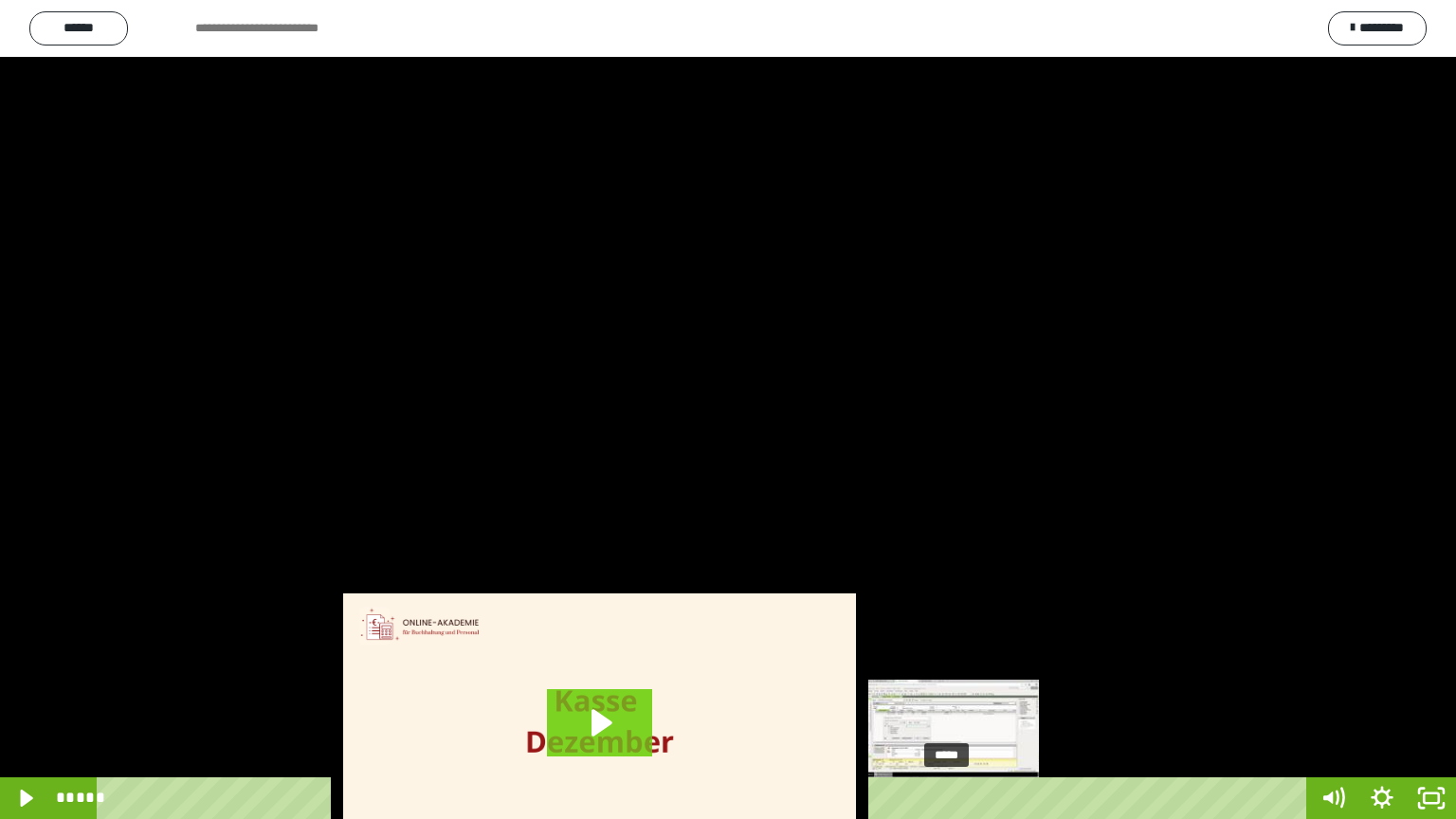click at bounding box center (946, 798) 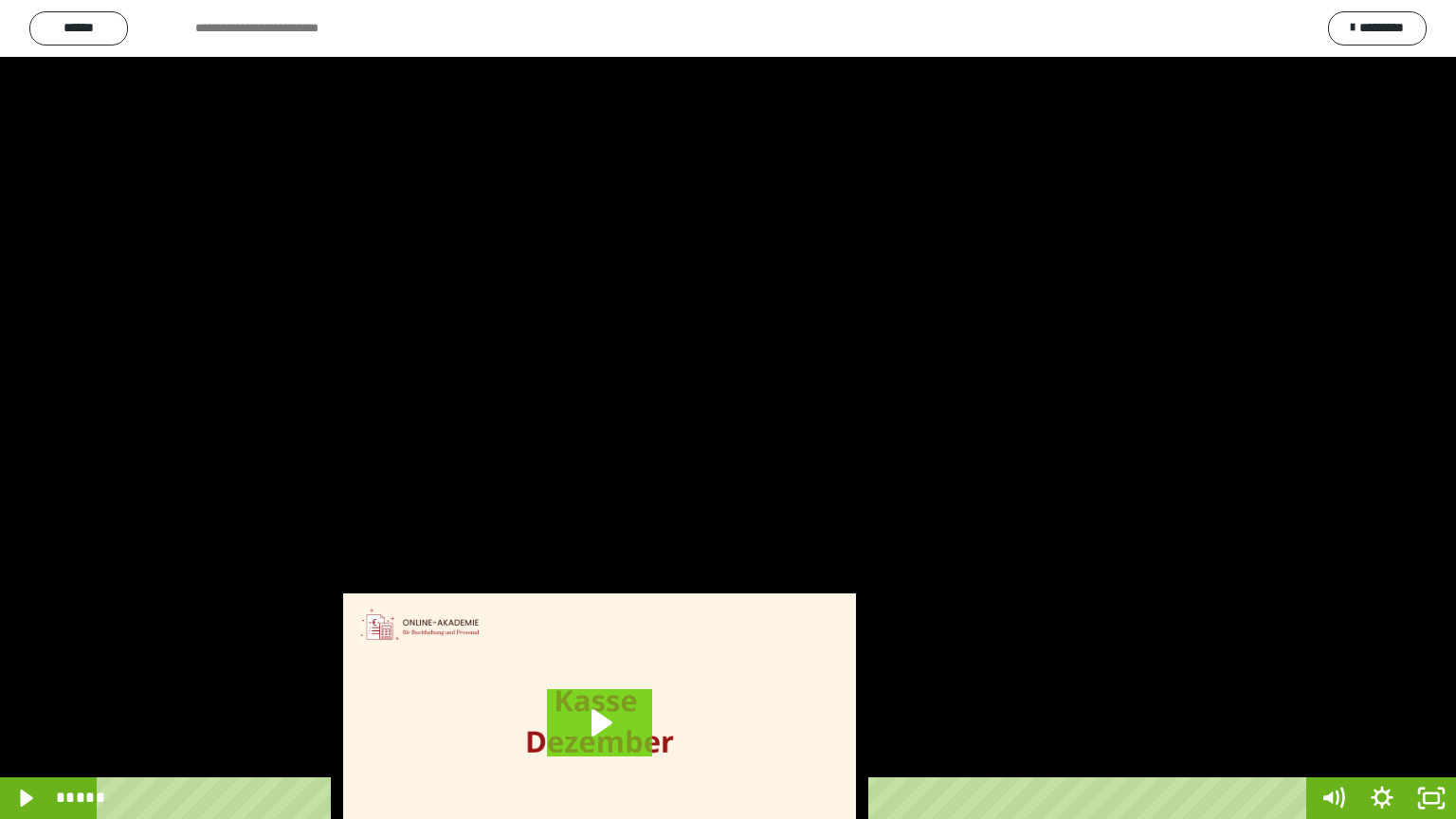 drag, startPoint x: 948, startPoint y: 801, endPoint x: 860, endPoint y: 583, distance: 235.09147 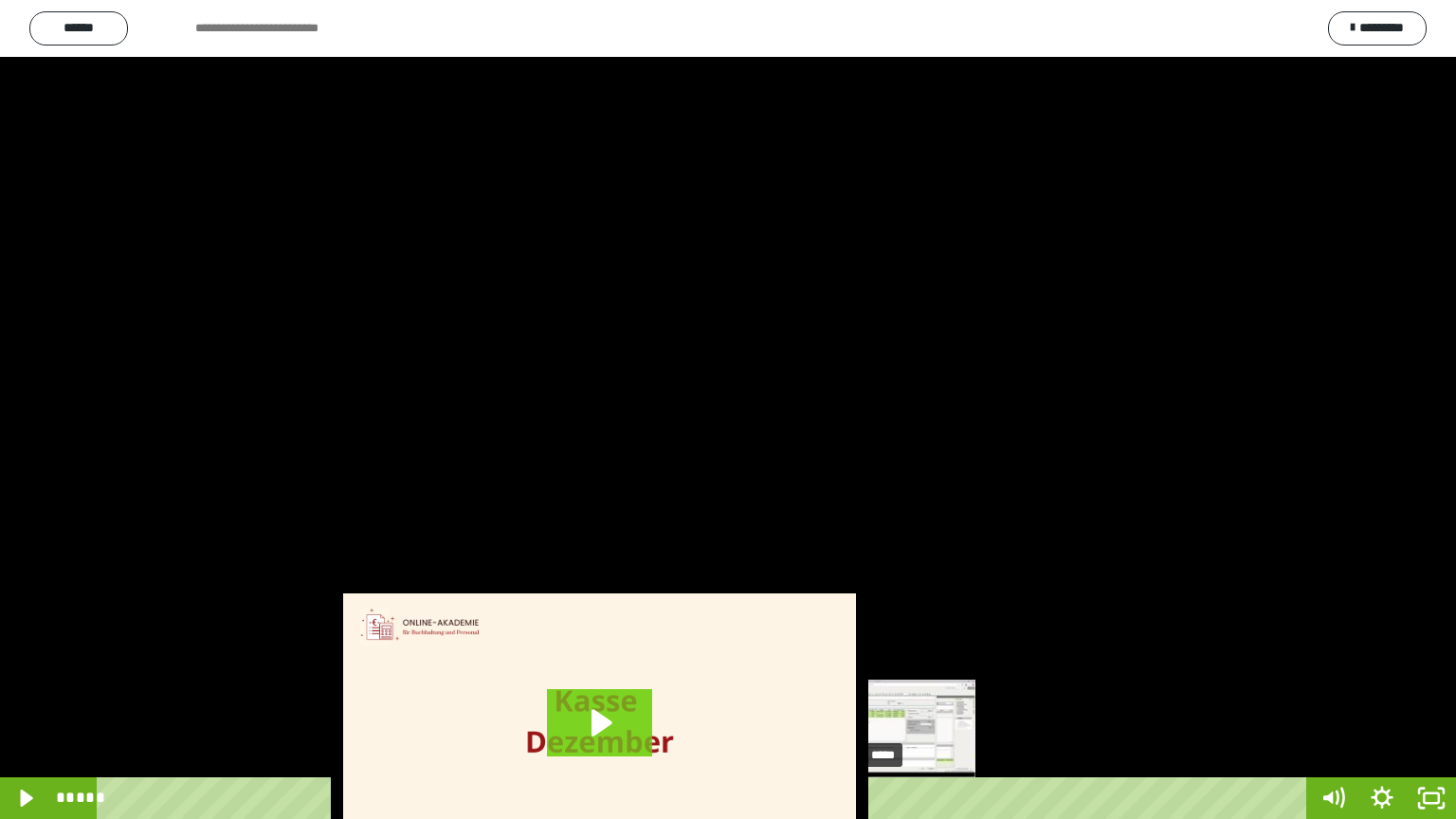 click on "*****" at bounding box center (705, 798) 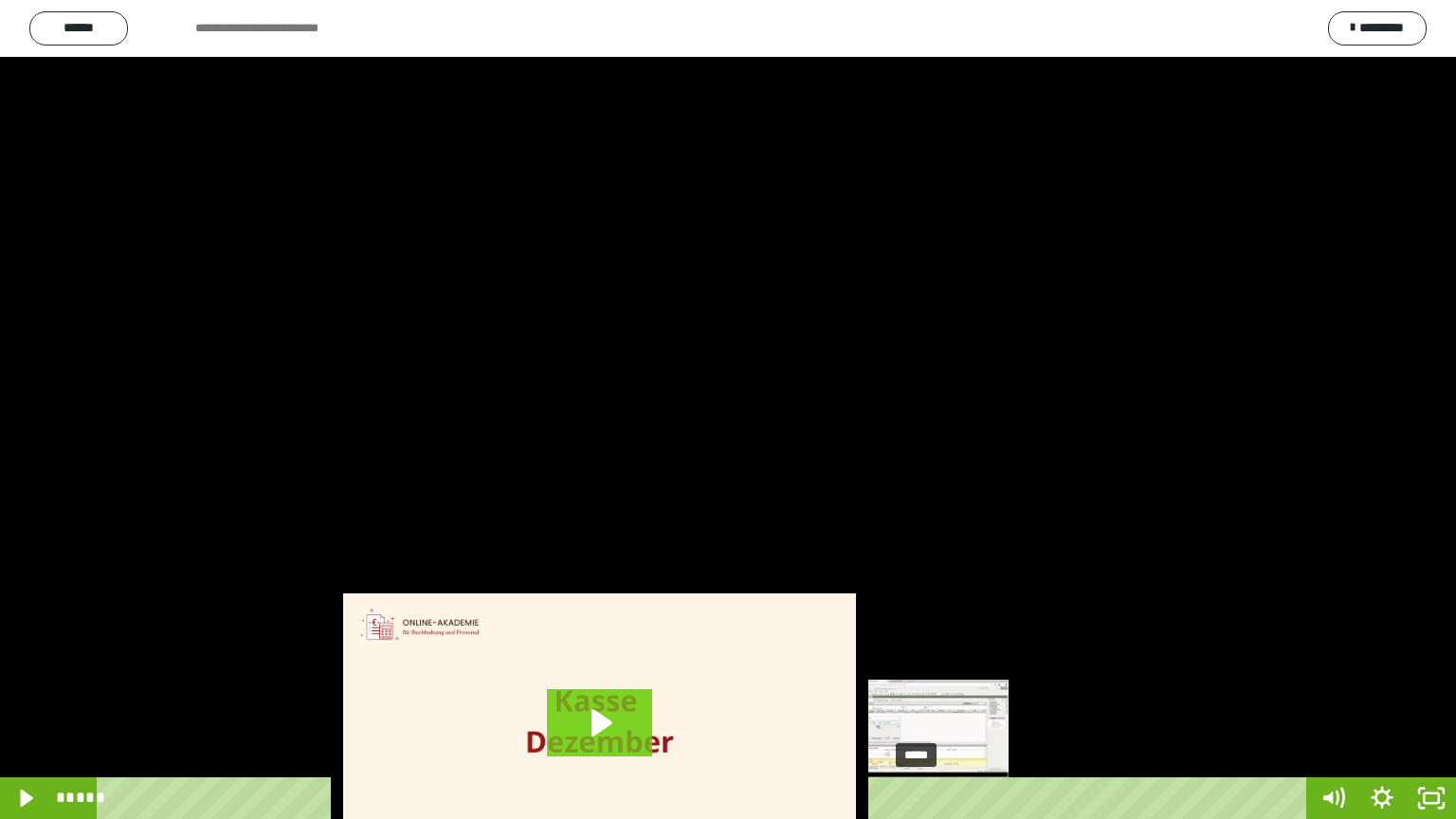 click on "*****" at bounding box center (705, 798) 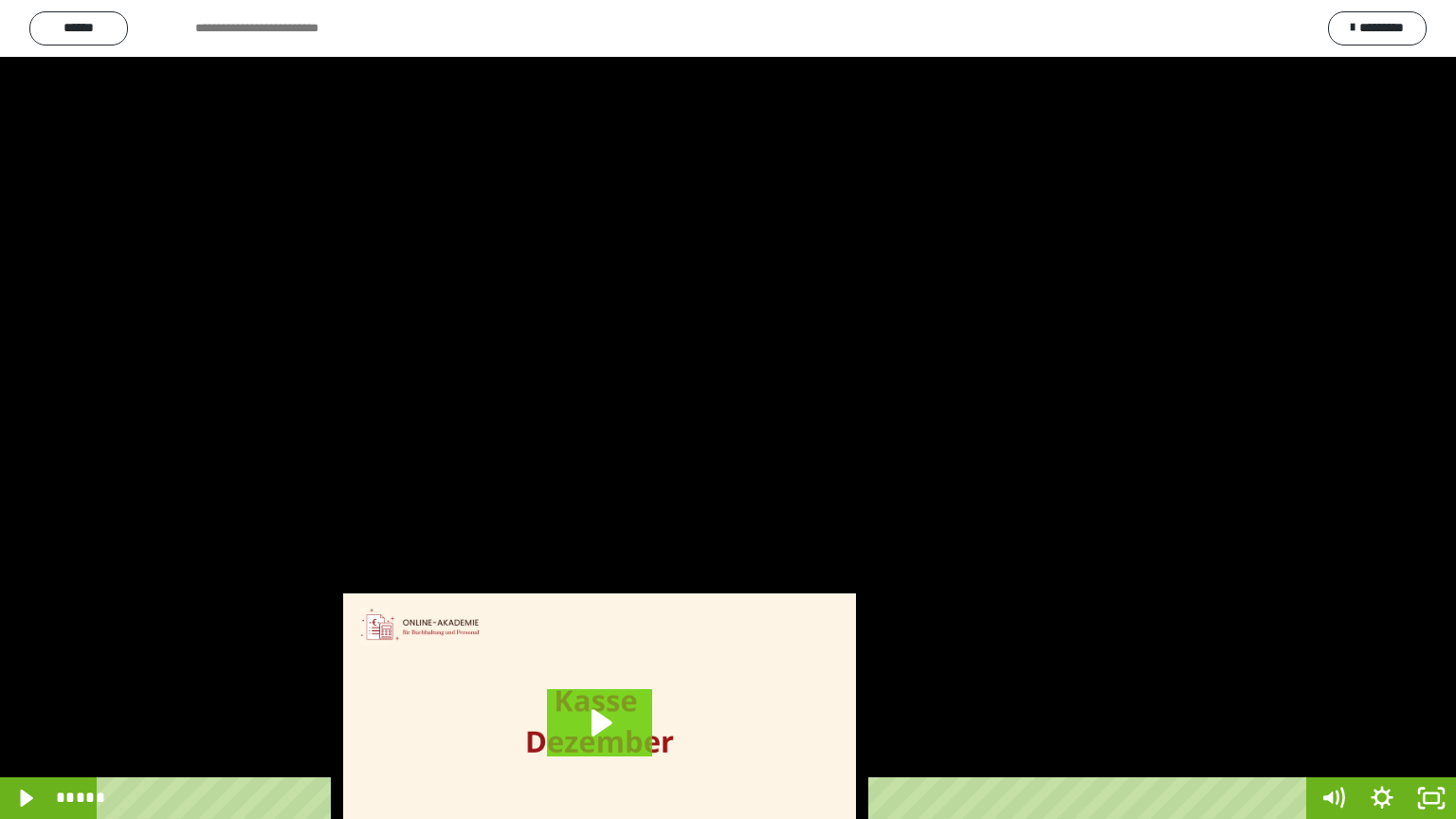 click at bounding box center [728, 410] 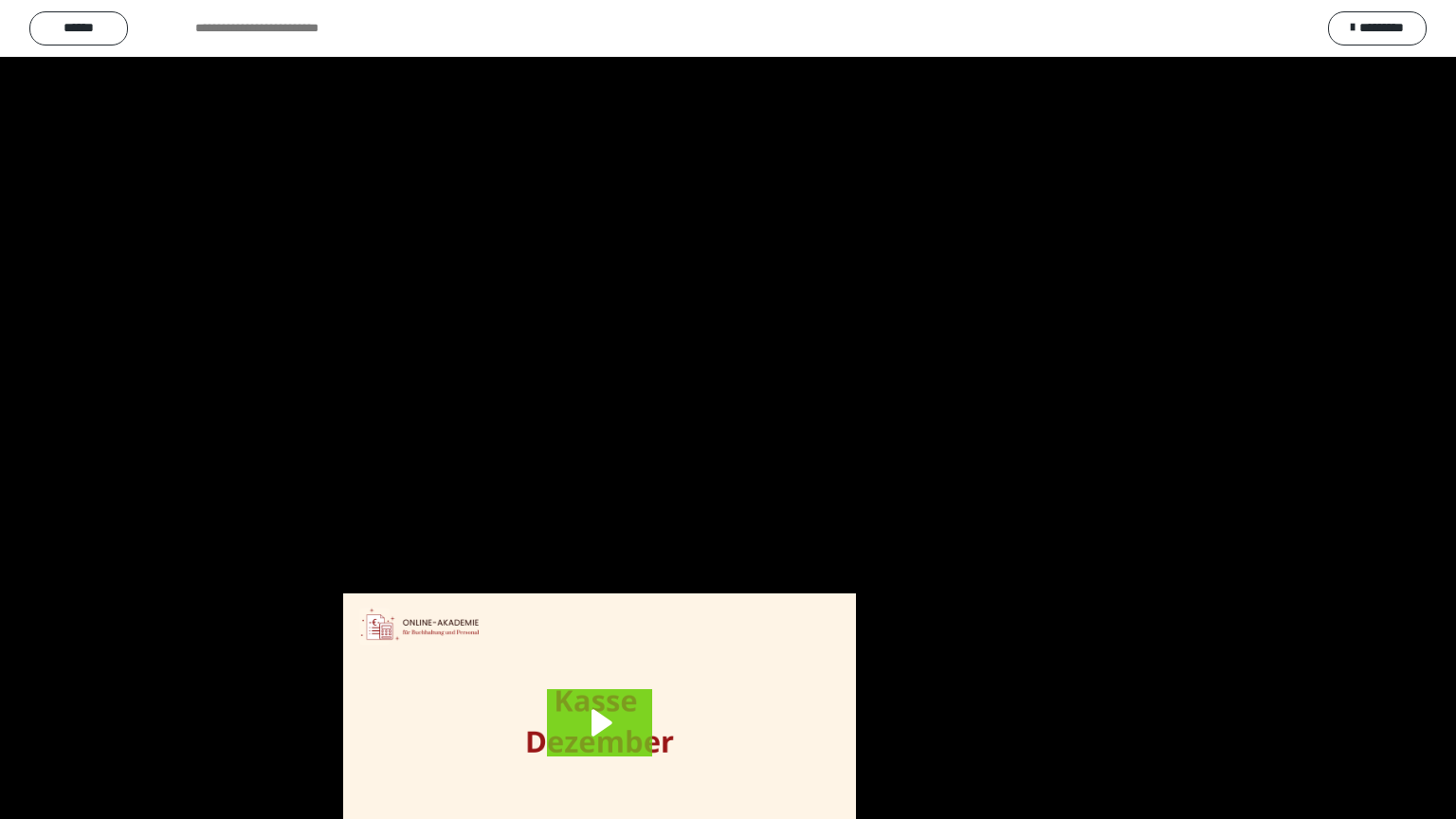 click at bounding box center (728, 410) 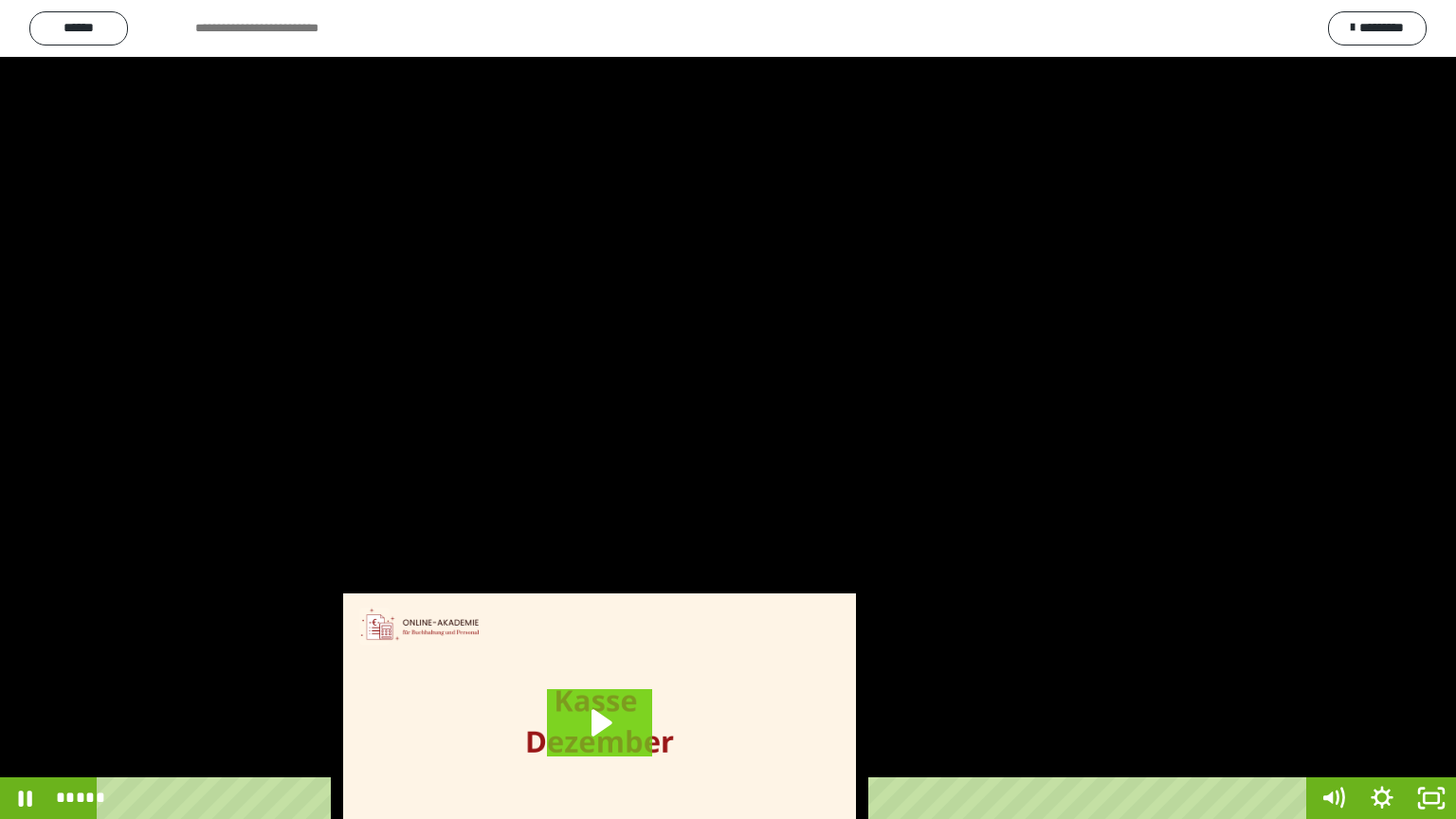 click at bounding box center (728, 410) 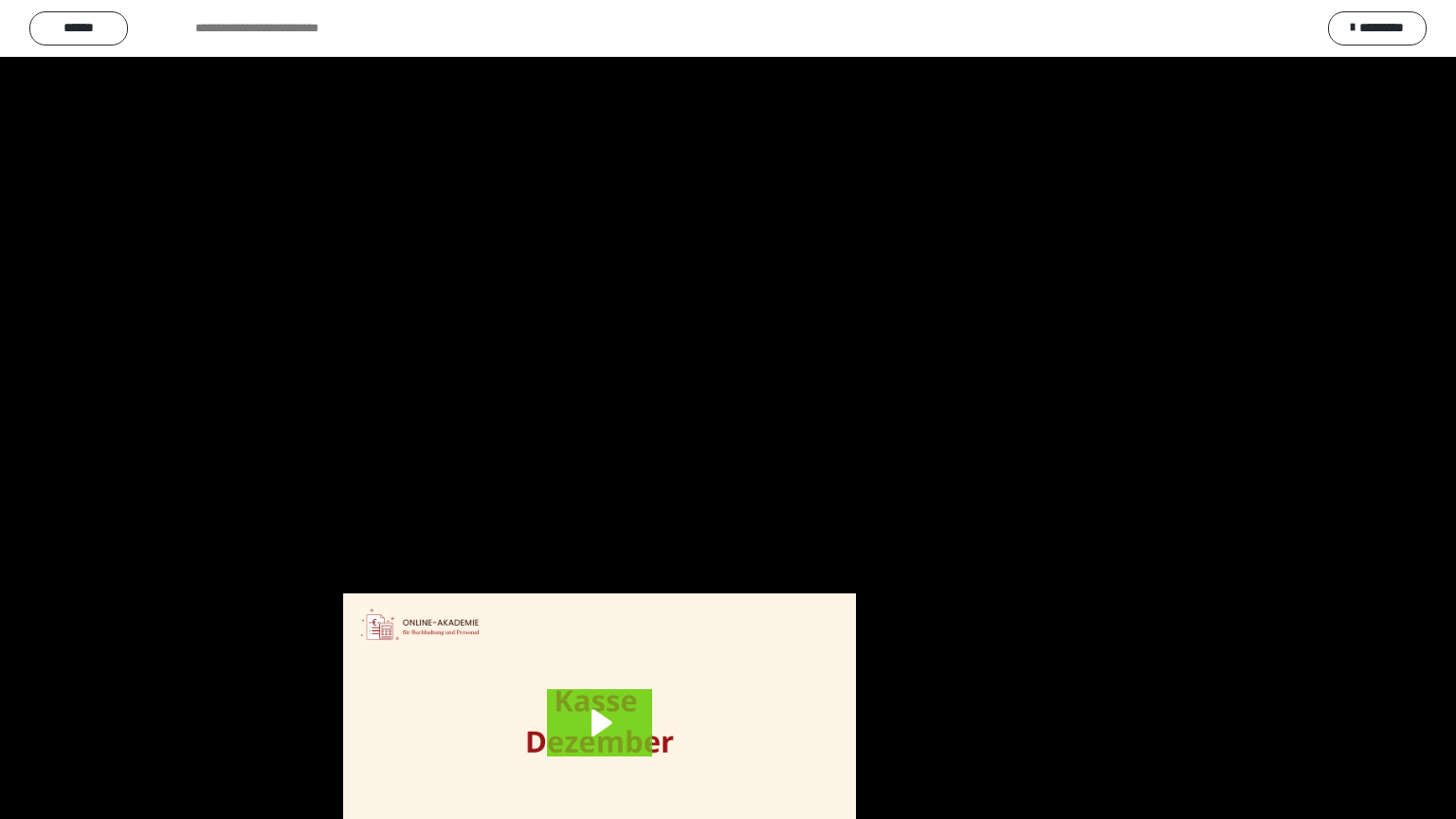 click at bounding box center (728, 410) 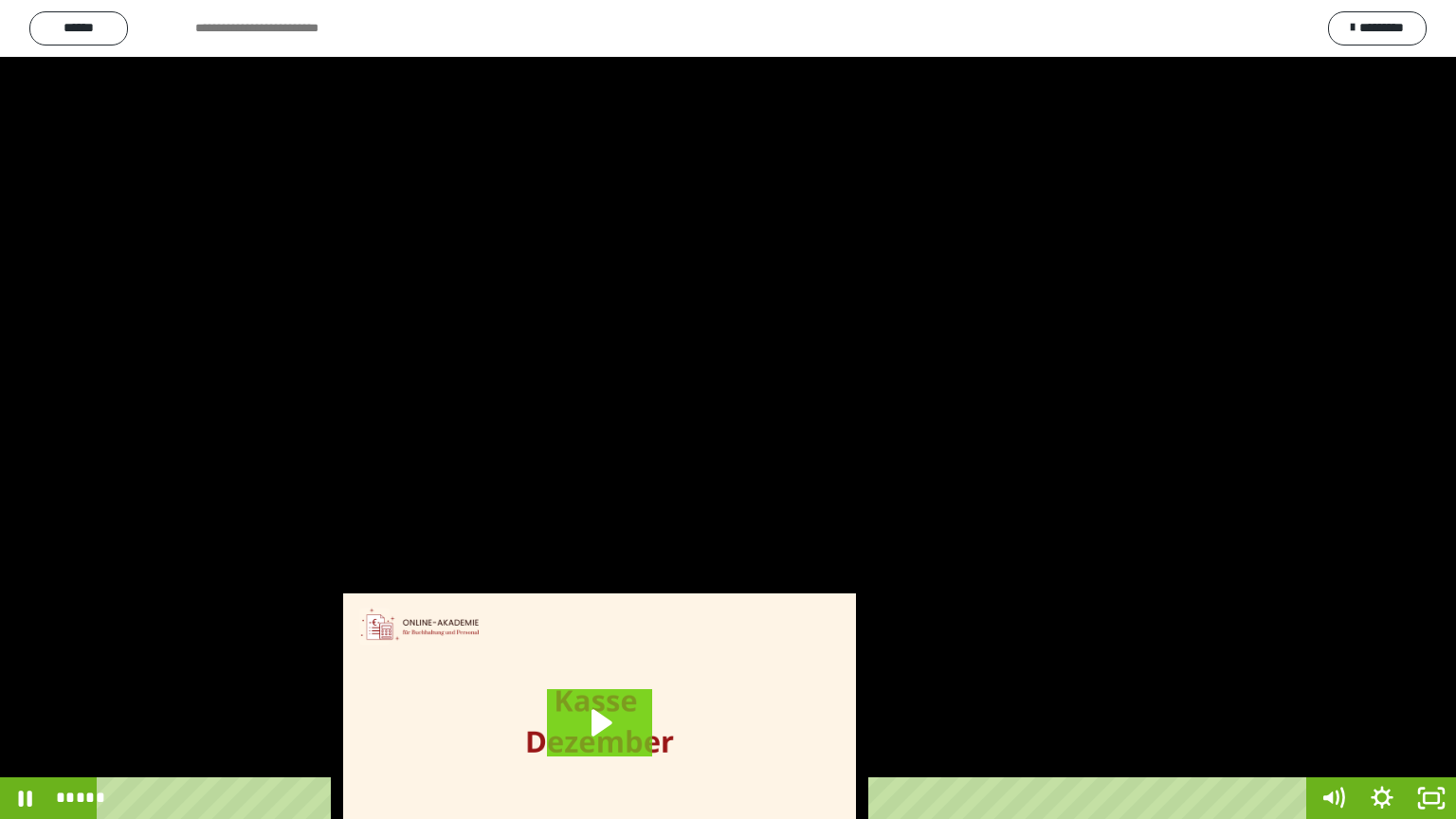click at bounding box center (728, 410) 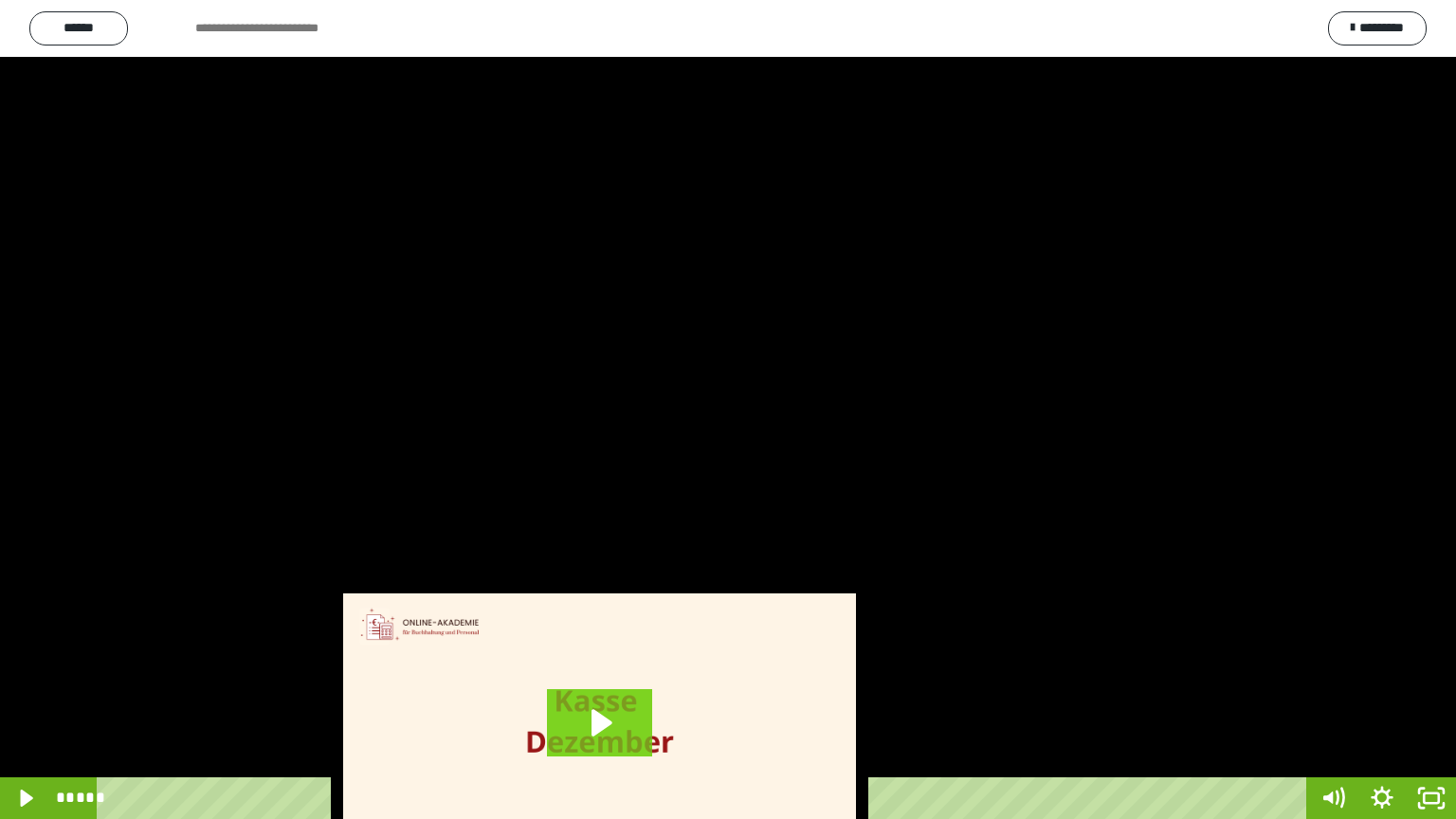 click at bounding box center [728, 410] 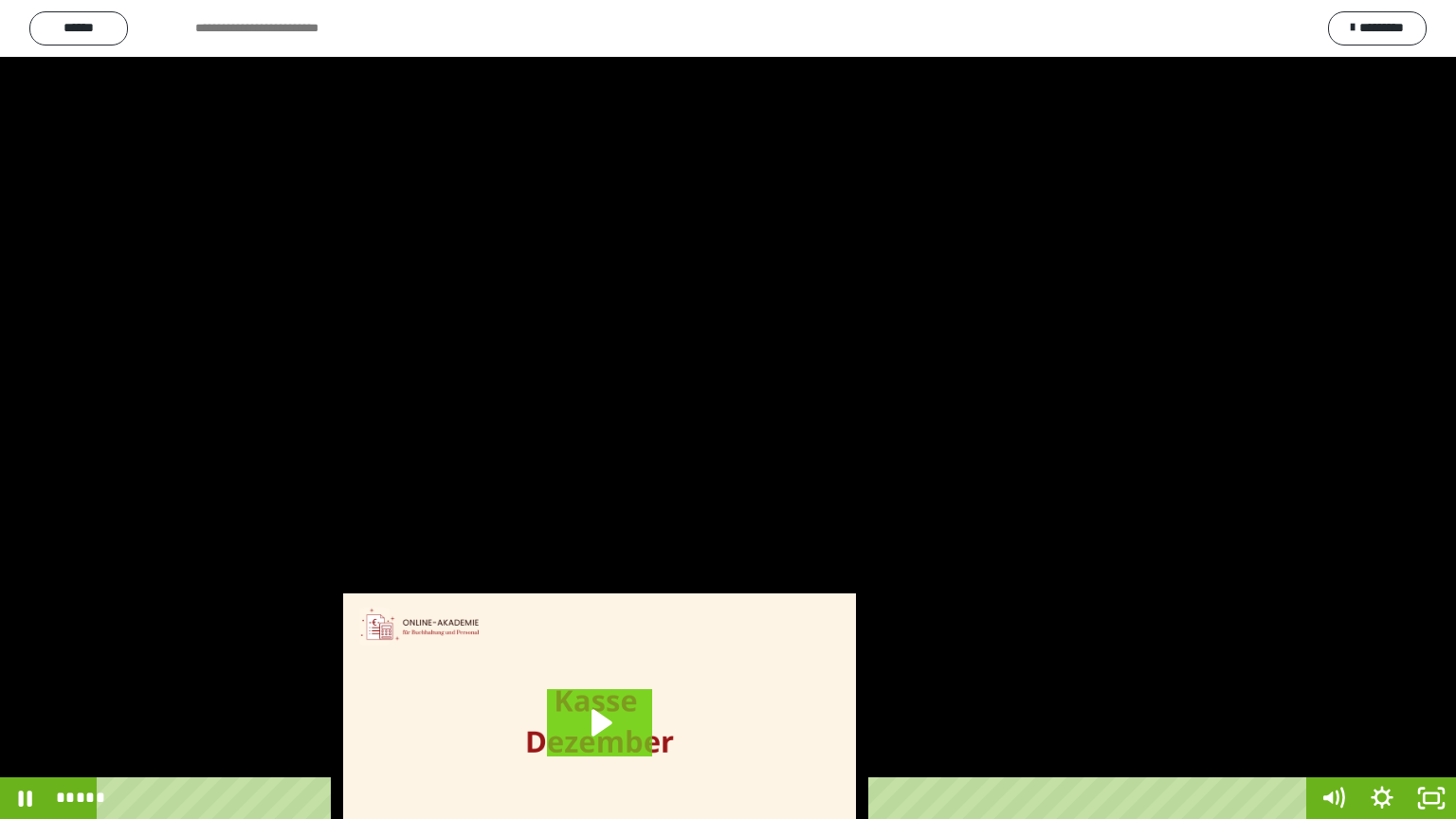 click at bounding box center (728, 410) 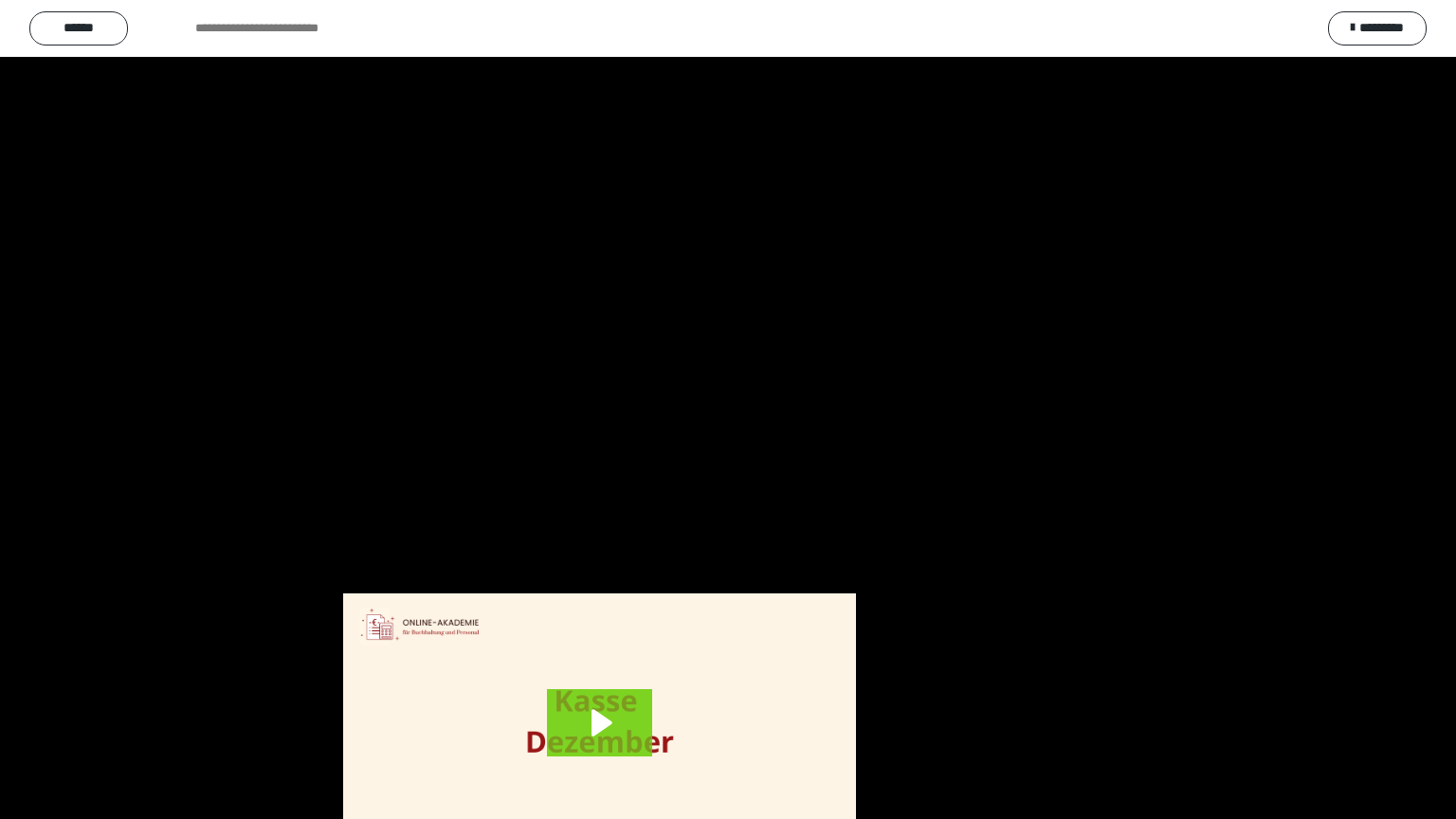 click at bounding box center (728, 410) 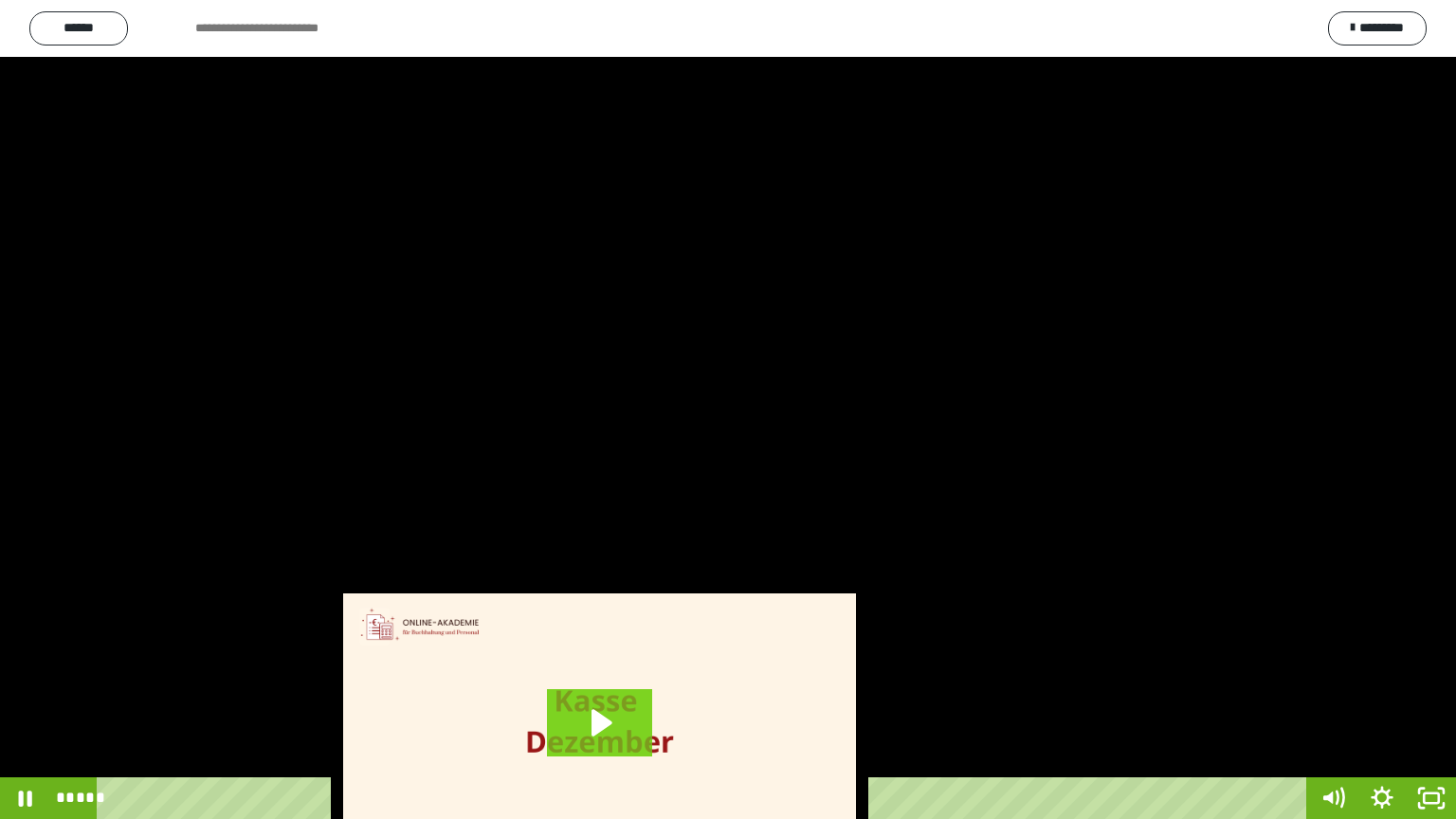 click at bounding box center (728, 410) 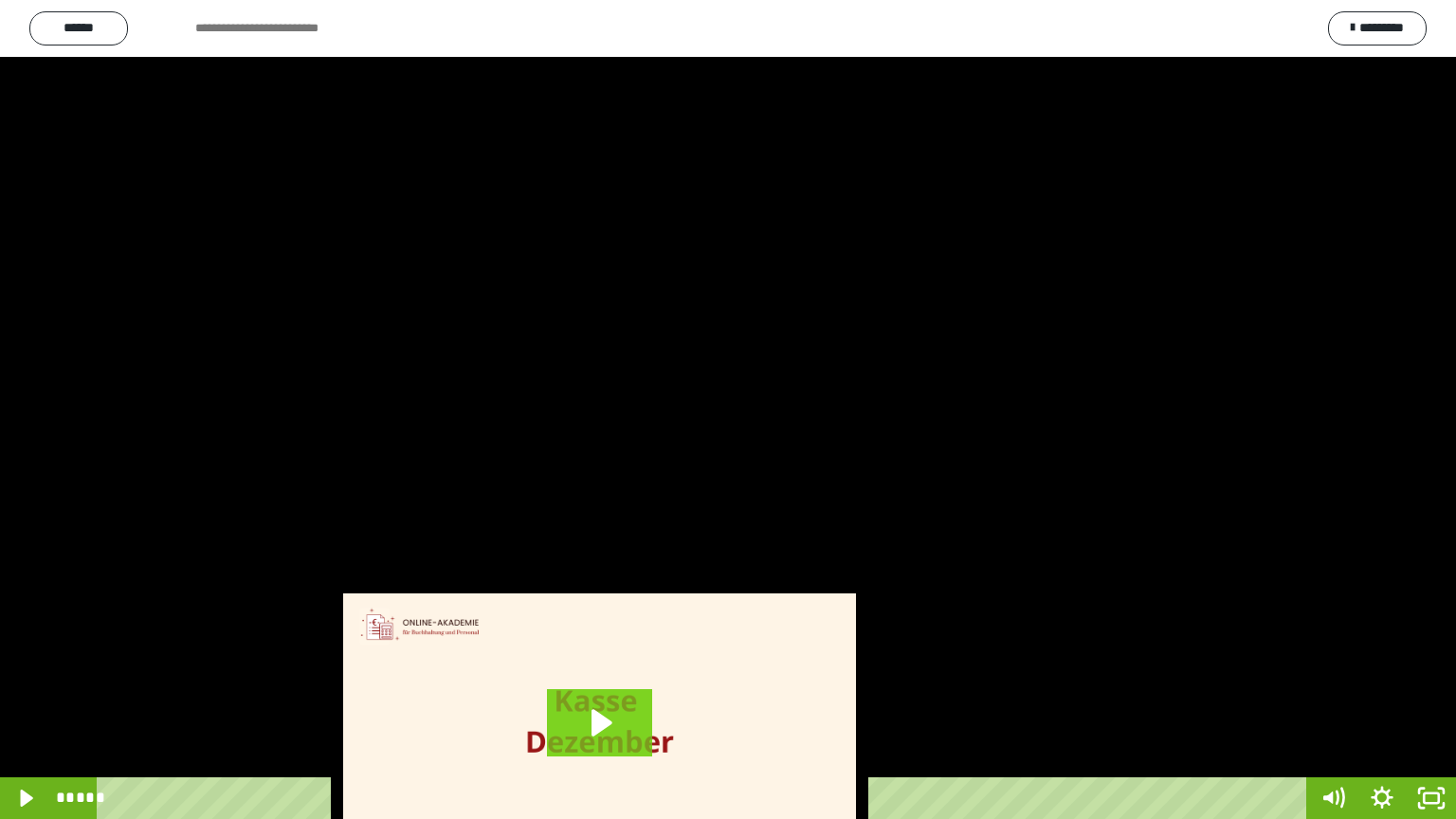 click at bounding box center [728, 410] 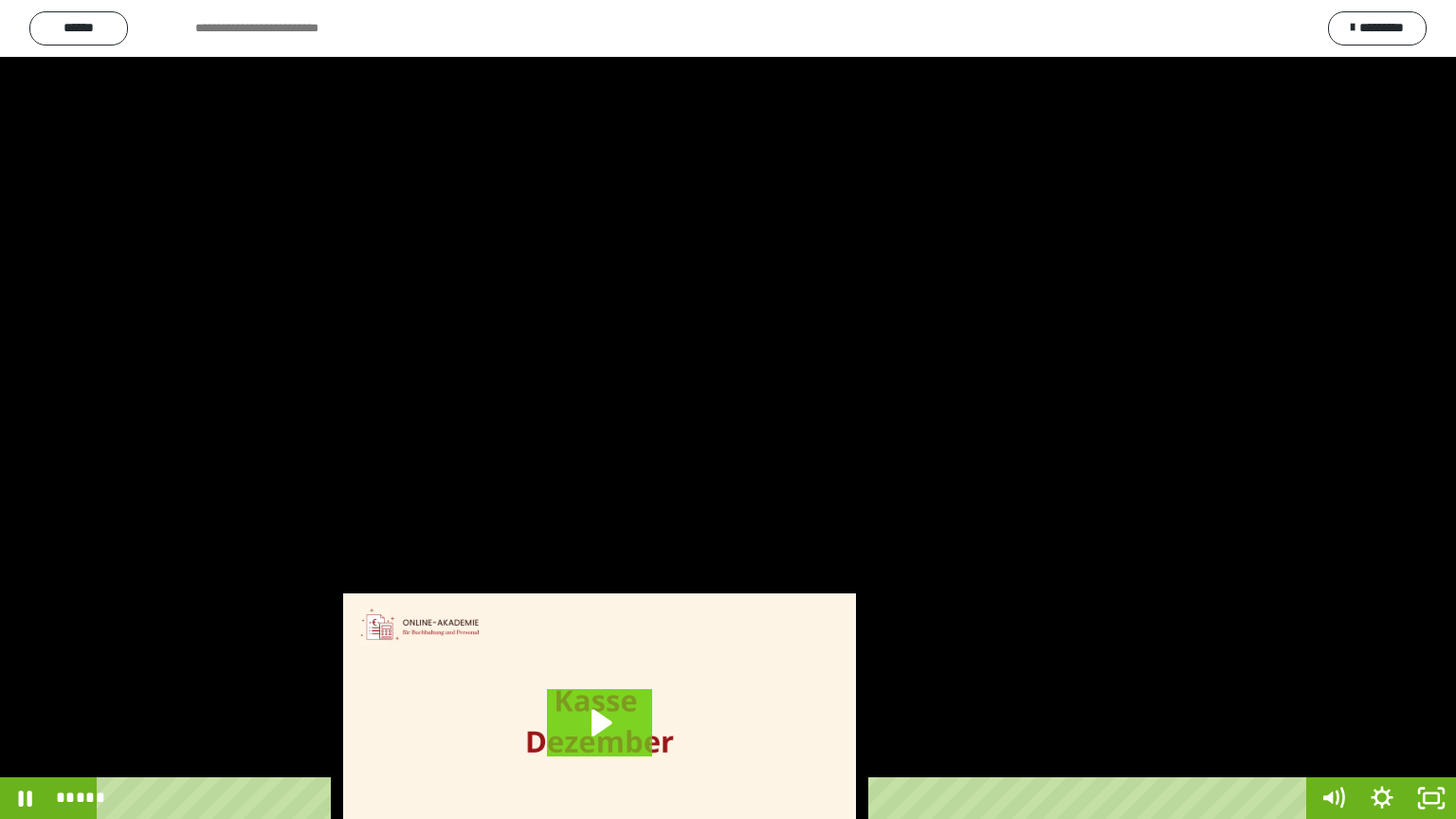 click at bounding box center (728, 410) 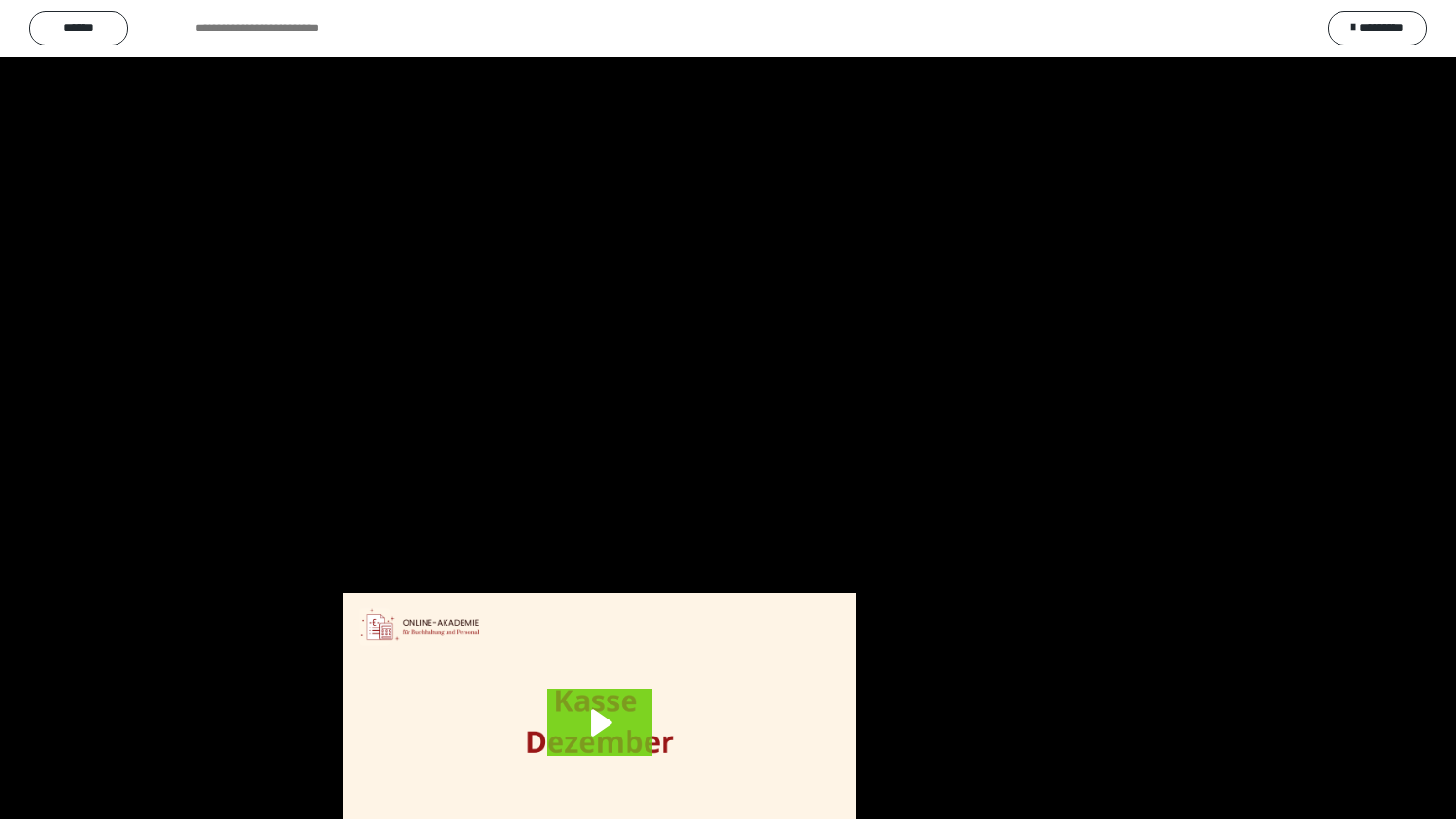 click at bounding box center (728, 410) 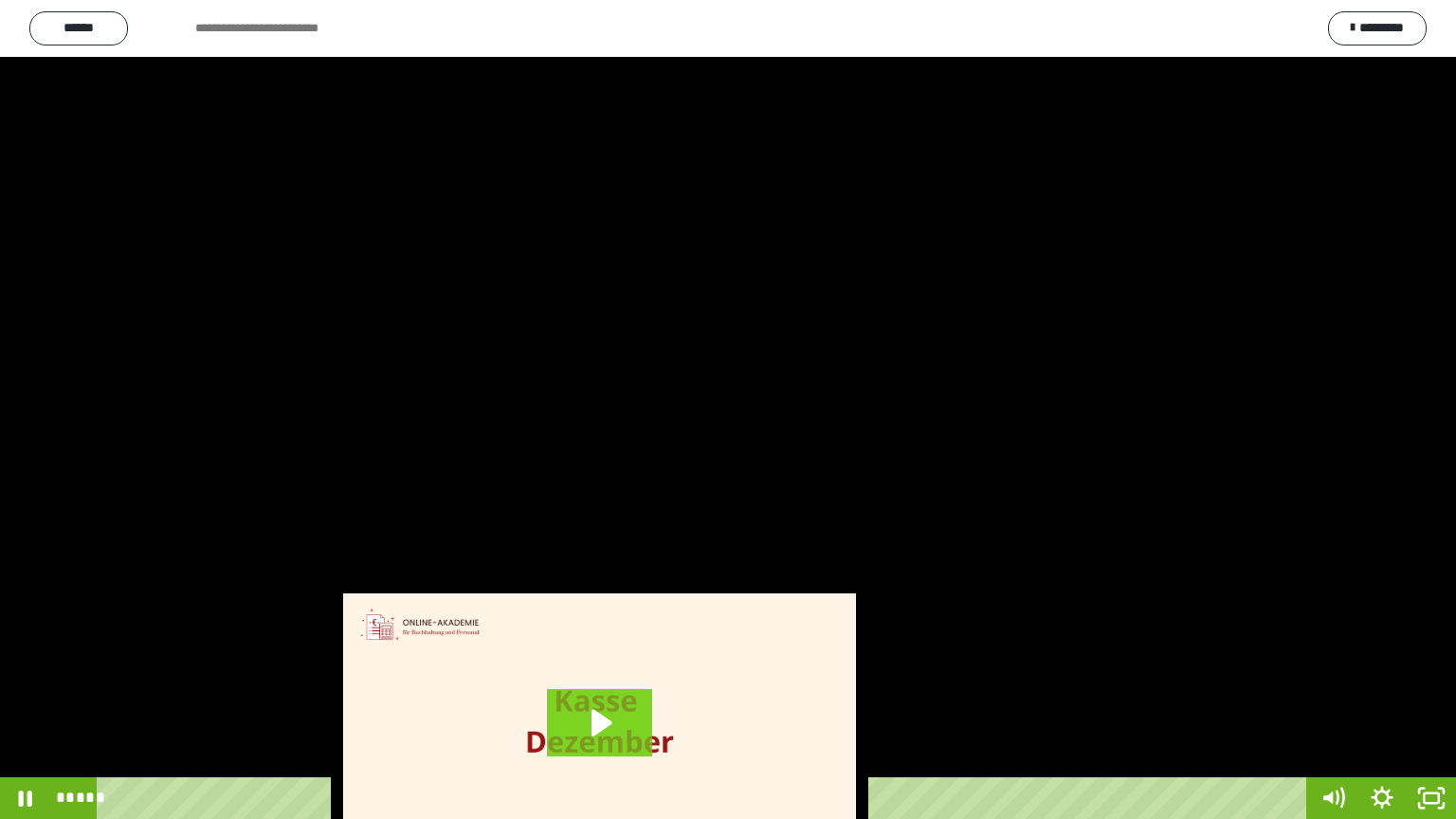 click at bounding box center (728, 410) 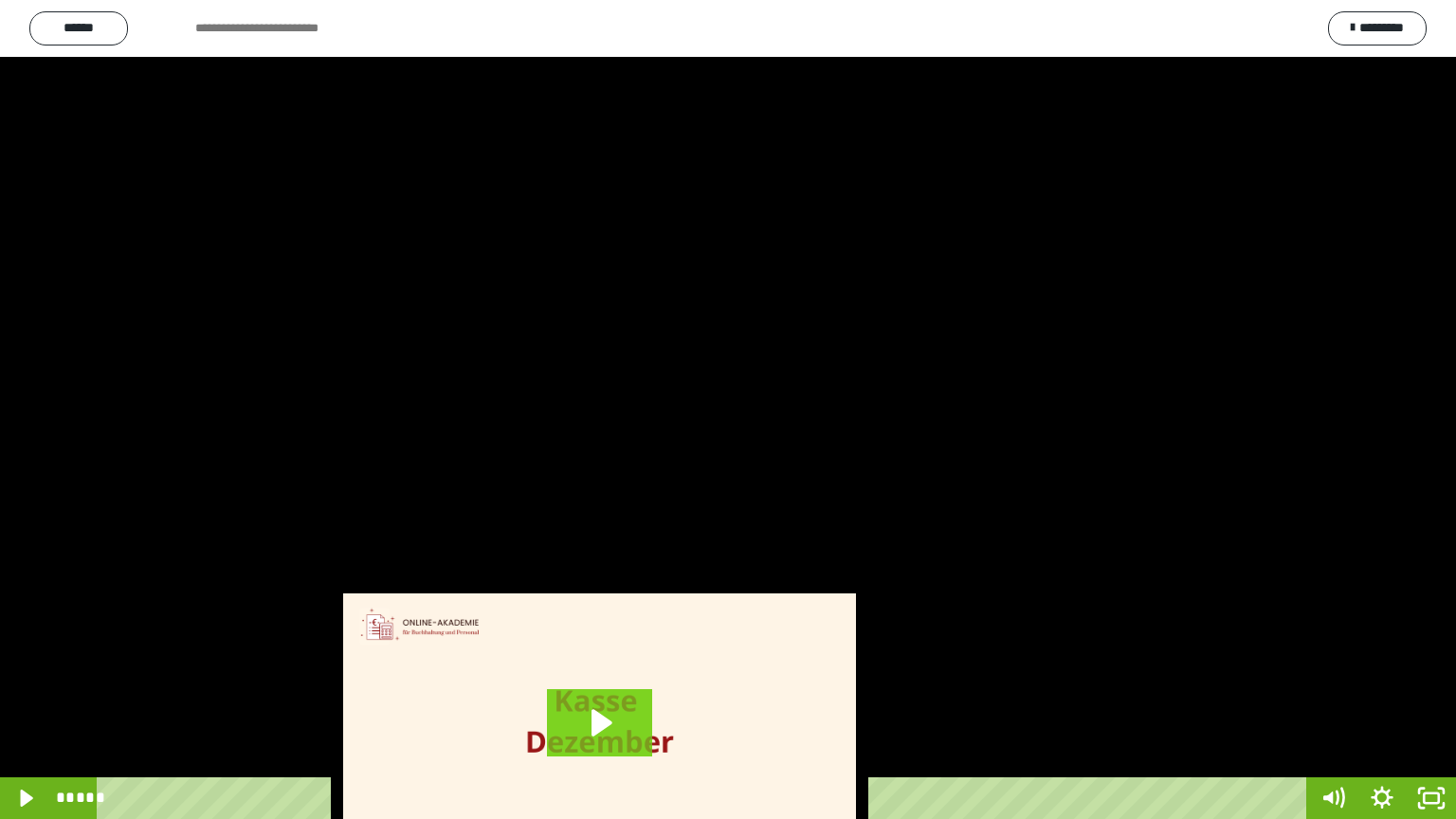 click at bounding box center [728, 410] 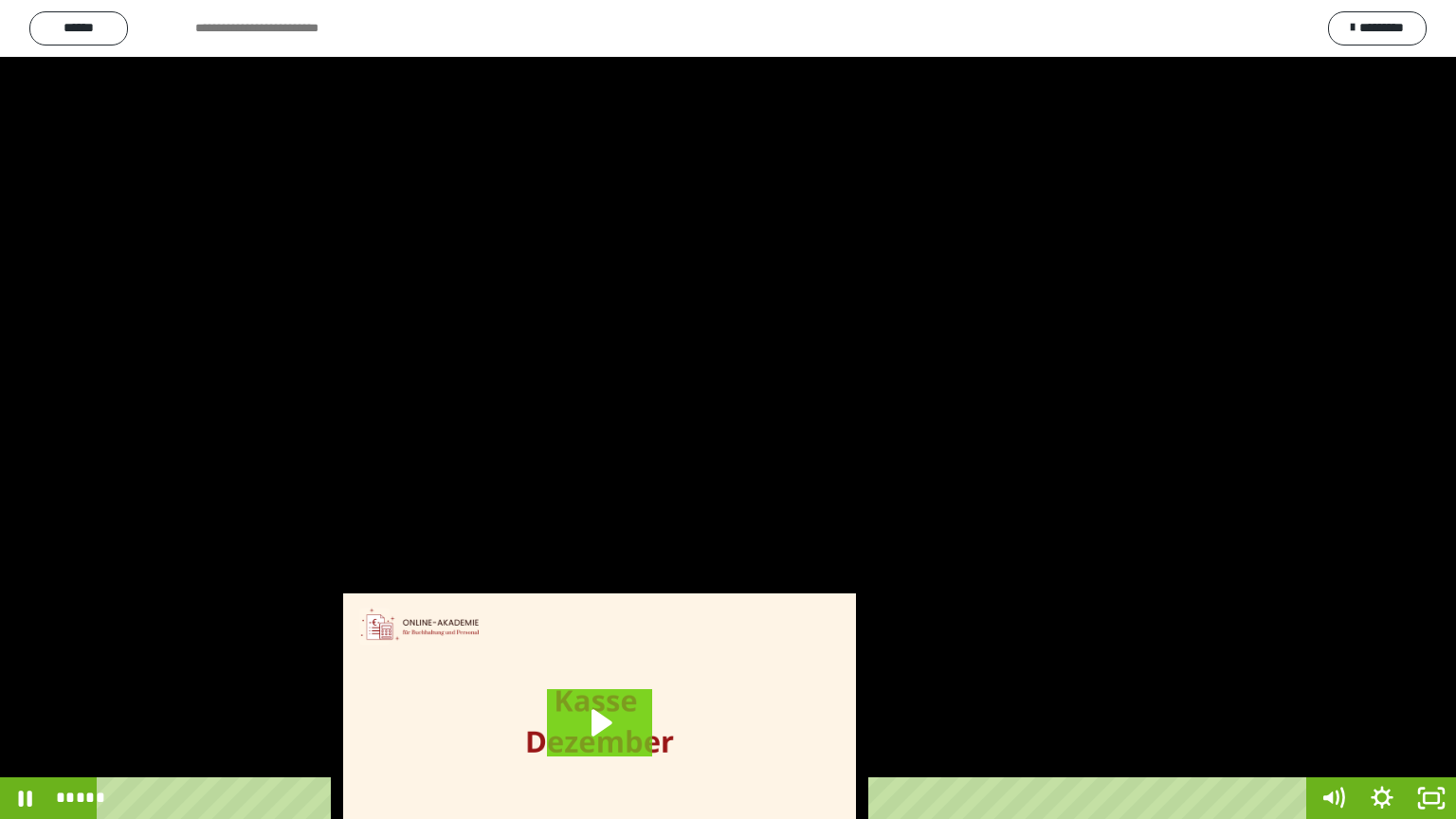 click at bounding box center [728, 410] 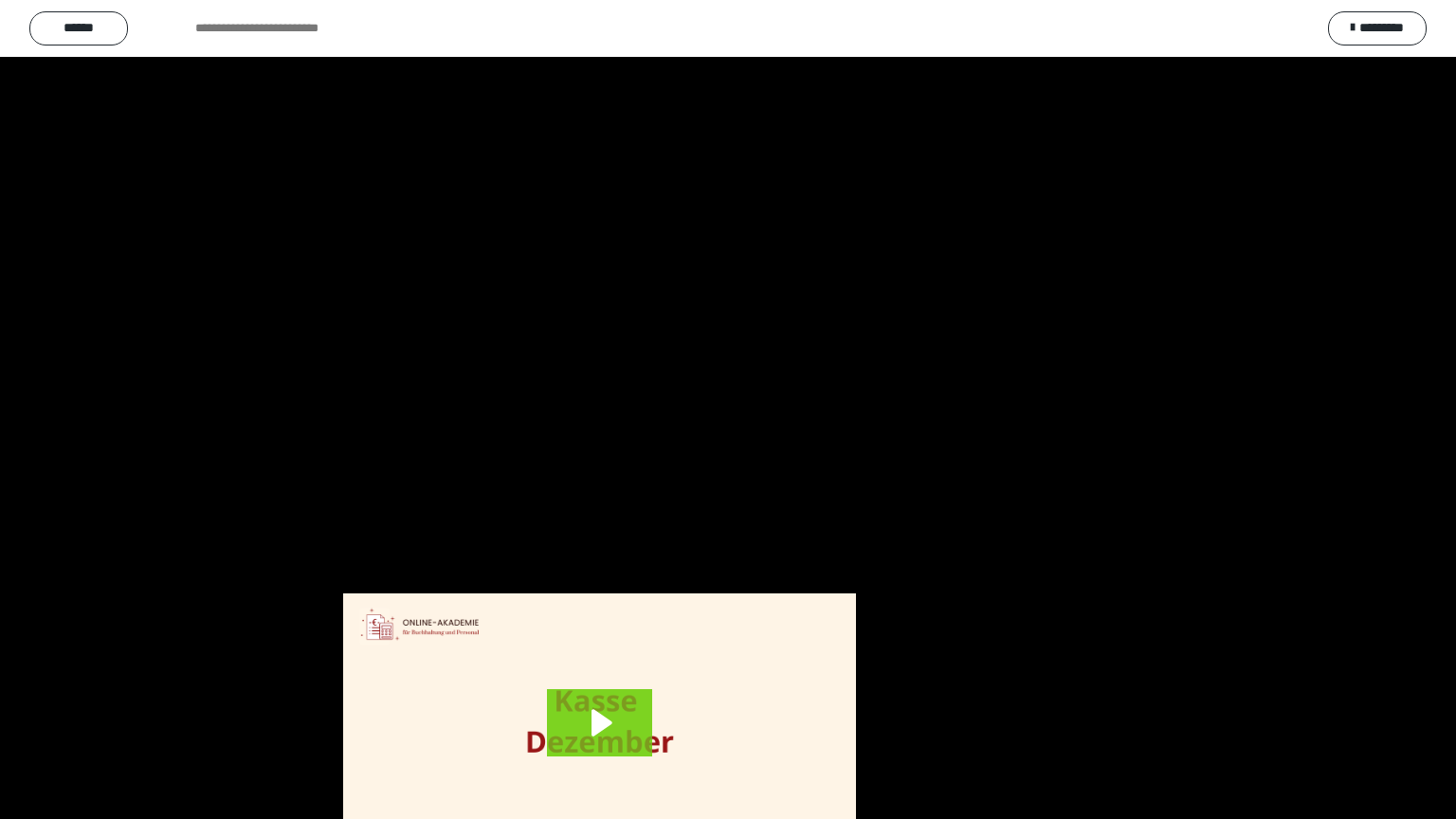 click at bounding box center (728, 410) 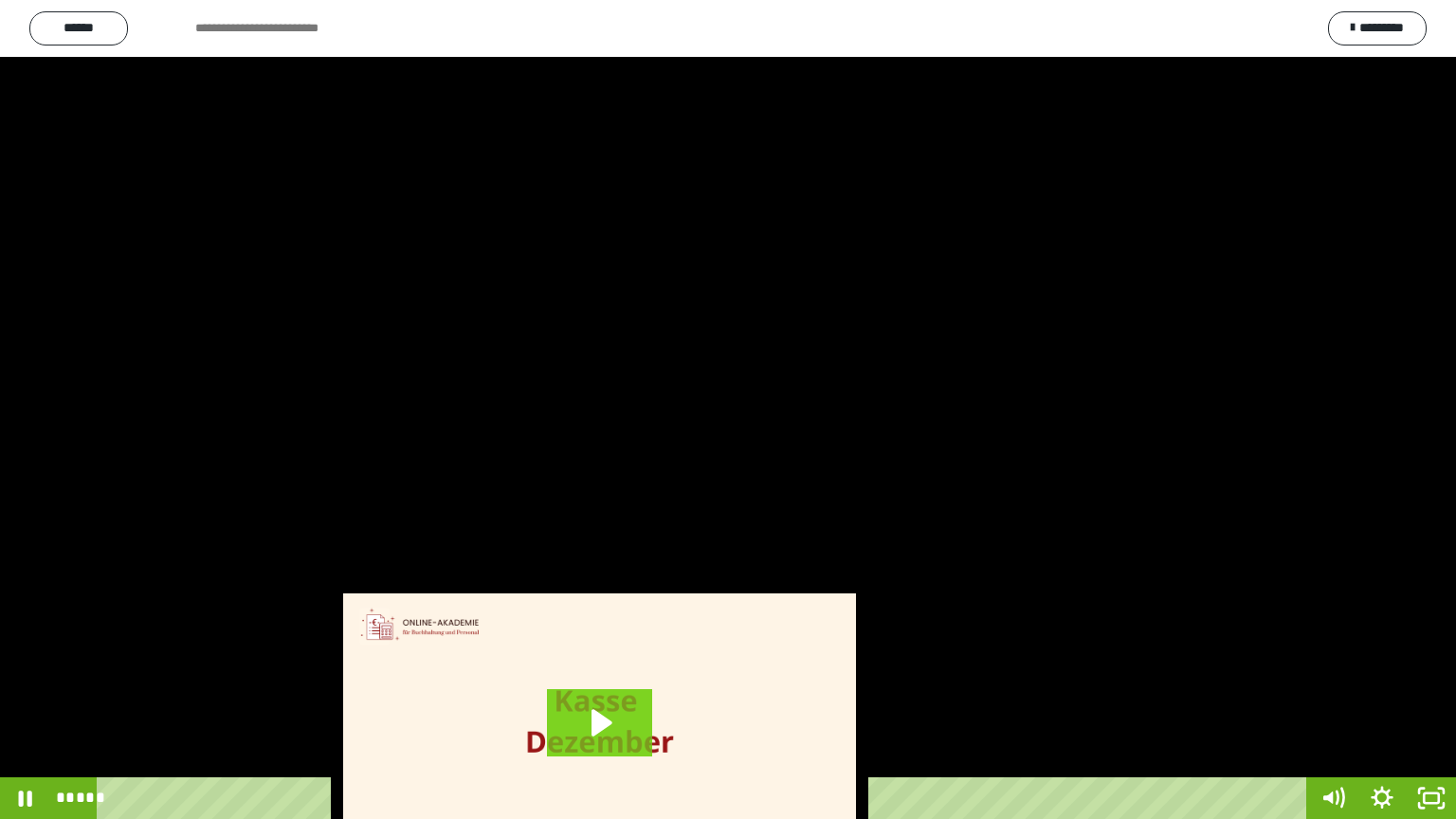 click at bounding box center (728, 410) 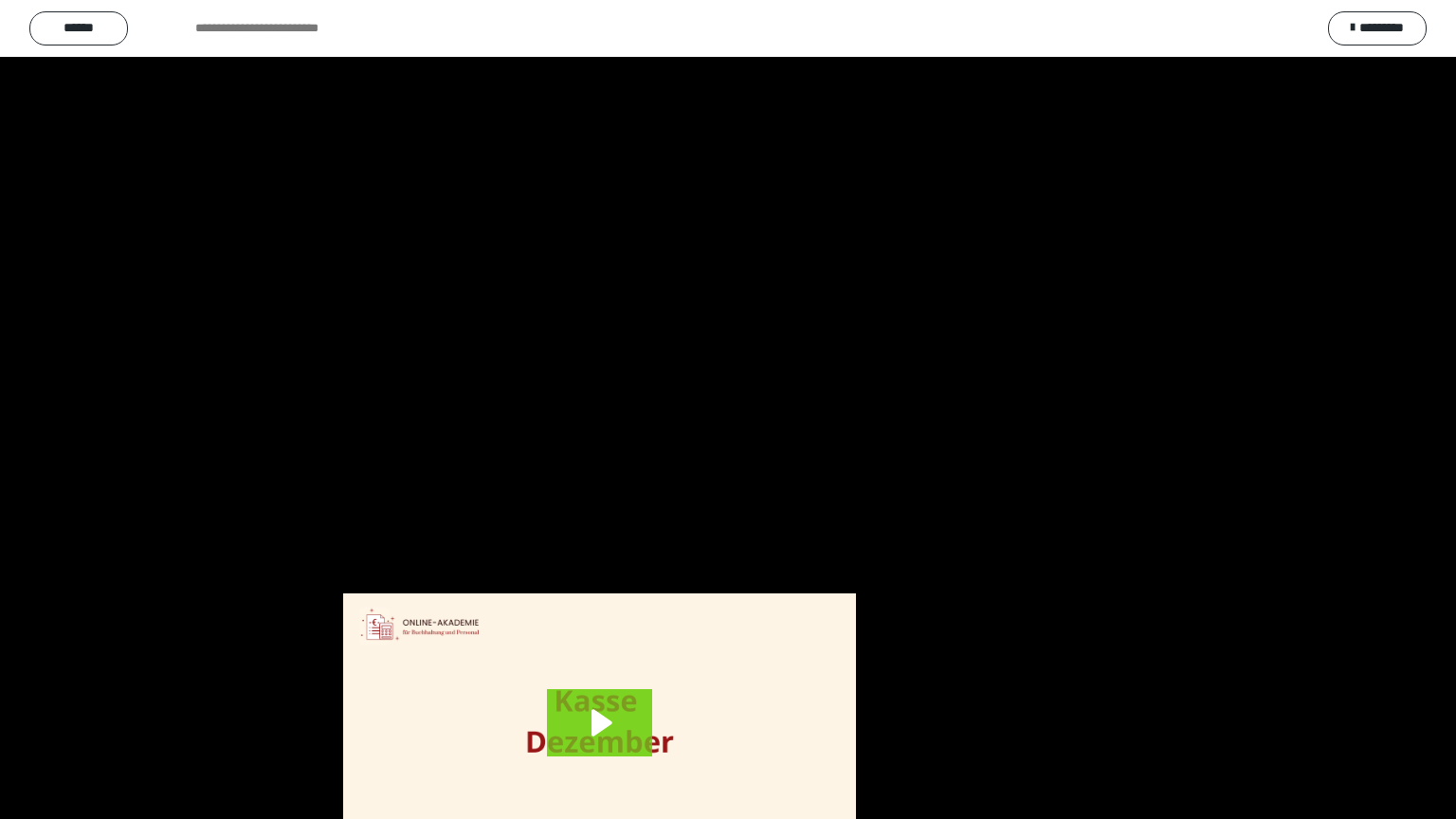 click at bounding box center (728, 410) 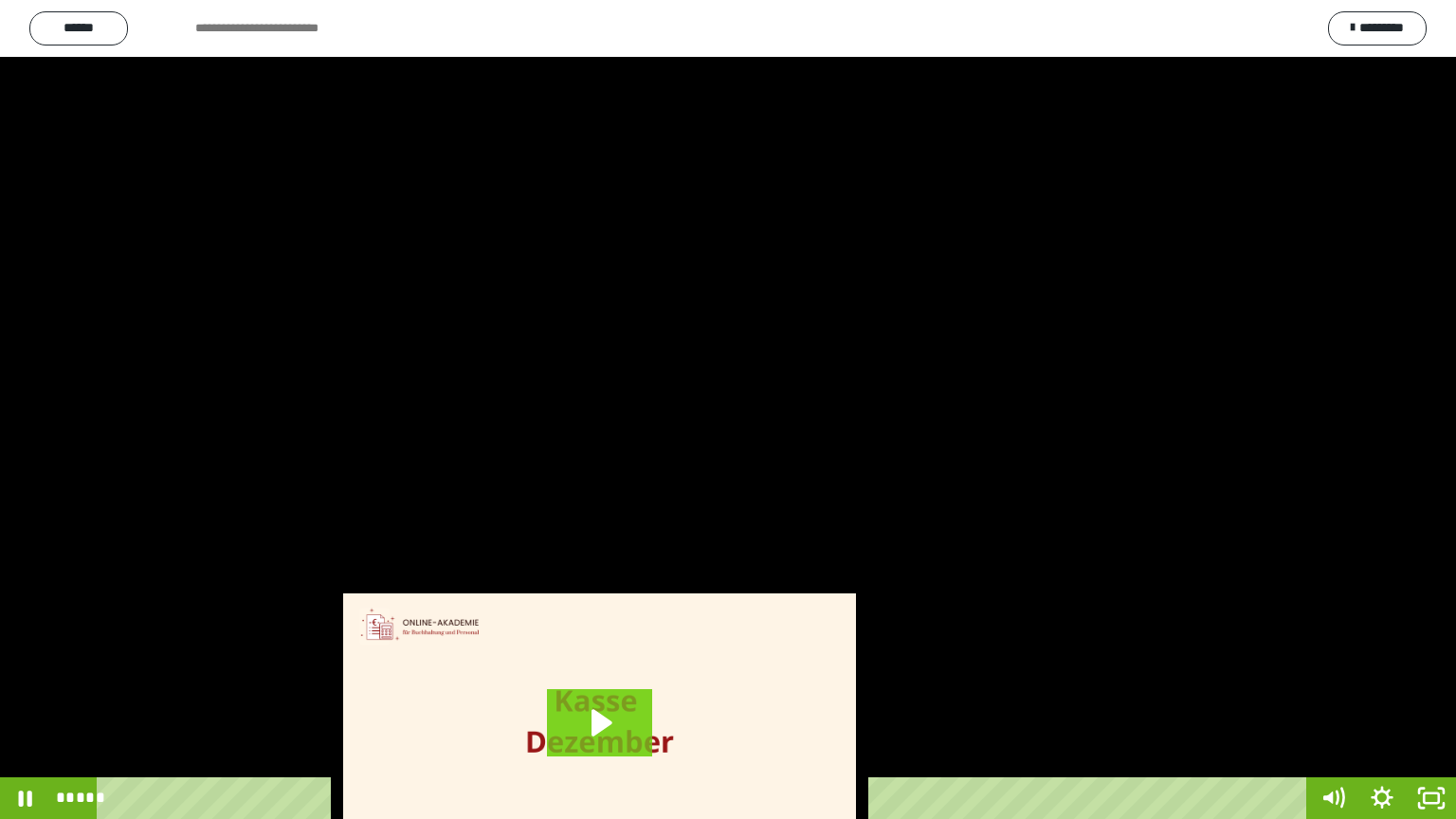 click at bounding box center (728, 410) 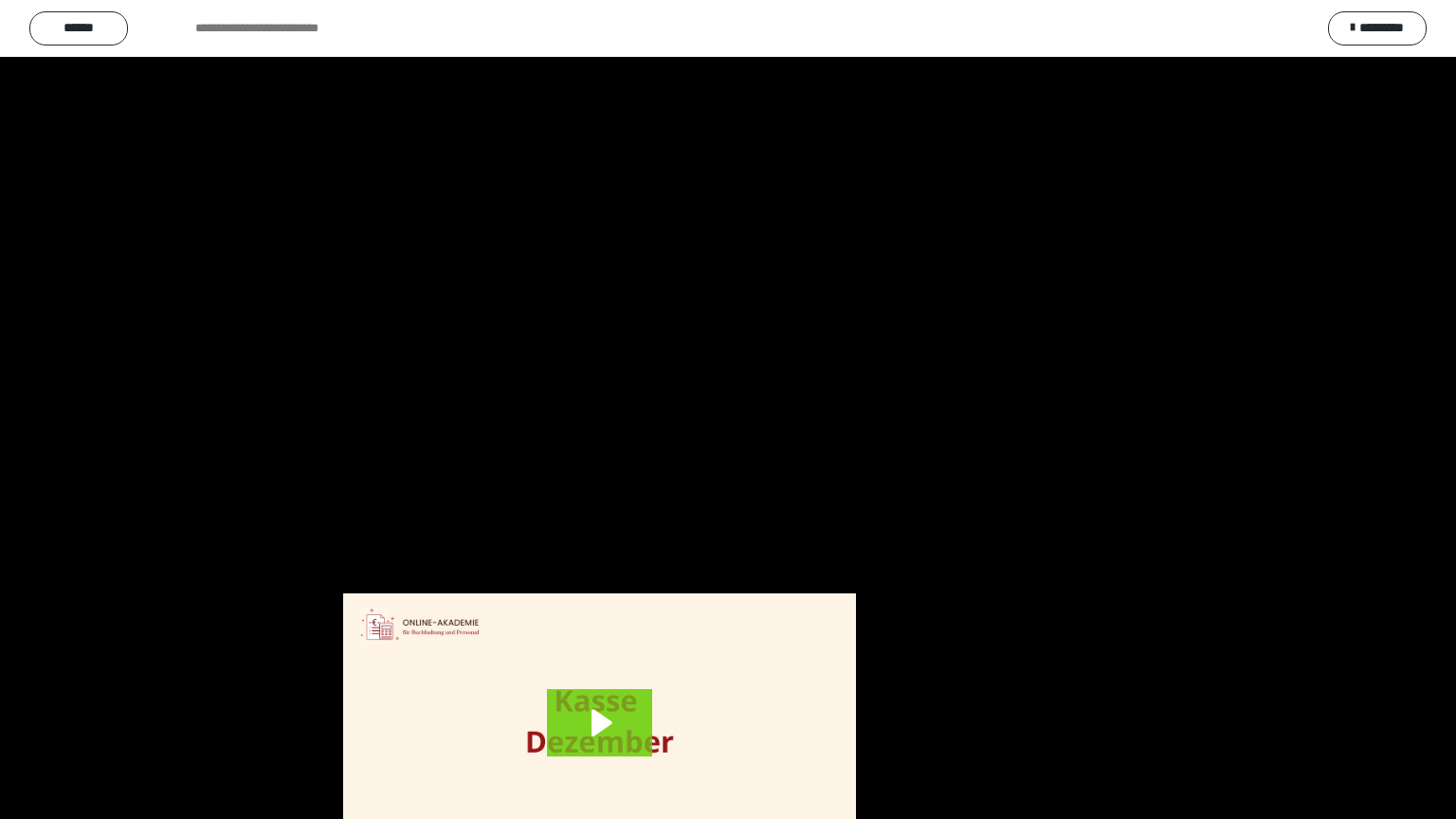 click at bounding box center (728, 410) 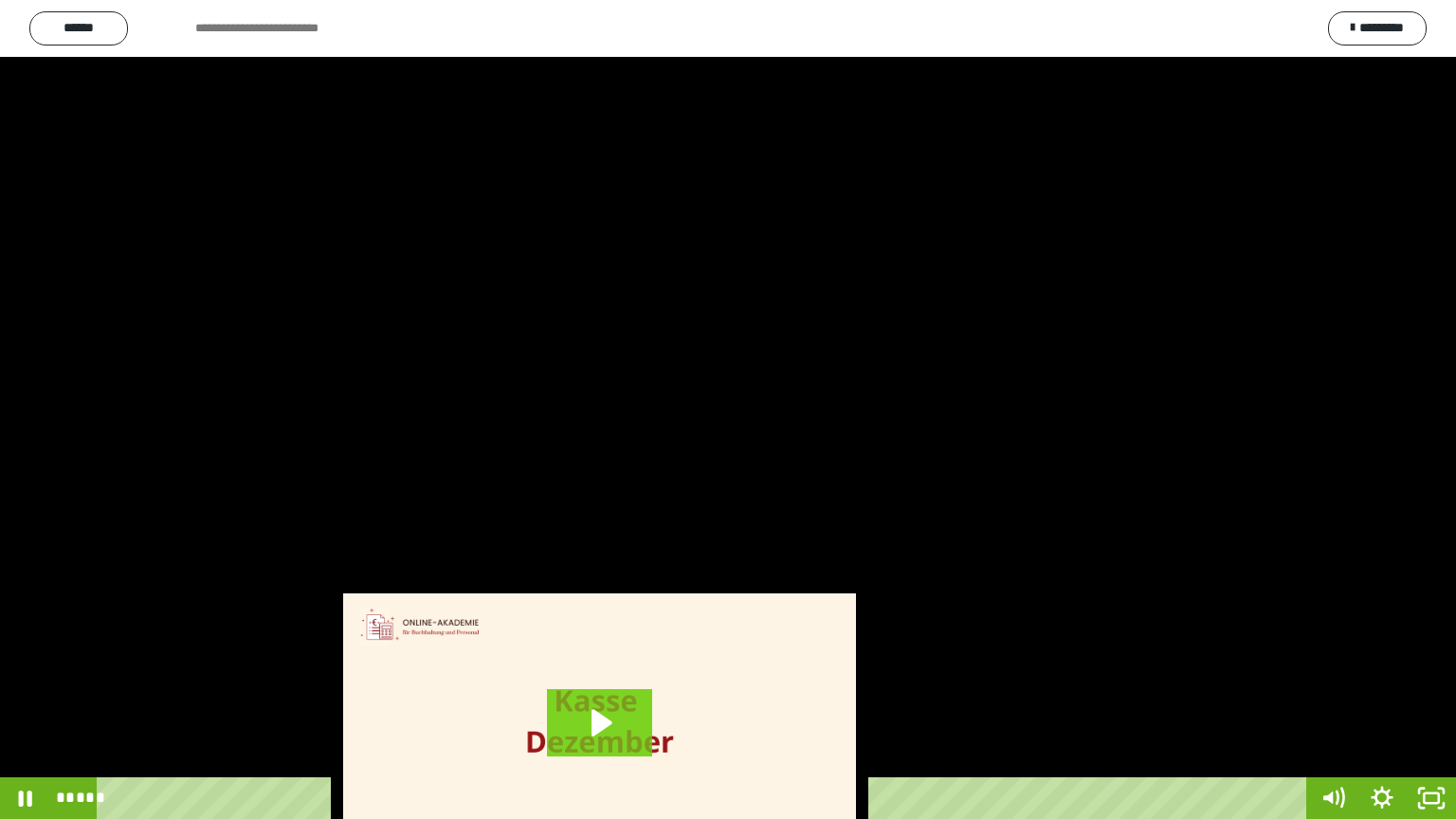 click at bounding box center [728, 410] 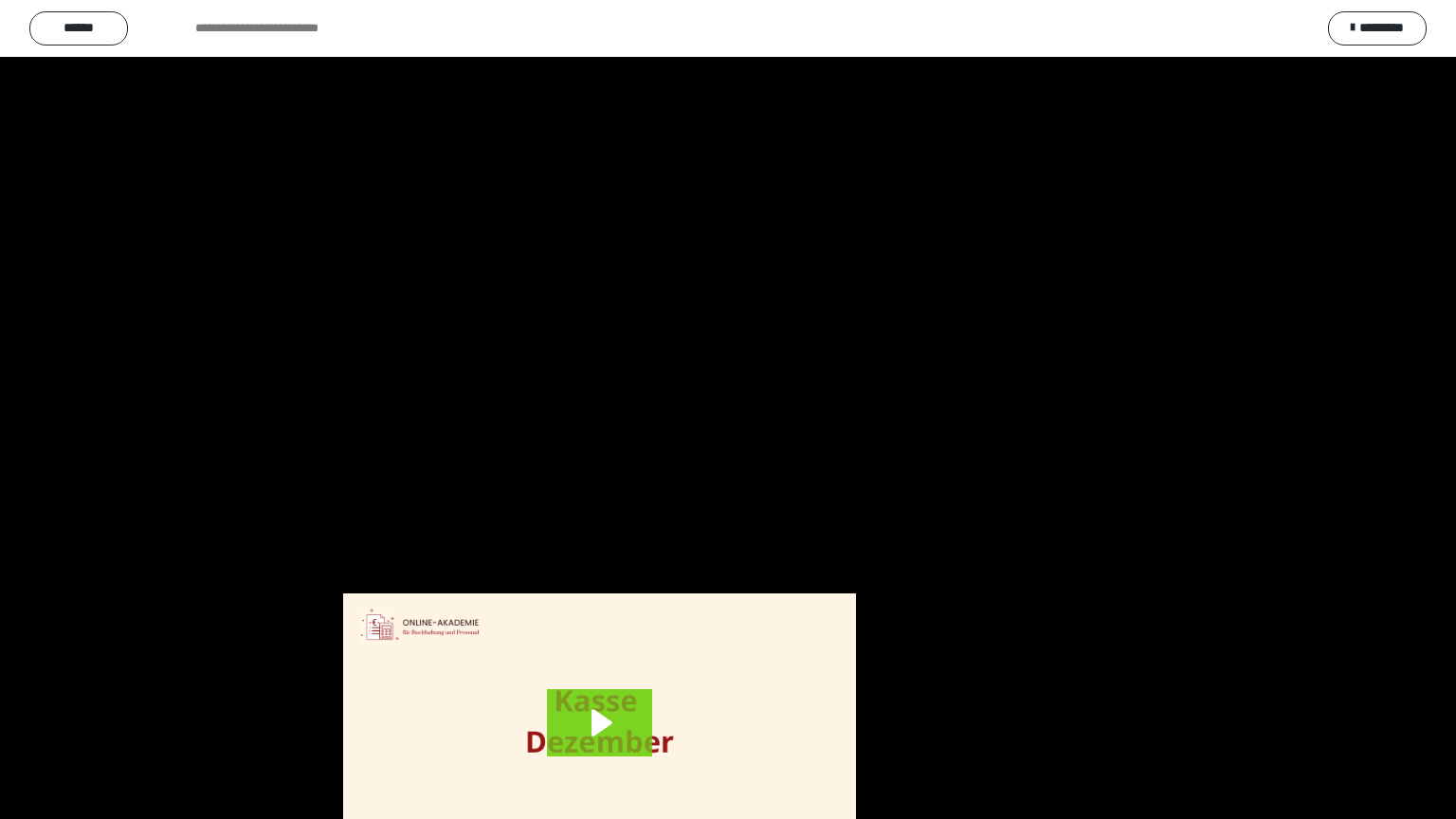 click at bounding box center [728, 410] 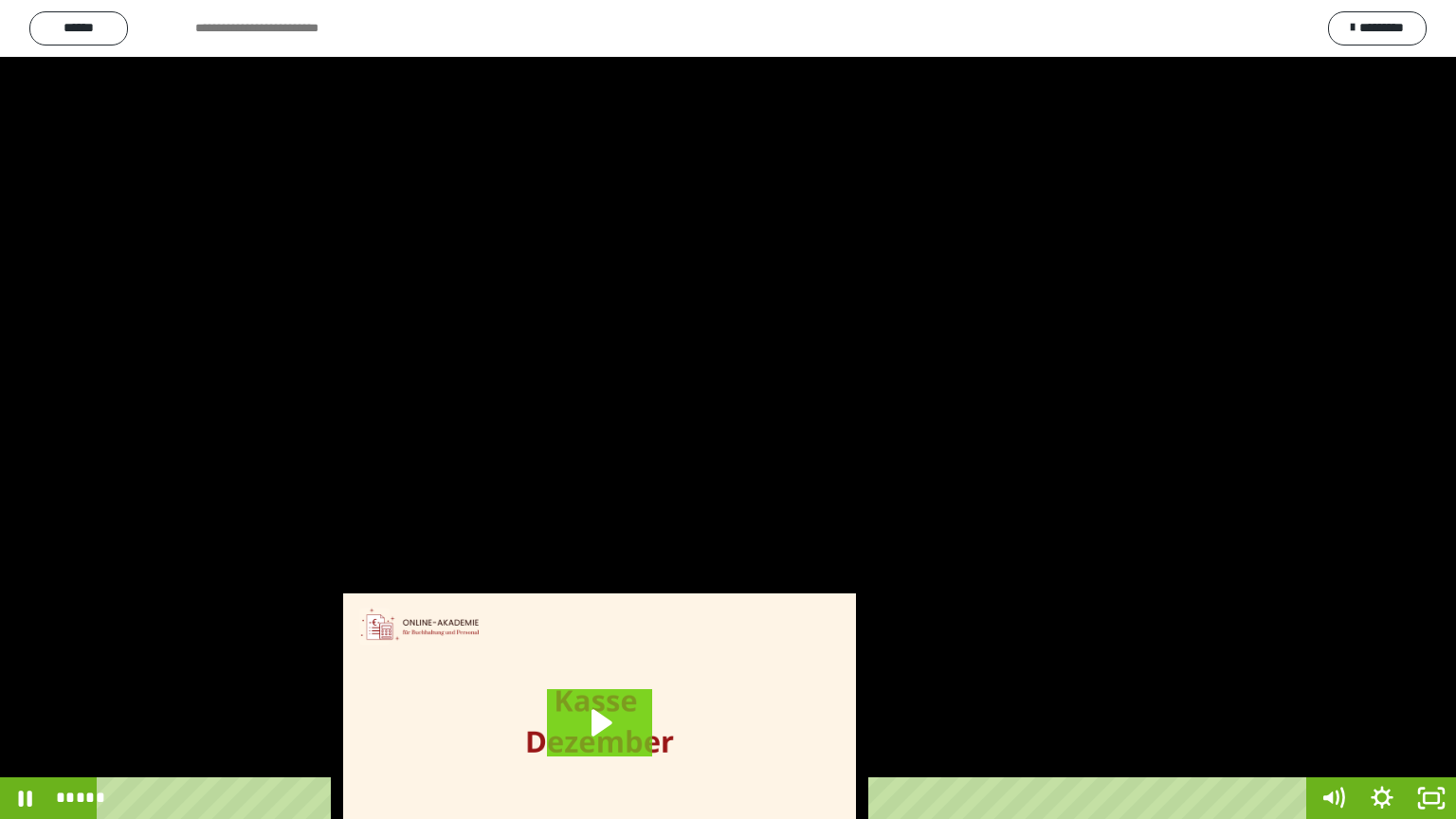 click at bounding box center (728, 410) 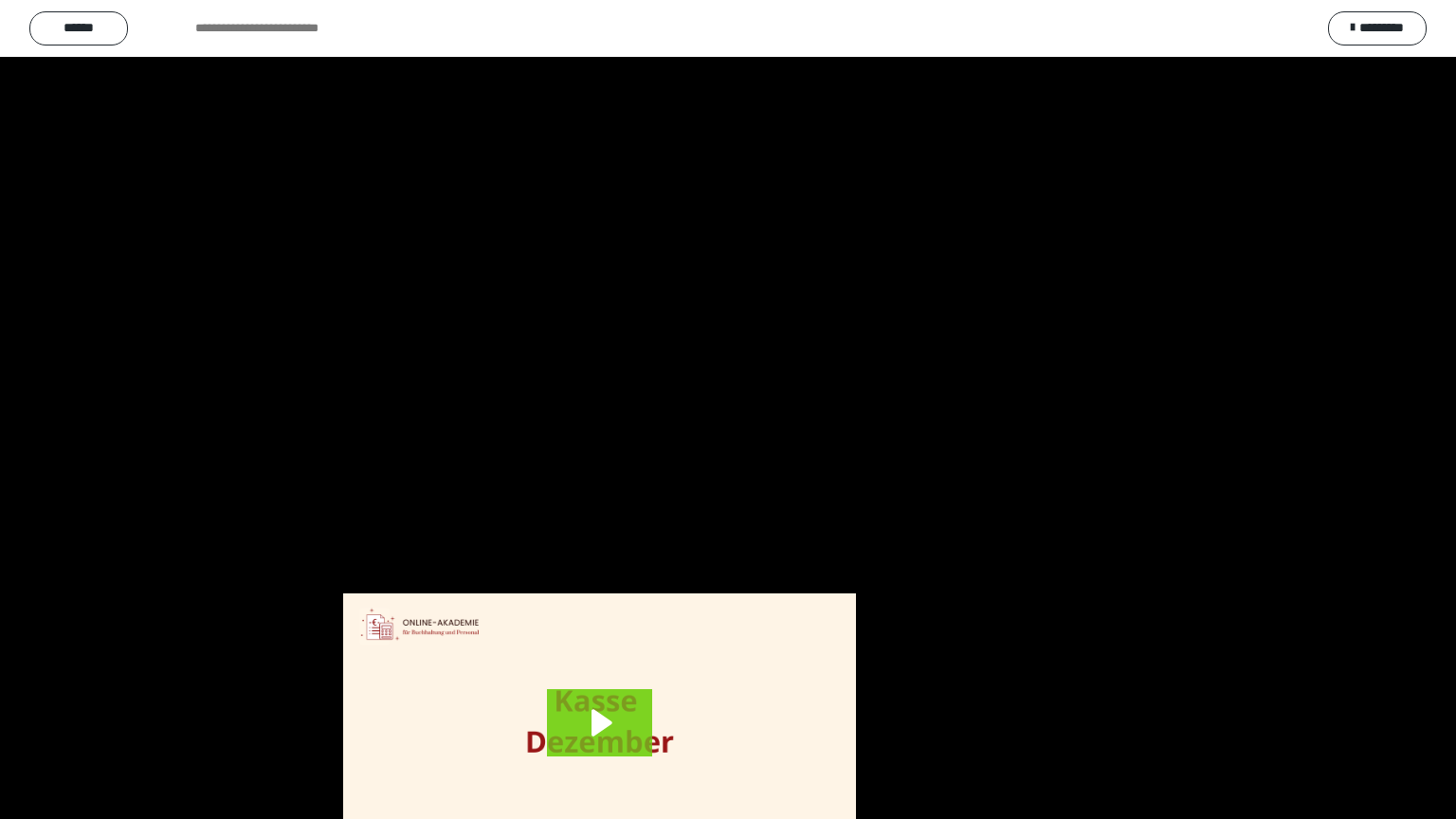 click at bounding box center (728, 410) 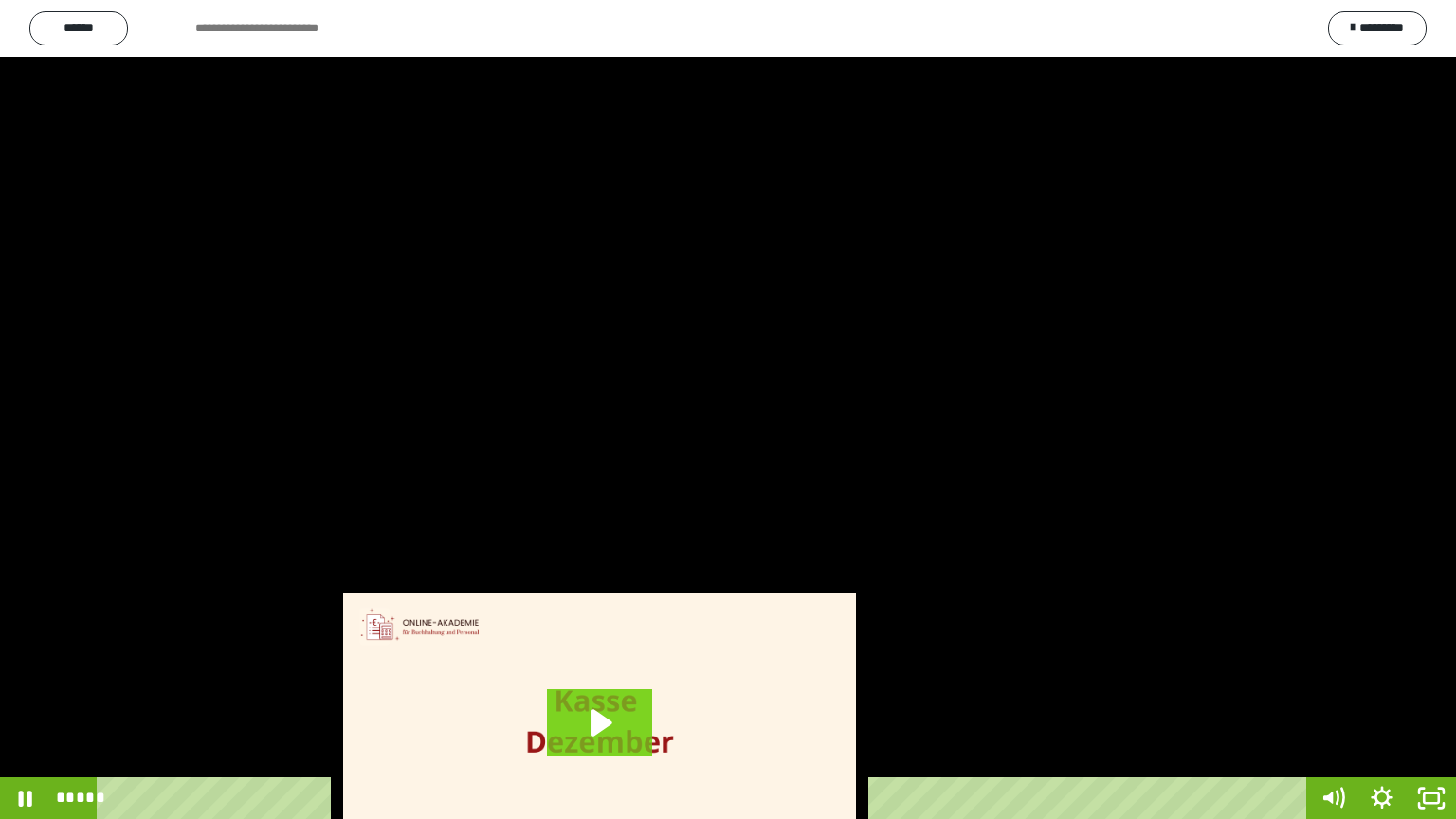 click at bounding box center (728, 410) 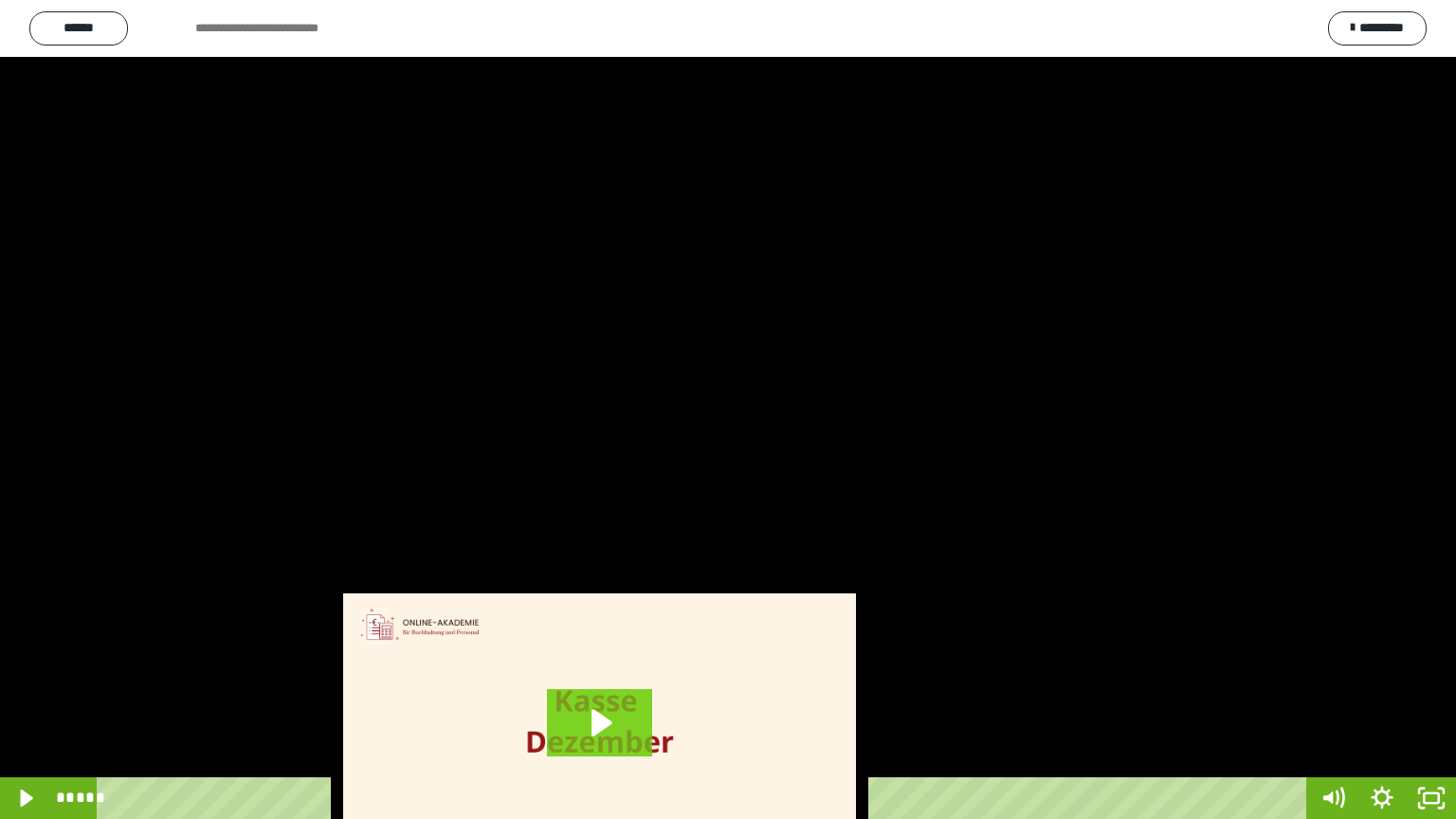 click at bounding box center (728, 410) 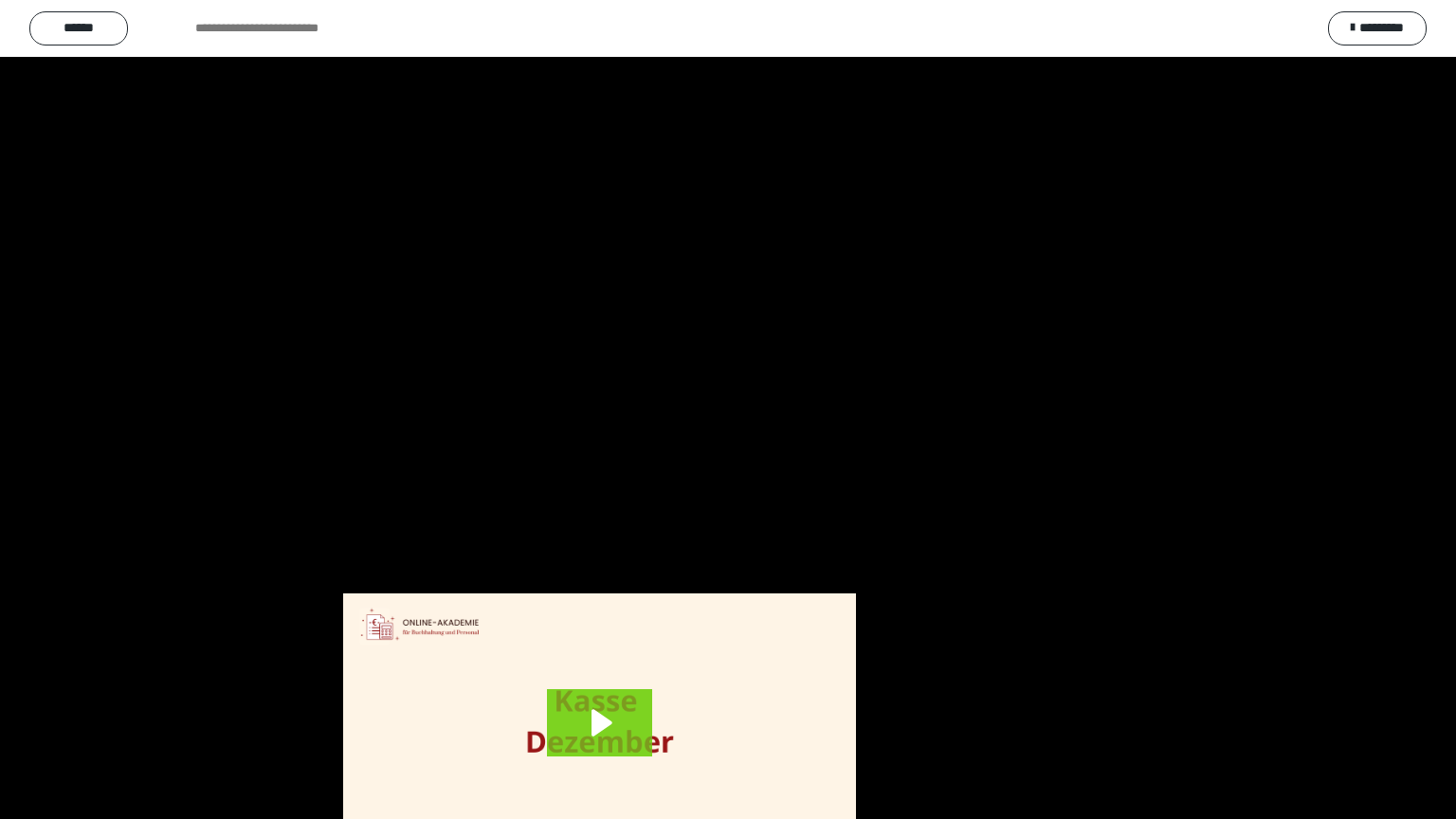 click at bounding box center [728, 410] 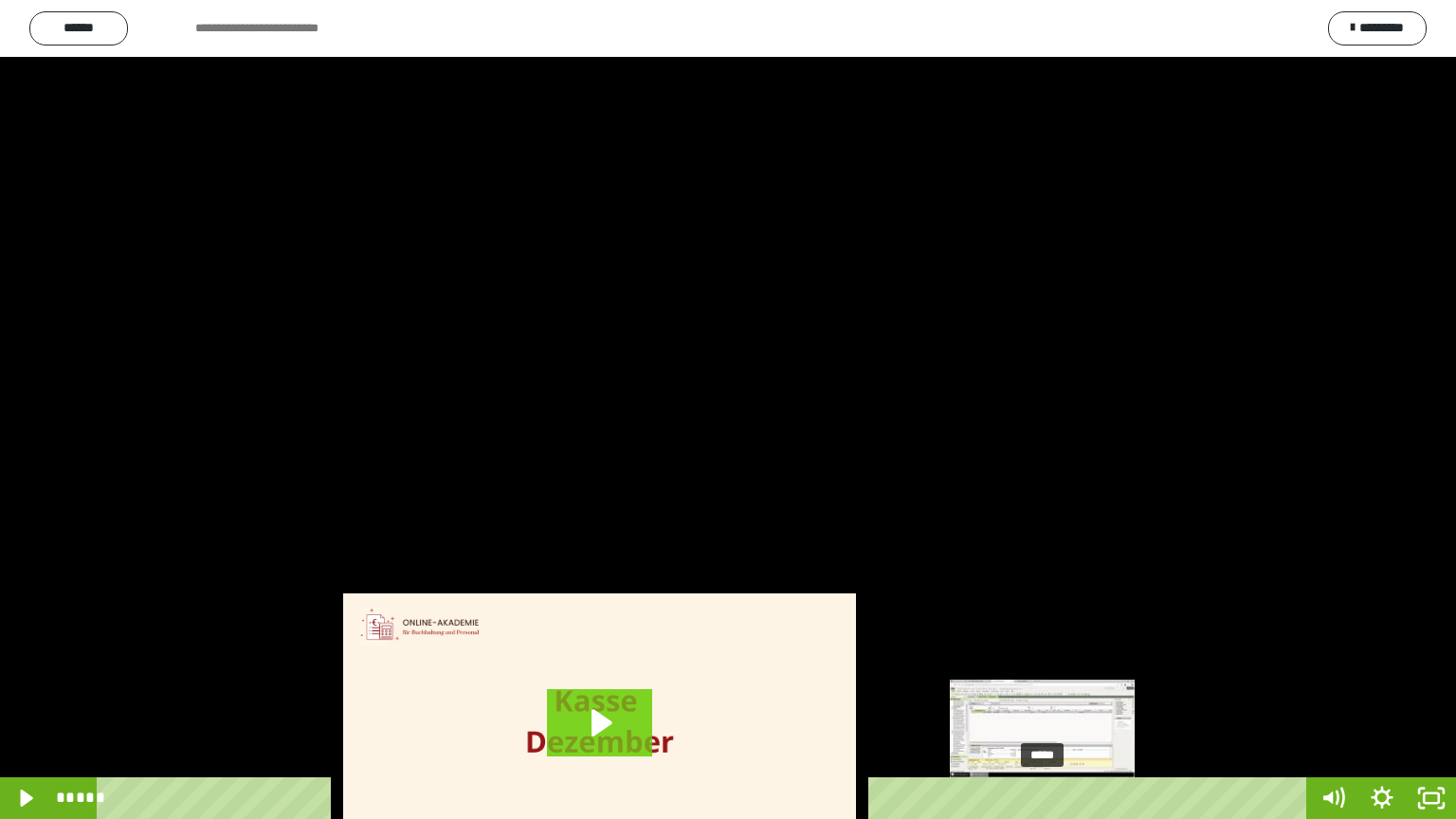 click on "*****" at bounding box center (705, 798) 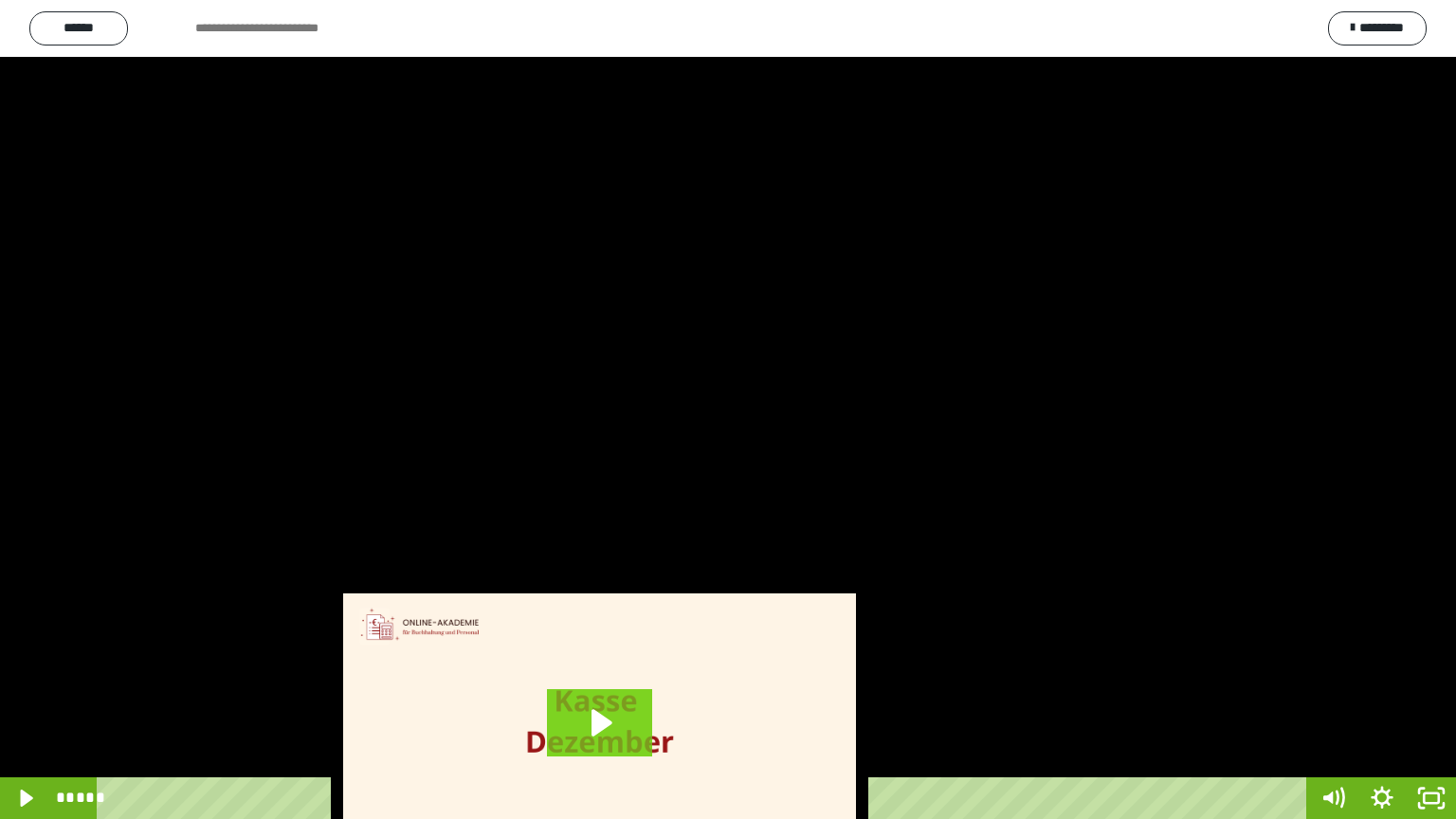 click at bounding box center [728, 410] 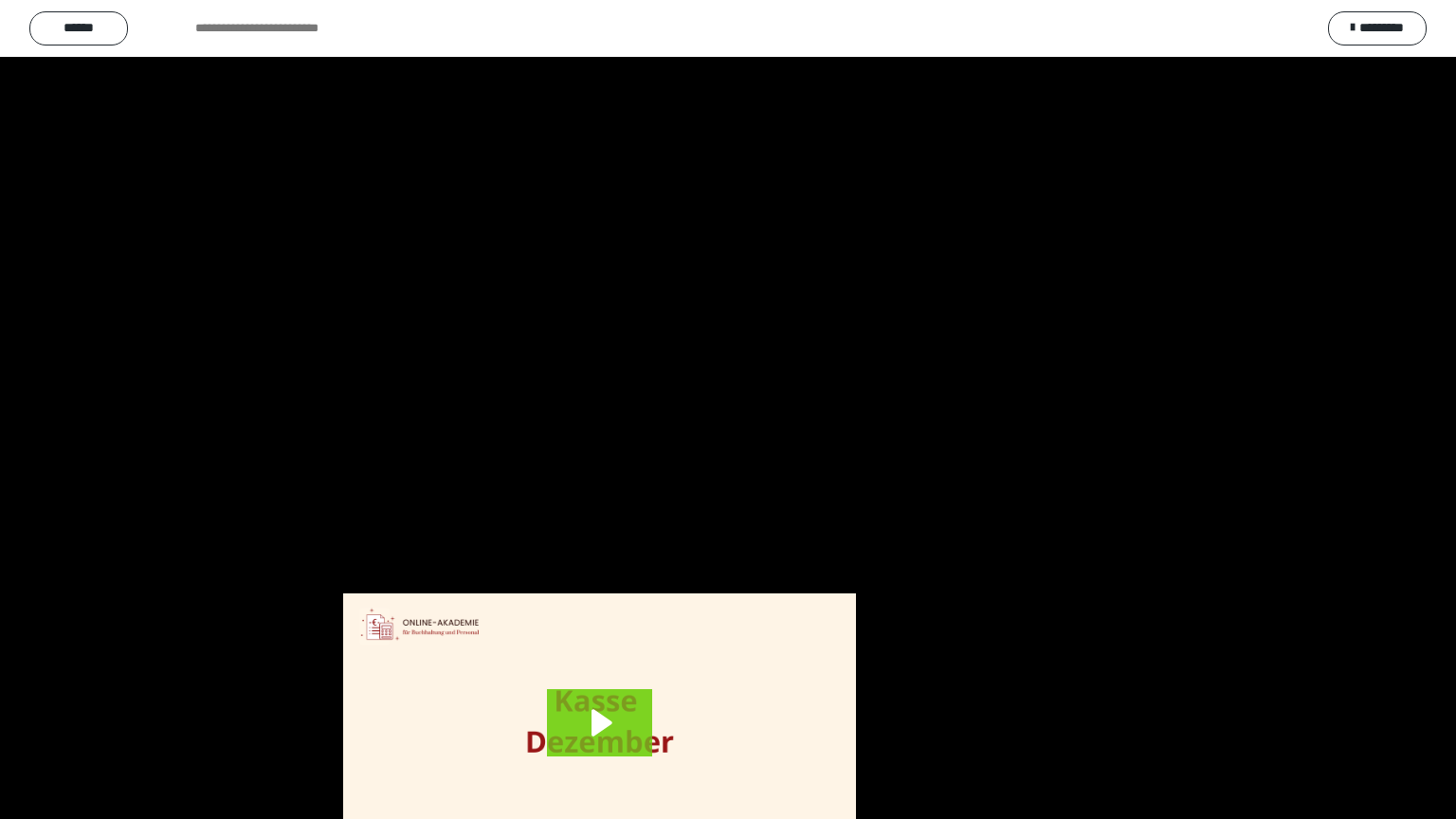 click at bounding box center [728, 410] 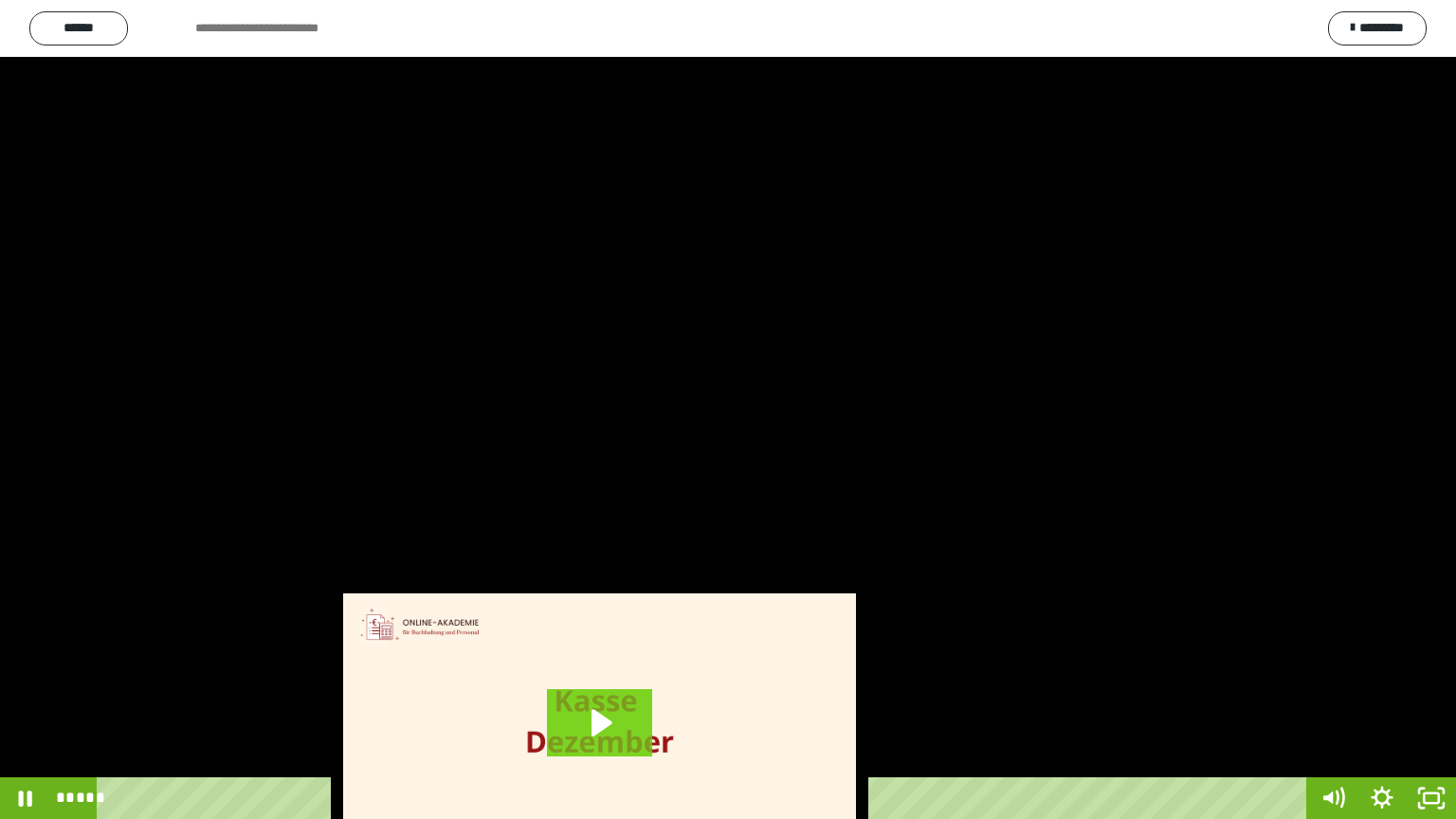 click at bounding box center (728, 410) 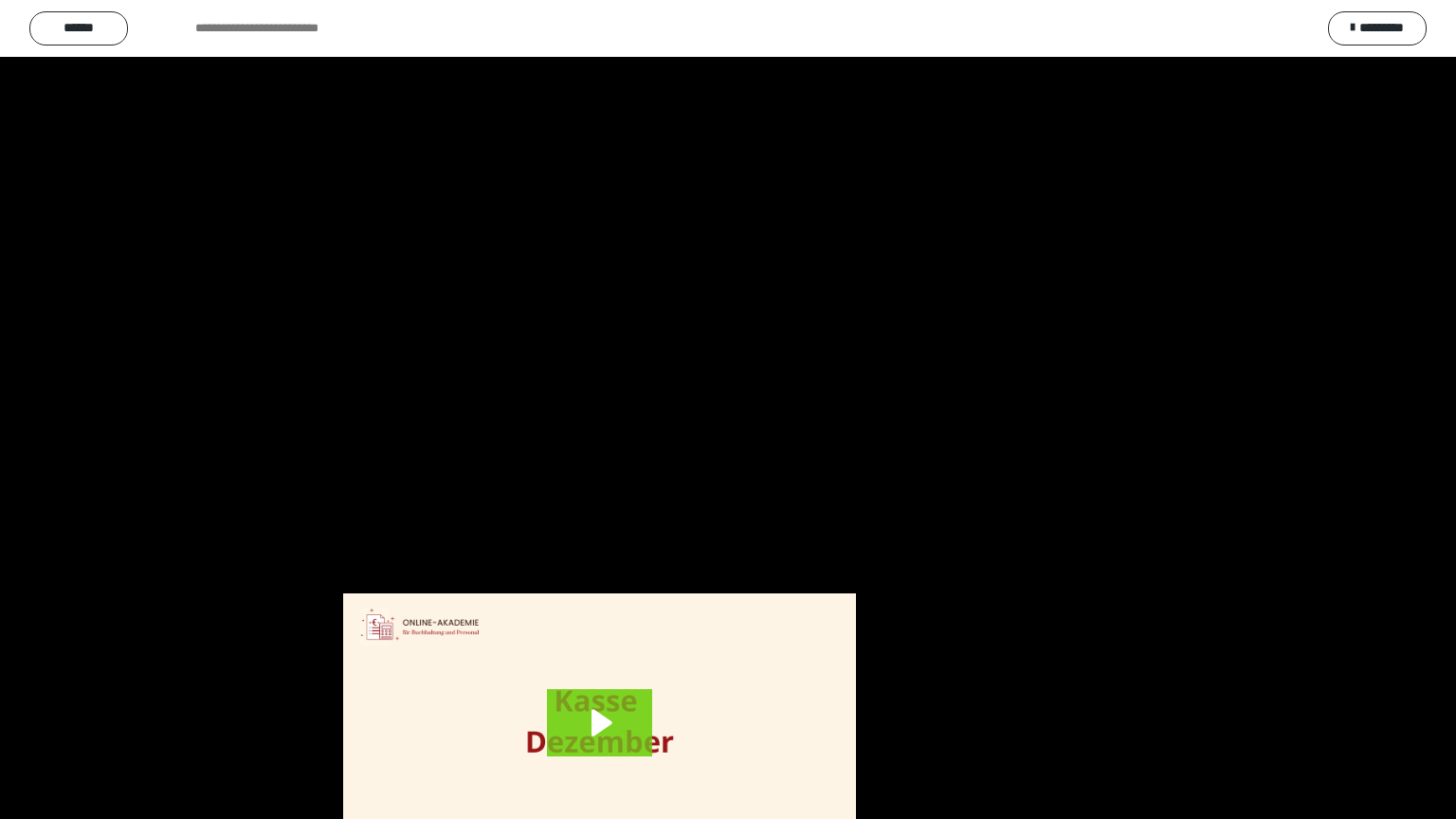 click at bounding box center [728, 410] 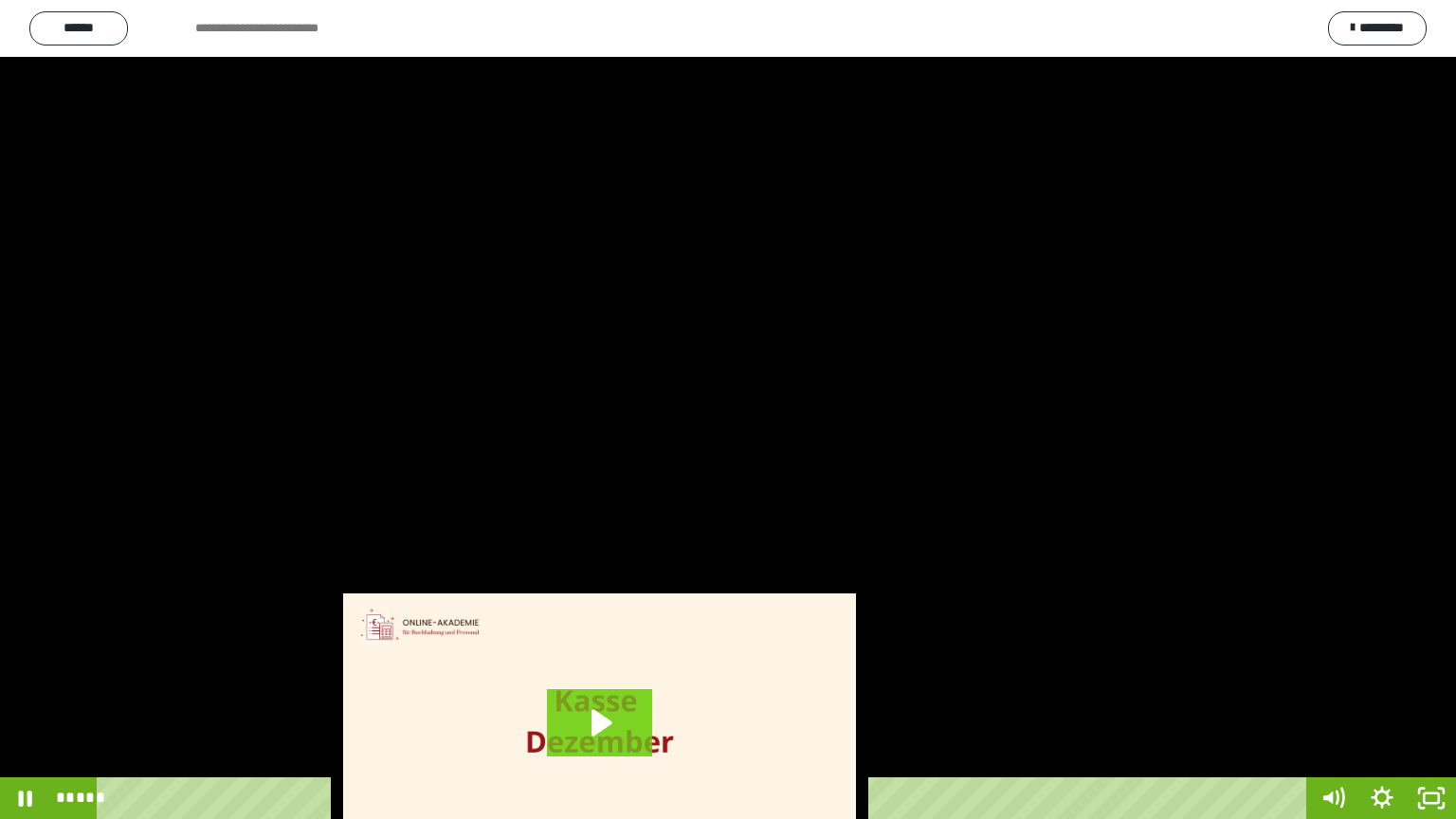 click at bounding box center (728, 410) 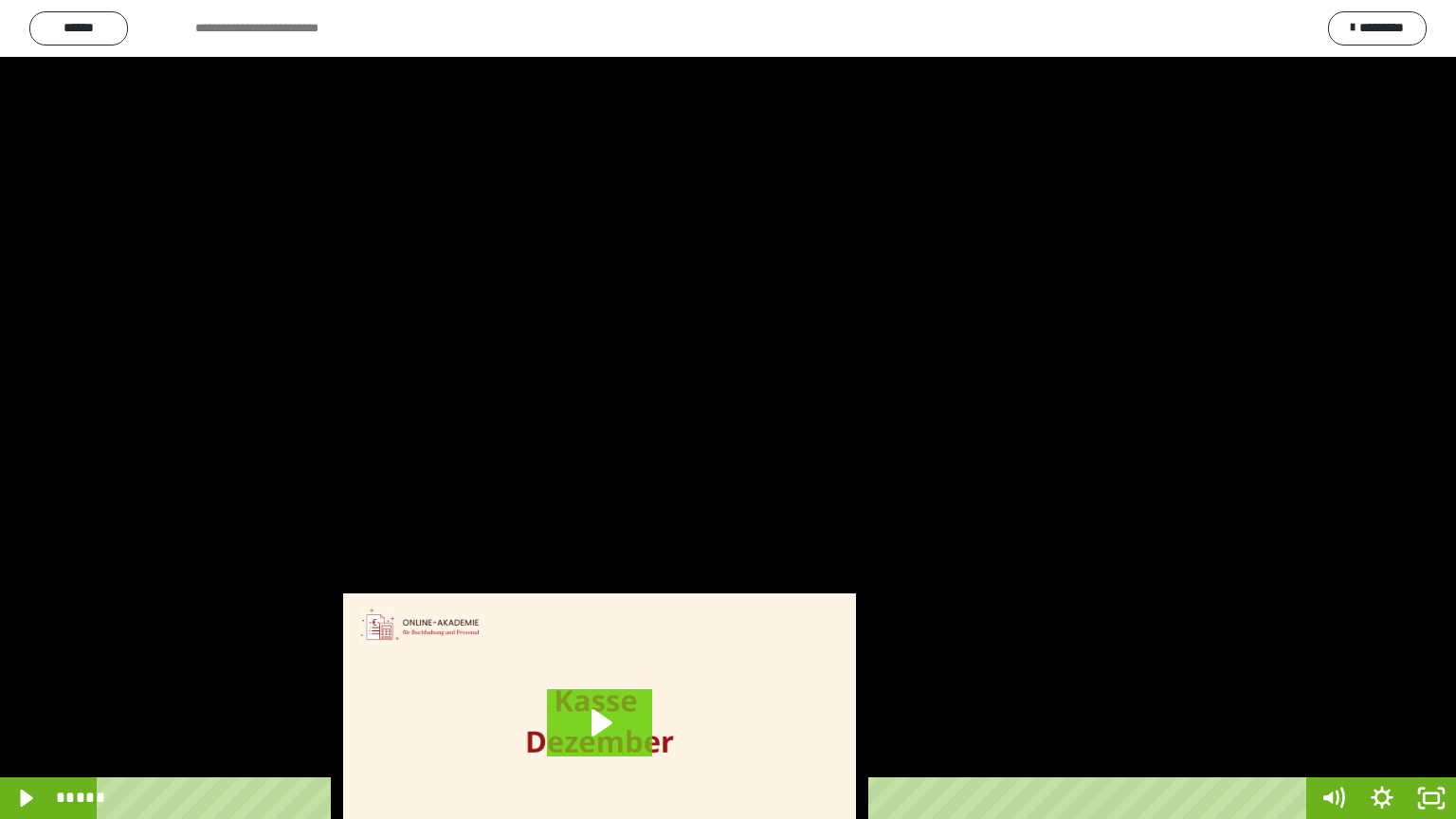 click at bounding box center (728, 410) 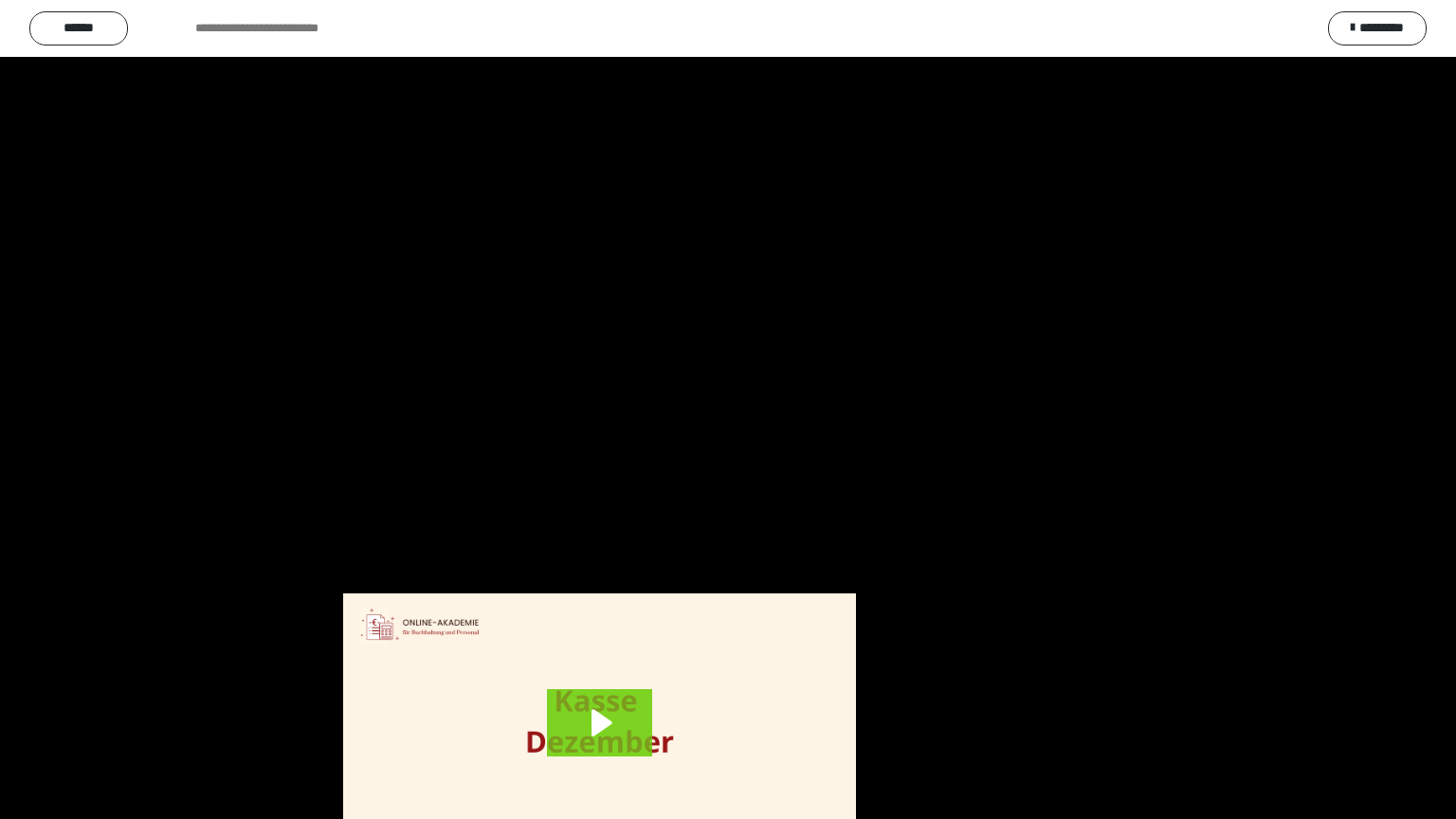 click at bounding box center [728, 410] 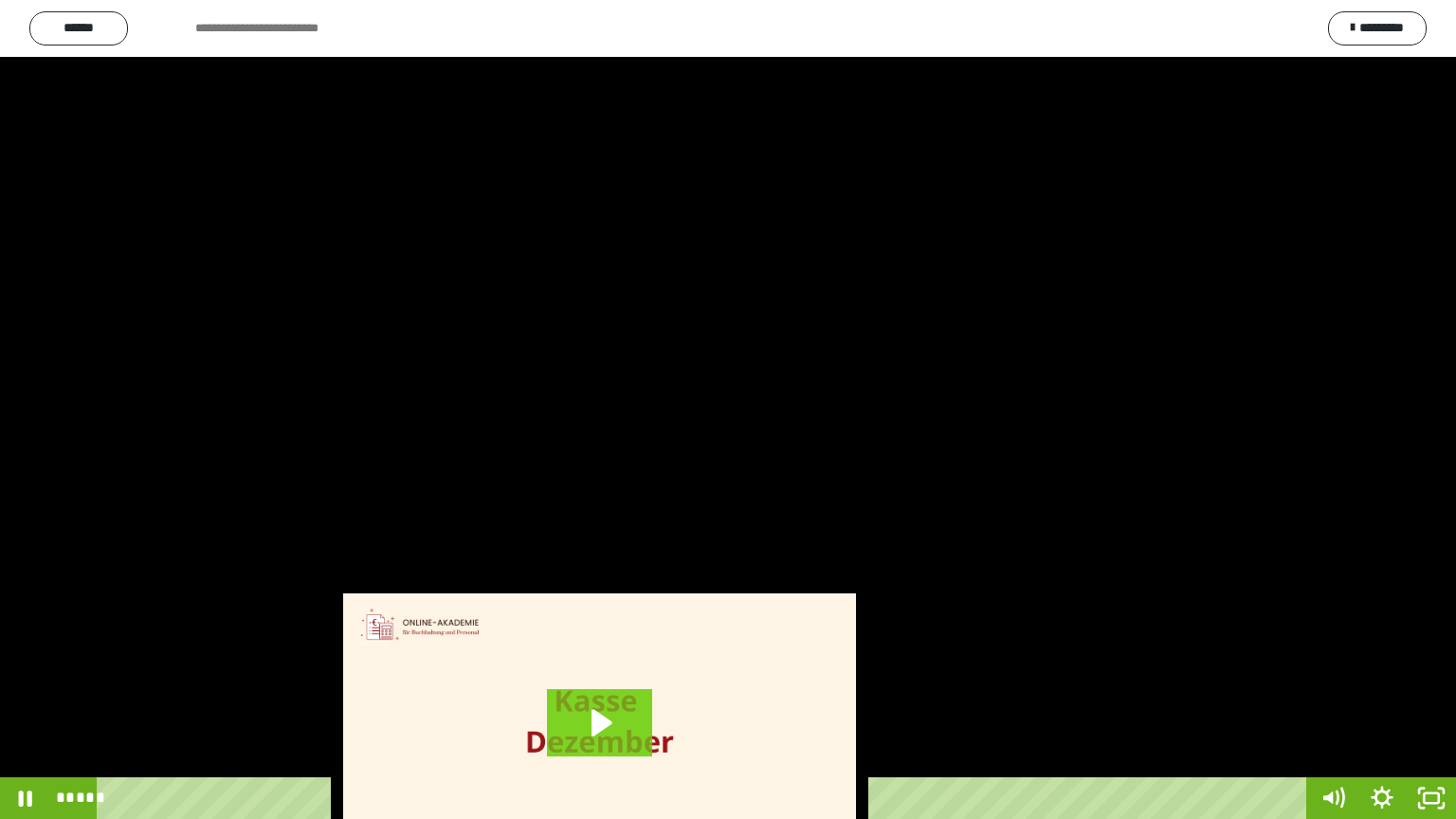 click at bounding box center (728, 410) 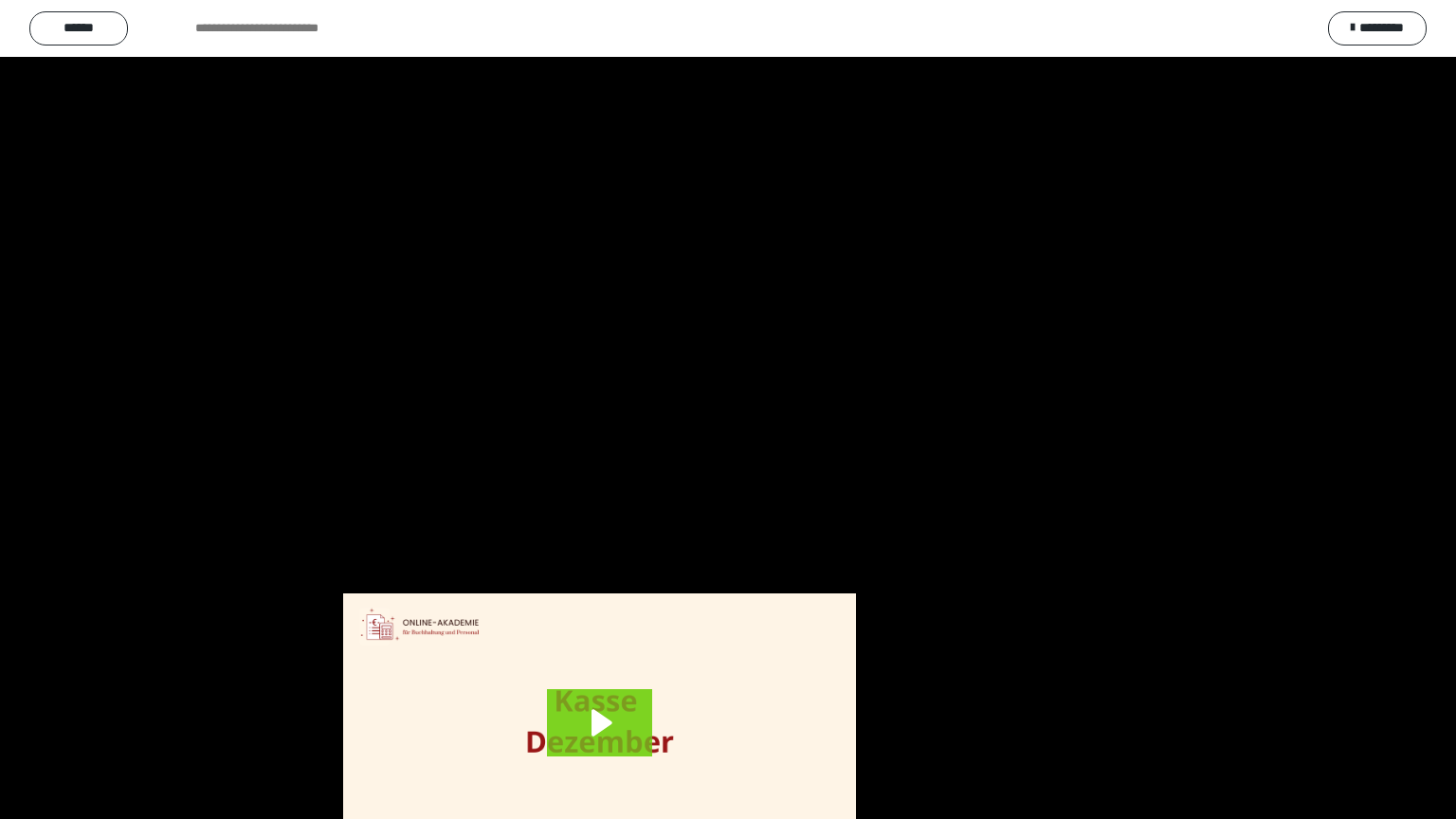 click at bounding box center [728, 410] 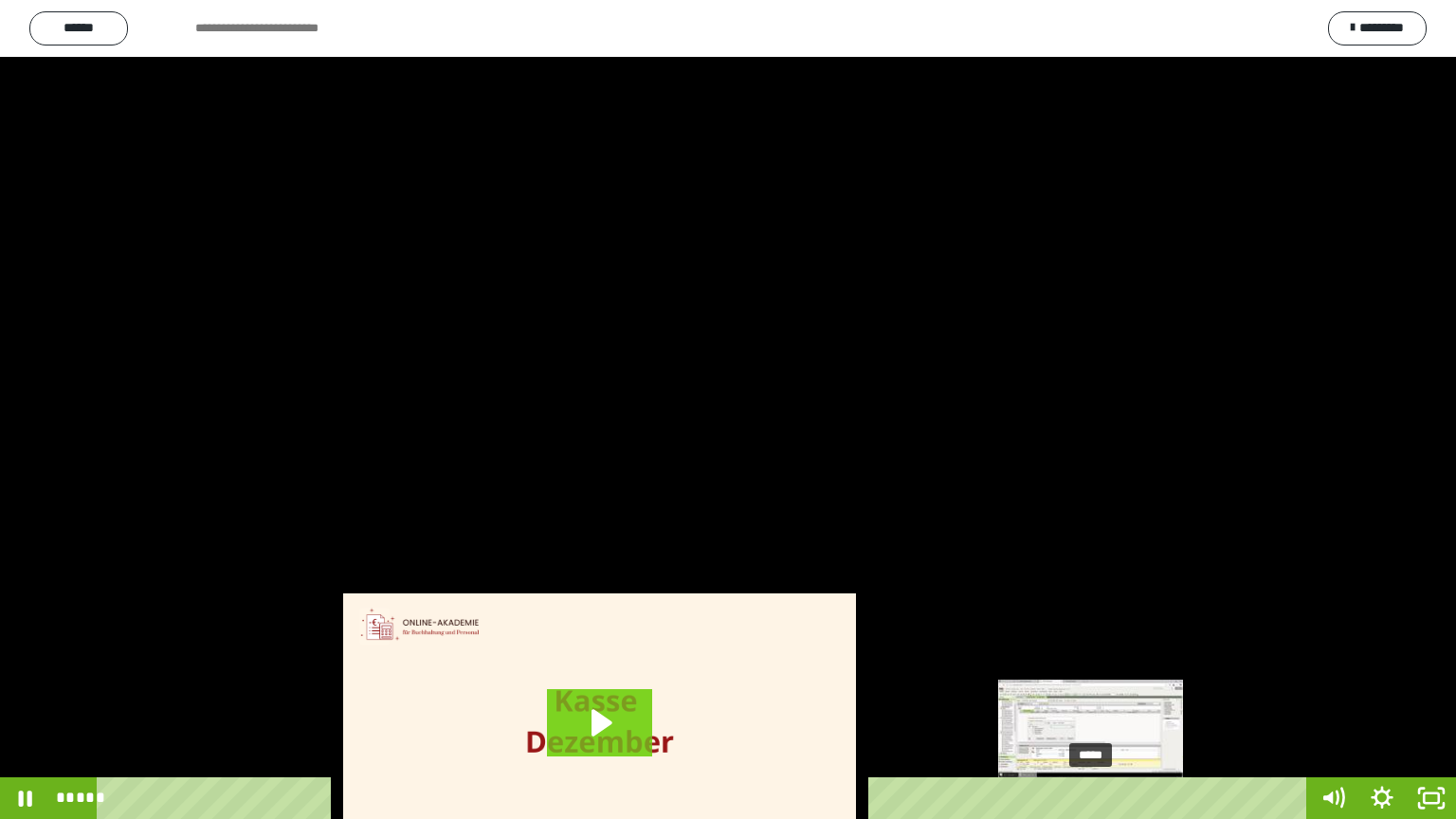 click on "*****" at bounding box center (705, 798) 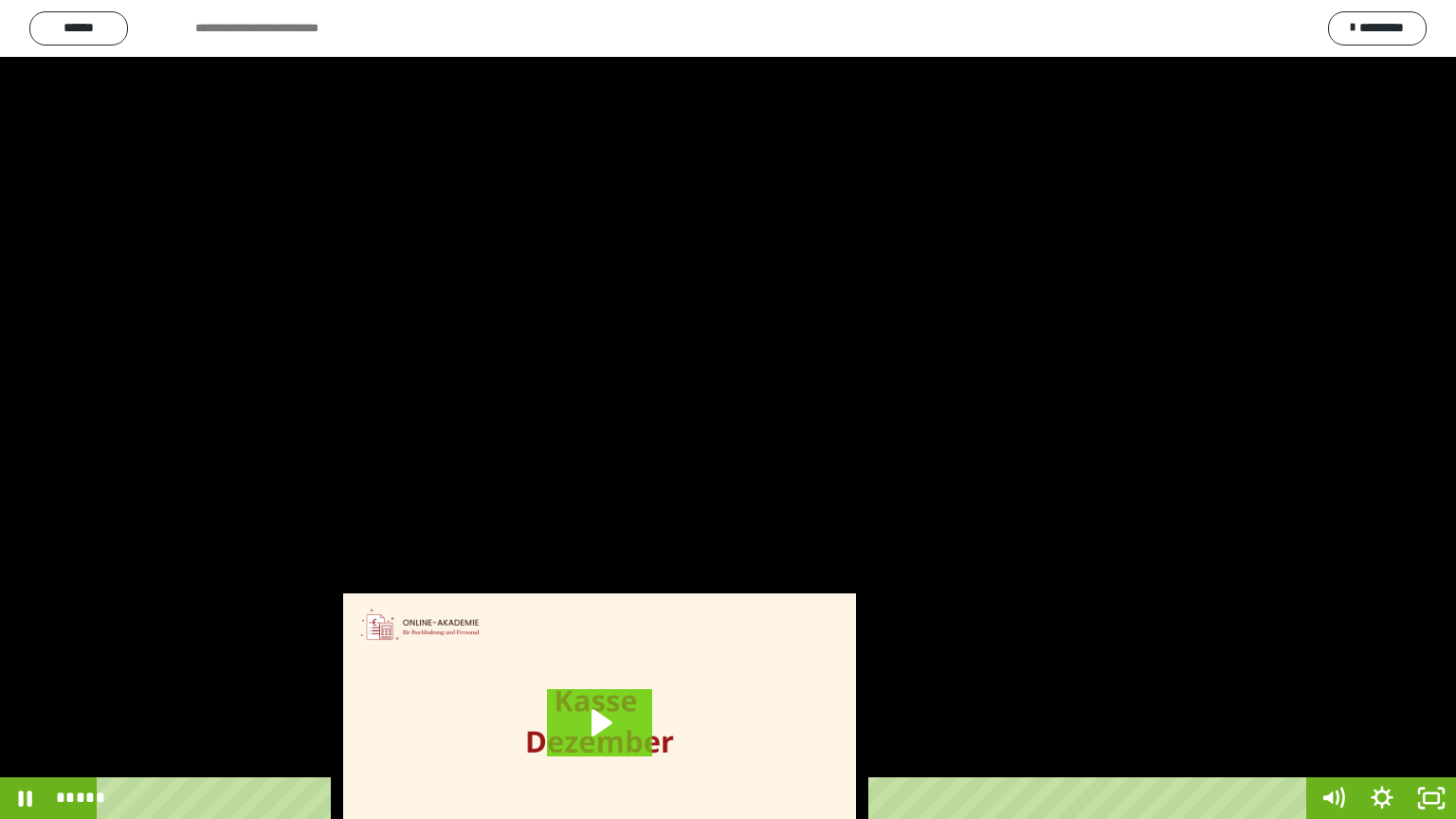 click at bounding box center [728, 410] 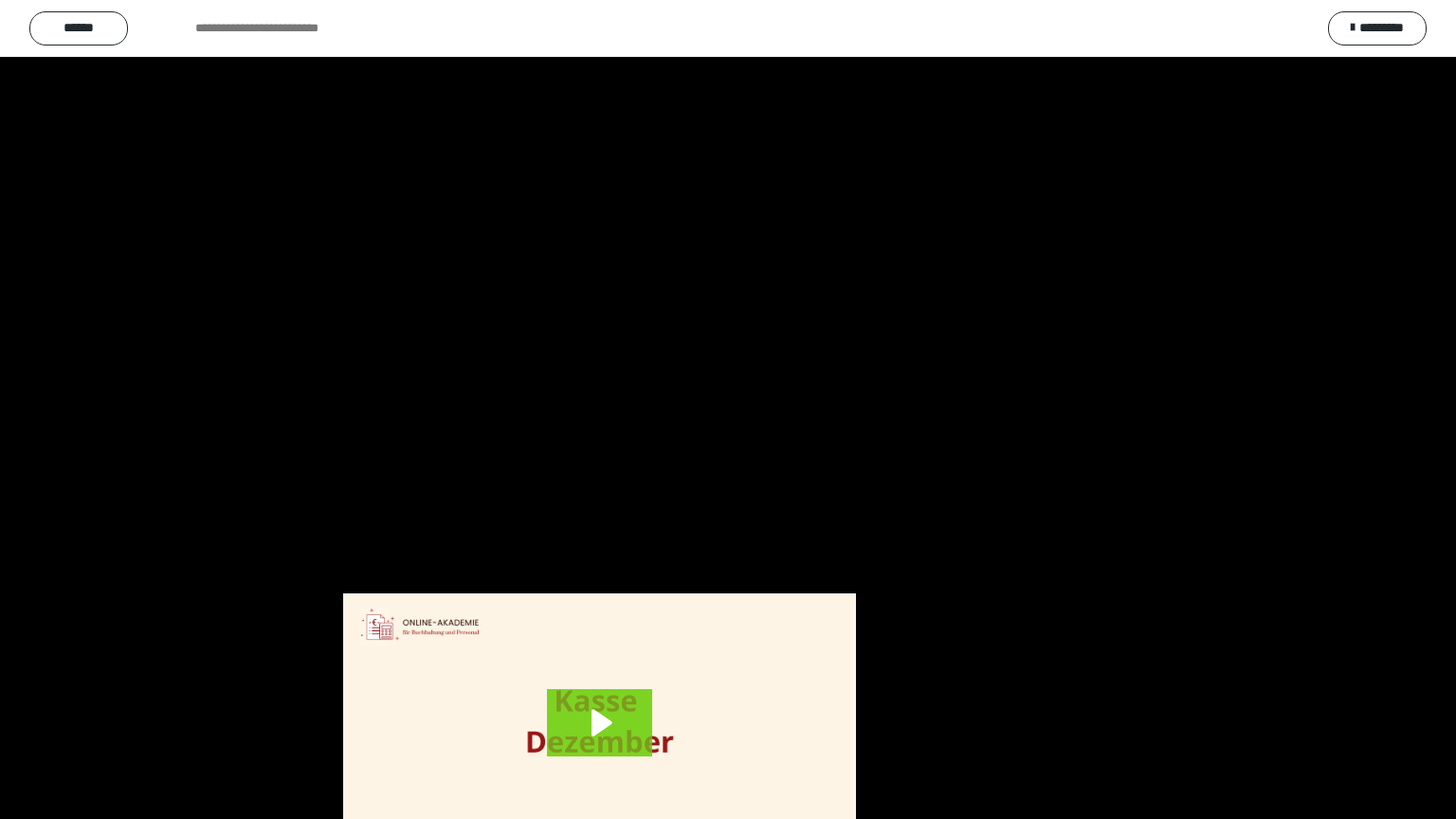 click at bounding box center (728, 410) 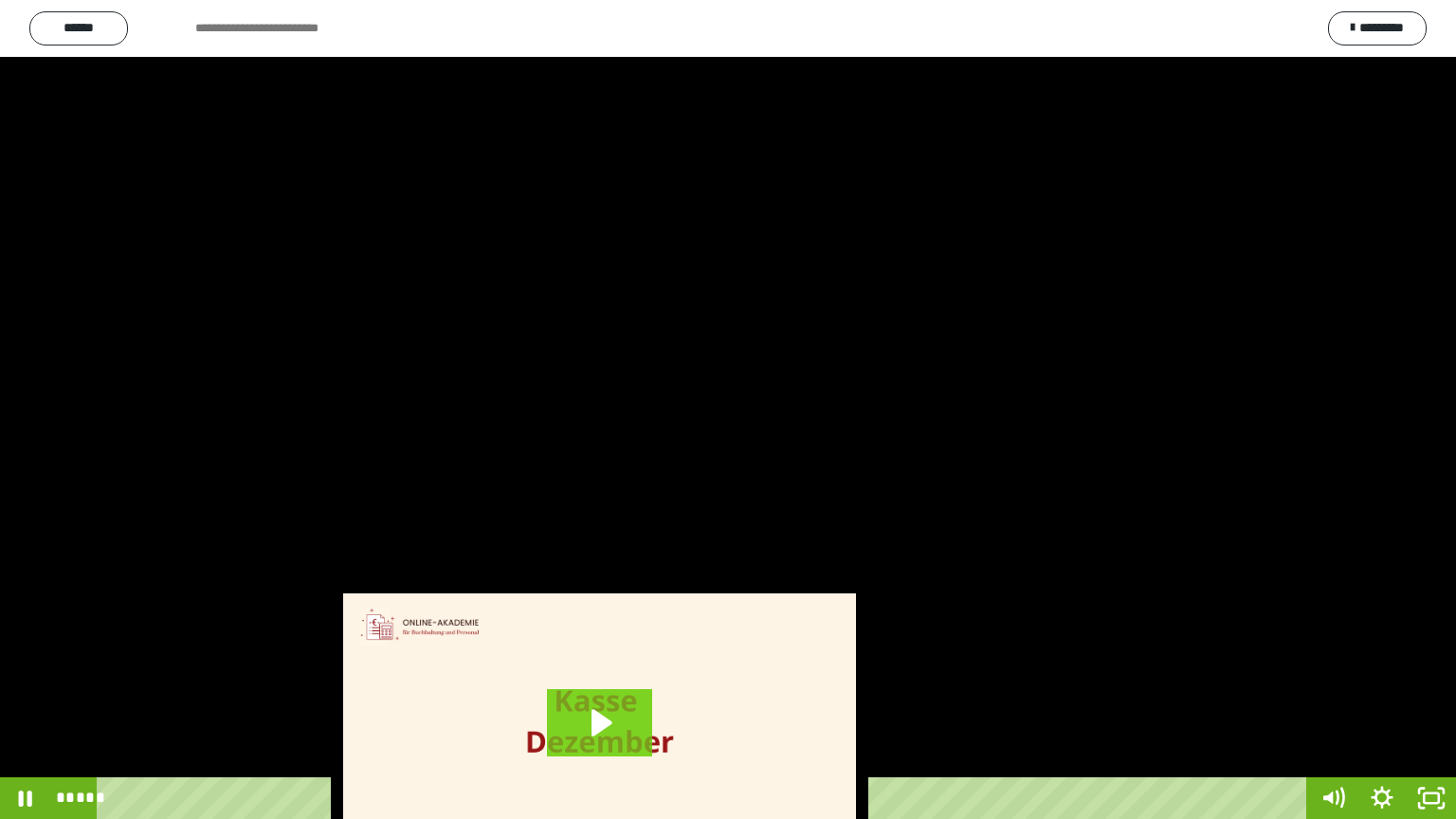 click at bounding box center [728, 410] 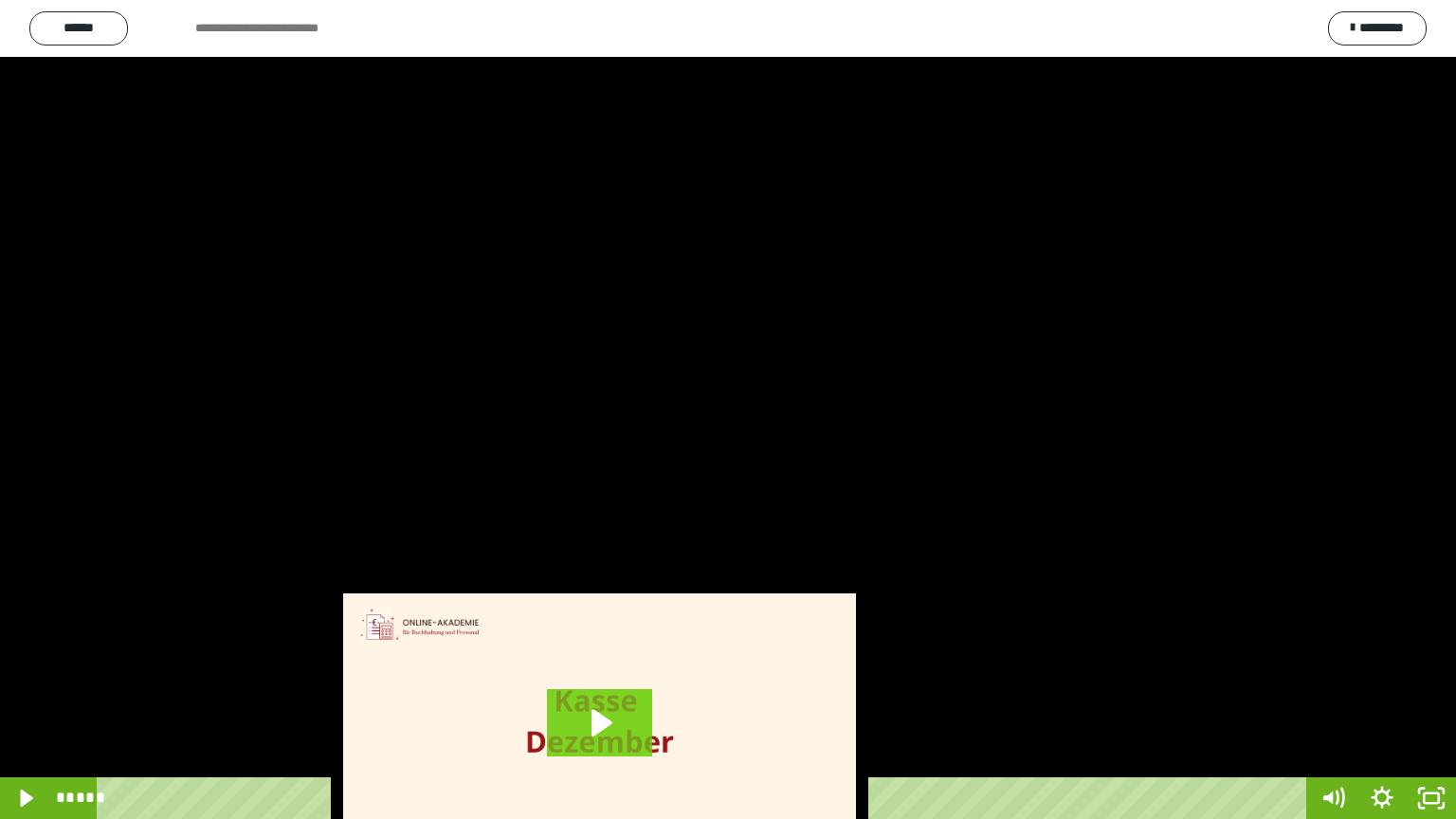 click at bounding box center [728, 410] 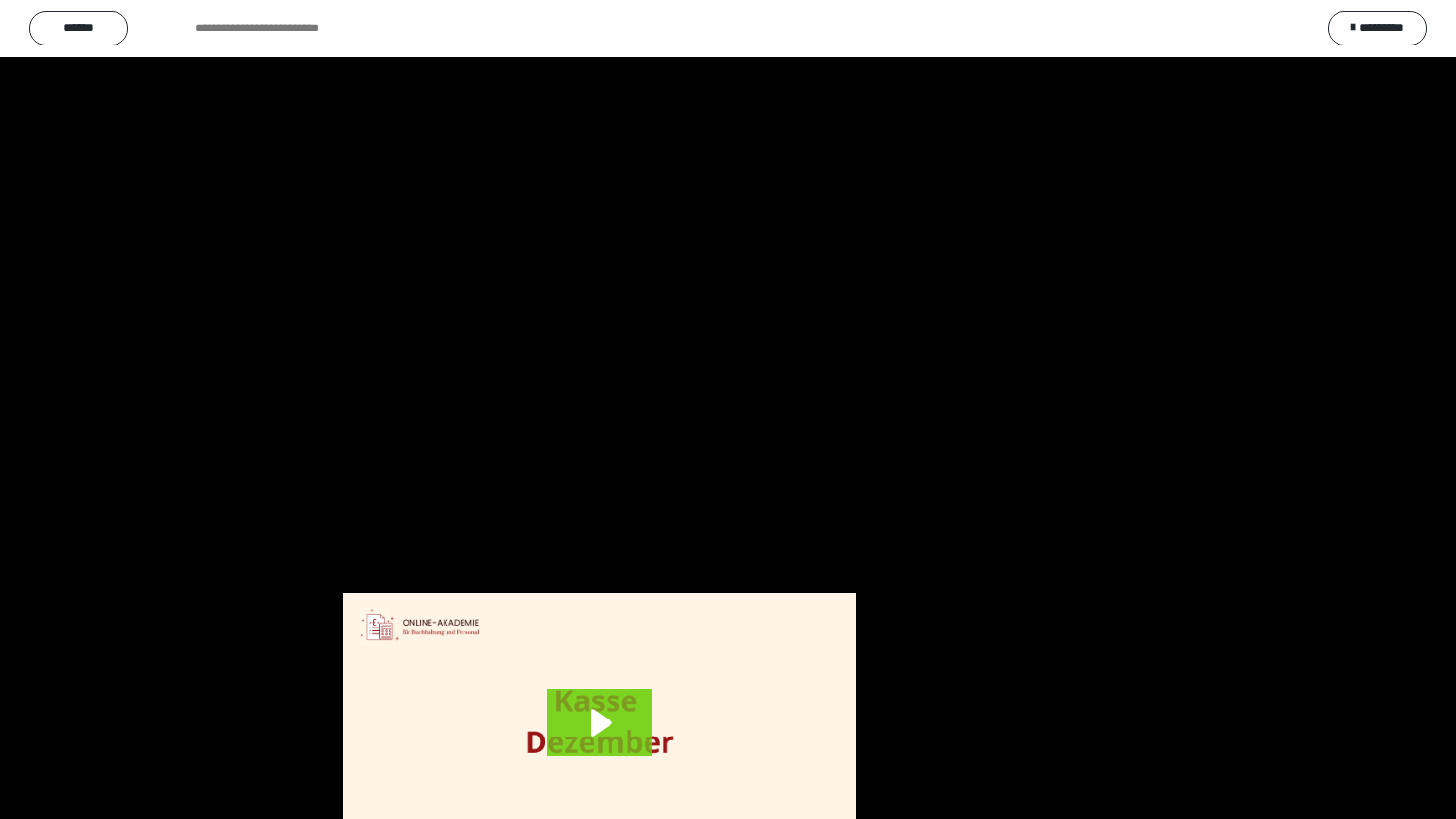 click at bounding box center (728, 410) 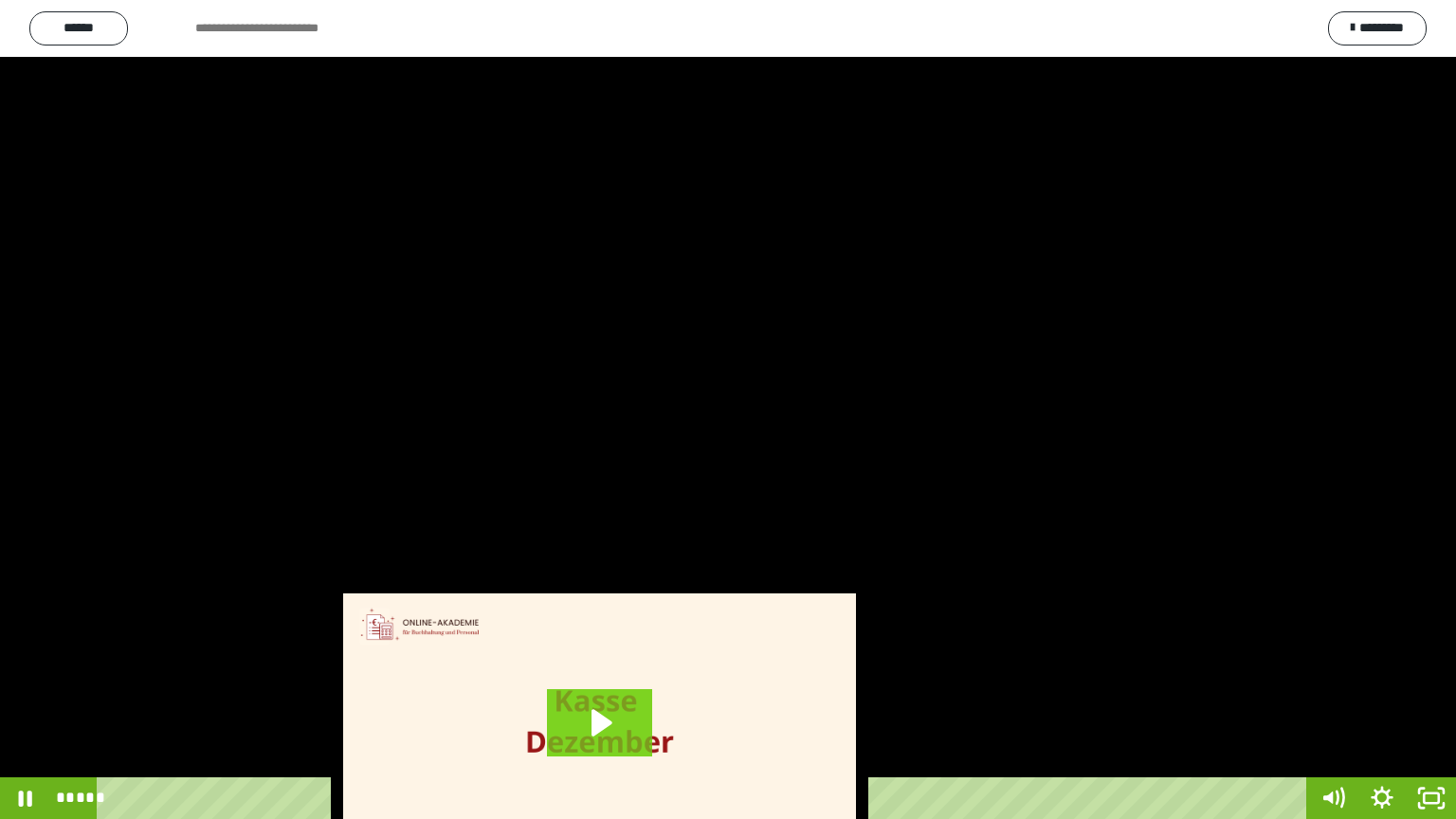 click at bounding box center (728, 410) 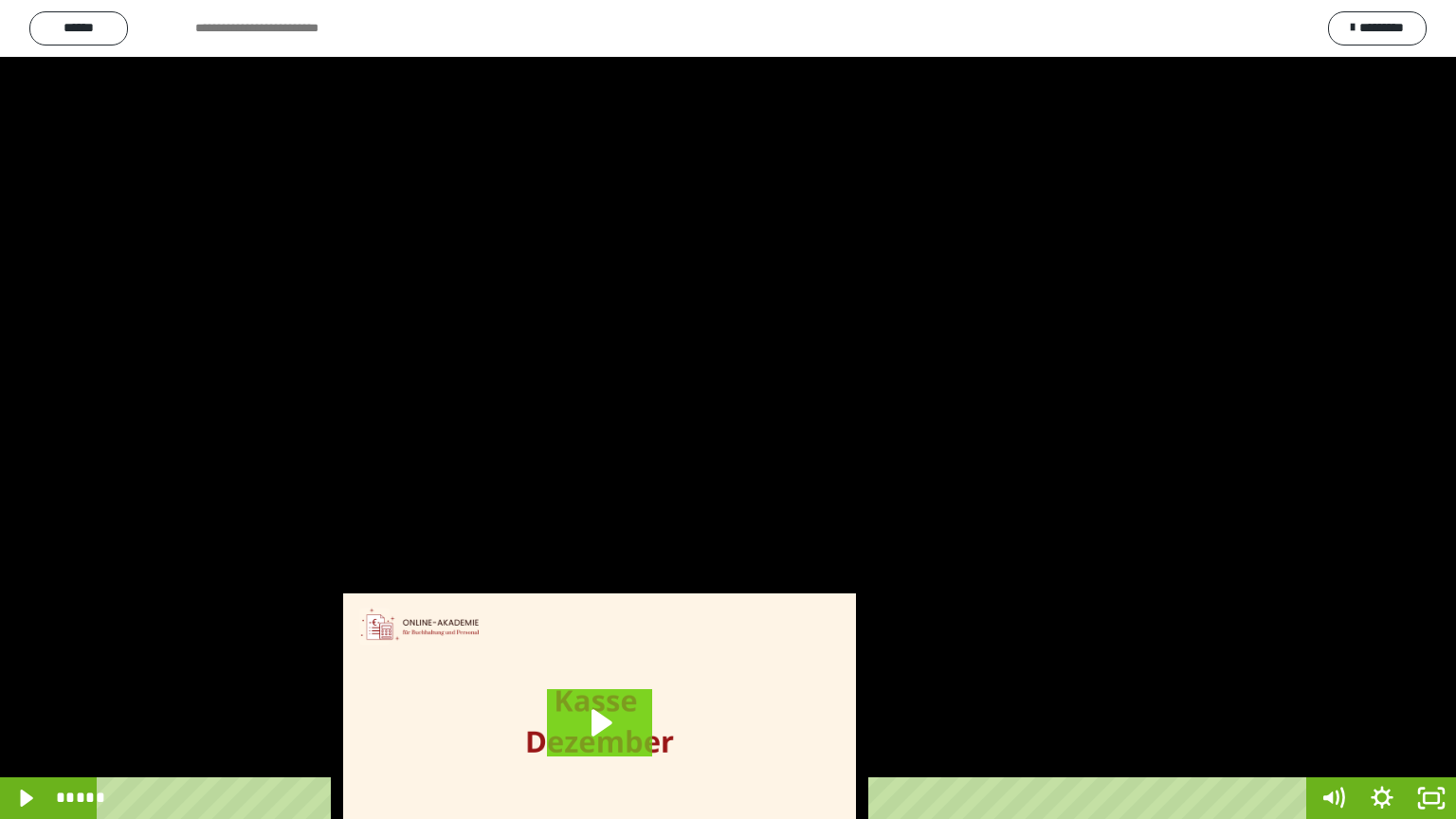 click at bounding box center (728, 410) 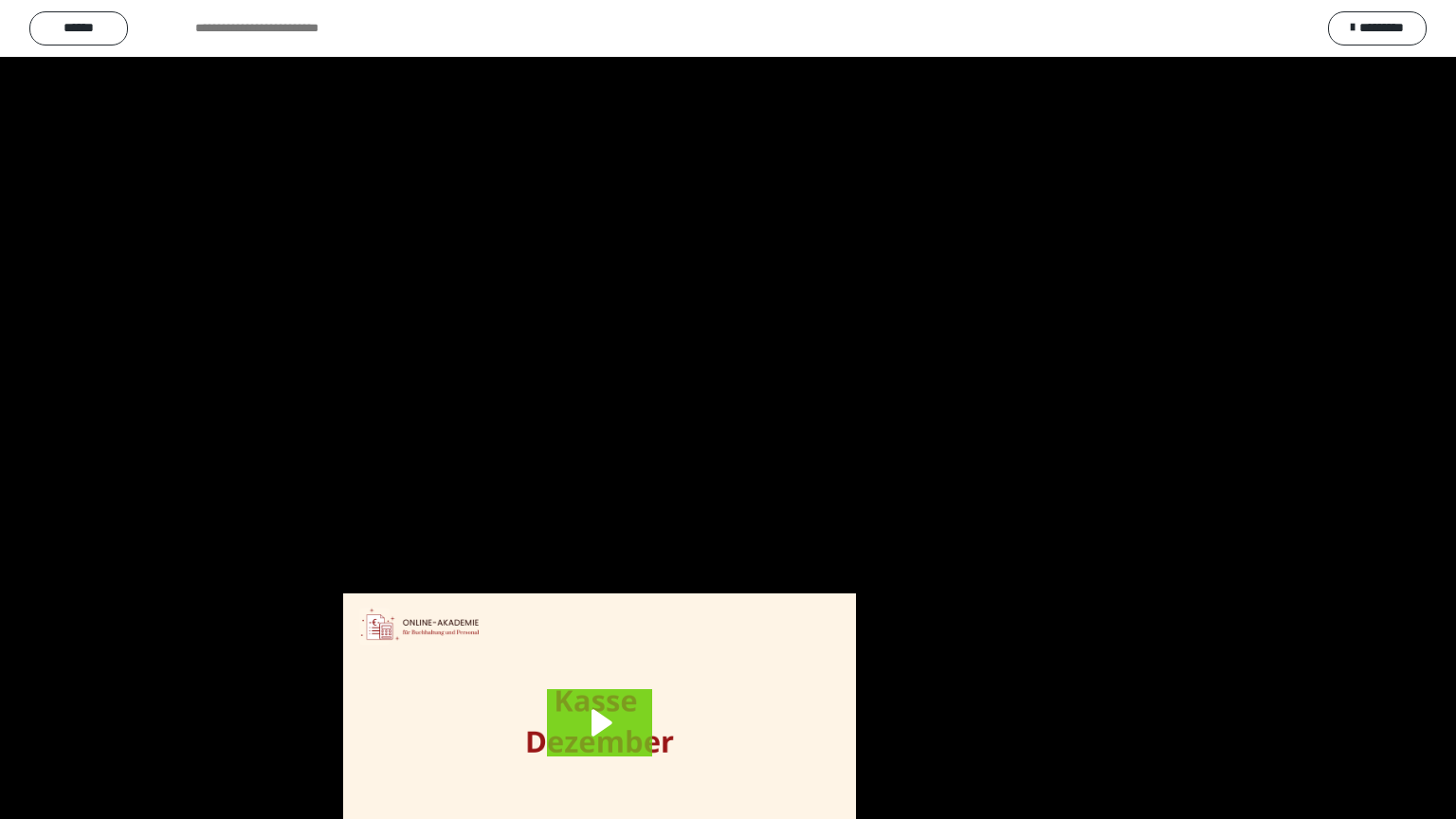 click at bounding box center [728, 410] 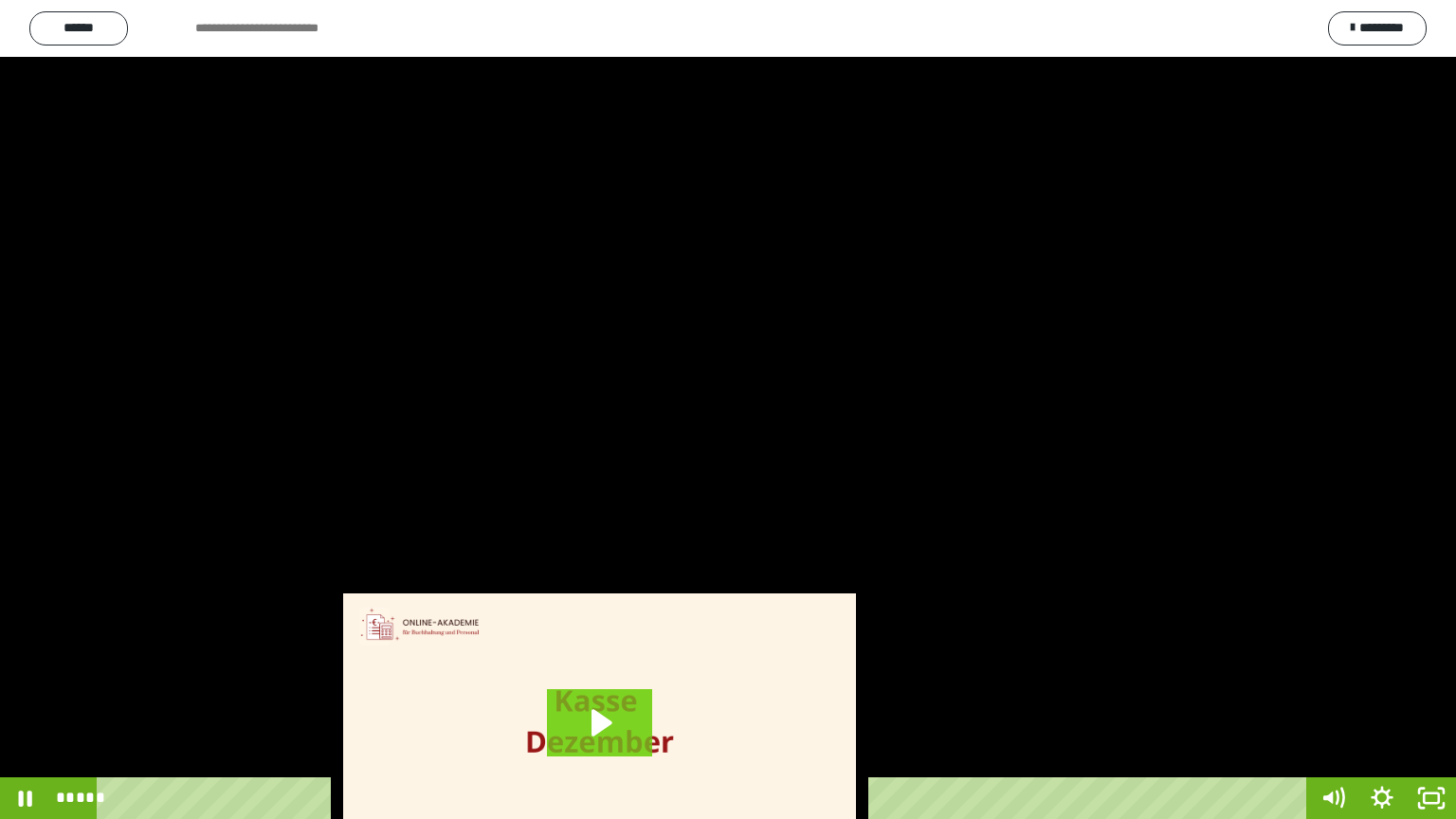 click at bounding box center (728, 410) 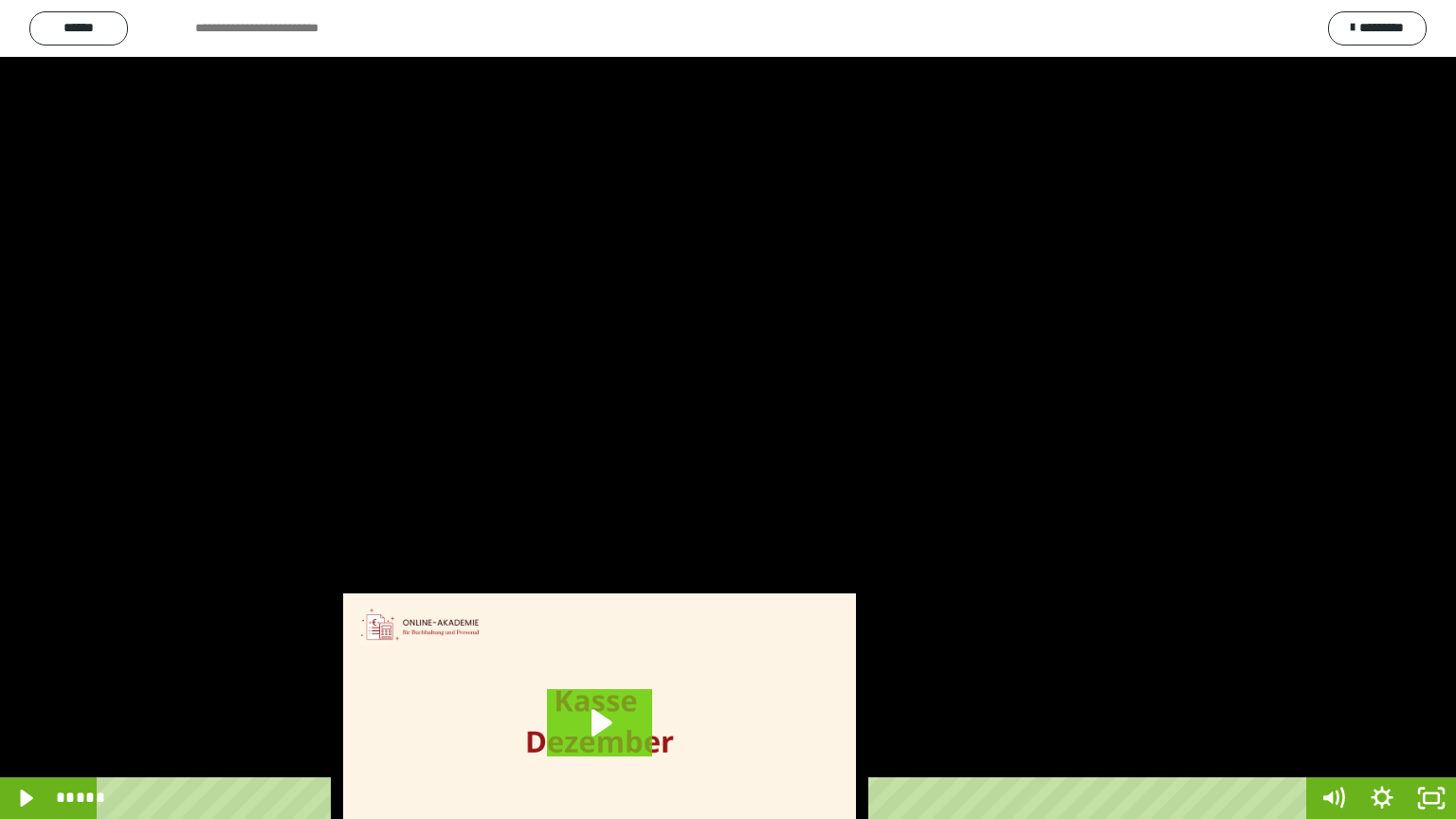 click at bounding box center (728, 410) 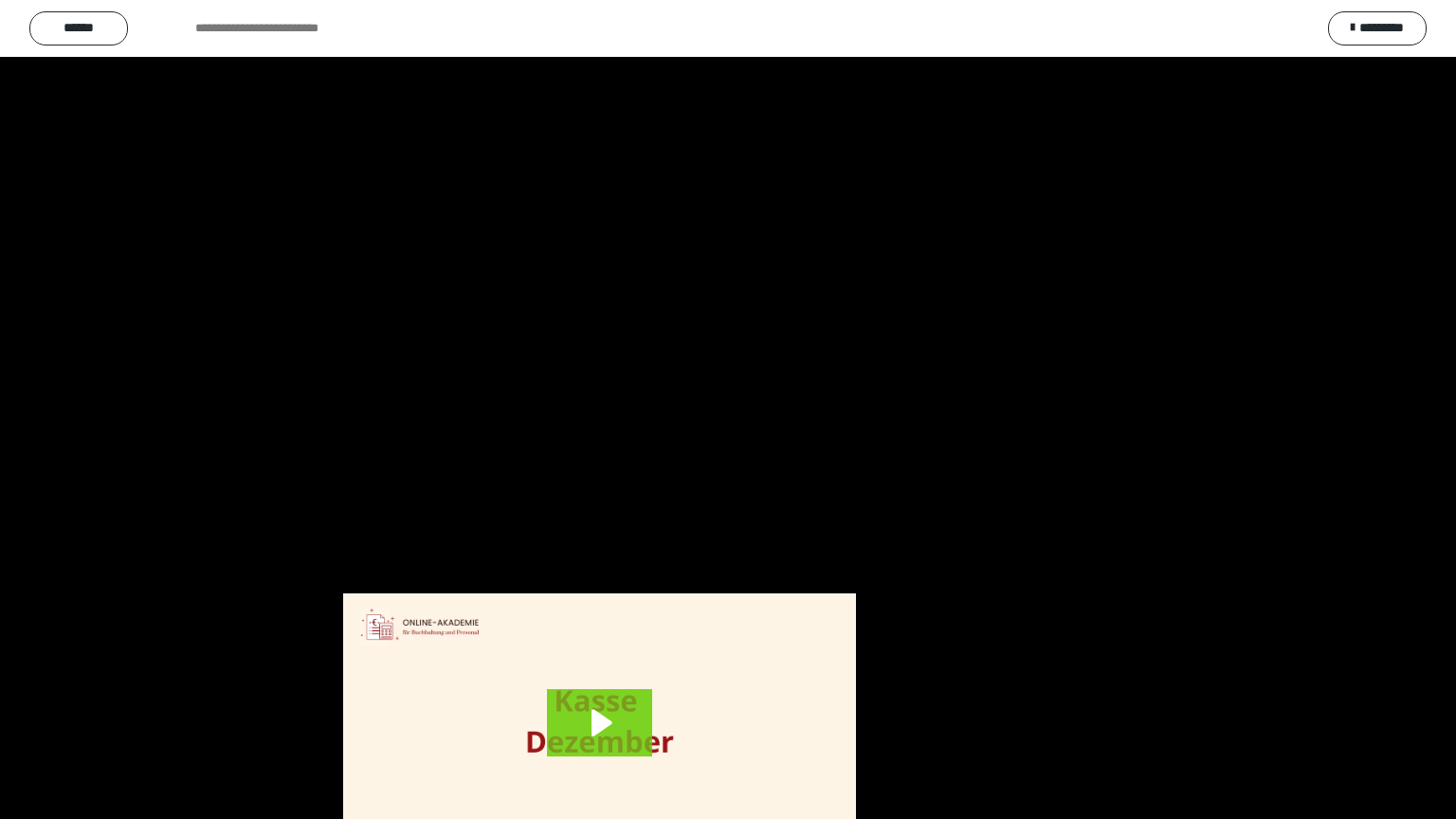 click at bounding box center [728, 410] 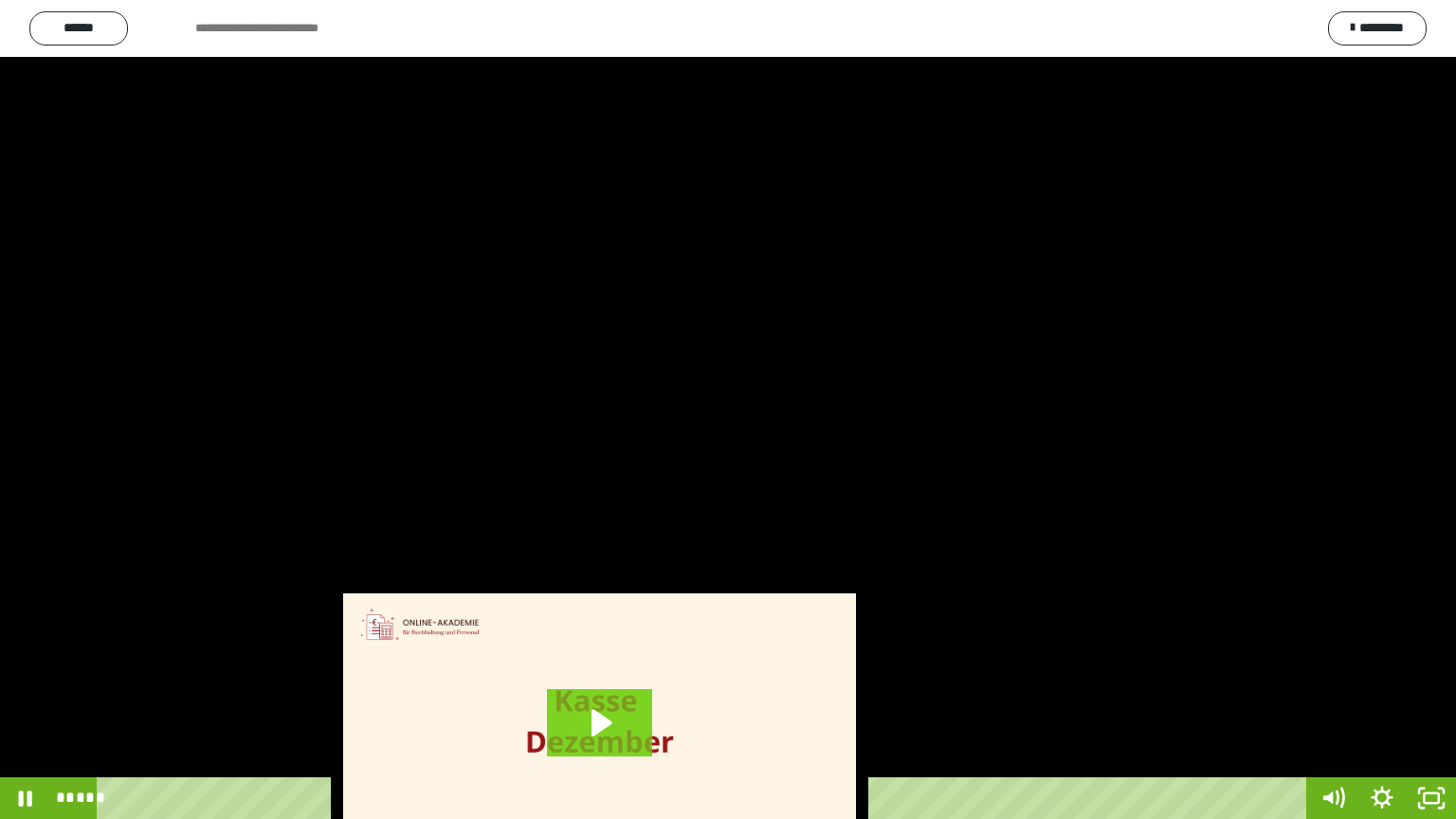 click at bounding box center [728, 410] 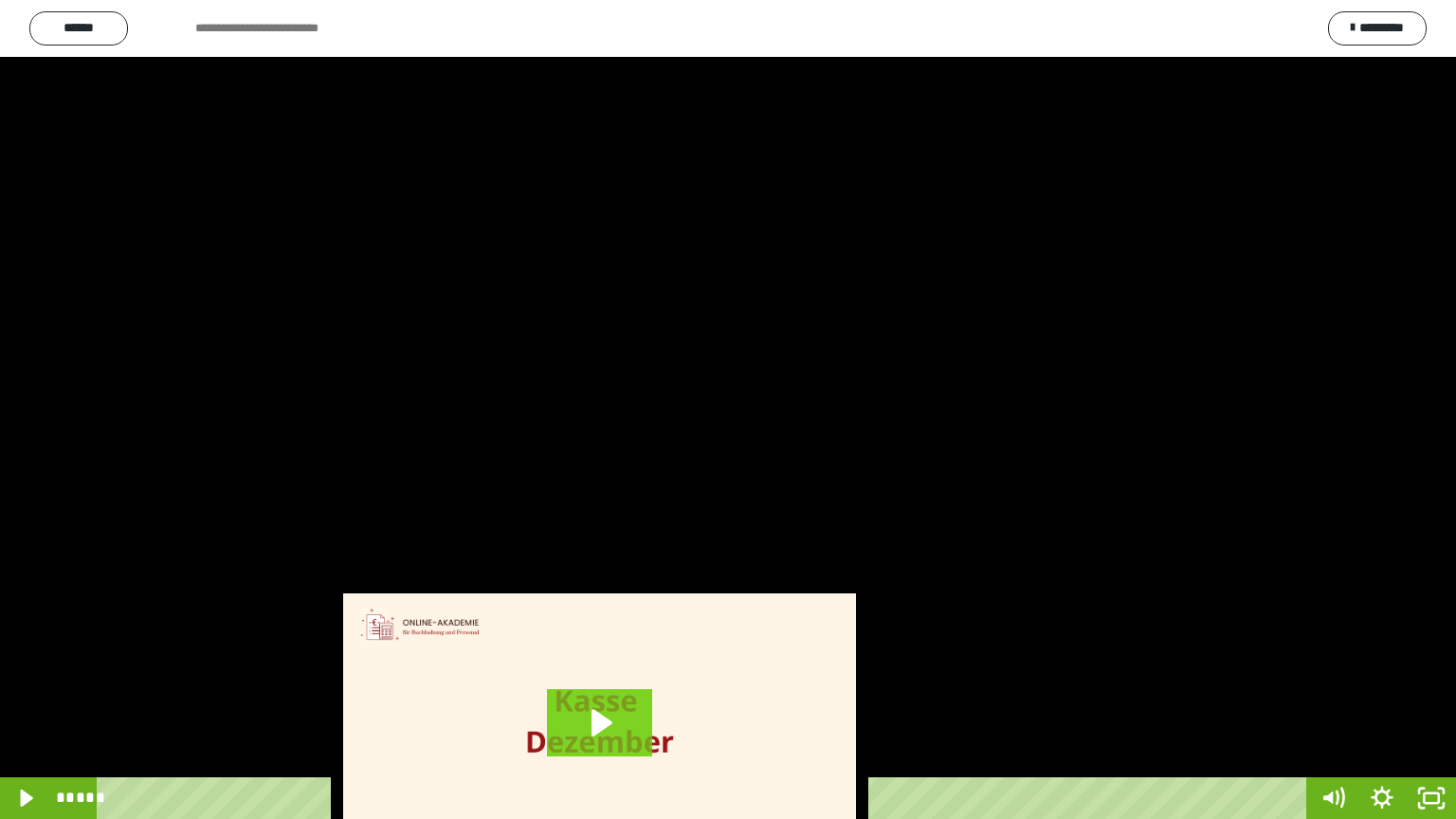 click at bounding box center [728, 410] 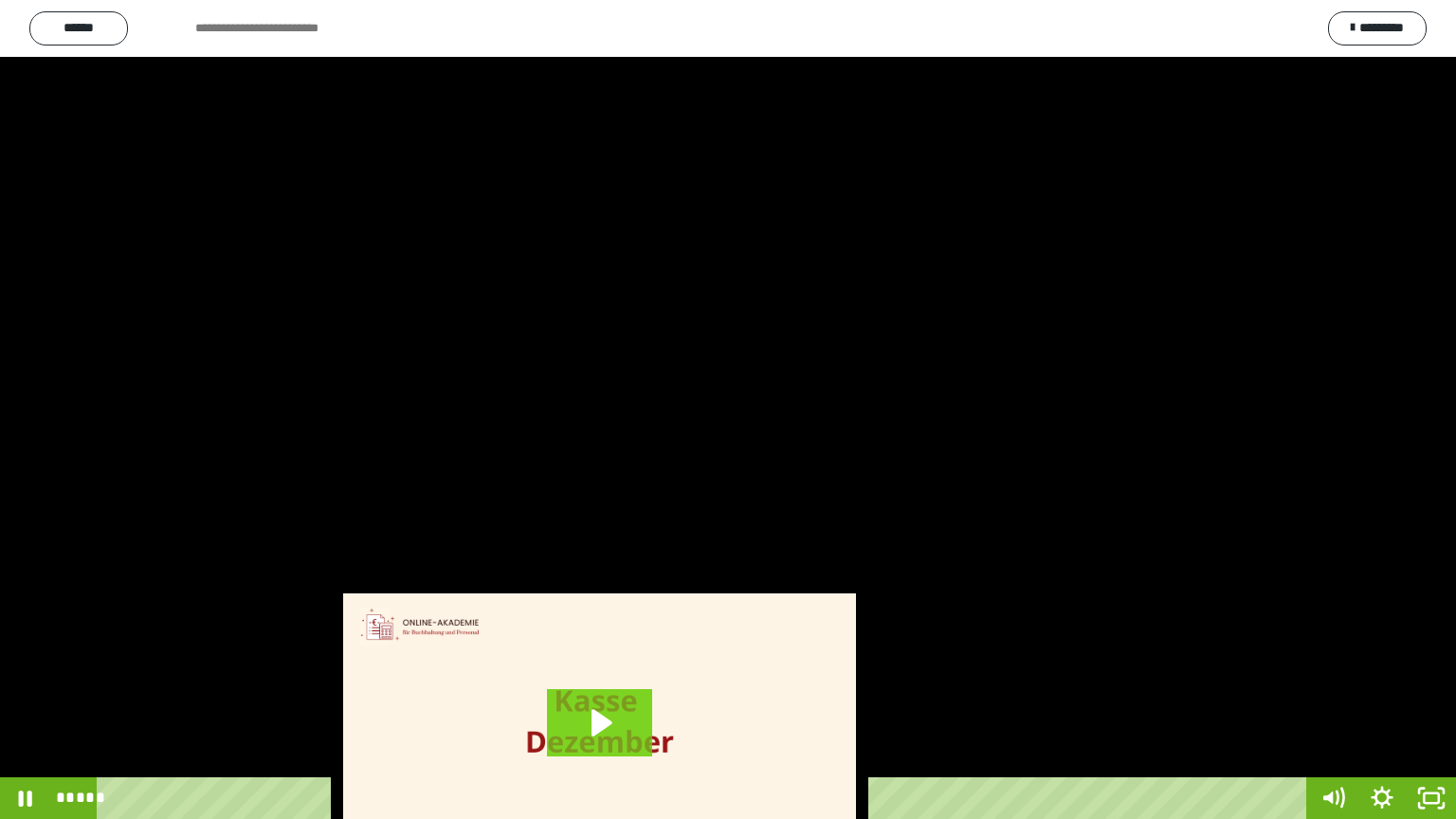 click at bounding box center [728, 410] 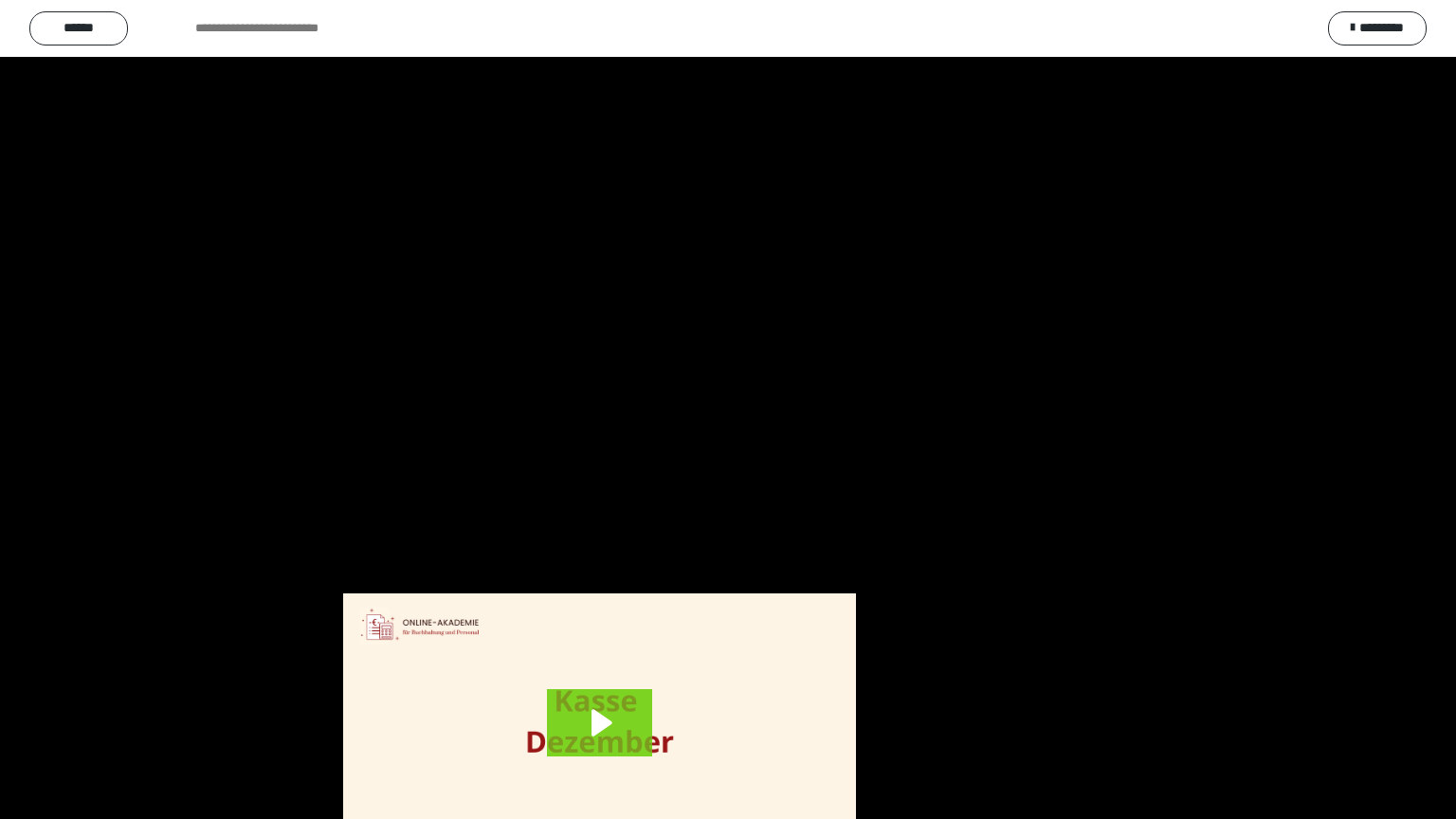 click at bounding box center (728, 410) 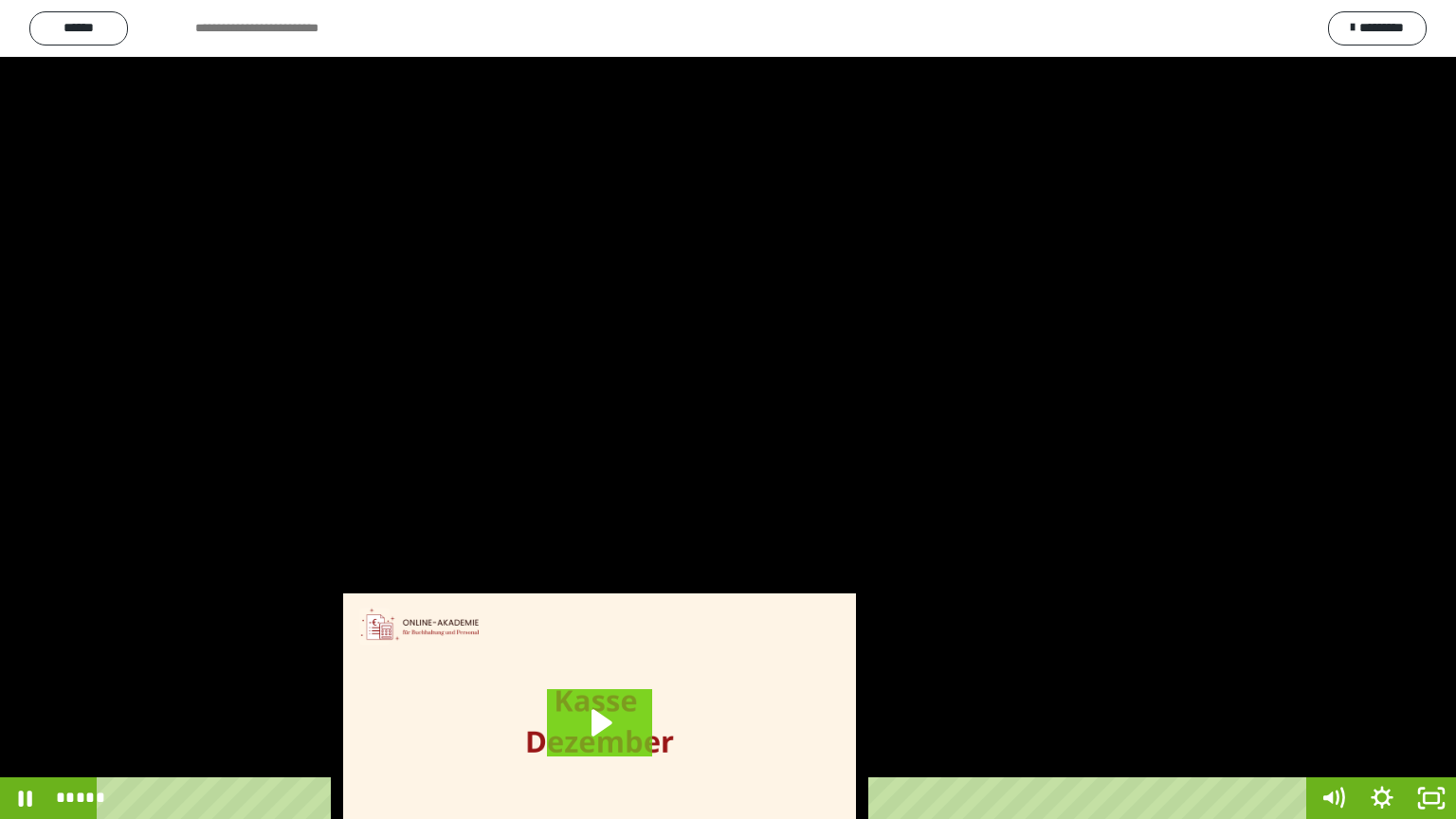 click at bounding box center [728, 410] 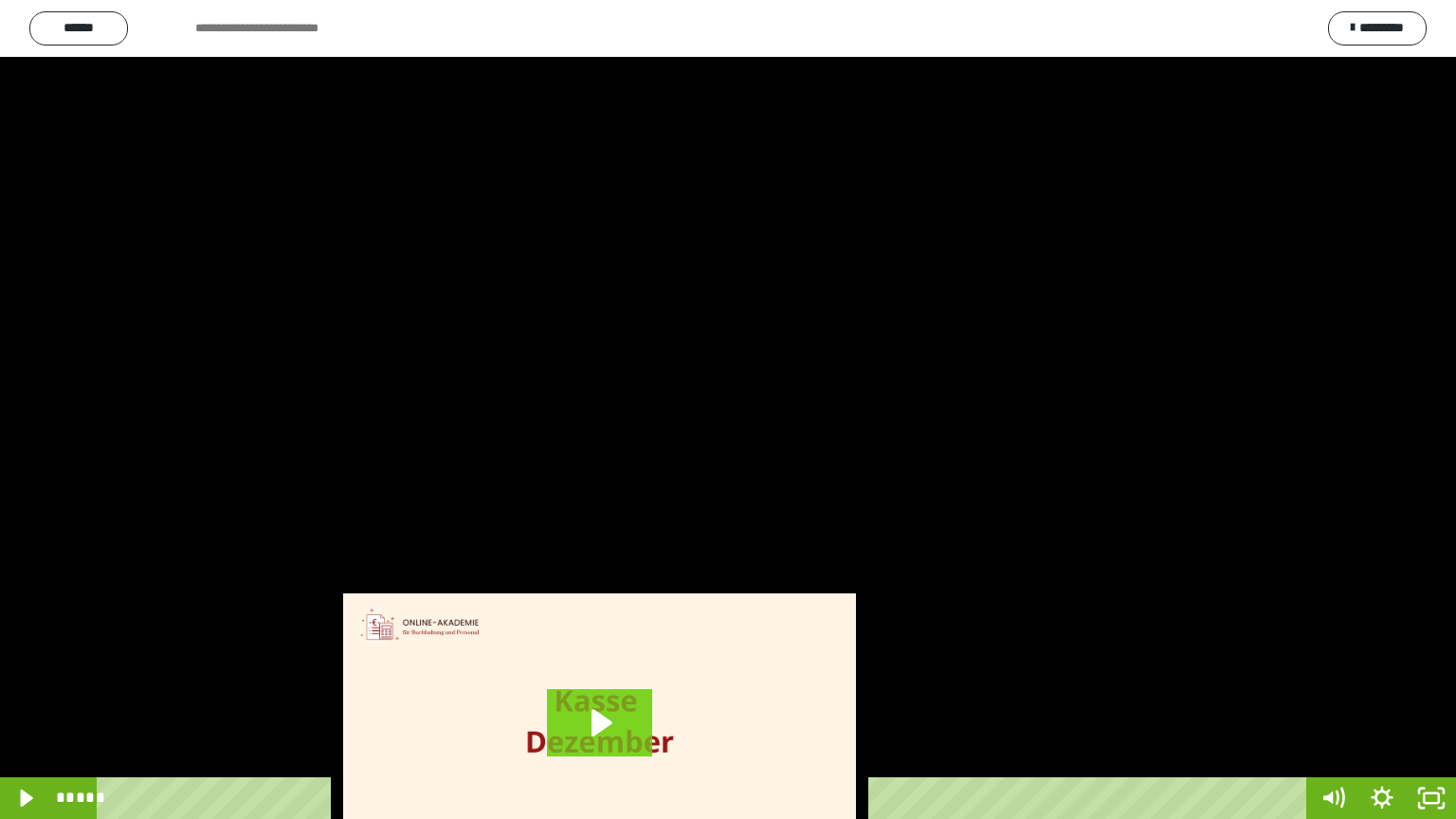 click at bounding box center [728, 410] 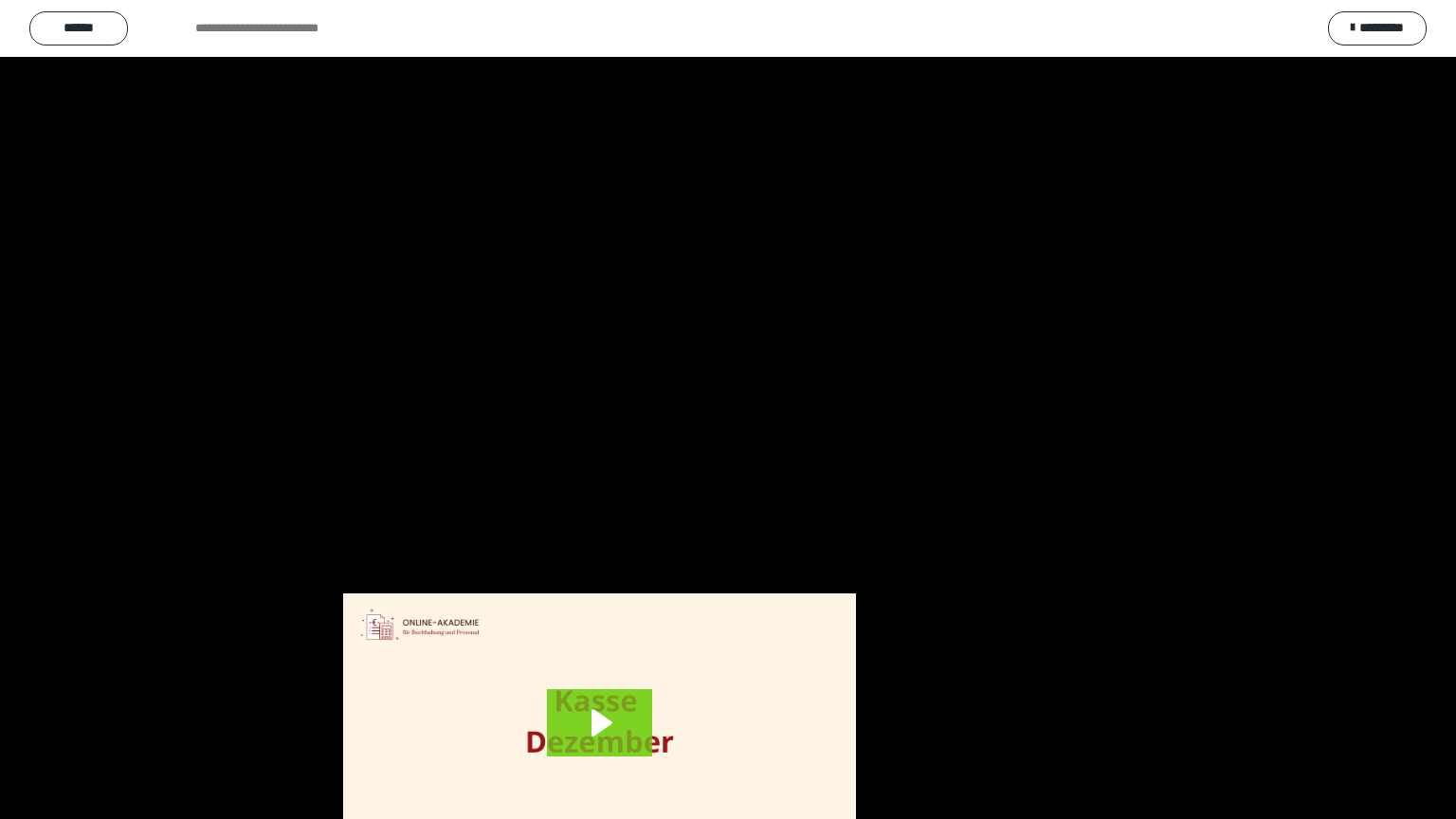 click at bounding box center (728, 410) 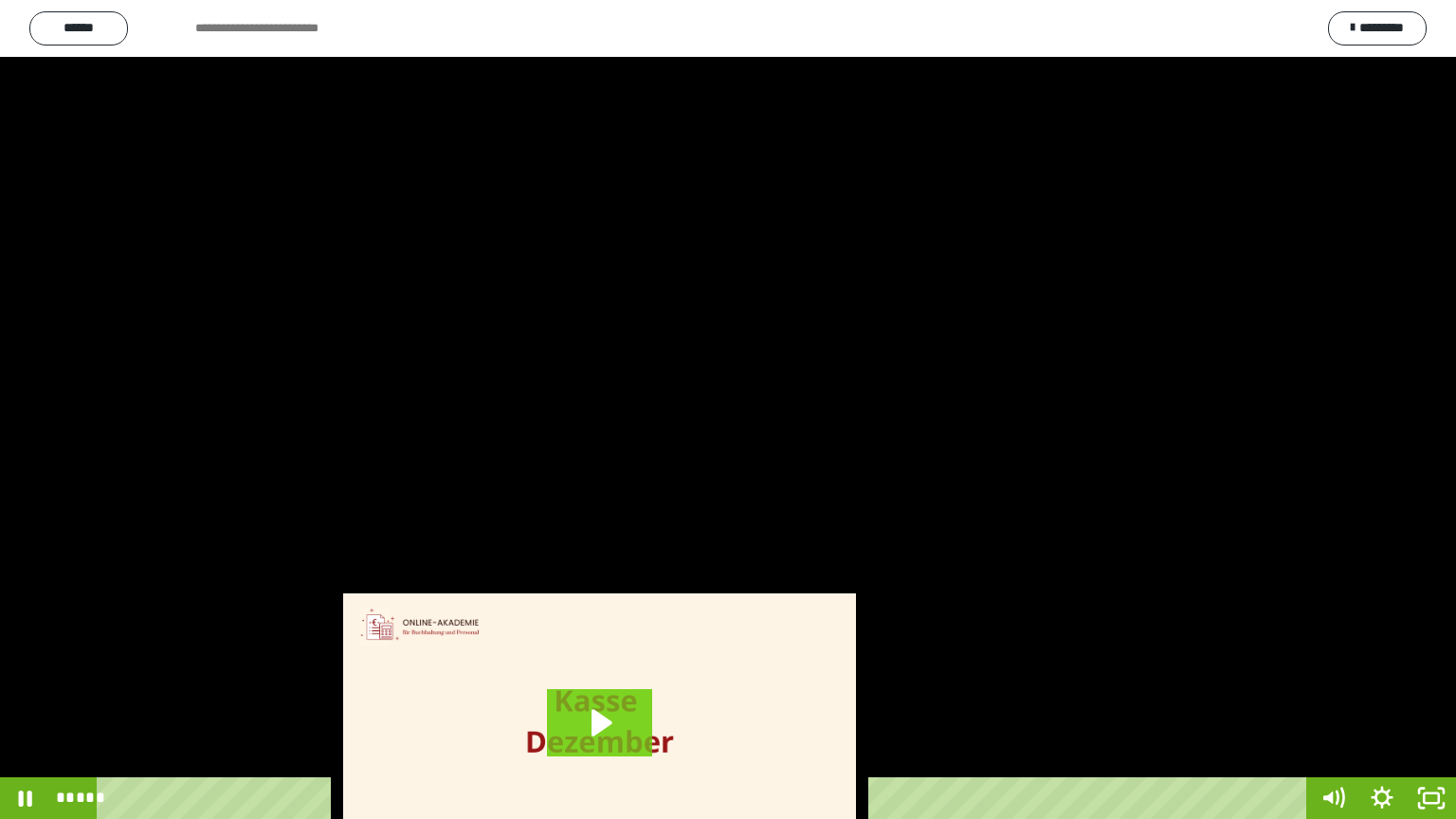 click at bounding box center [728, 410] 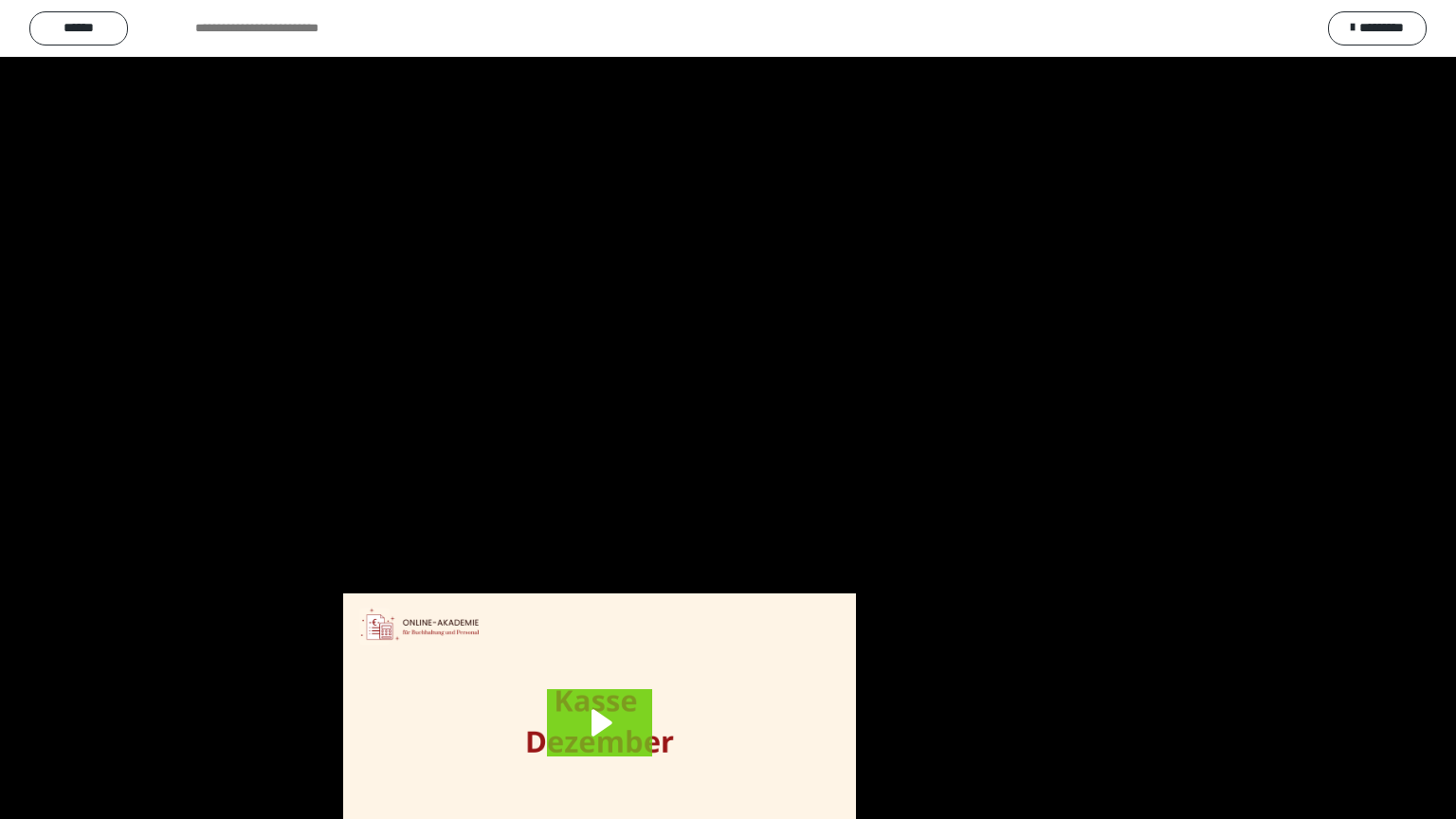 click at bounding box center [728, 410] 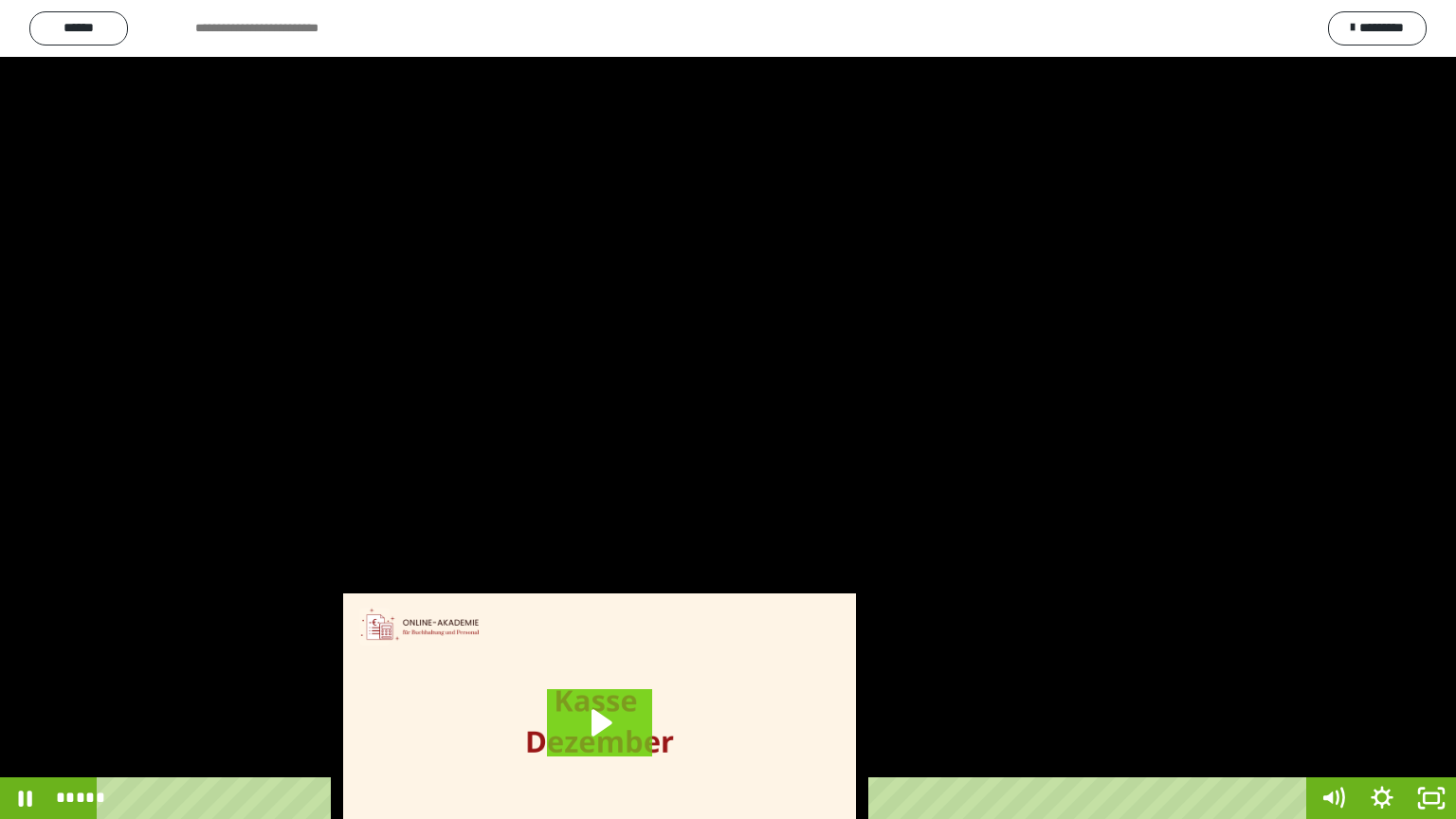 click at bounding box center [728, 410] 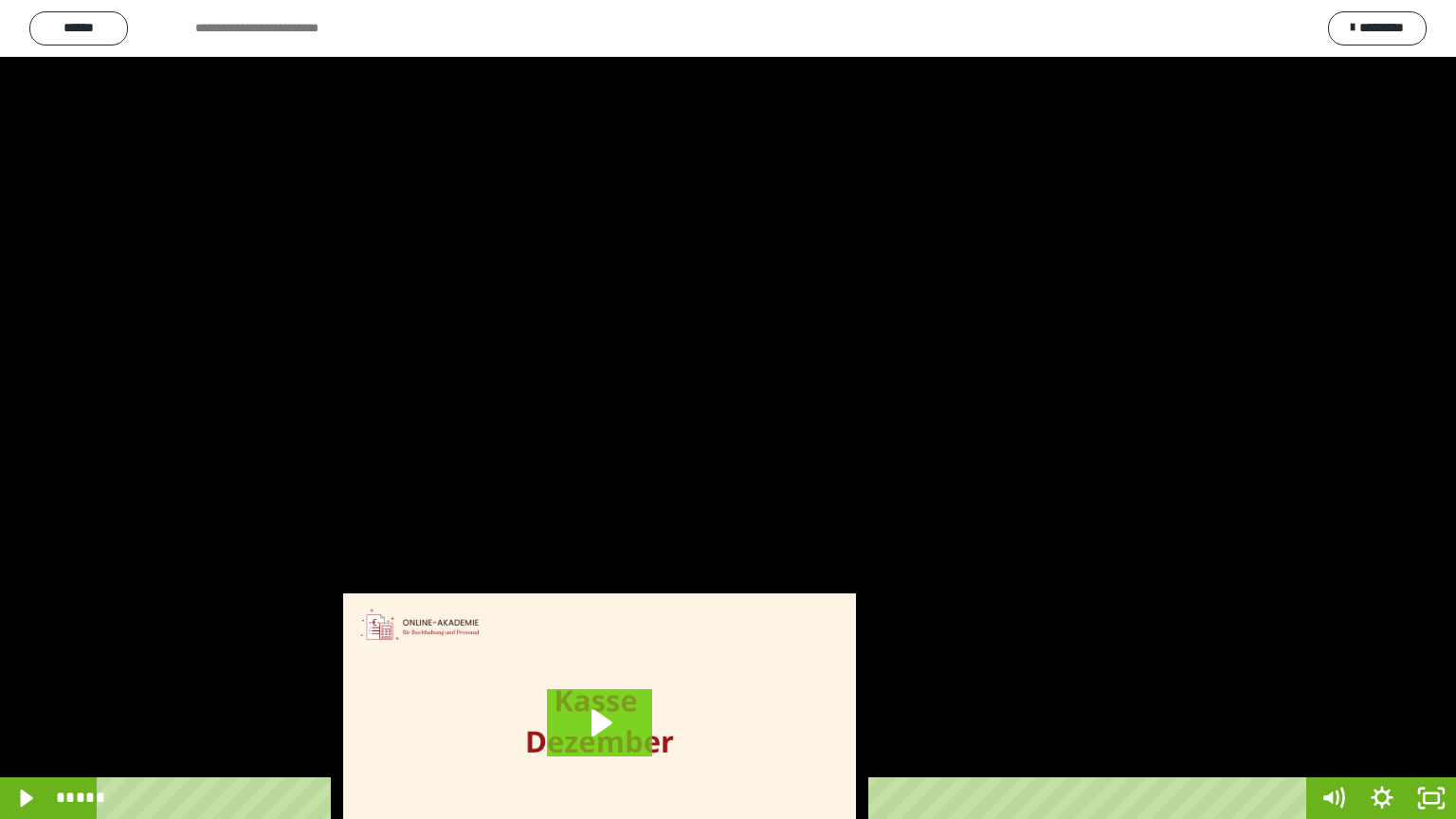 click at bounding box center (728, 410) 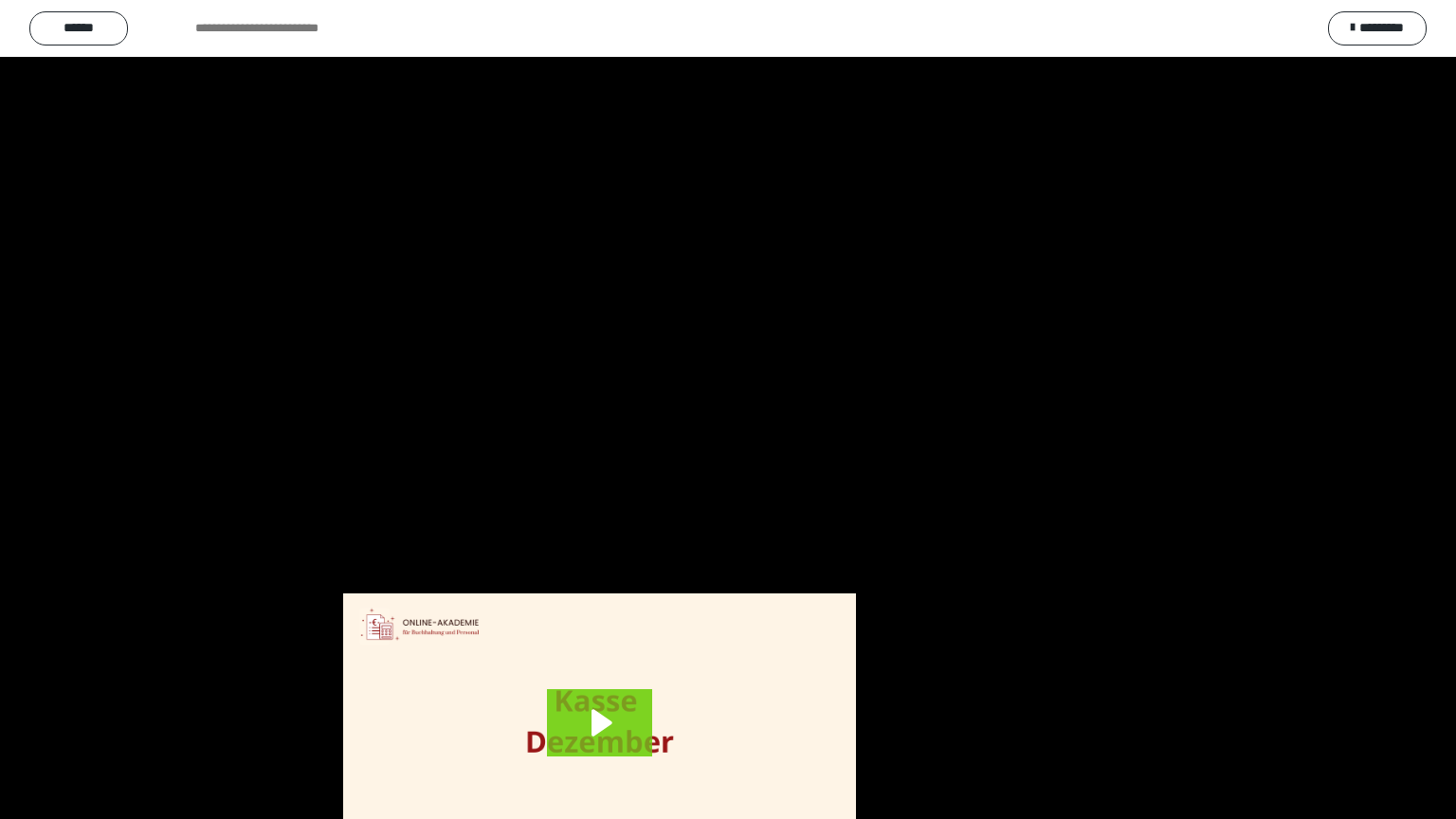 click at bounding box center [728, 410] 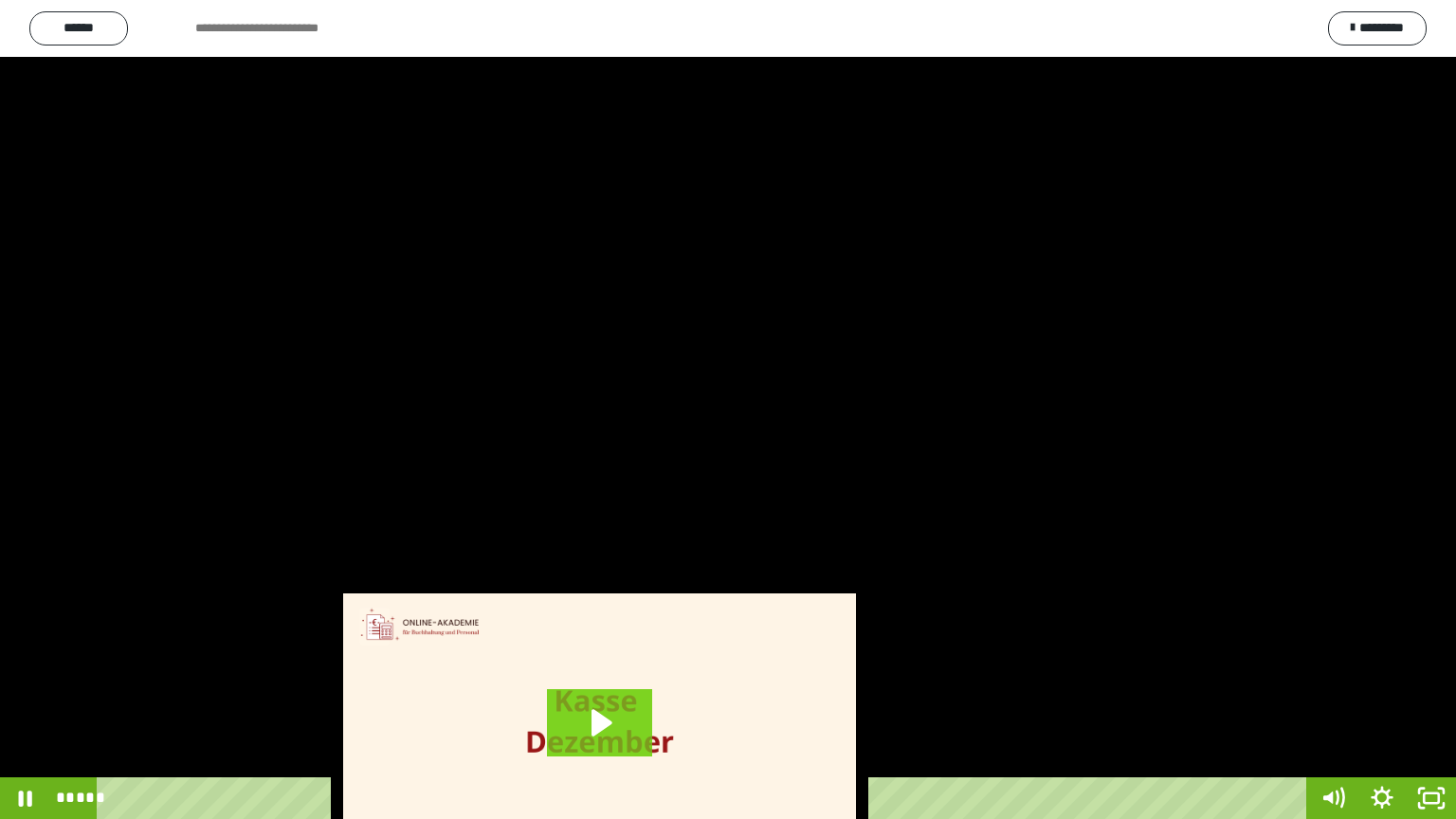 click at bounding box center (728, 410) 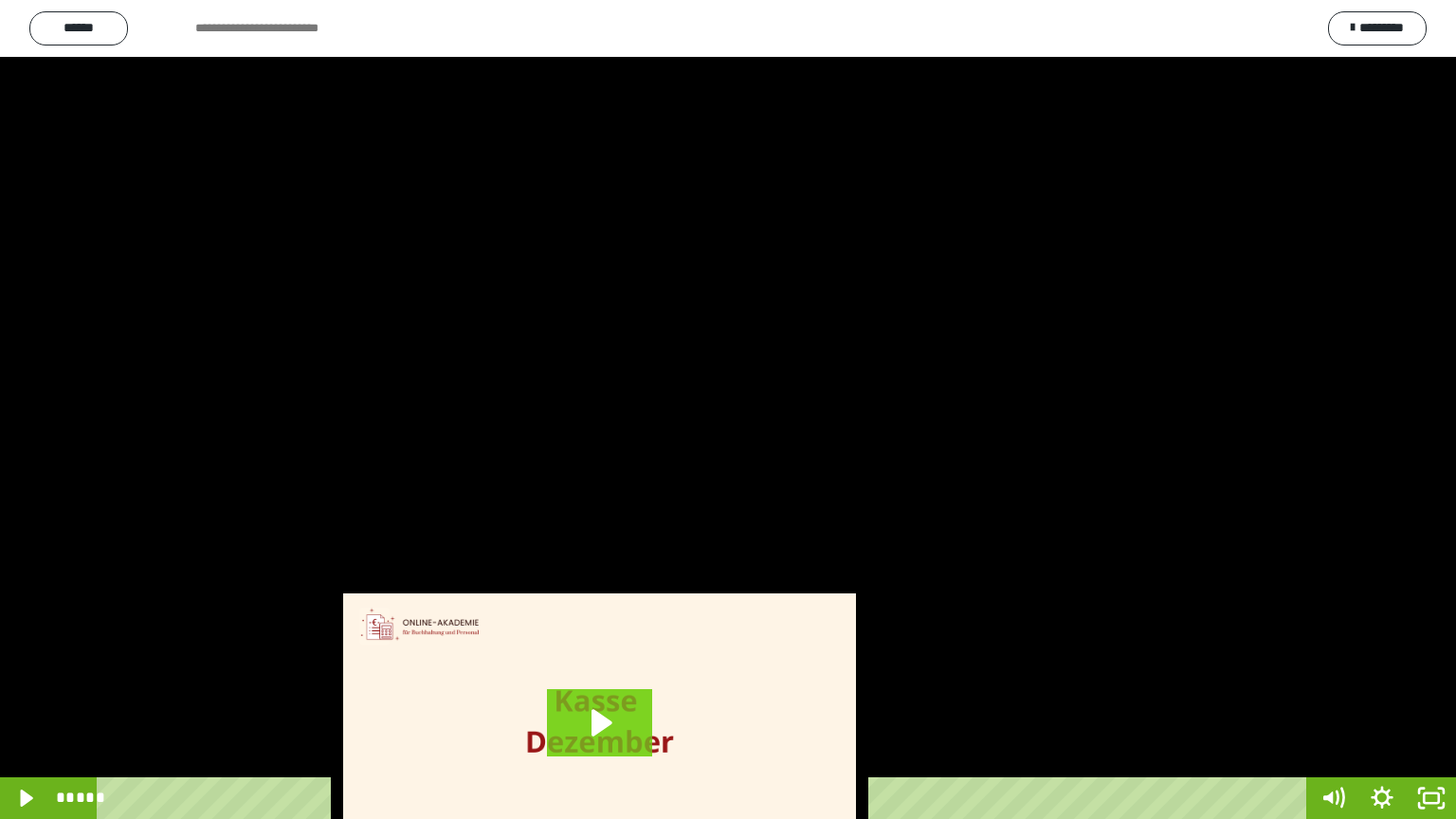 click at bounding box center (728, 410) 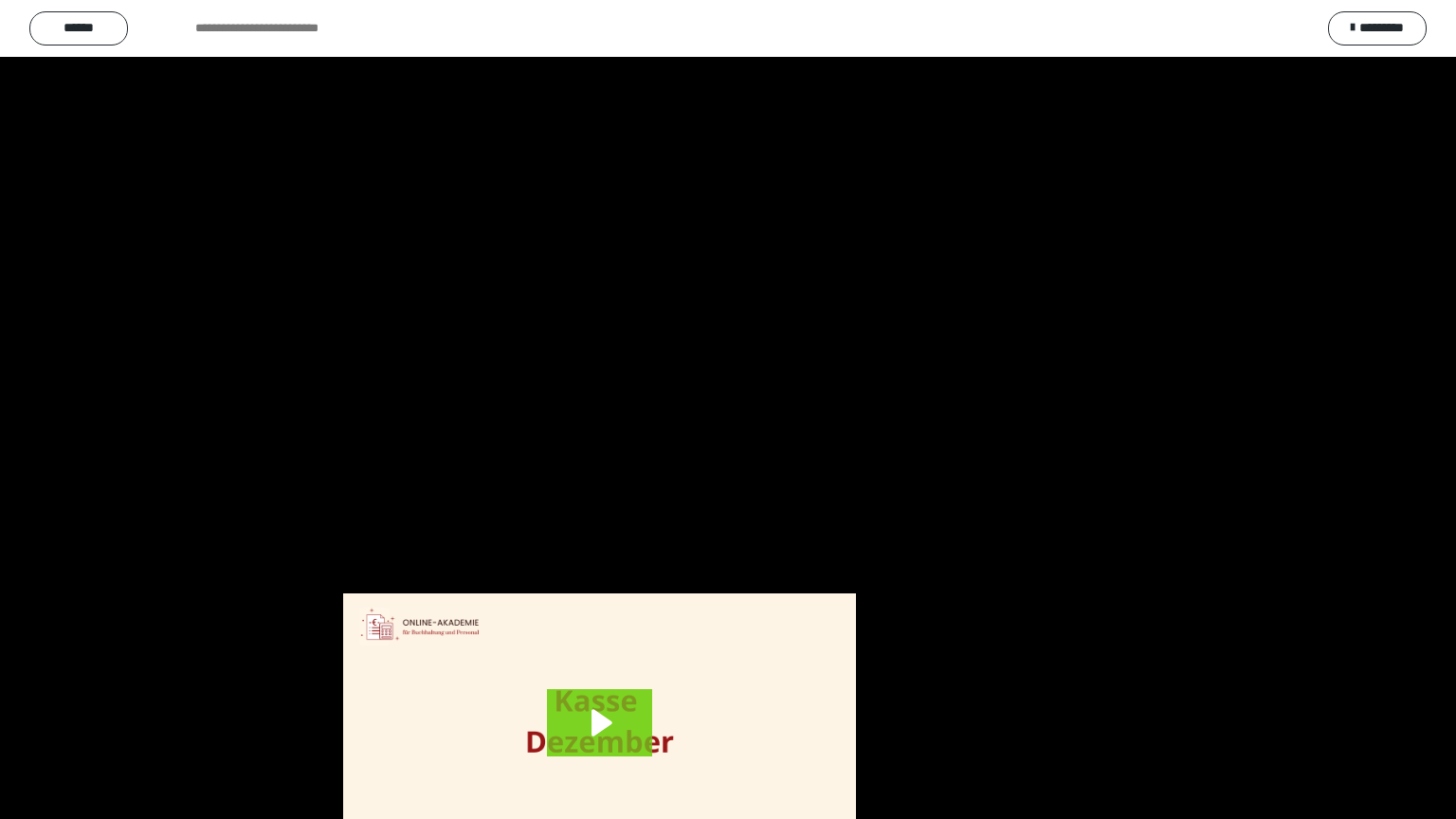 click at bounding box center [728, 410] 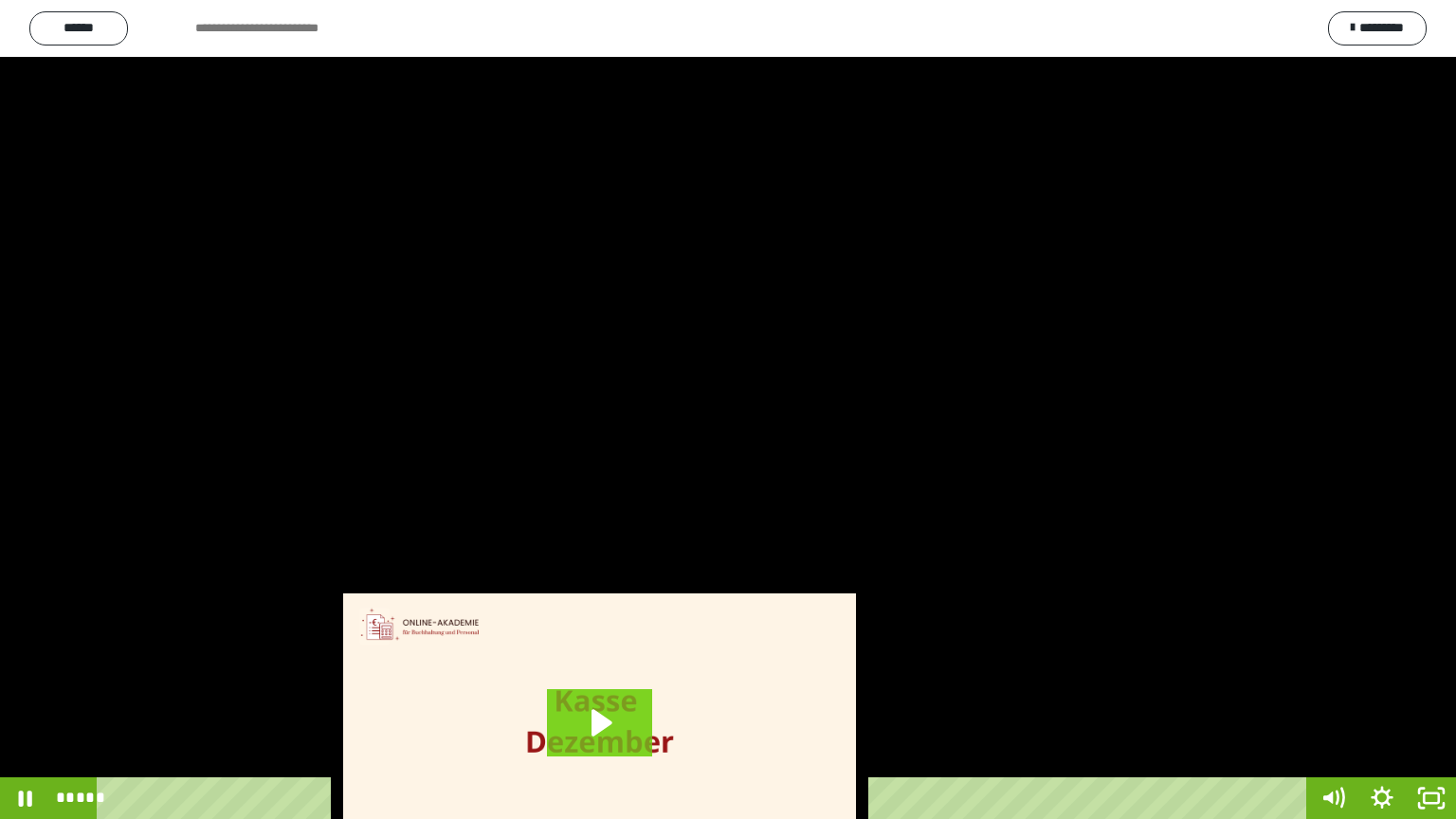 click at bounding box center (728, 410) 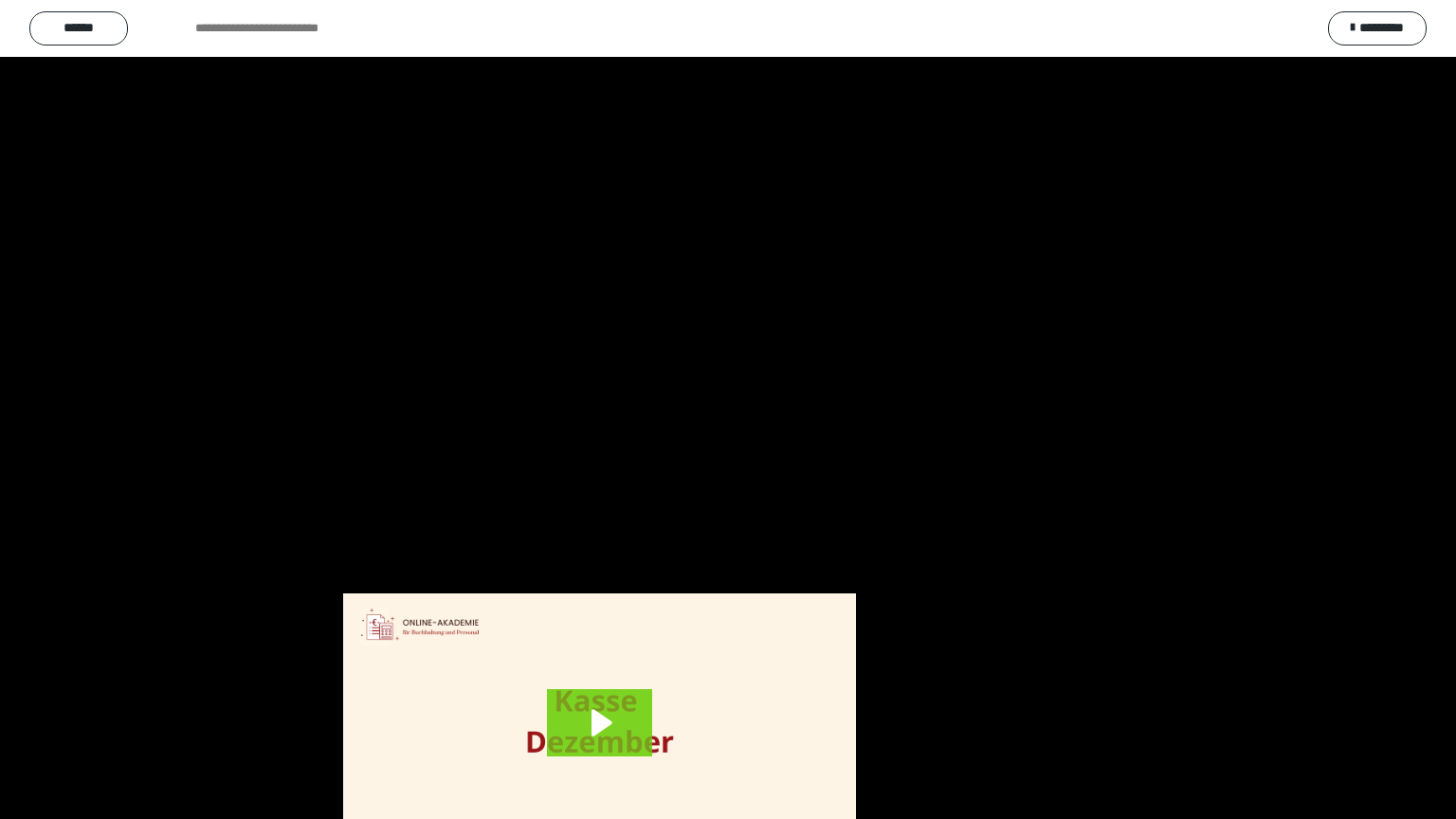 click at bounding box center (728, 410) 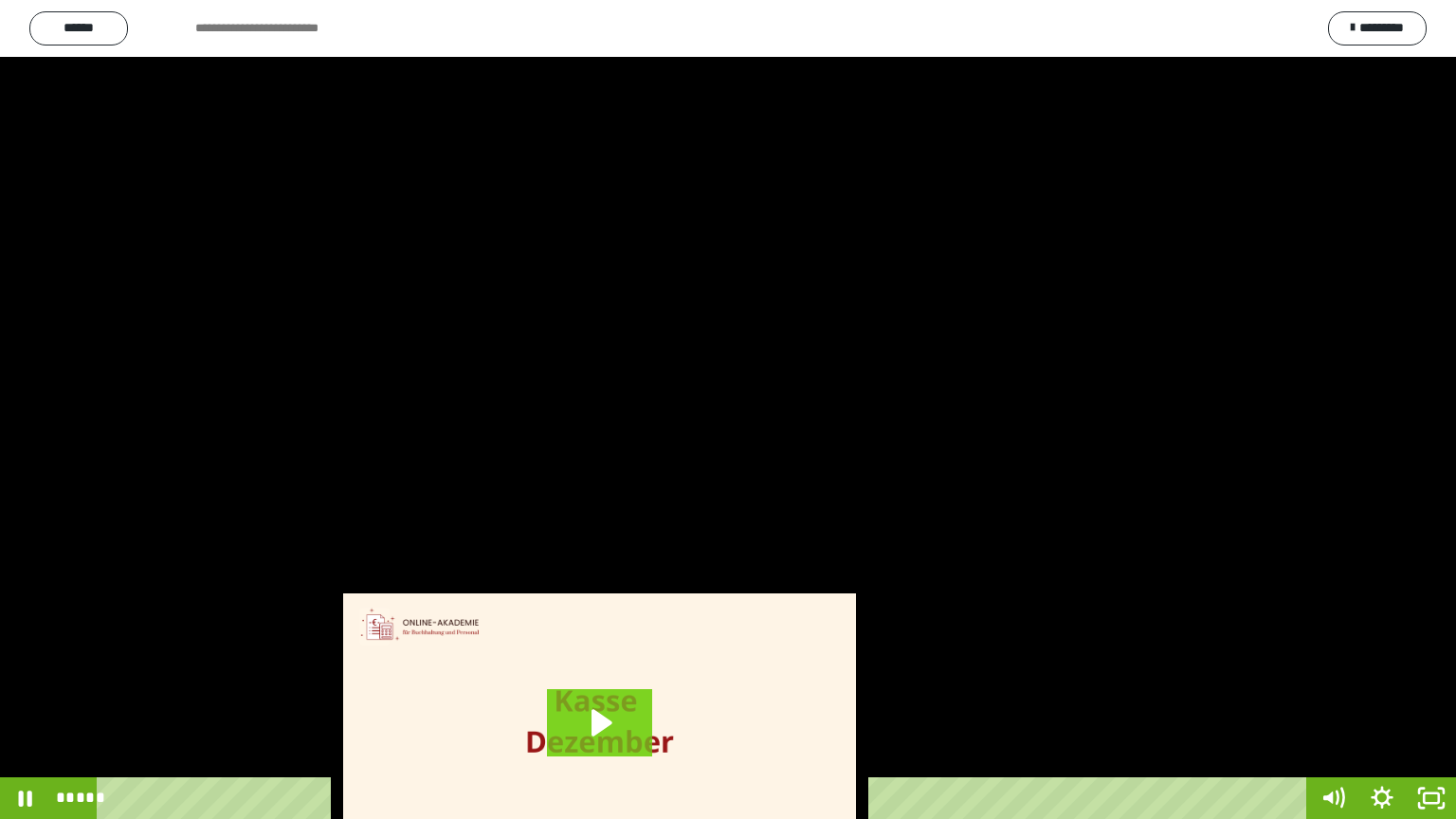 click at bounding box center [728, 410] 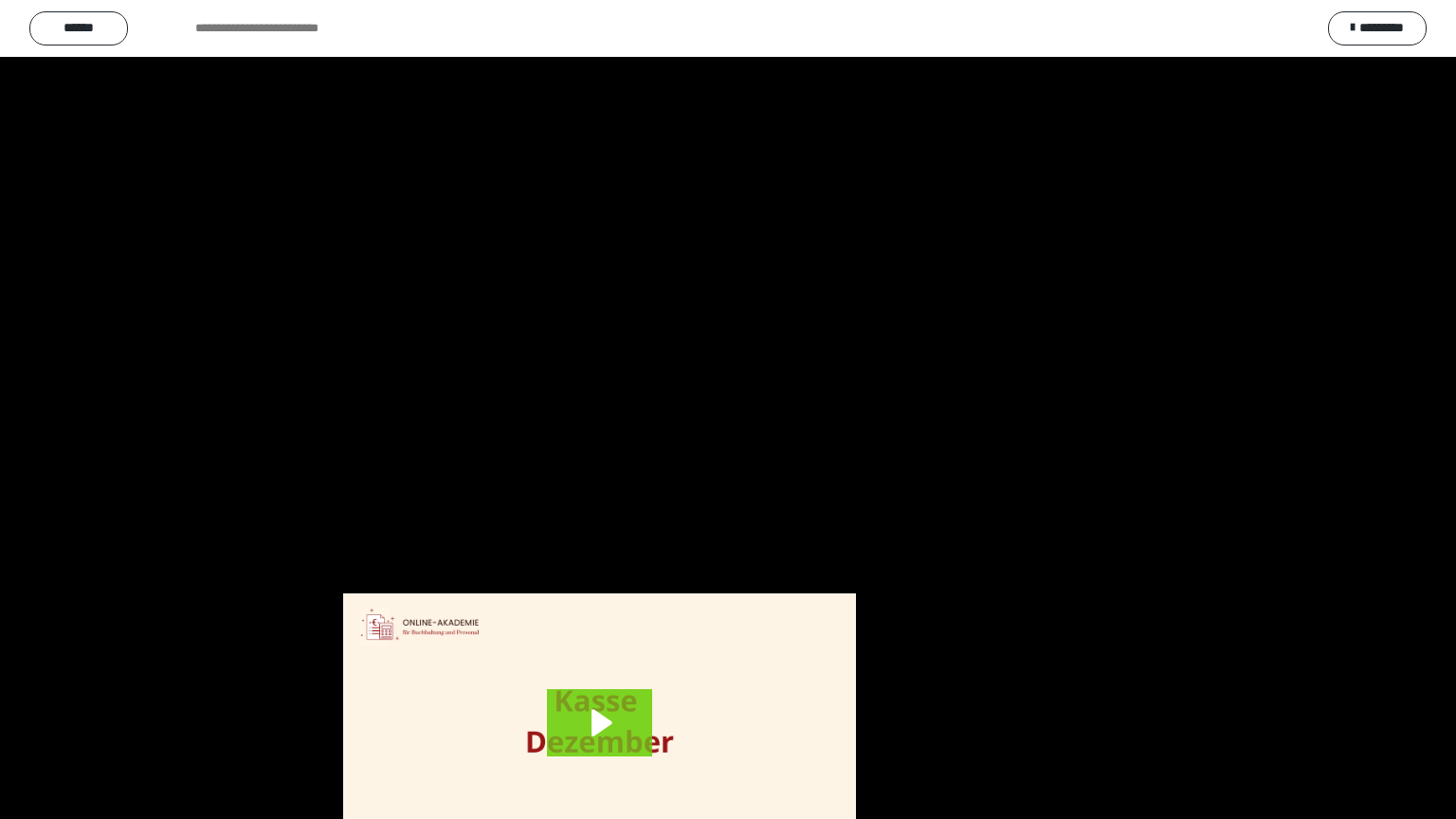 click at bounding box center [728, 410] 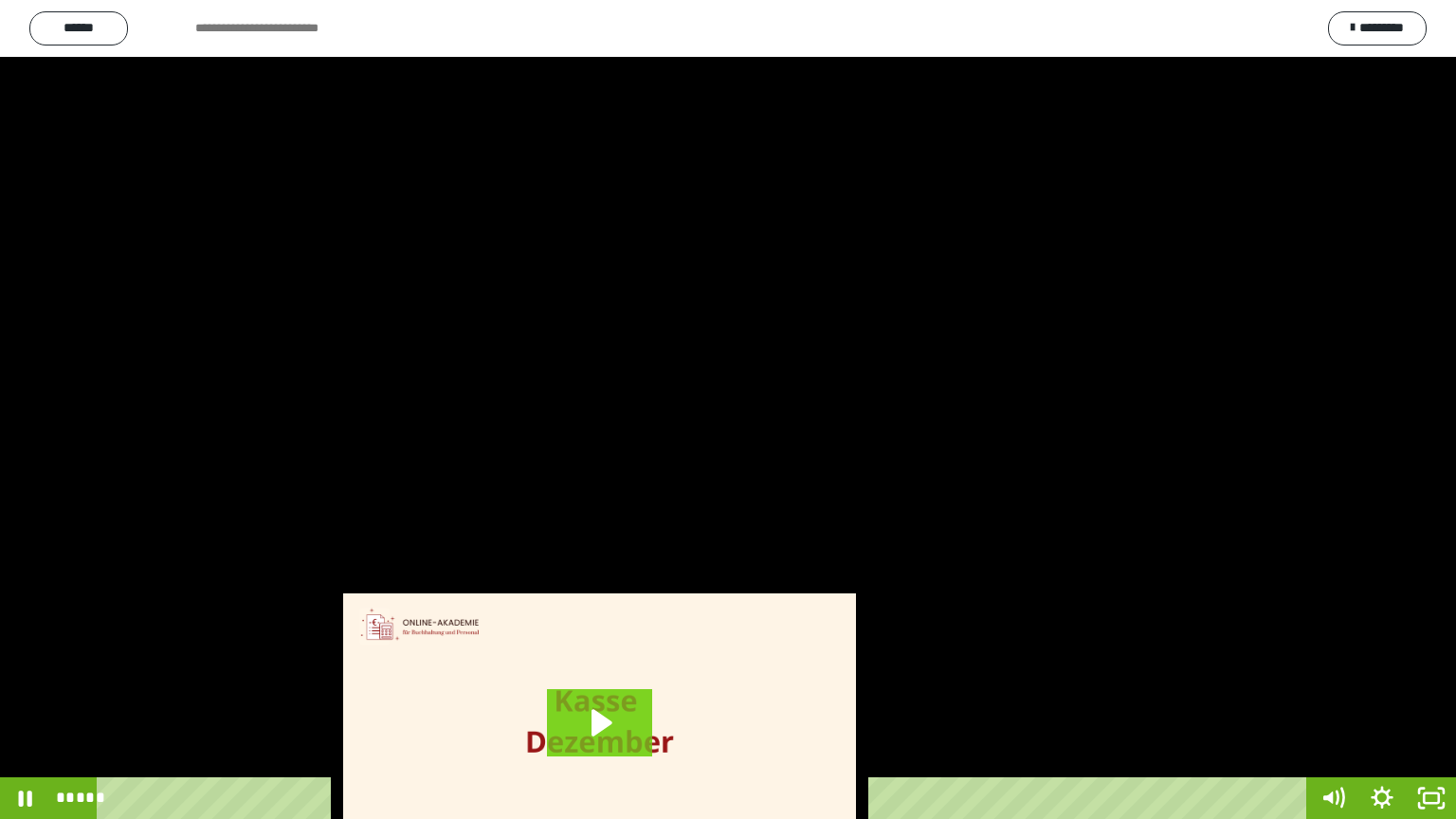 click at bounding box center [728, 410] 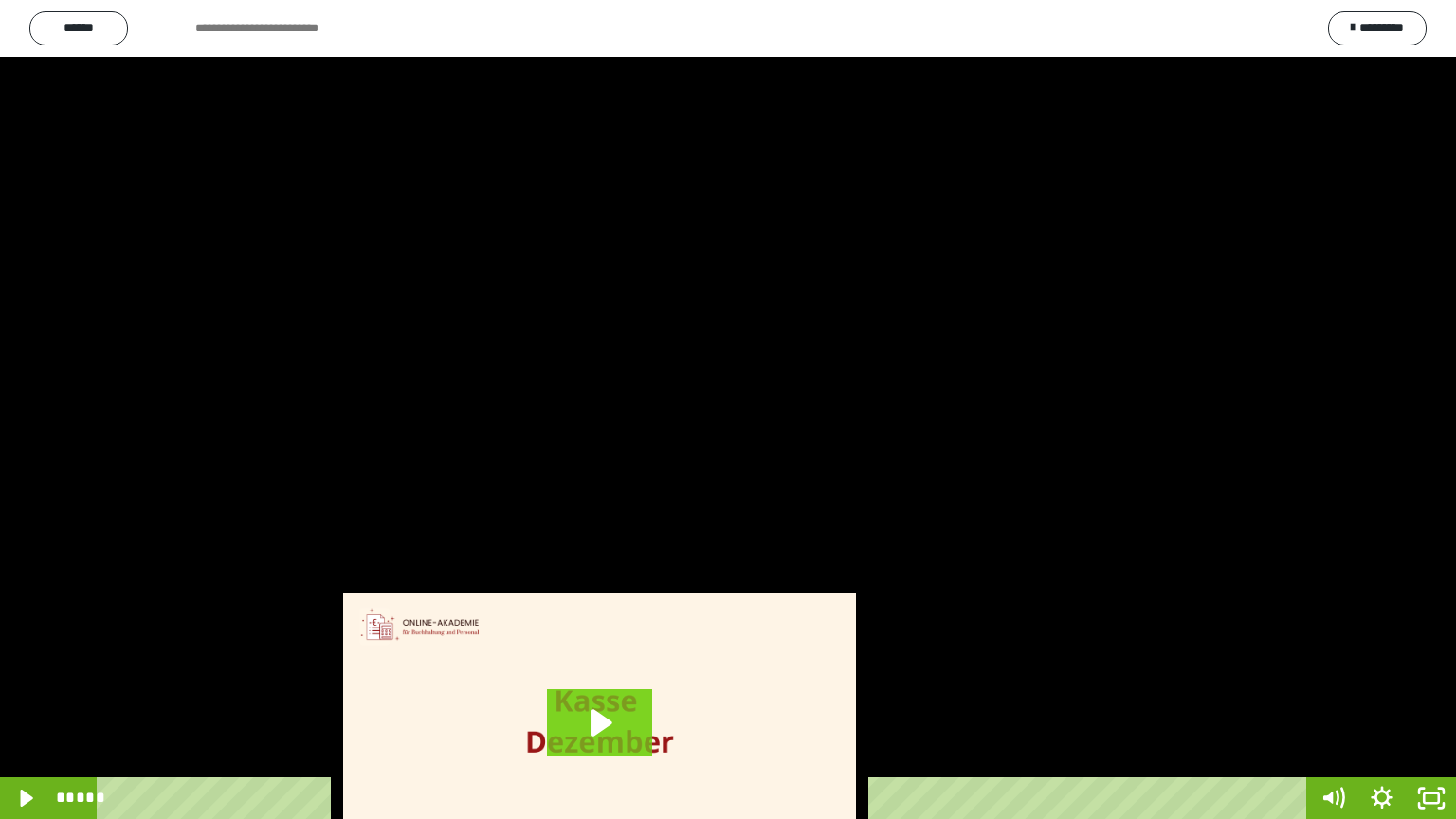 click at bounding box center [728, 410] 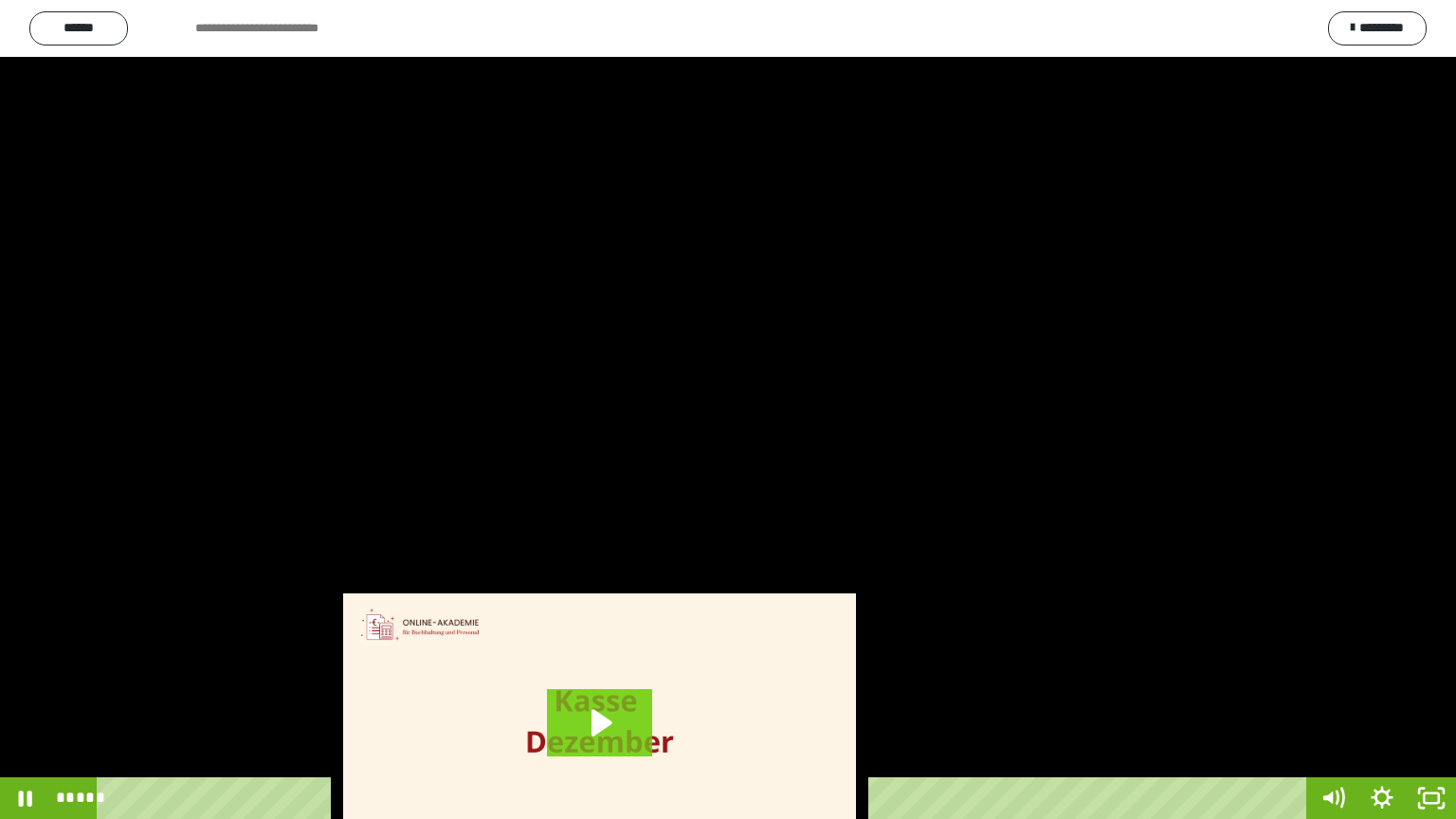 click at bounding box center (728, 410) 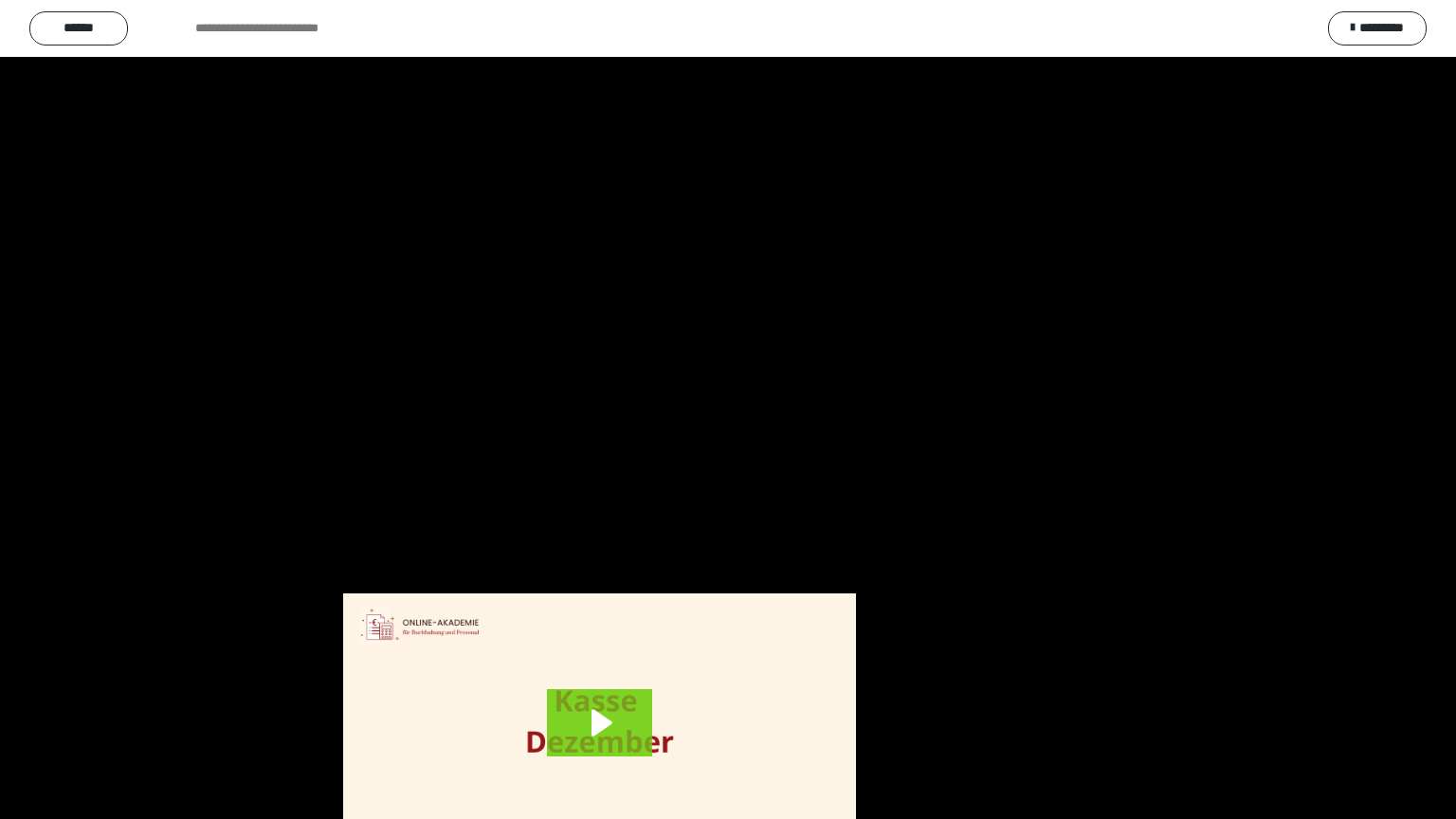 click at bounding box center (728, 410) 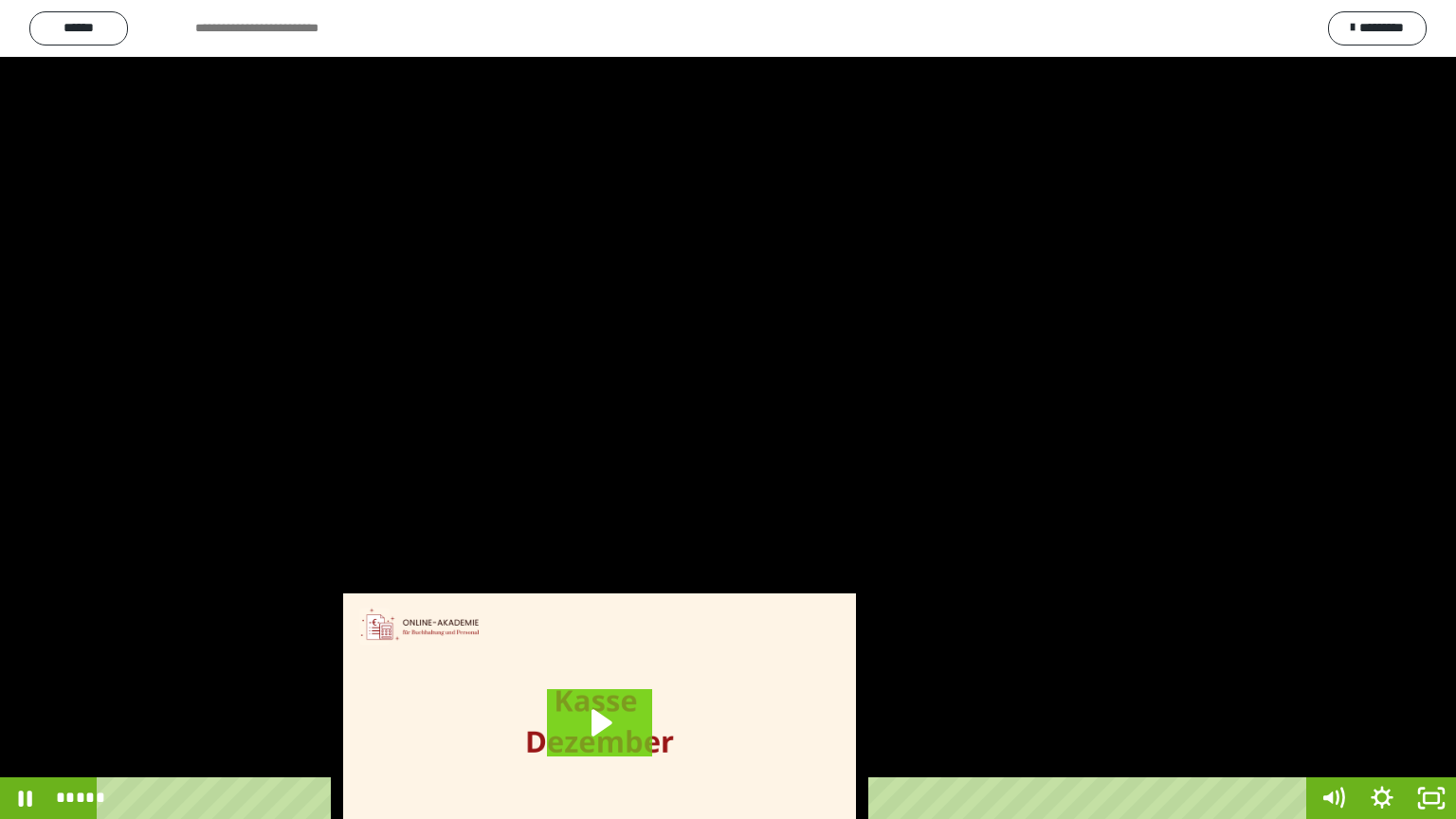 click at bounding box center (728, 410) 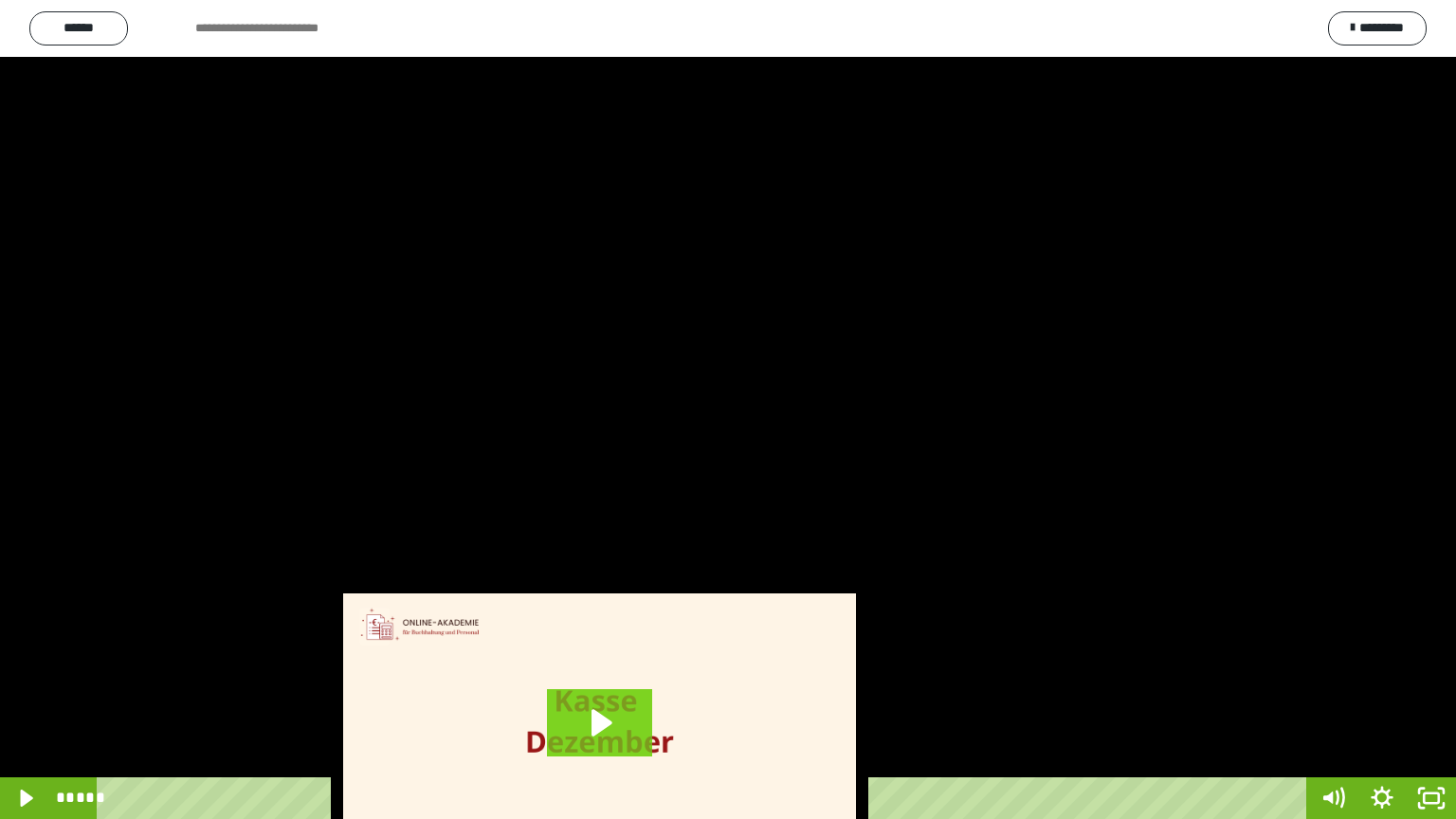 click at bounding box center [728, 410] 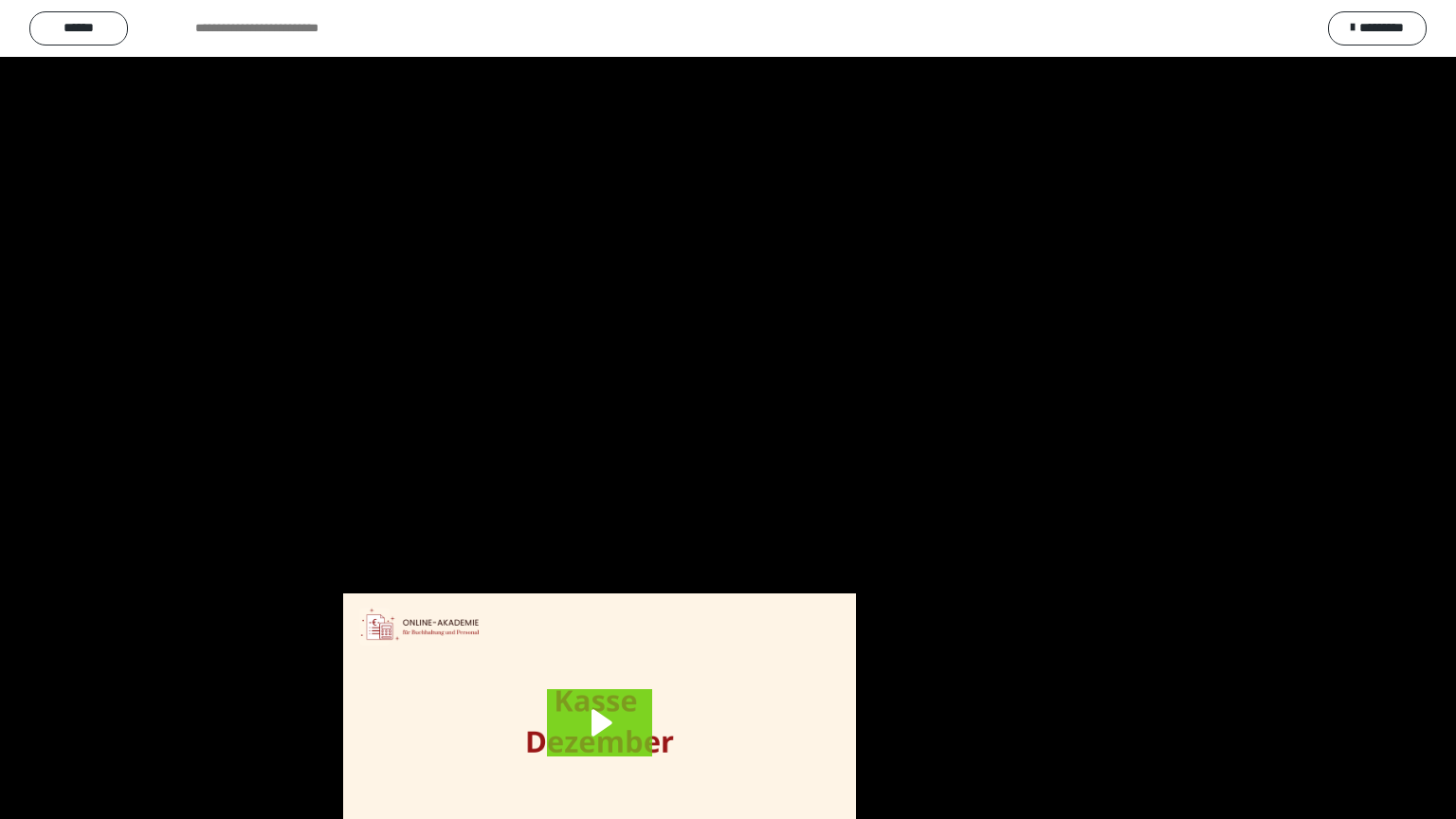 click at bounding box center [728, 410] 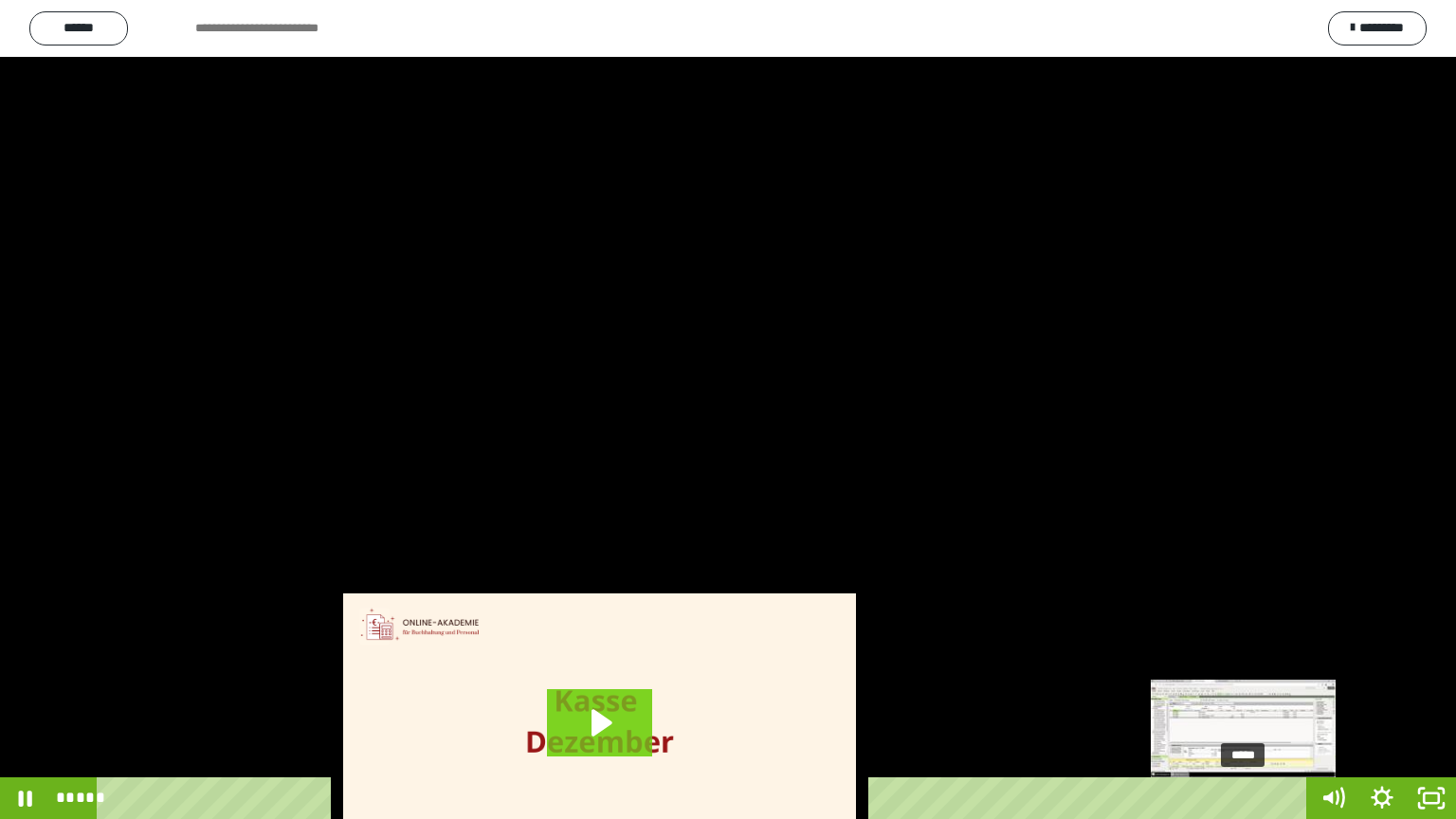 click on "*****" at bounding box center [705, 798] 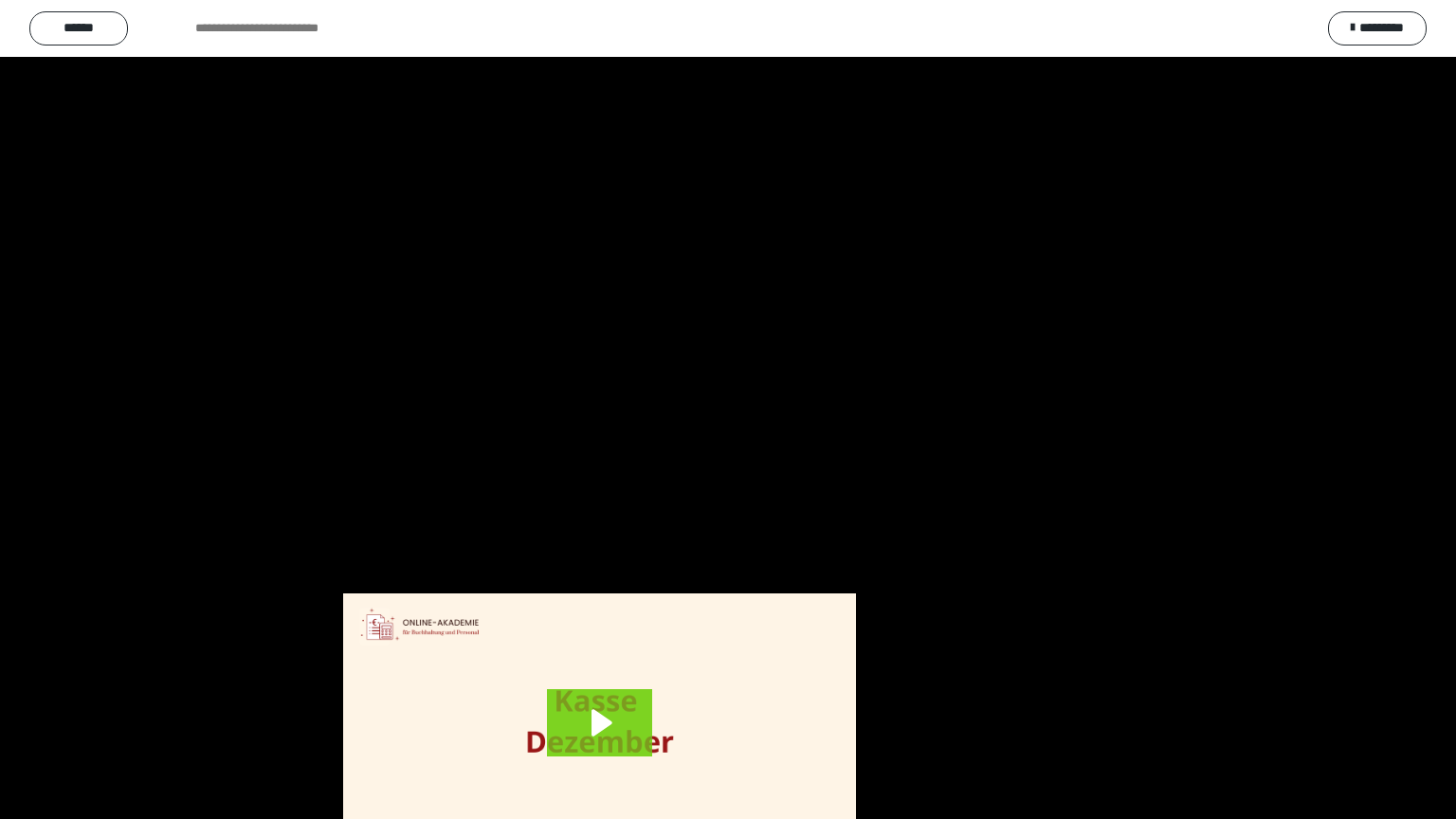 click at bounding box center [728, 410] 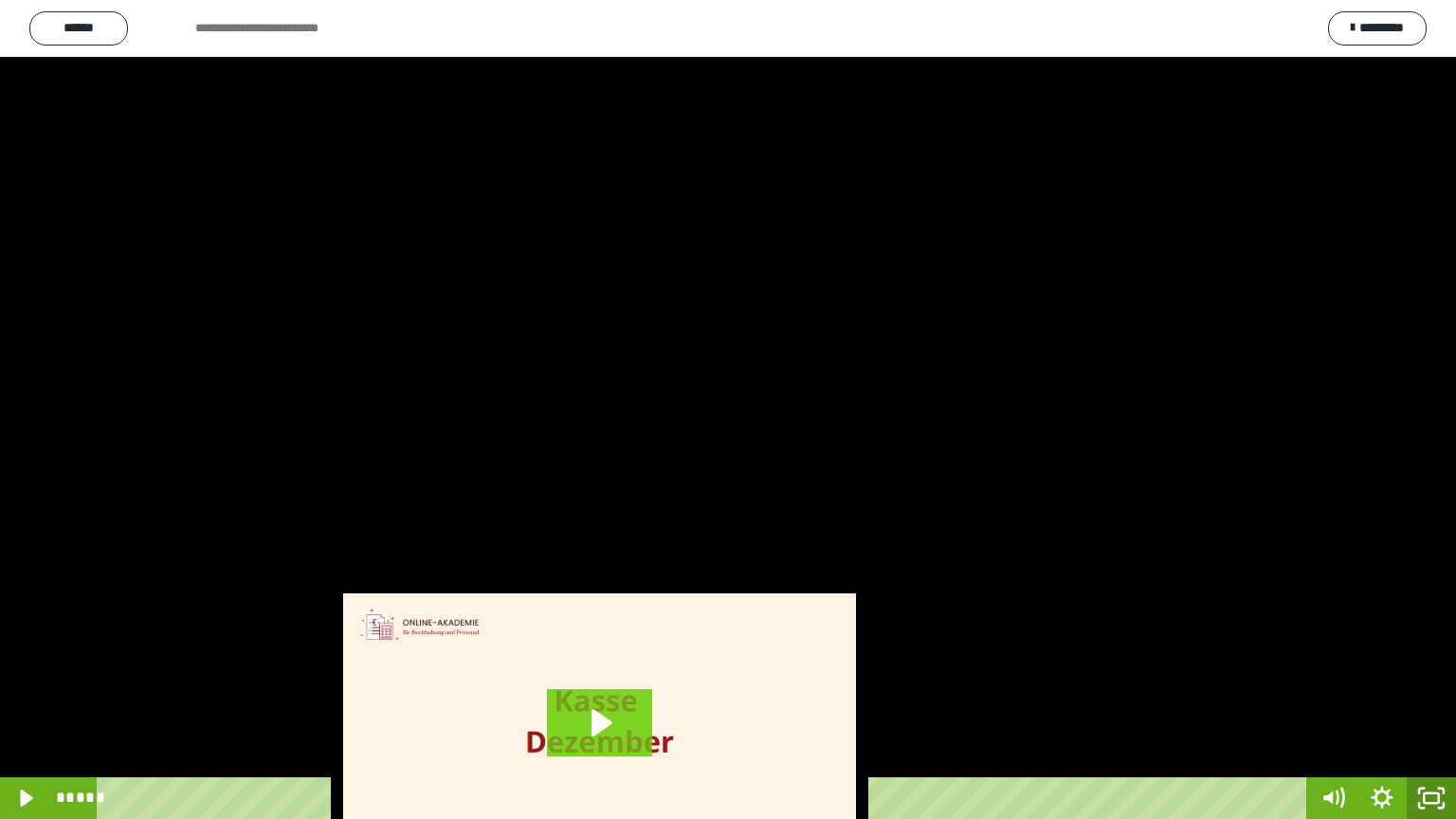 click 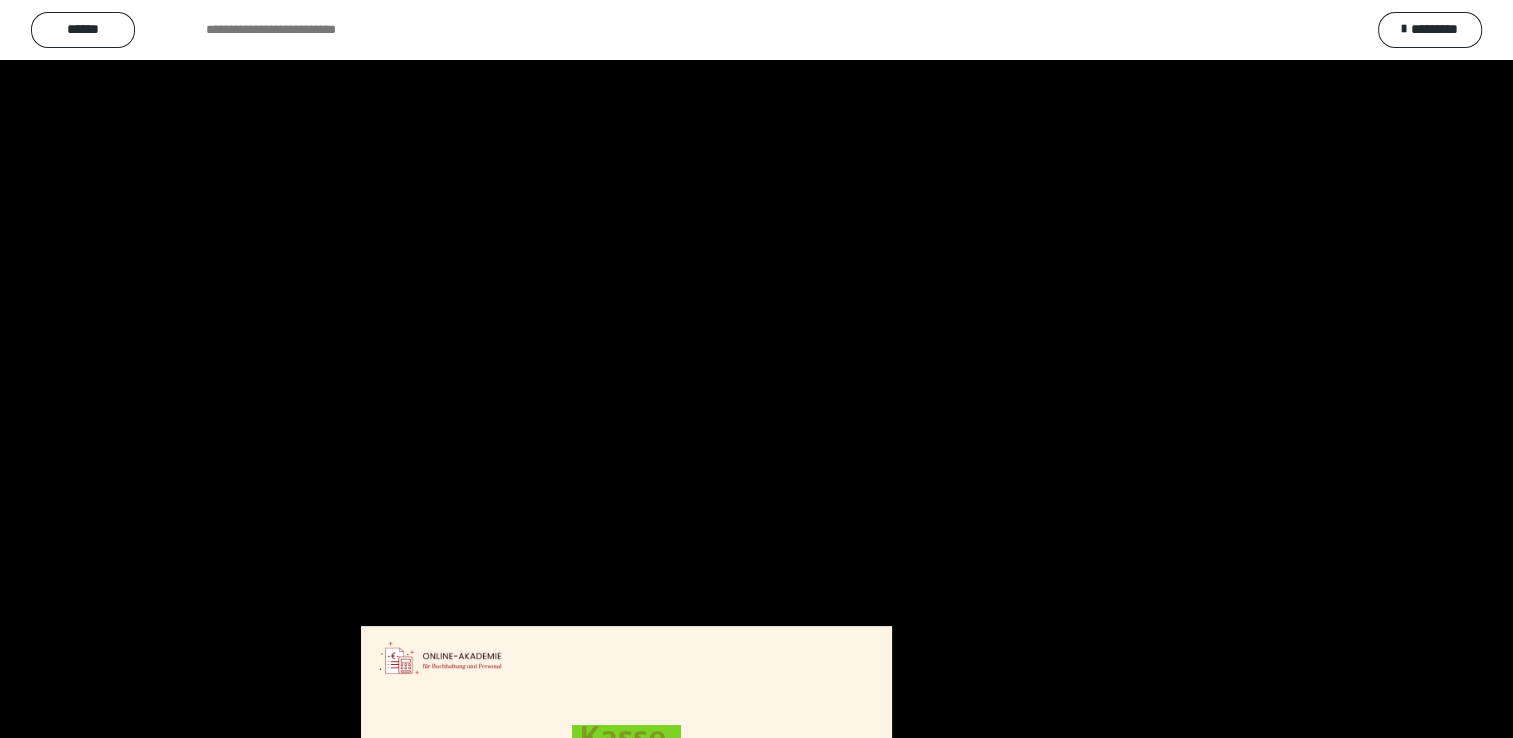 scroll, scrollTop: 3819, scrollLeft: 0, axis: vertical 